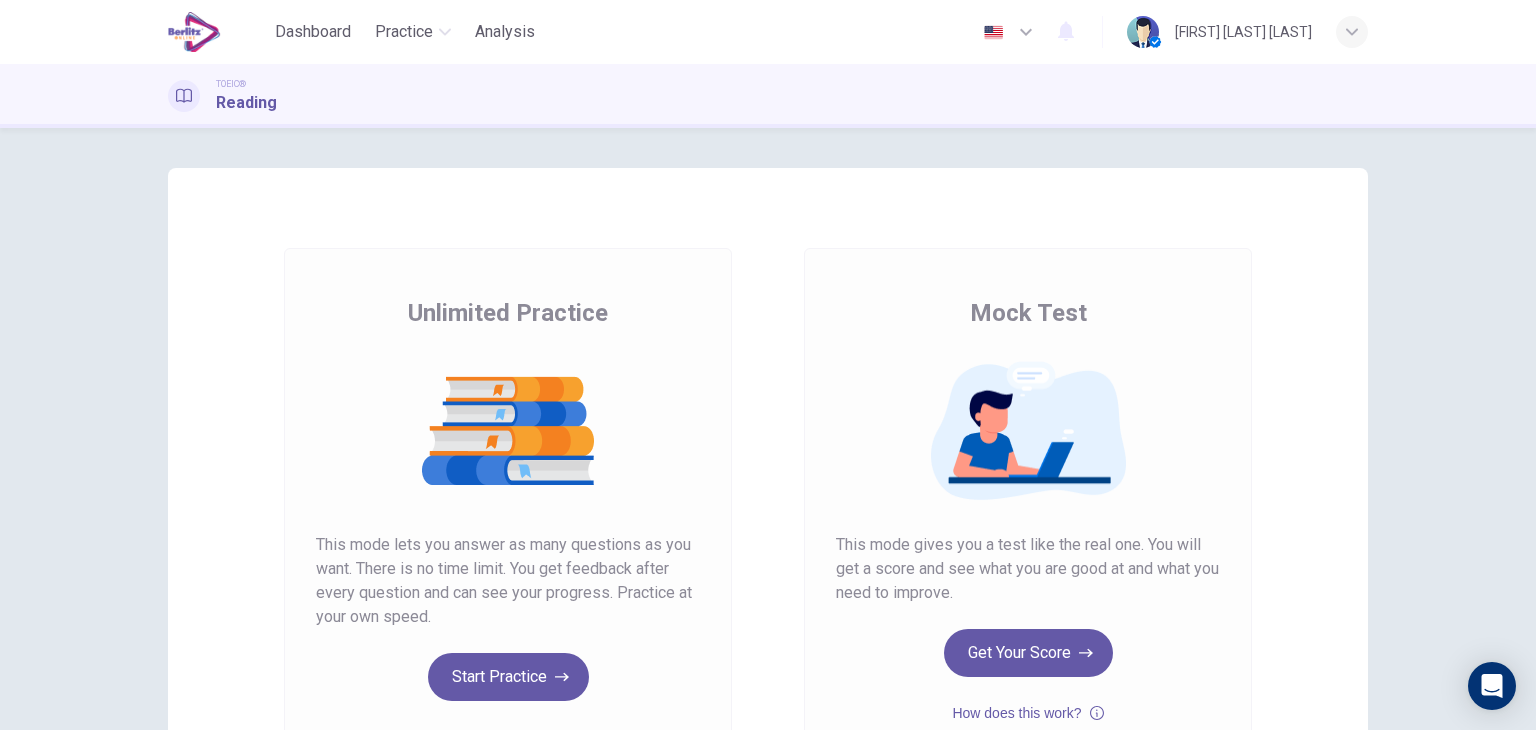 scroll, scrollTop: 0, scrollLeft: 0, axis: both 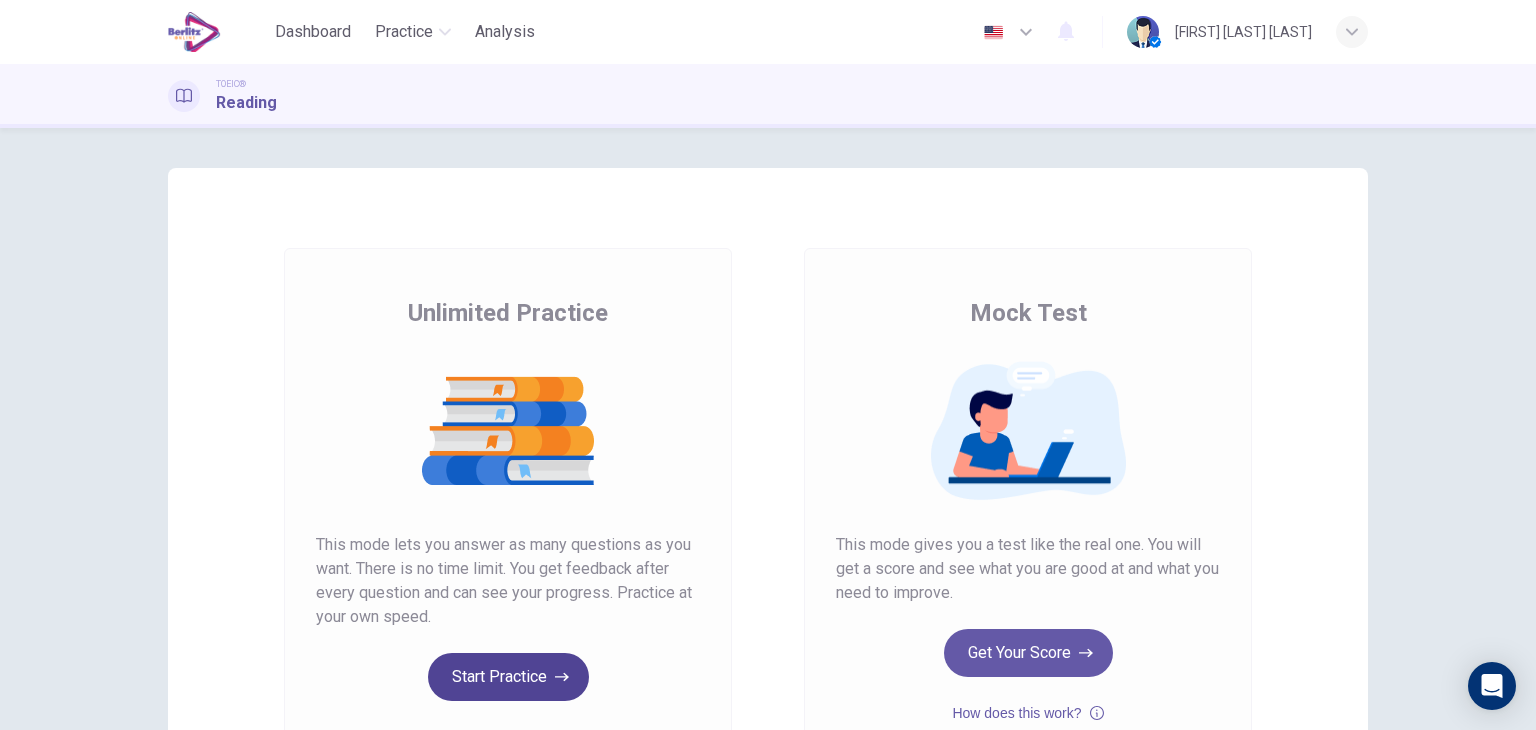 click on "Start Practice" at bounding box center (508, 677) 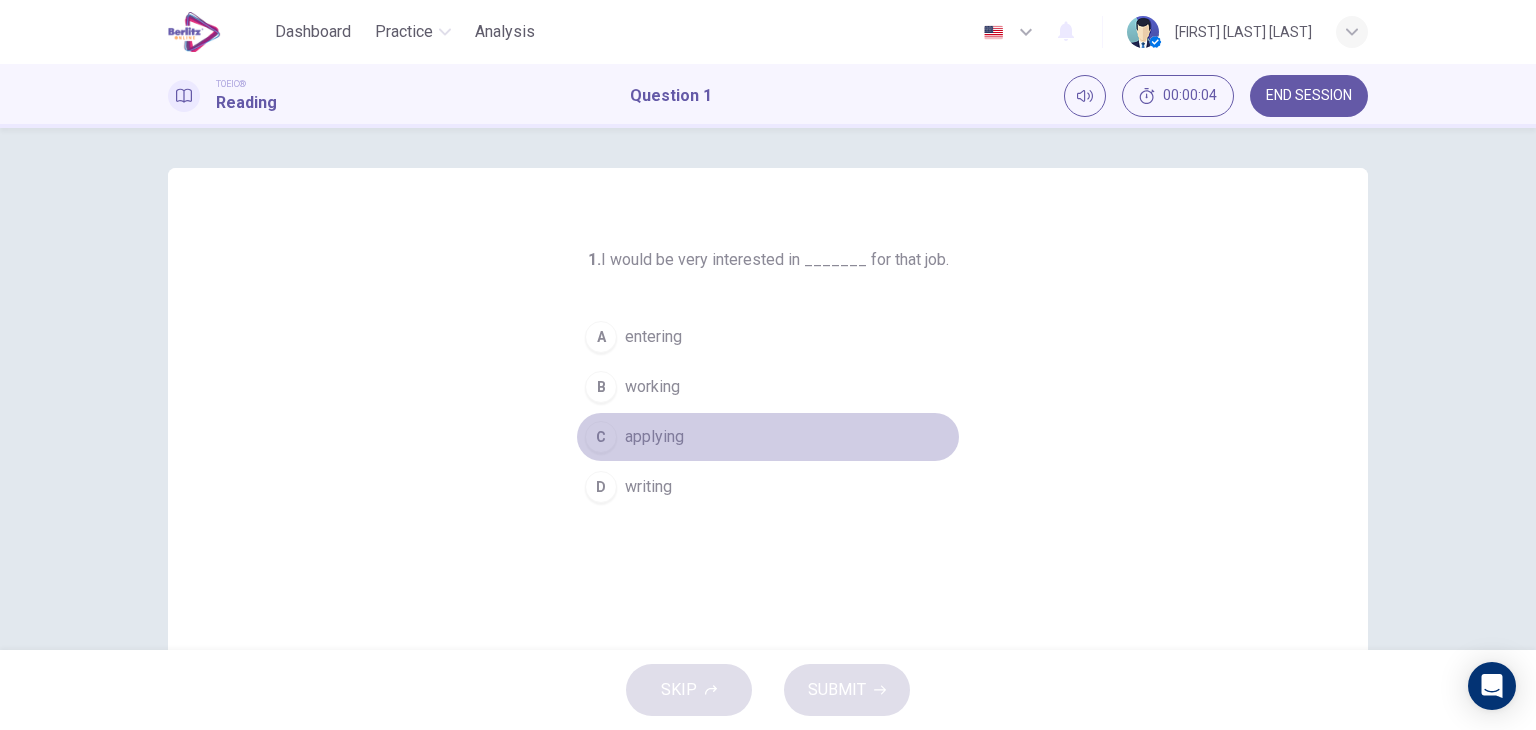 click on "applying" at bounding box center [654, 437] 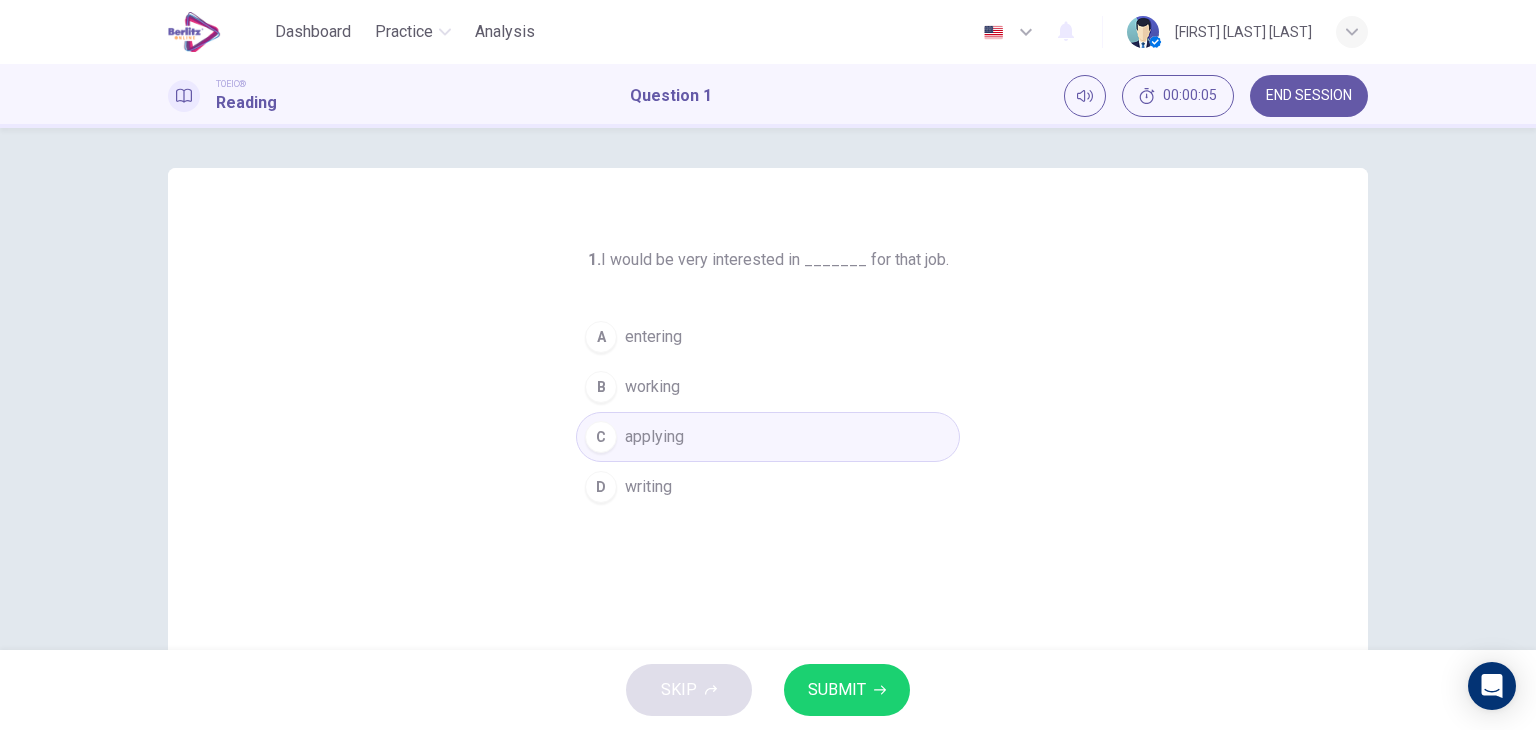 click on "SKIP SUBMIT" at bounding box center [768, 690] 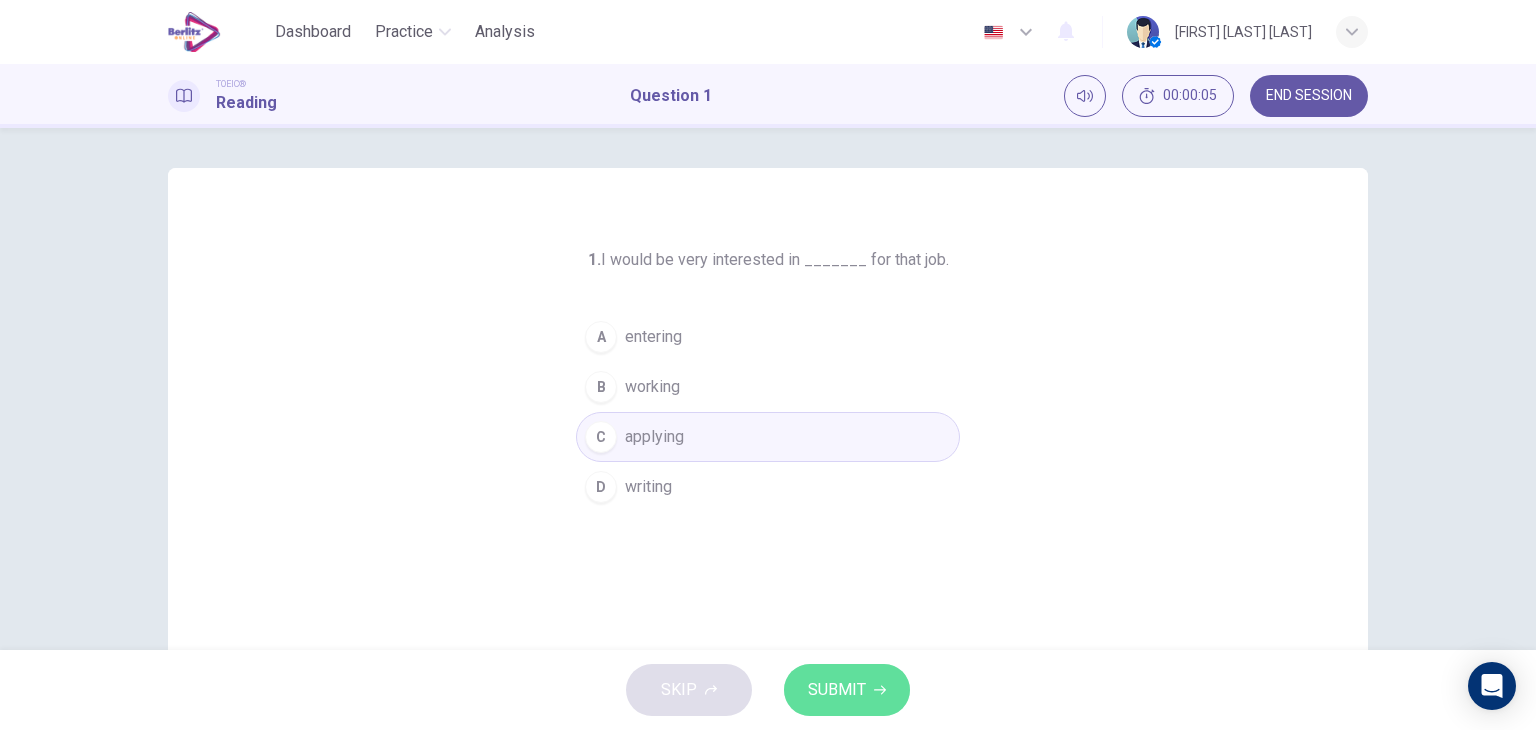click on "SUBMIT" at bounding box center (847, 690) 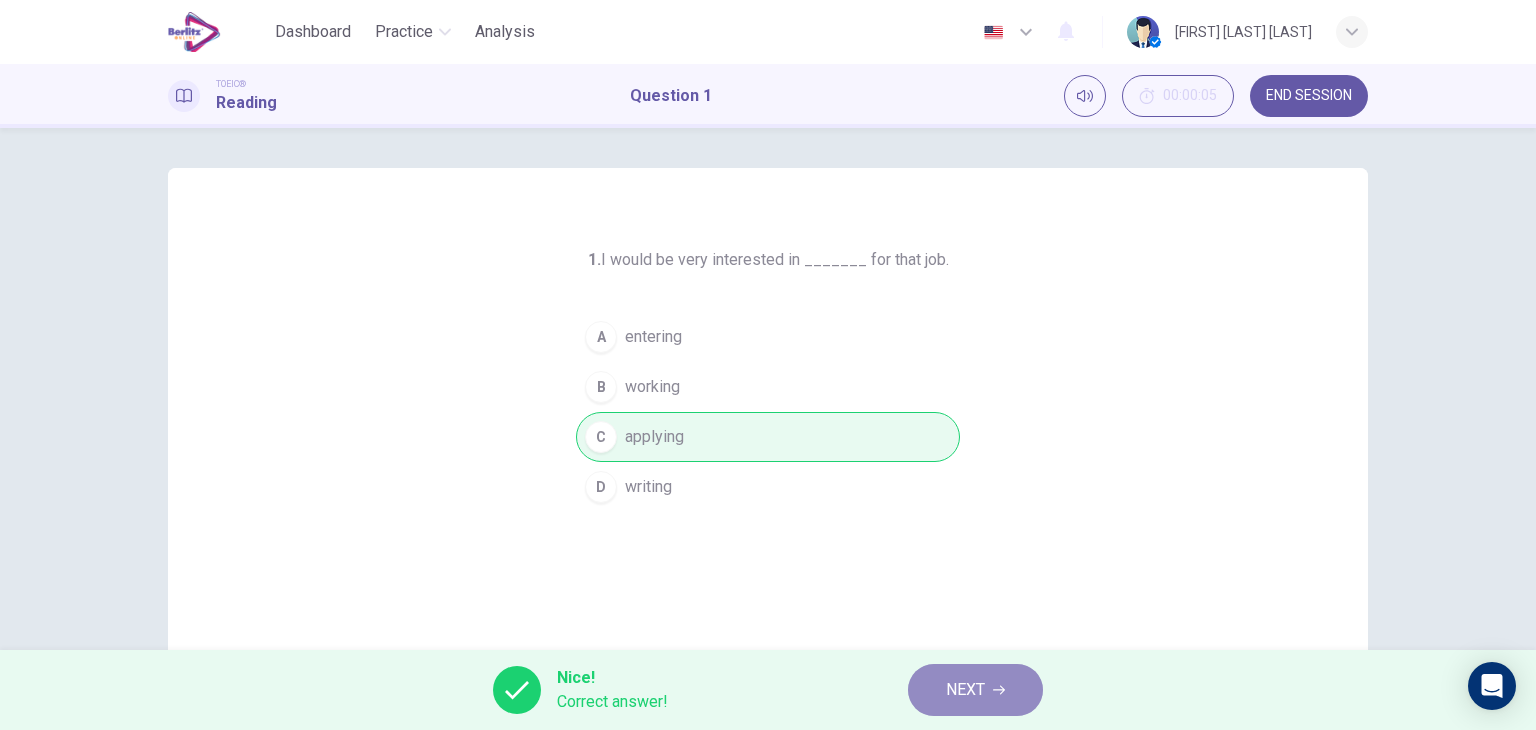 click on "NEXT" at bounding box center (965, 690) 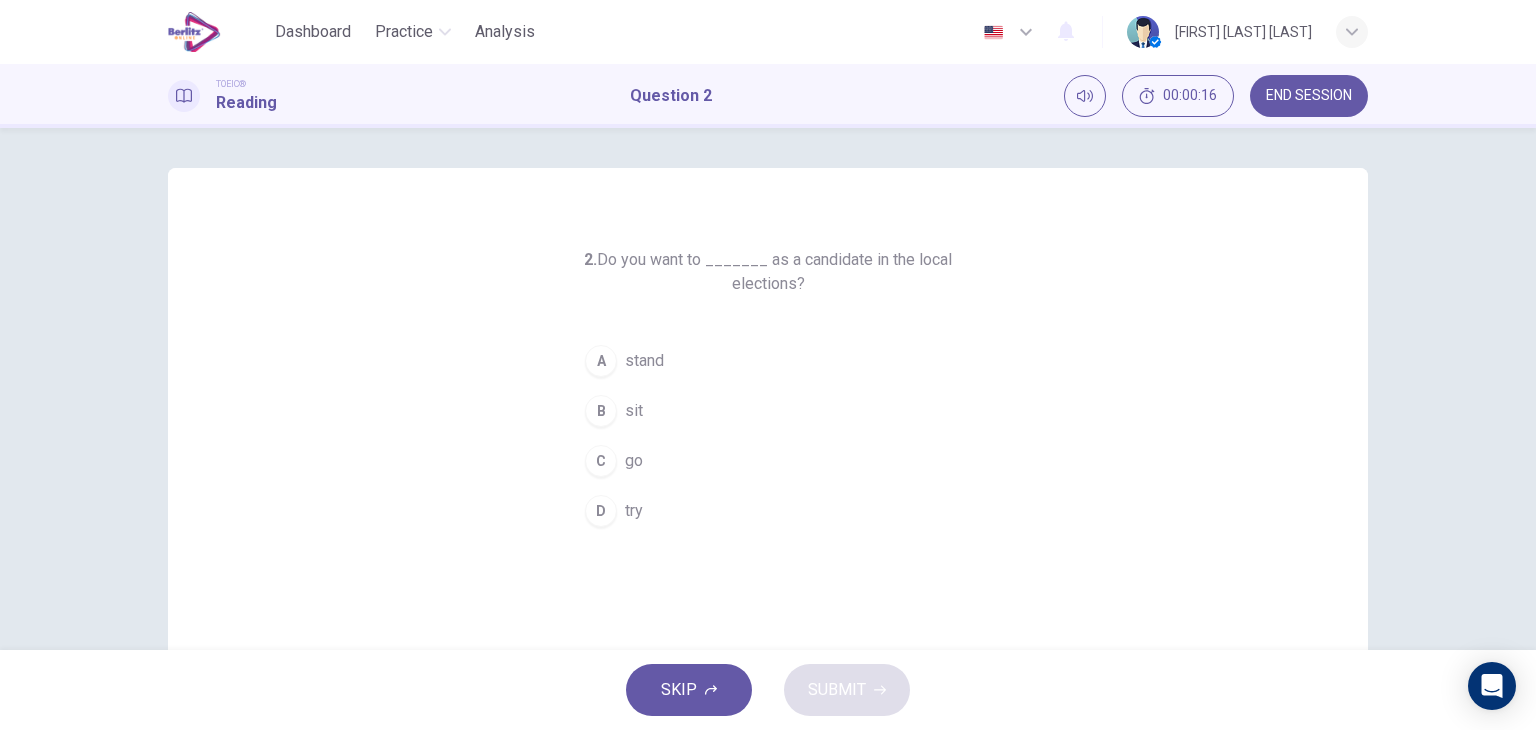 click on "stand" at bounding box center (644, 361) 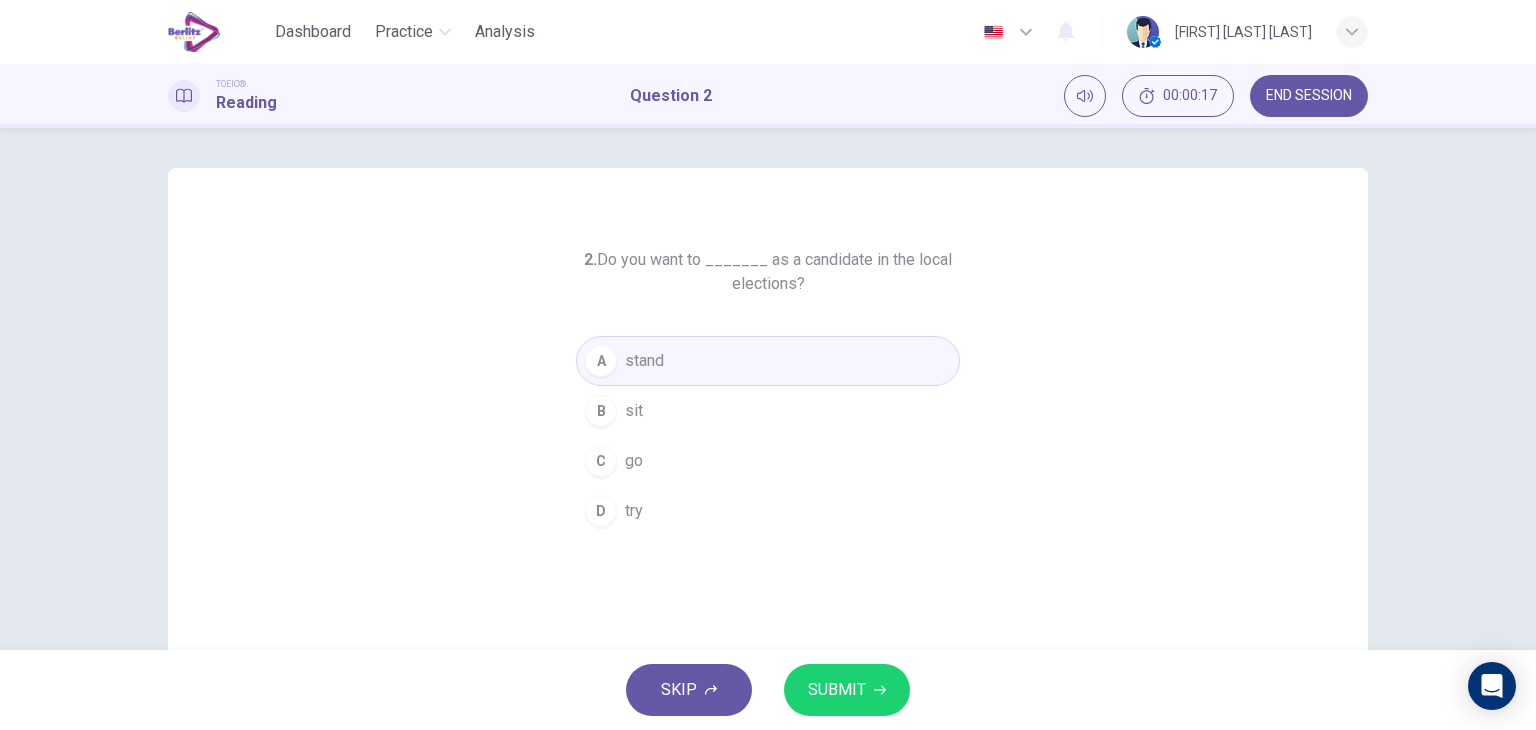 click on "SUBMIT" at bounding box center (847, 690) 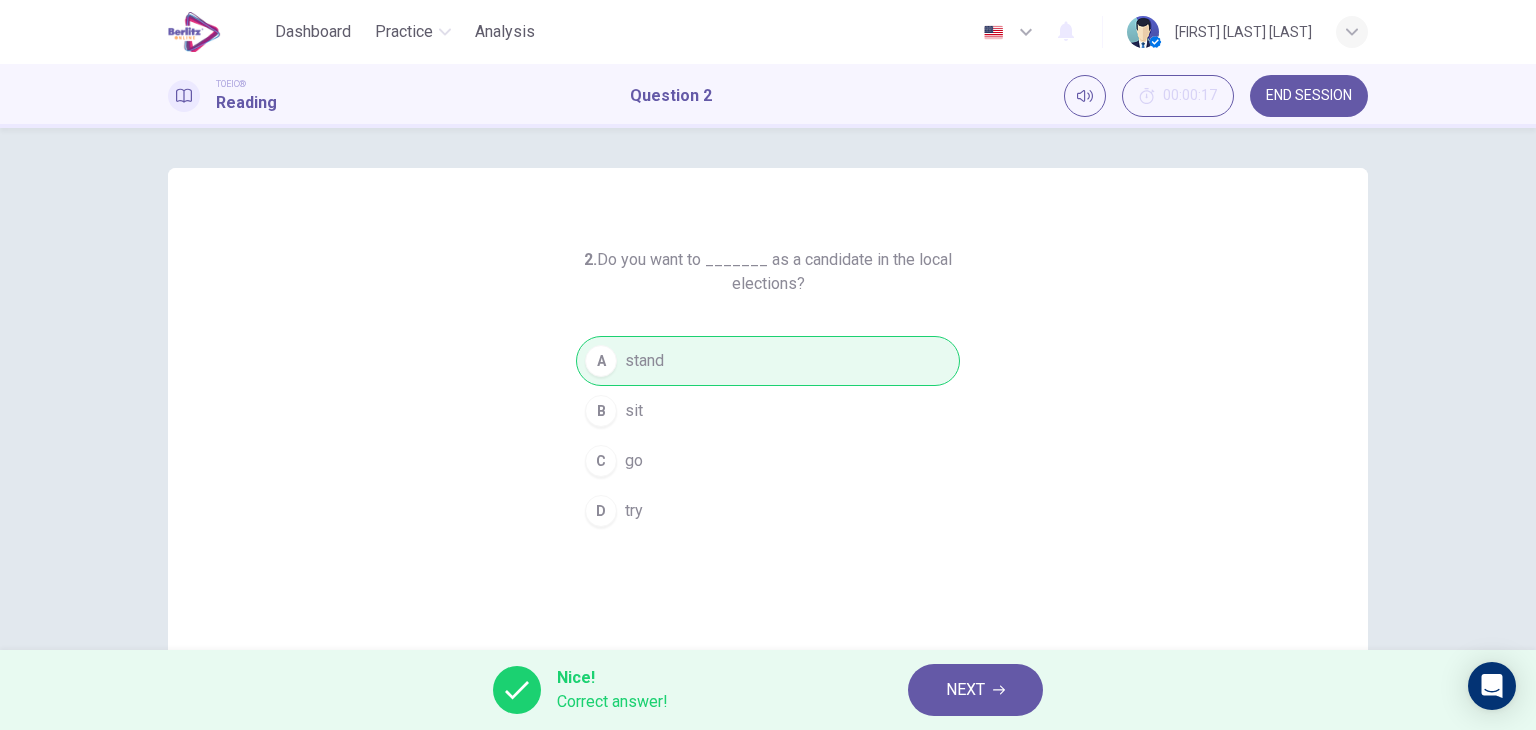 click on "NEXT" at bounding box center [975, 690] 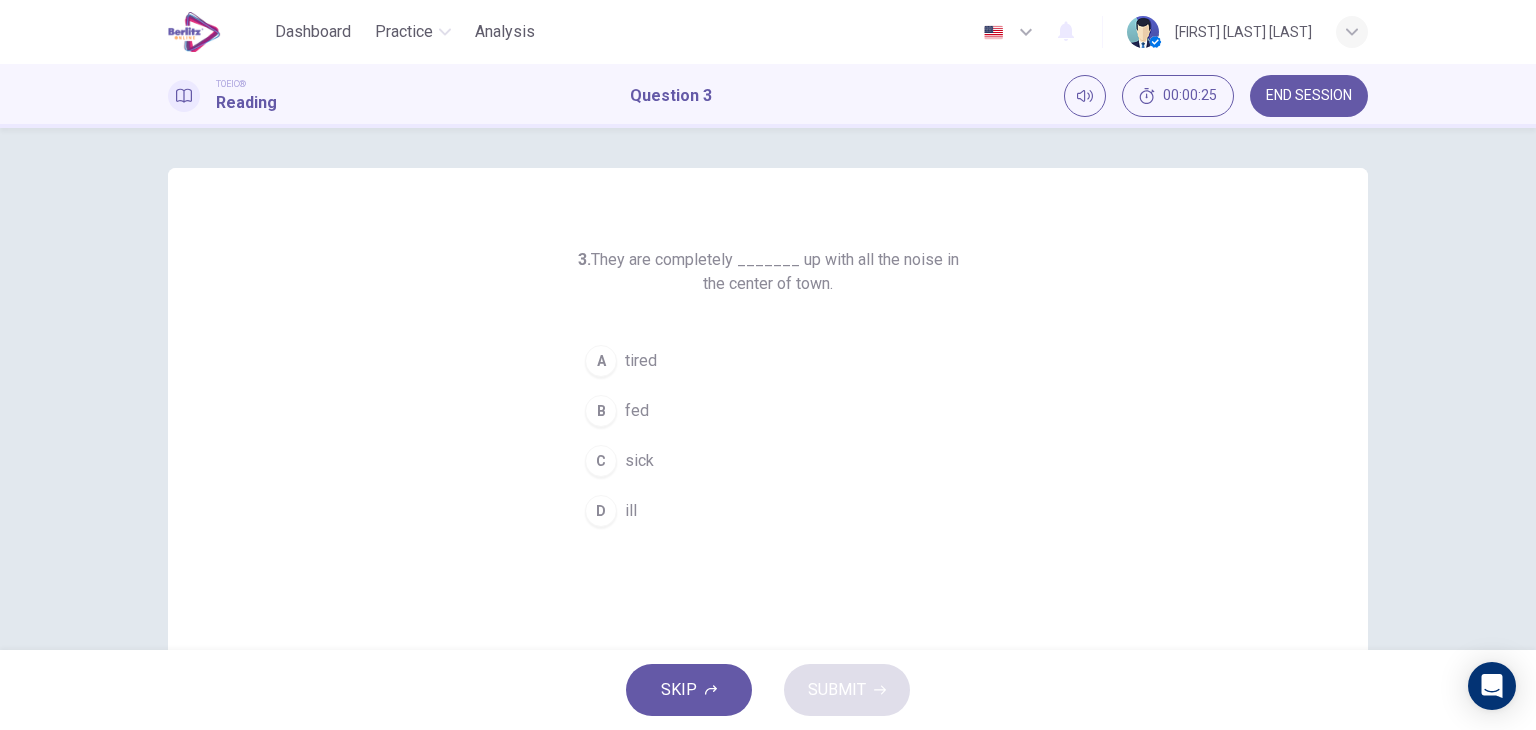 click on "fed" at bounding box center (637, 411) 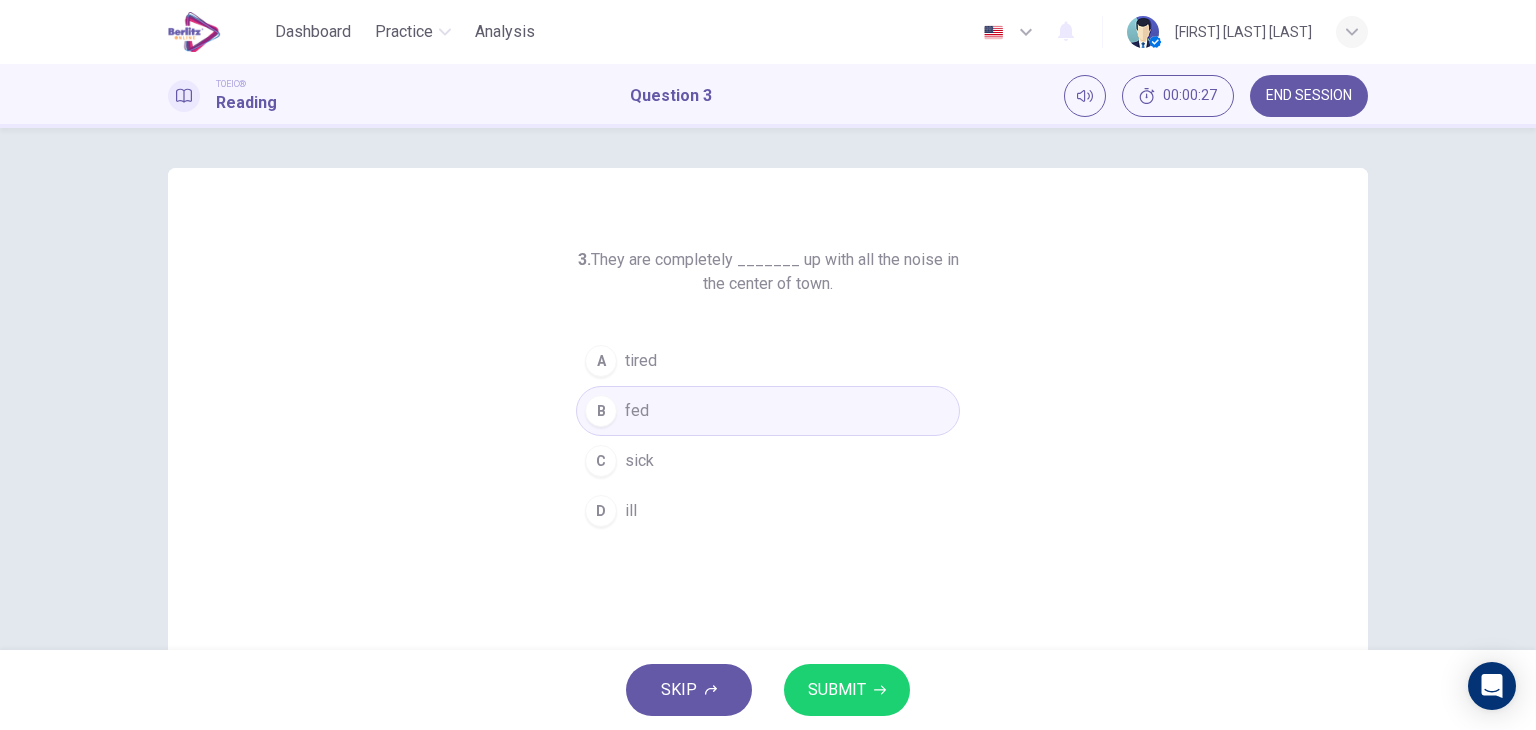 click on "SUBMIT" at bounding box center (847, 690) 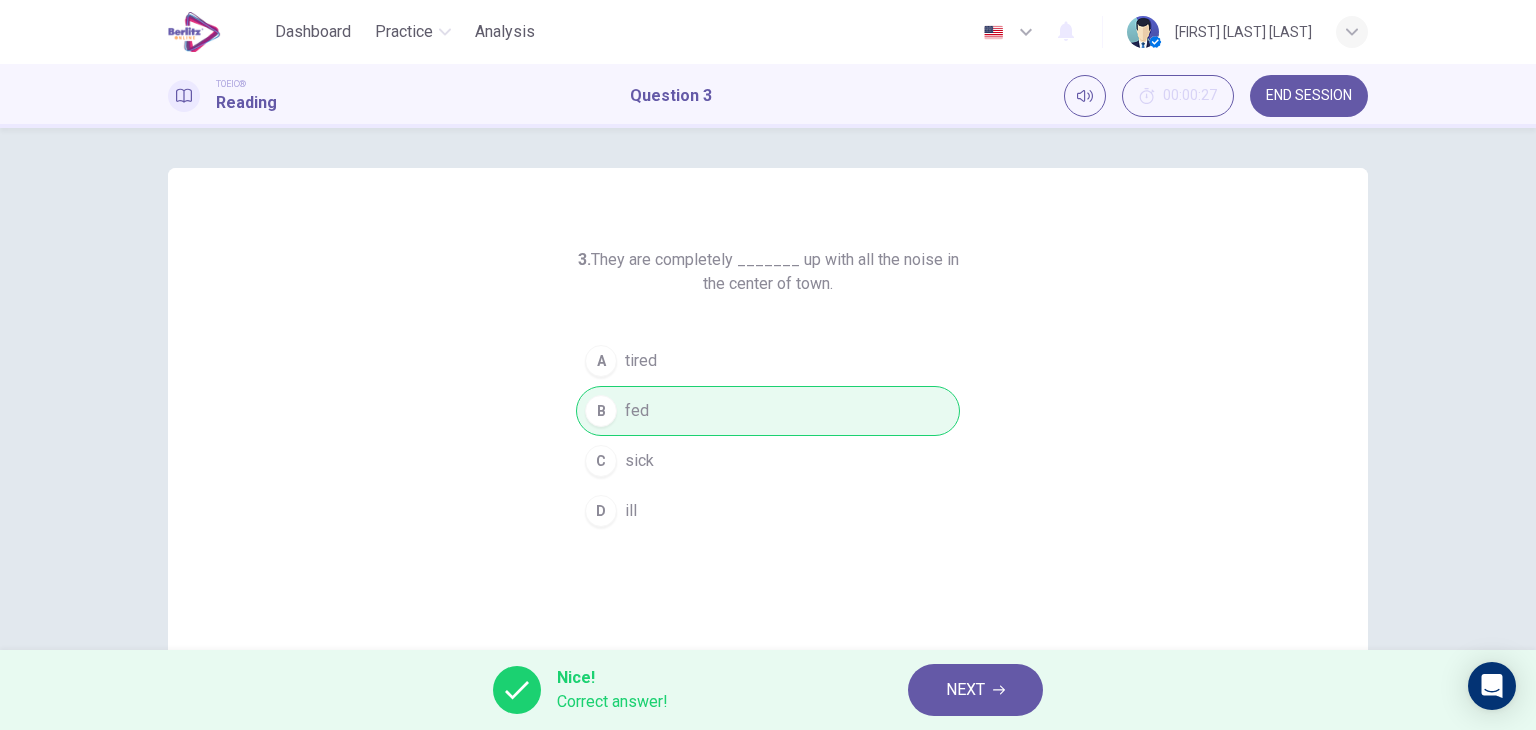 click on "NEXT" at bounding box center (975, 690) 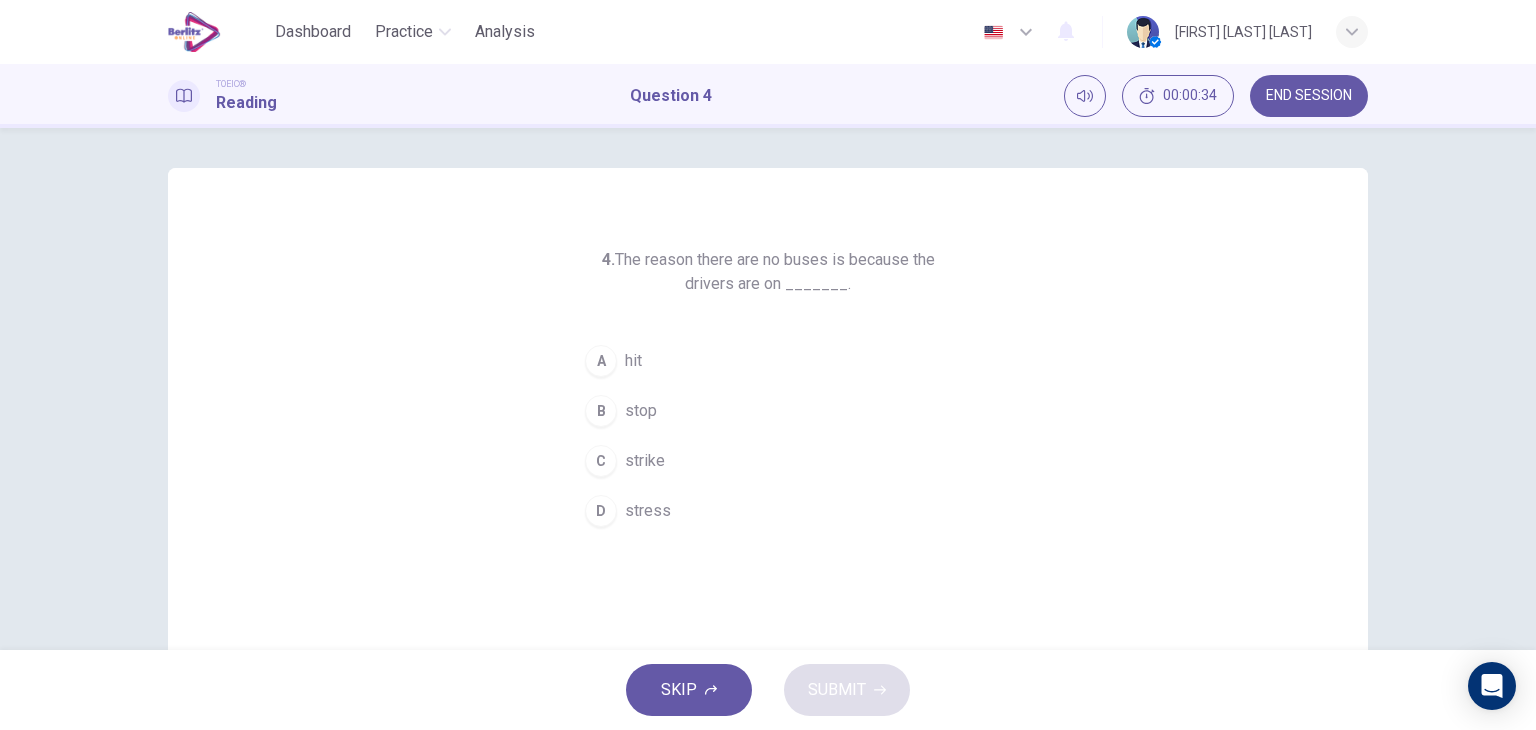 click on "C strike" at bounding box center (768, 461) 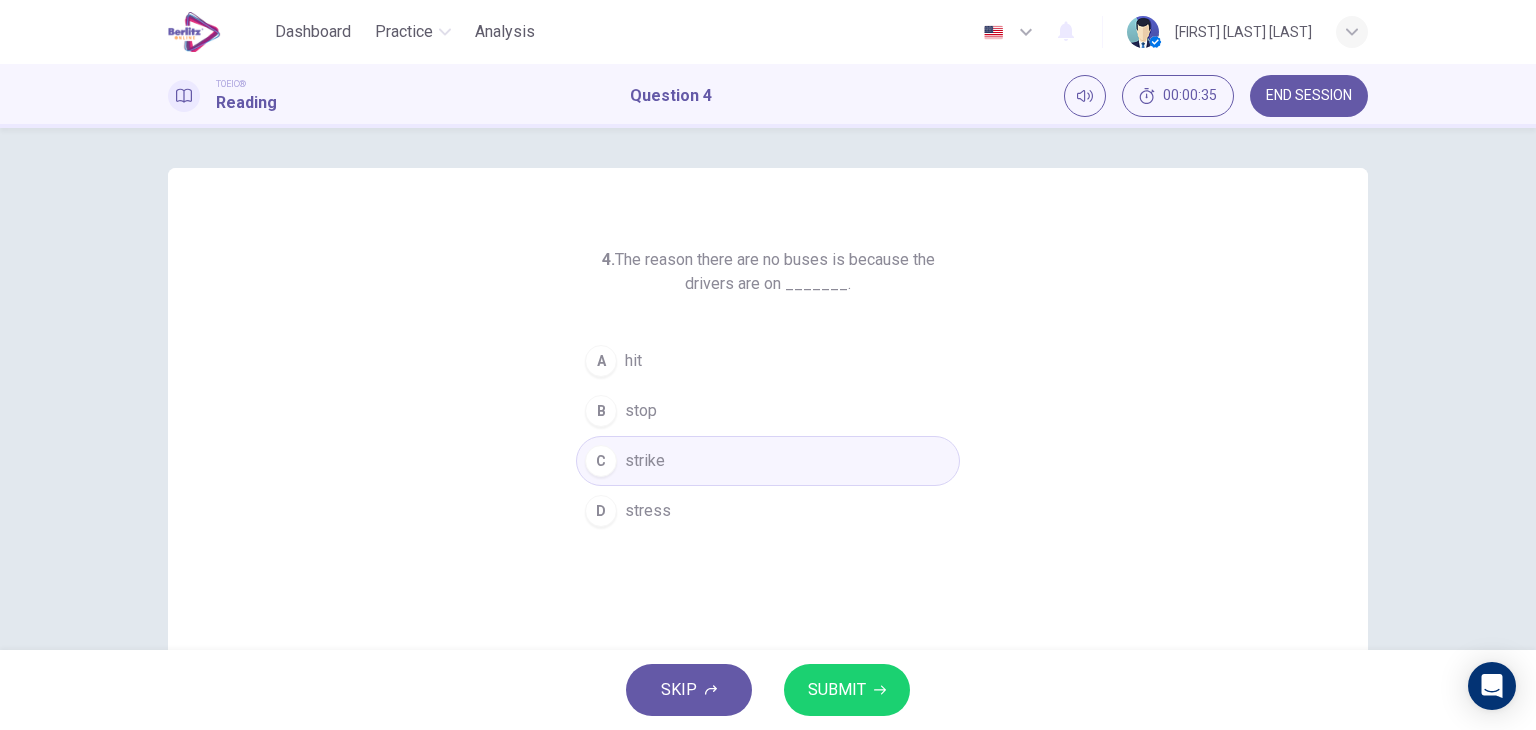click on "SUBMIT" at bounding box center [837, 690] 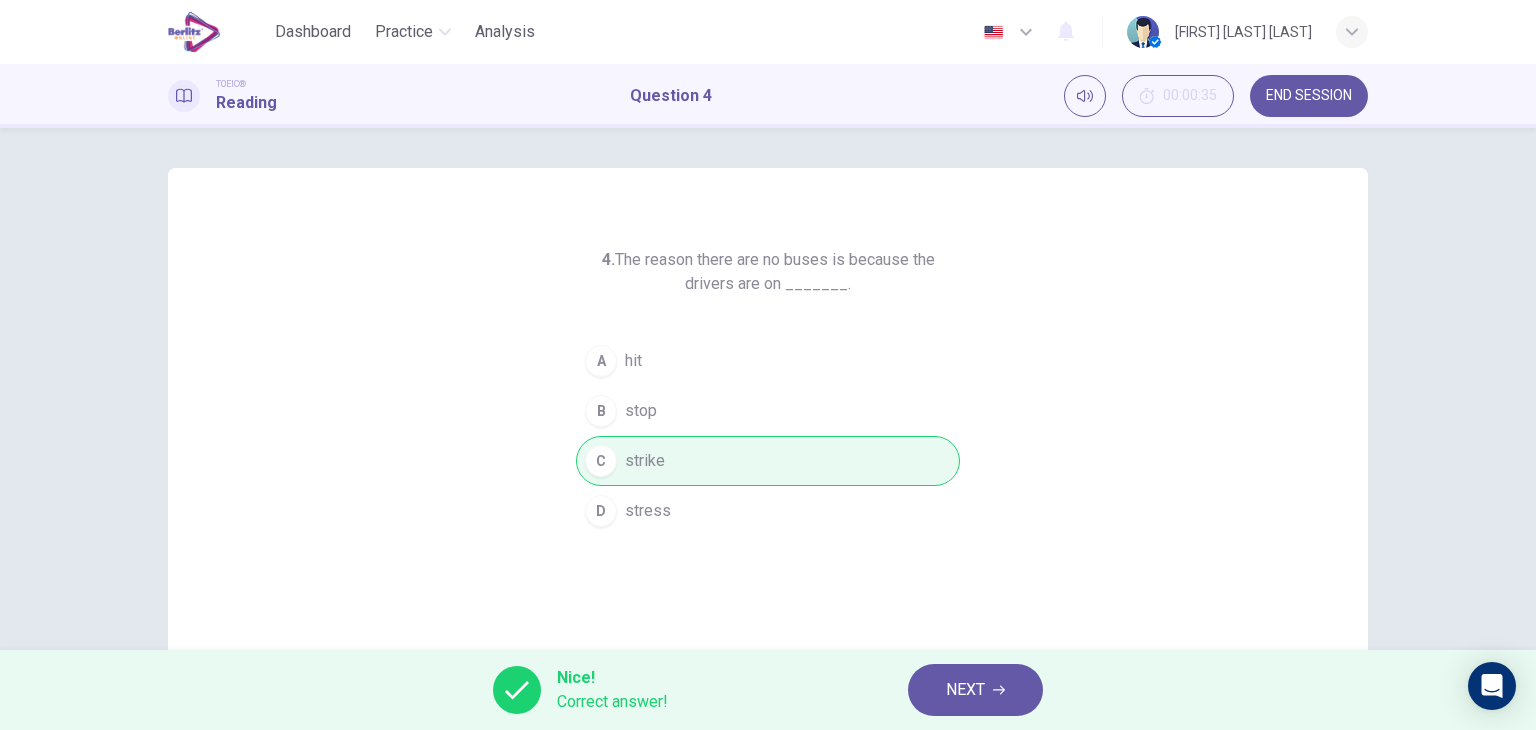 click on "NEXT" at bounding box center [965, 690] 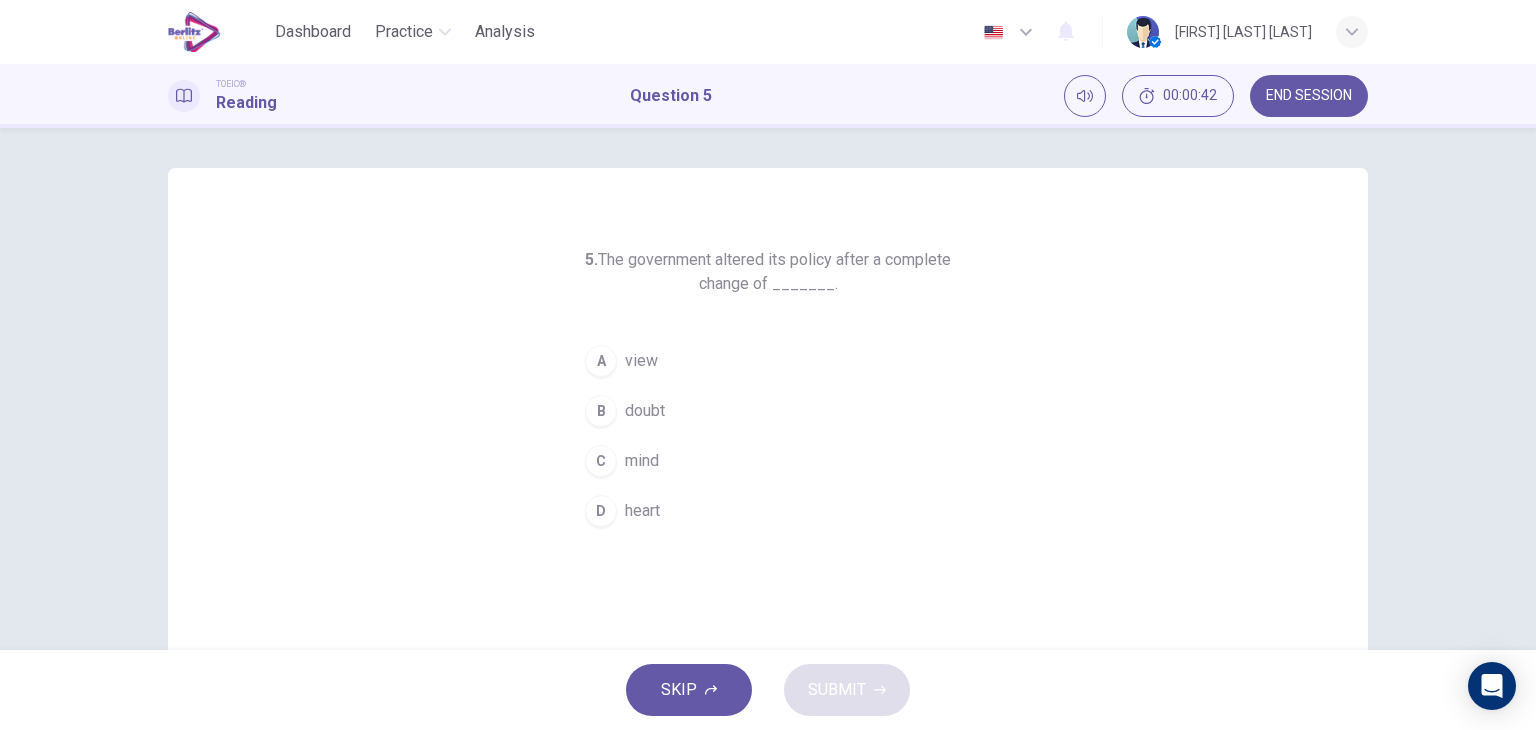 click on "heart" at bounding box center [642, 511] 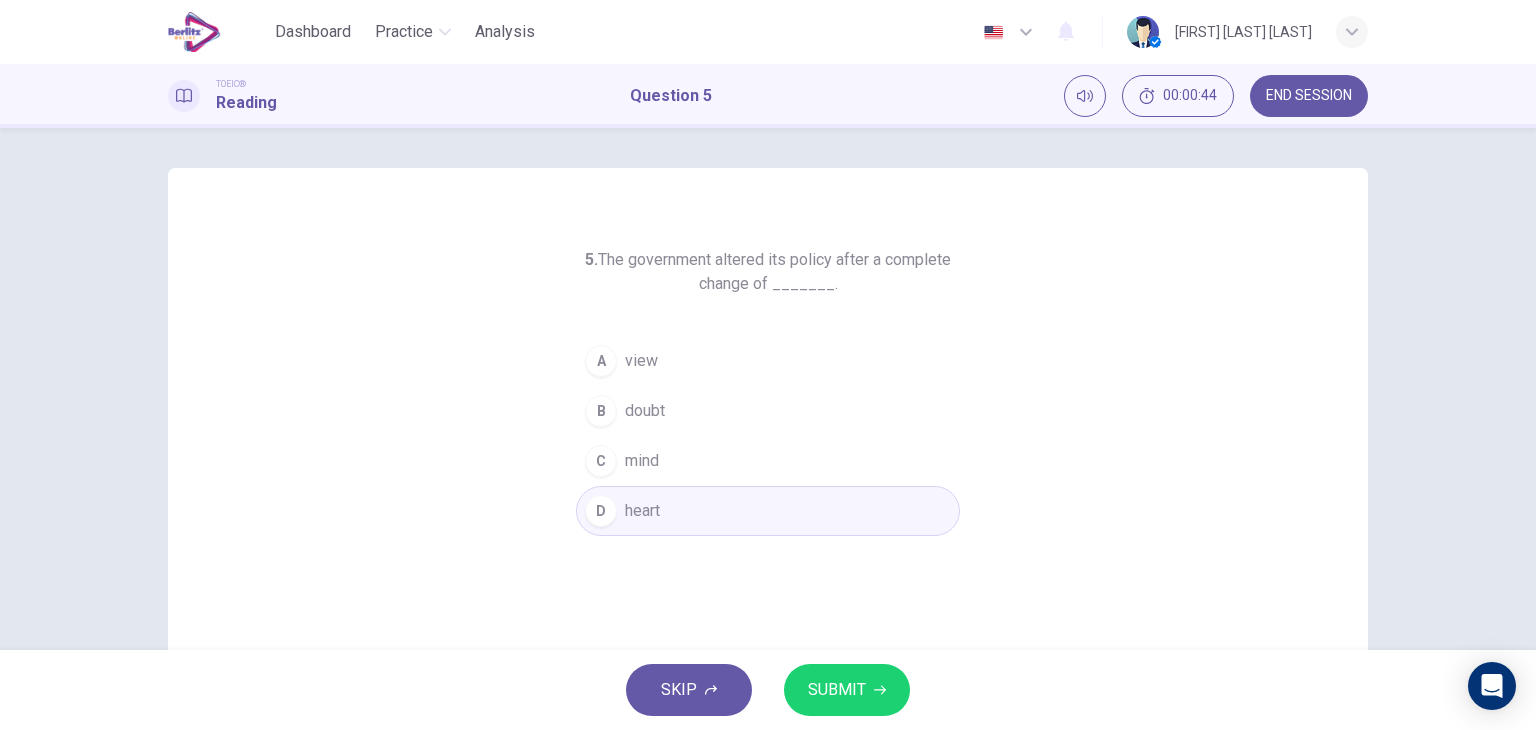 click 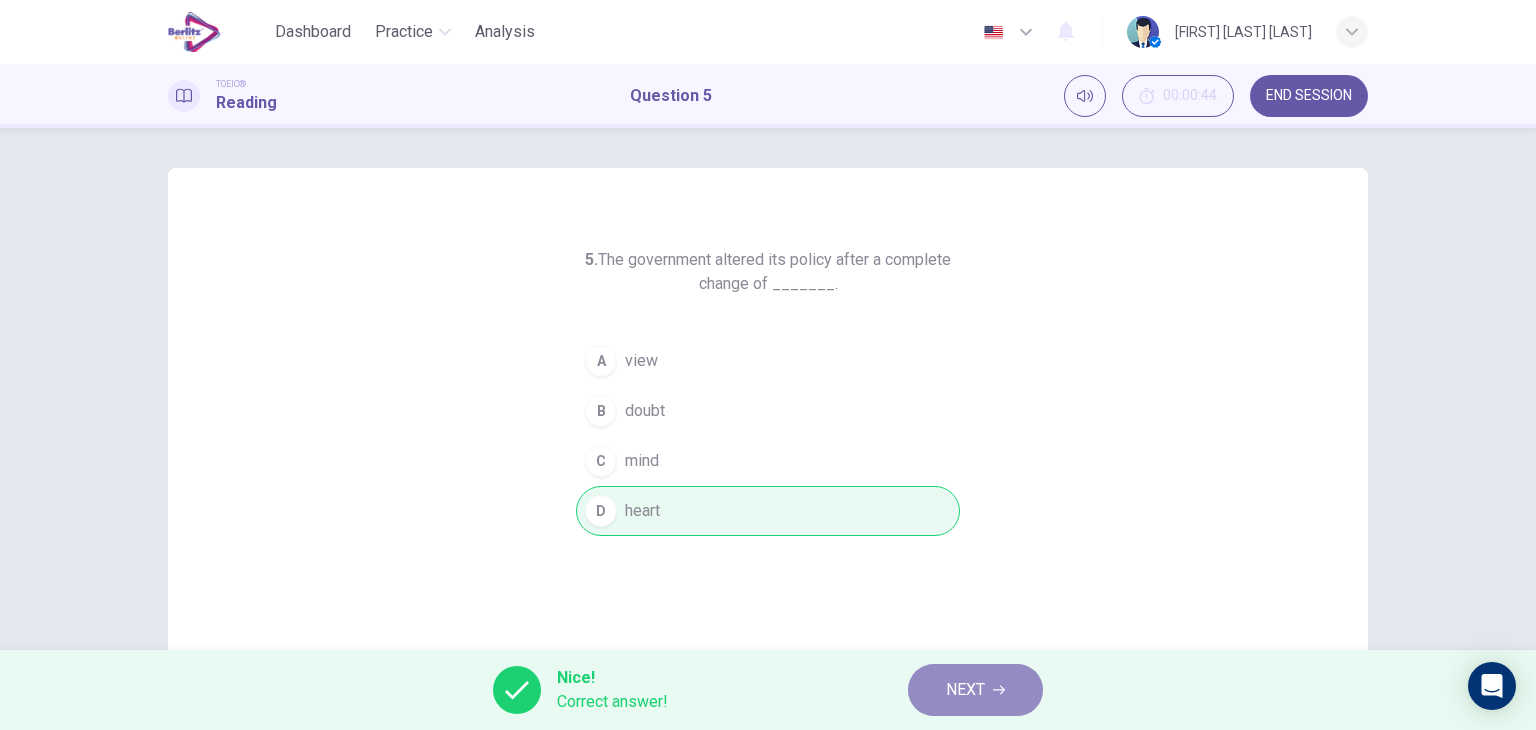 click on "NEXT" at bounding box center (965, 690) 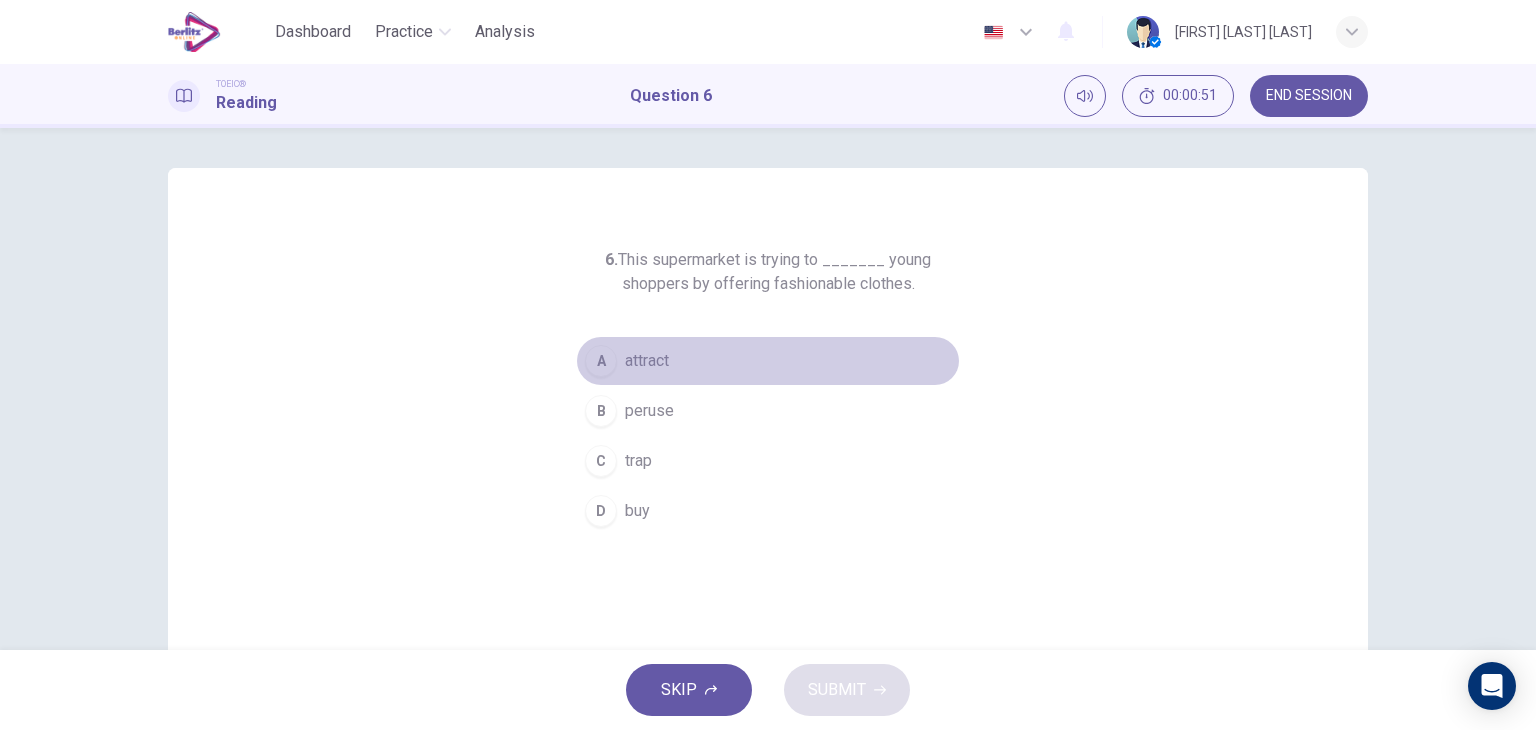 click on "attract" at bounding box center (647, 361) 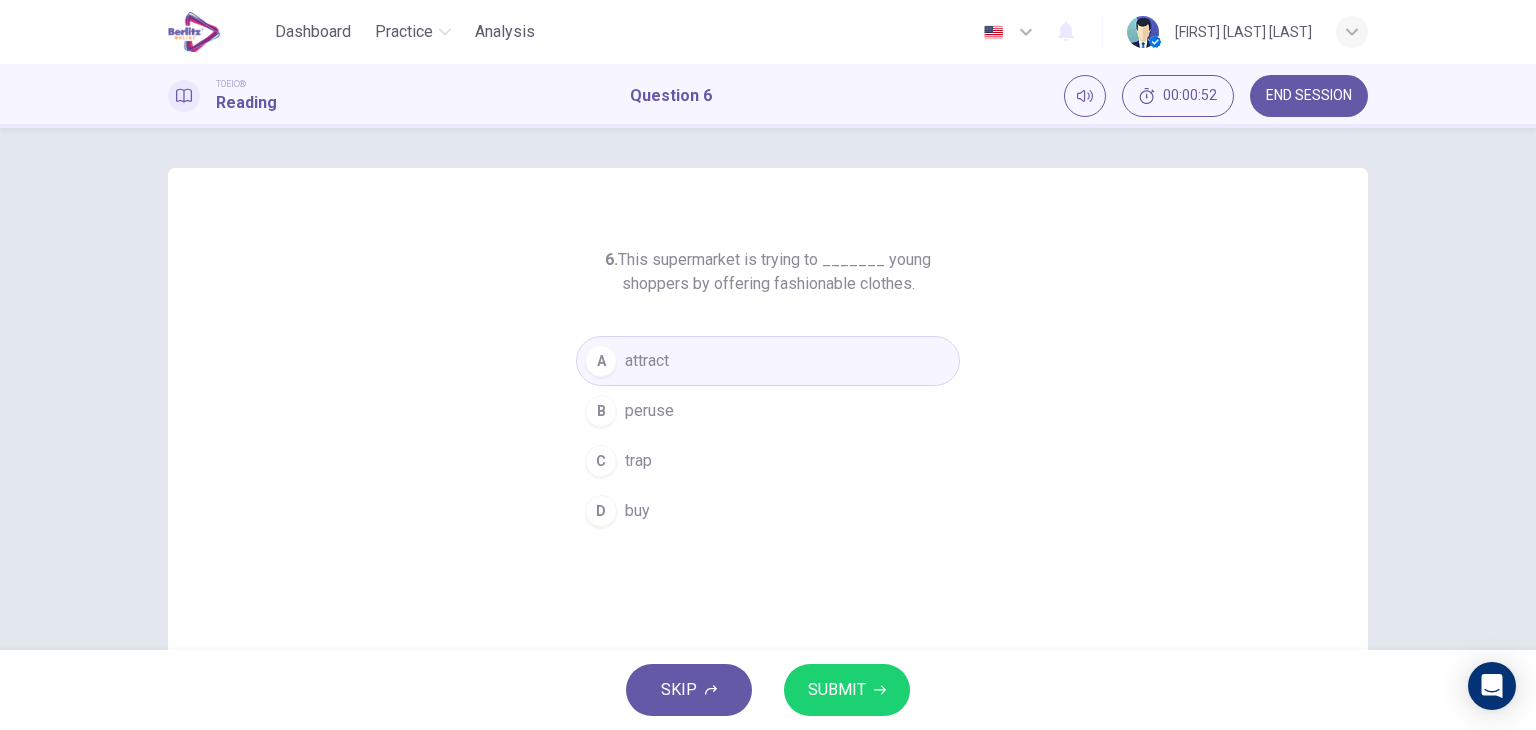 click on "SUBMIT" at bounding box center (837, 690) 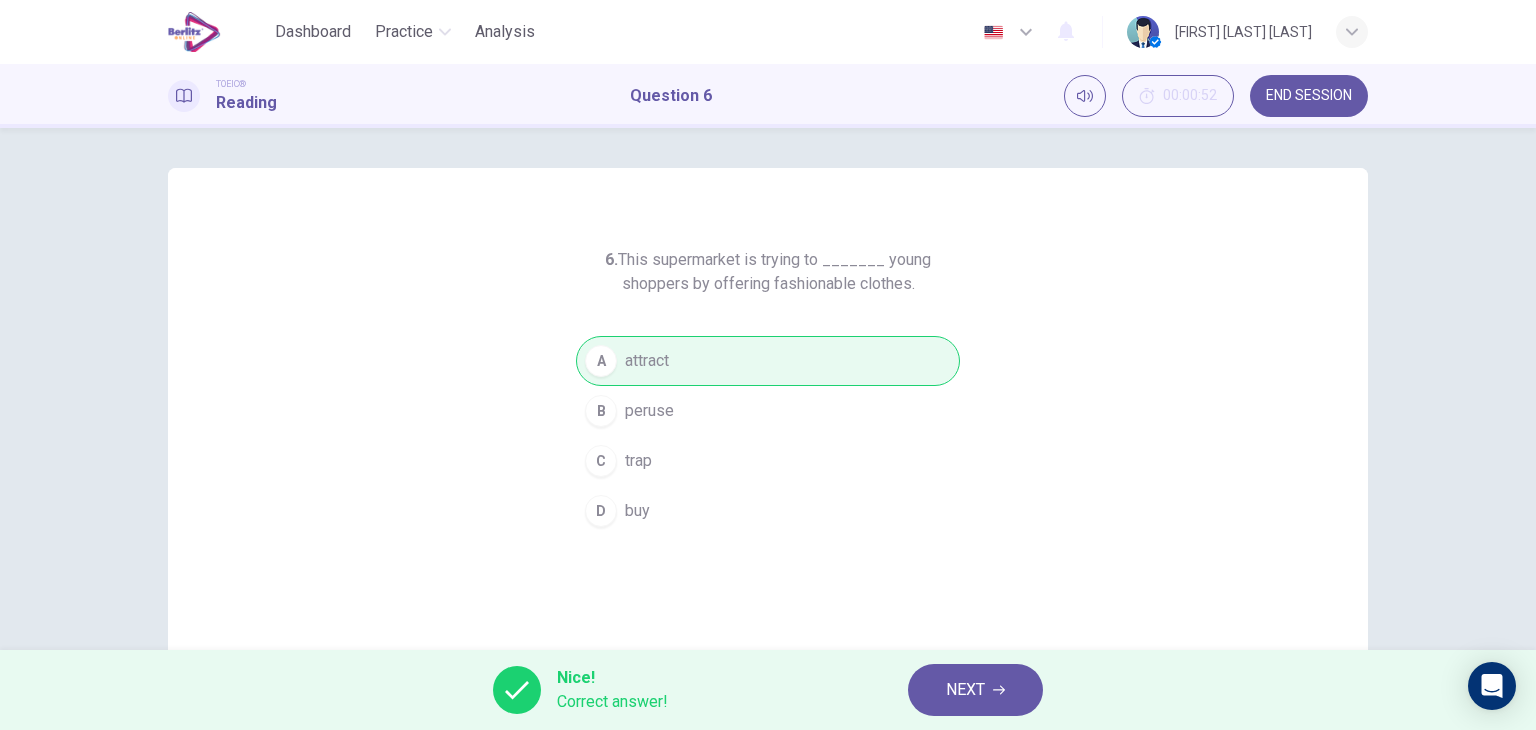 click on "NEXT" at bounding box center (975, 690) 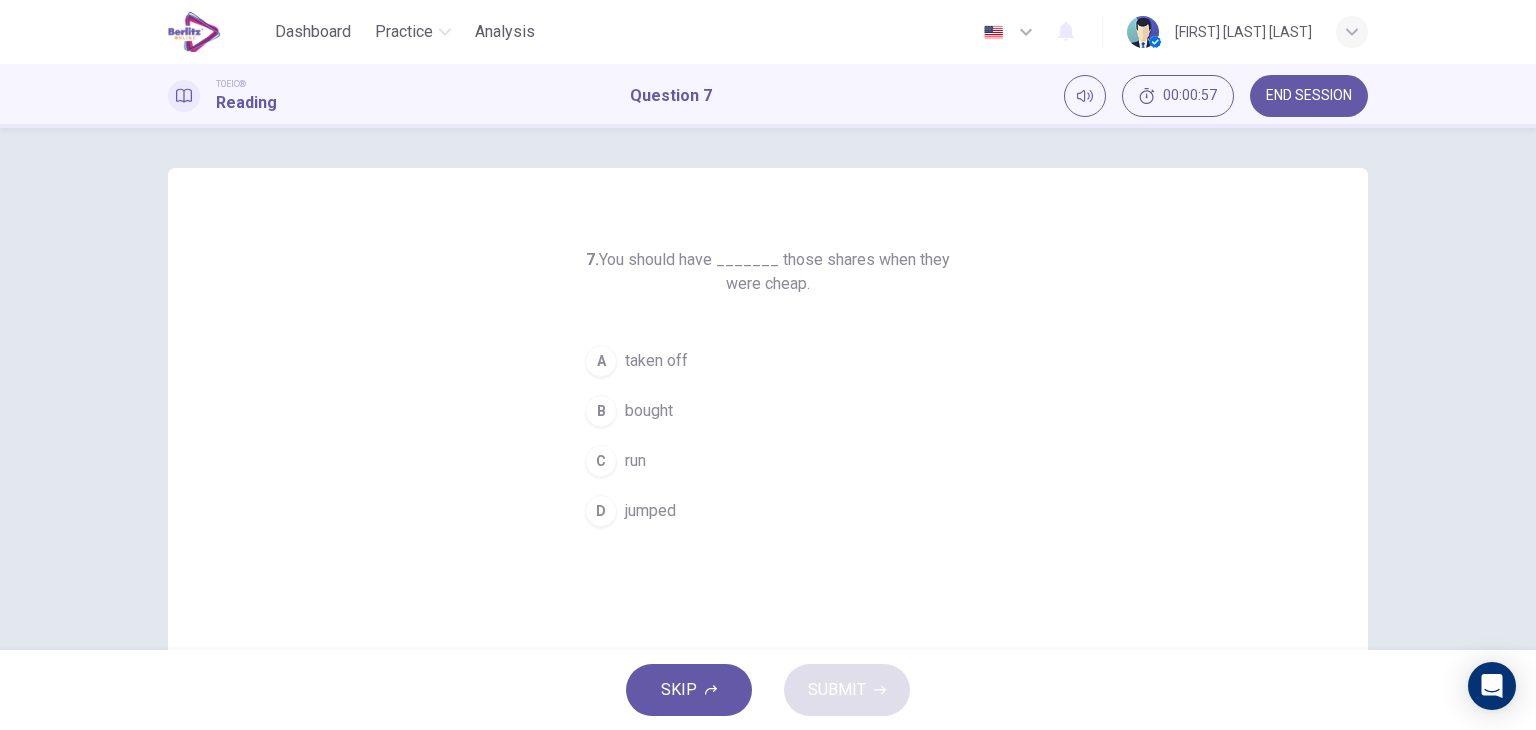 click on "B bought" at bounding box center [768, 411] 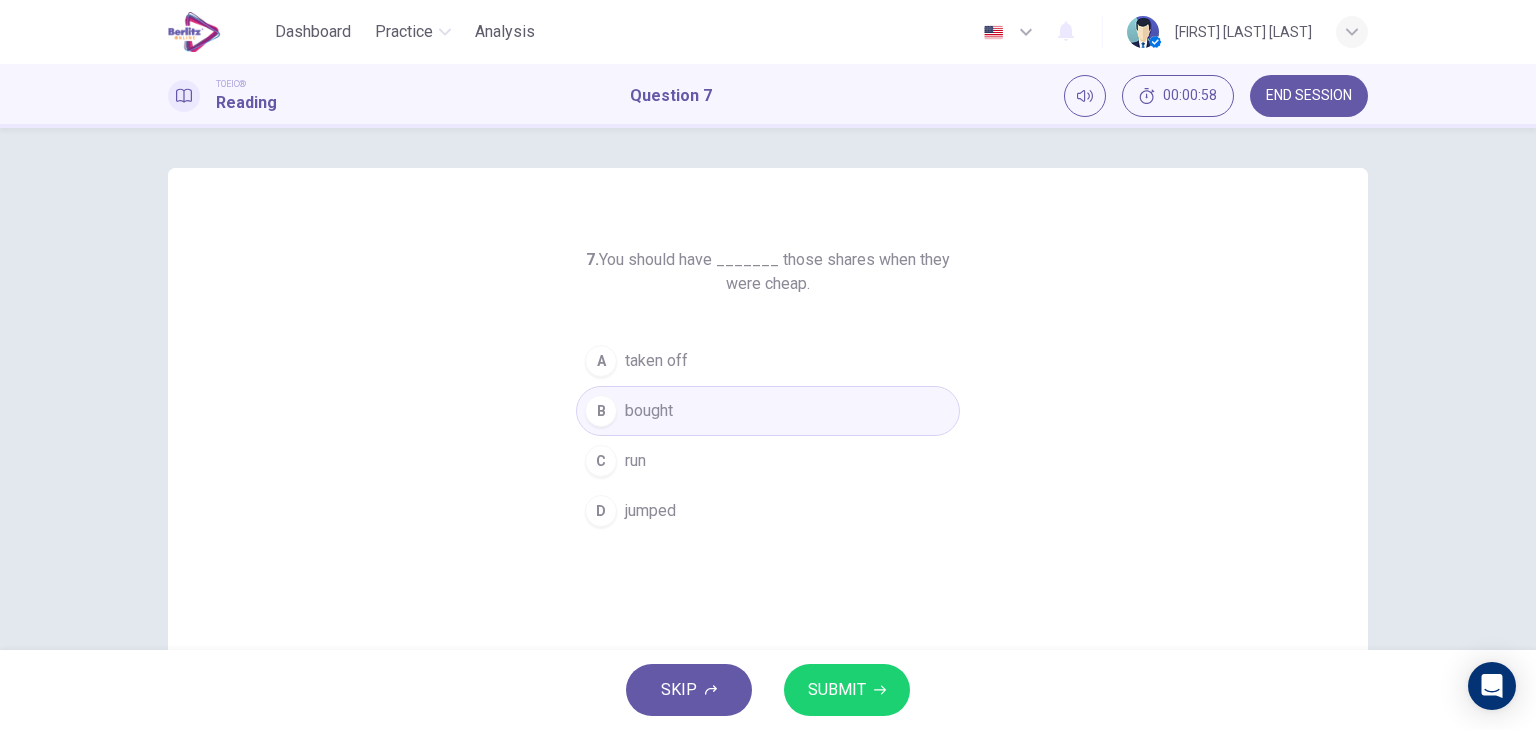 click on "SUBMIT" at bounding box center (847, 690) 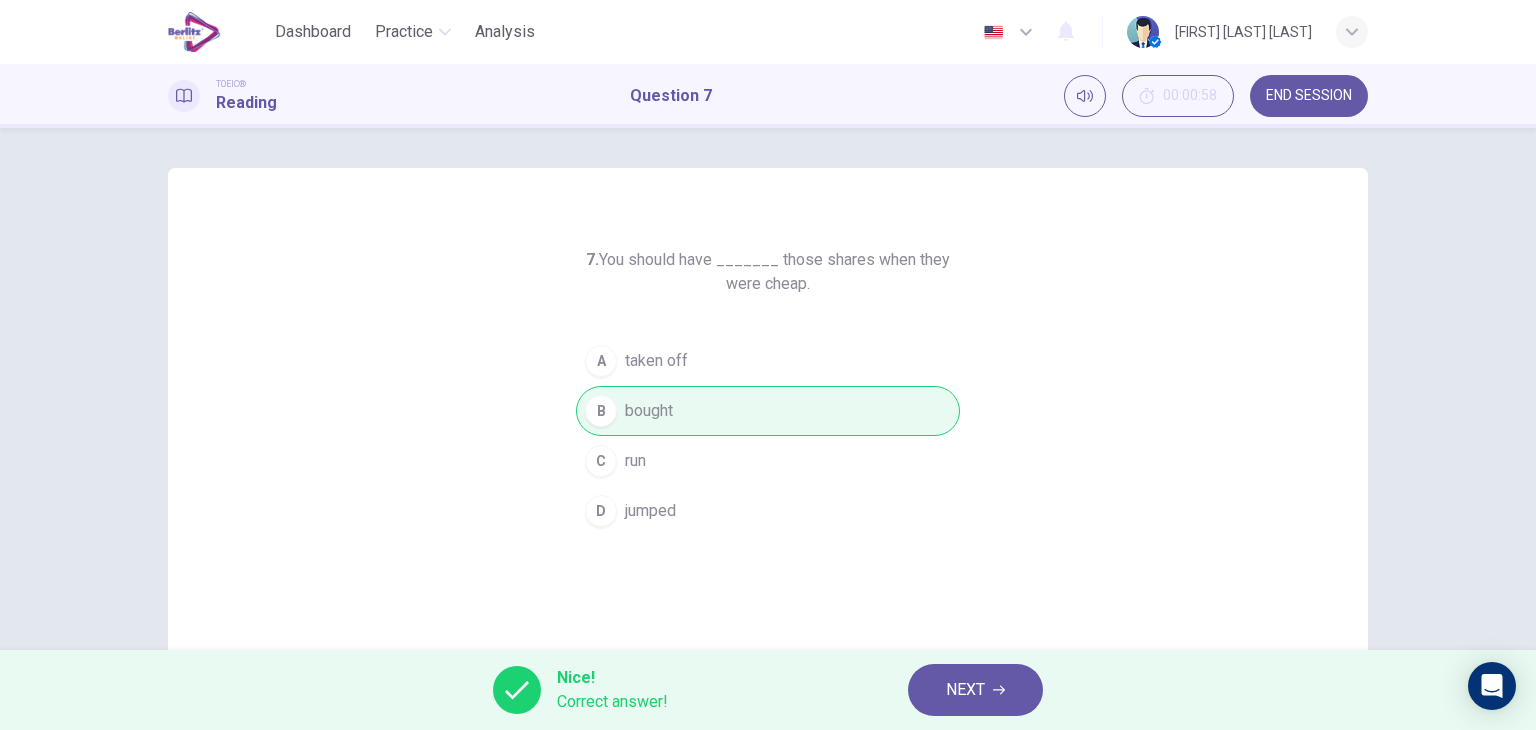 click on "NEXT" at bounding box center (965, 690) 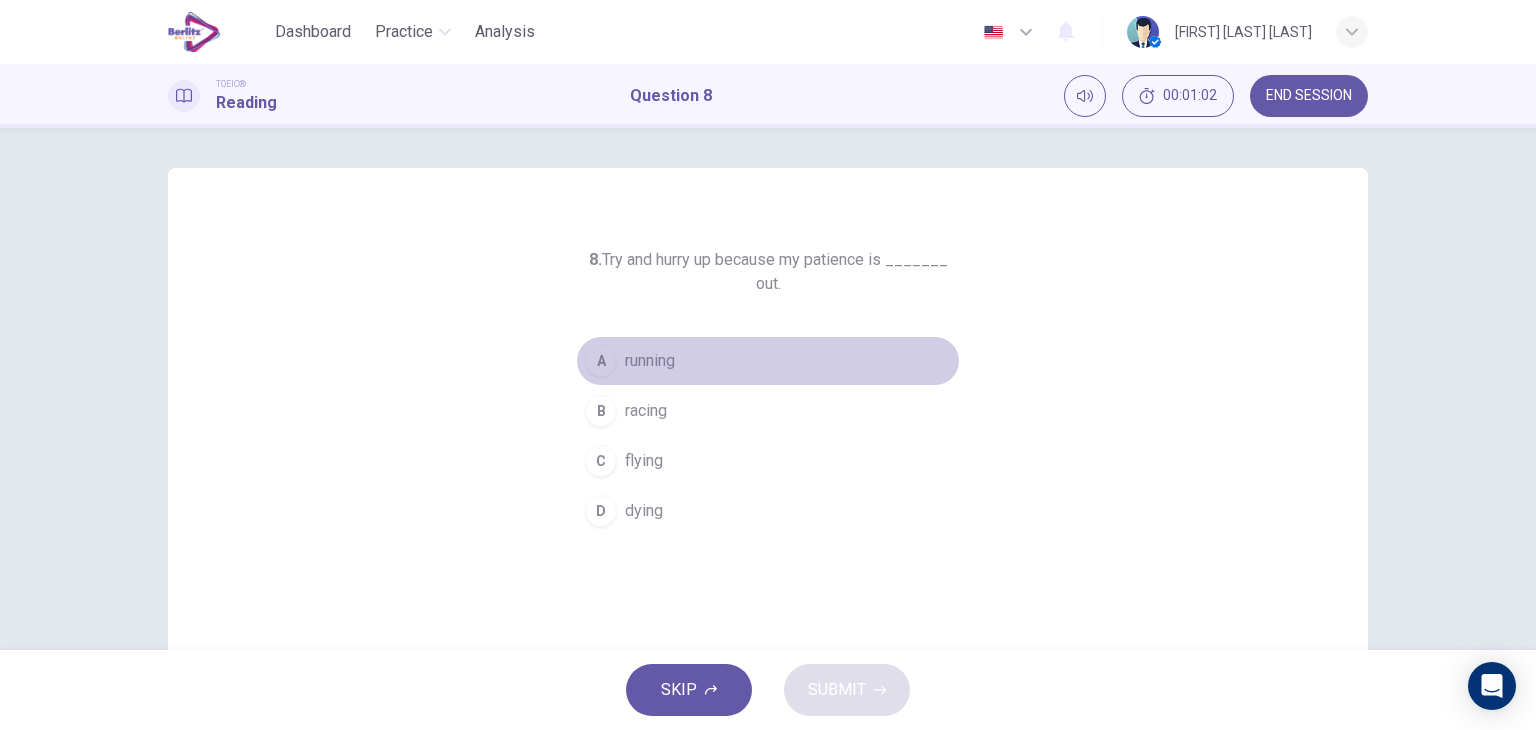 click on "running" at bounding box center [650, 361] 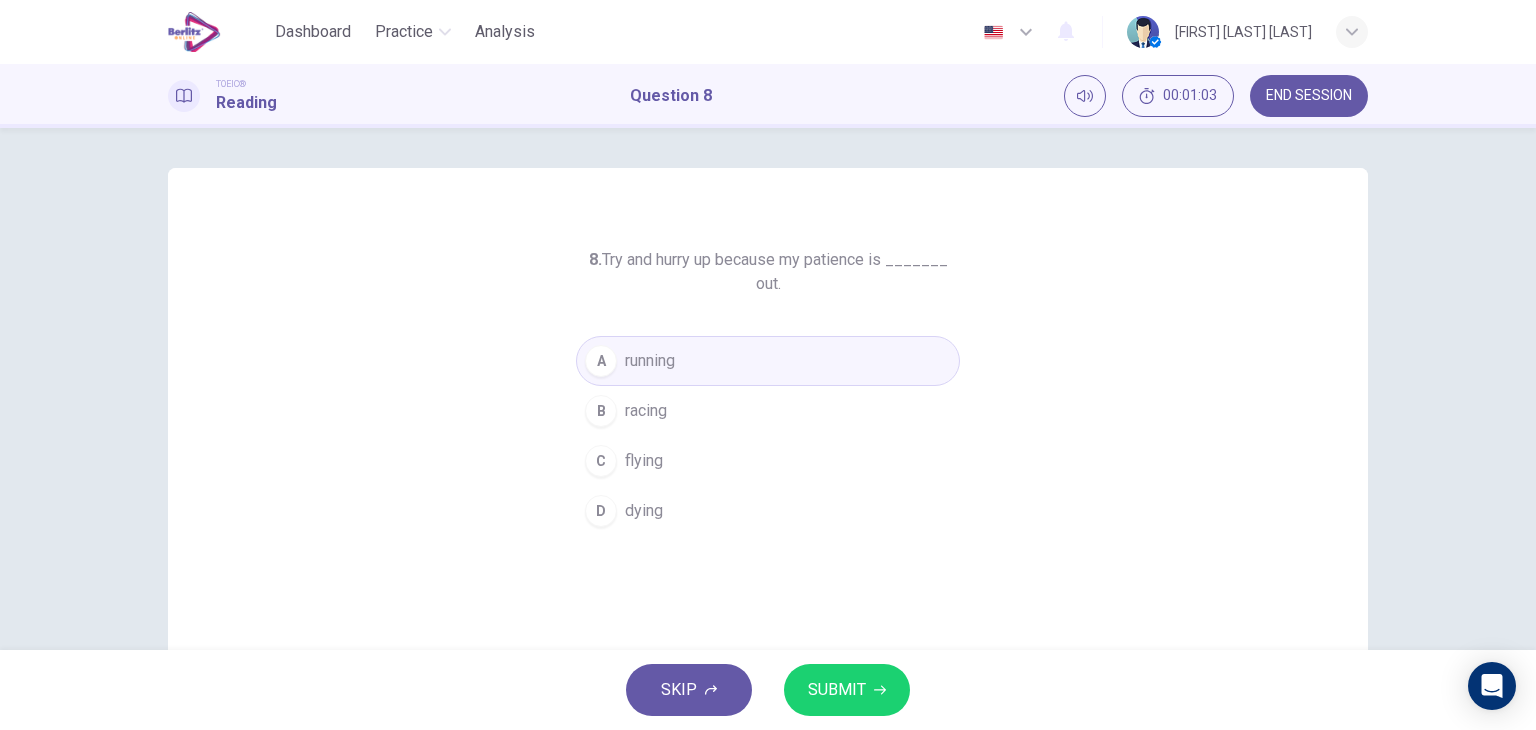 click on "SKIP SUBMIT" at bounding box center (768, 690) 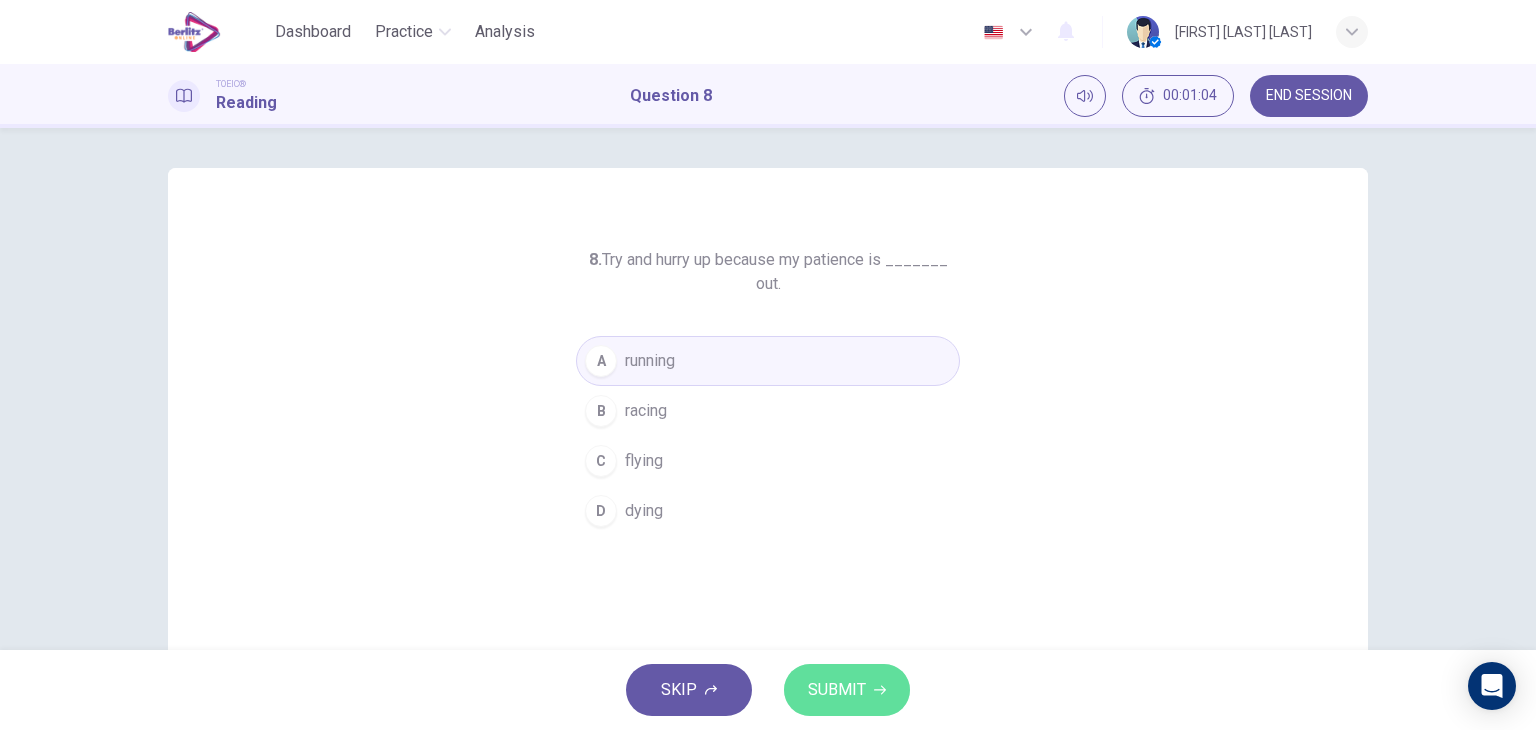 click on "SUBMIT" at bounding box center (837, 690) 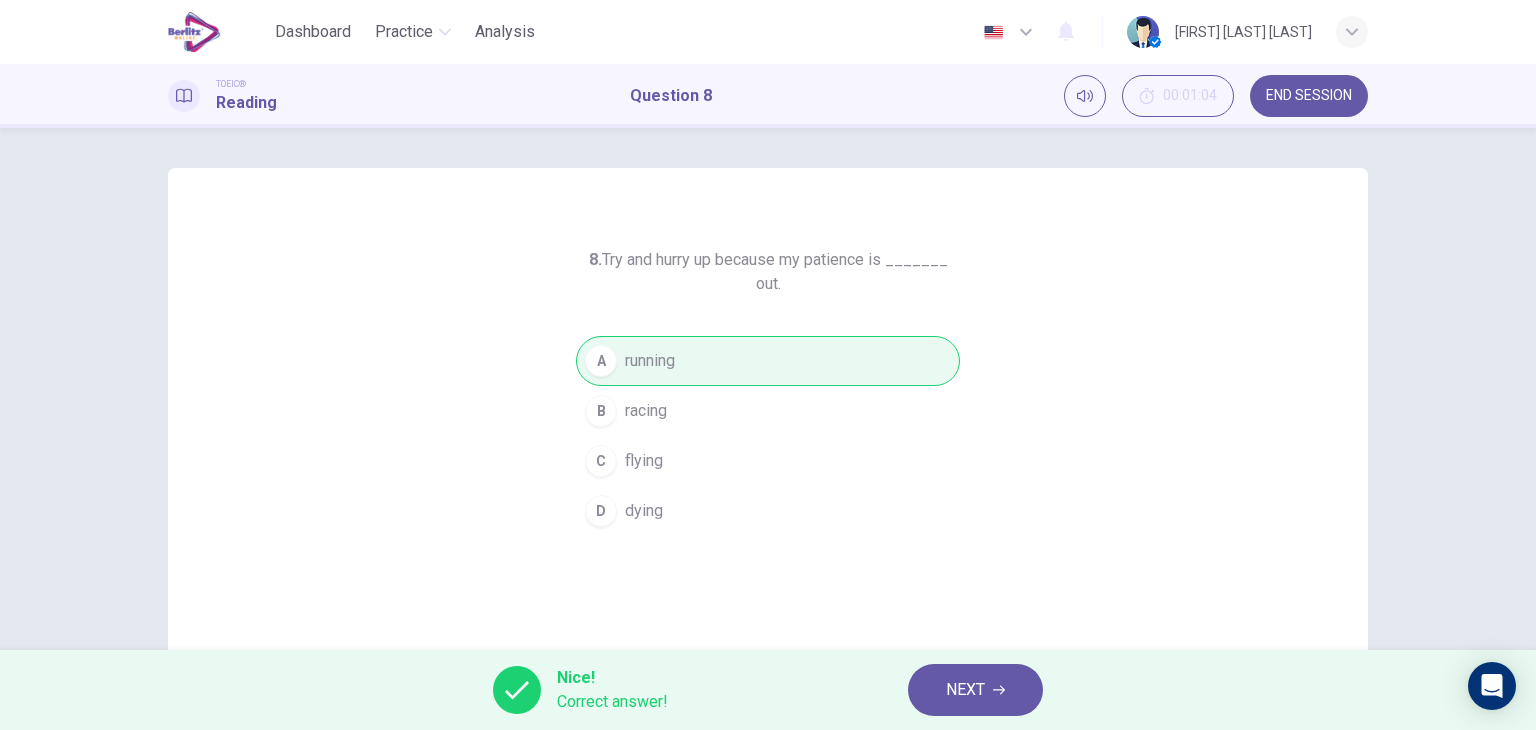 click on "NEXT" at bounding box center (965, 690) 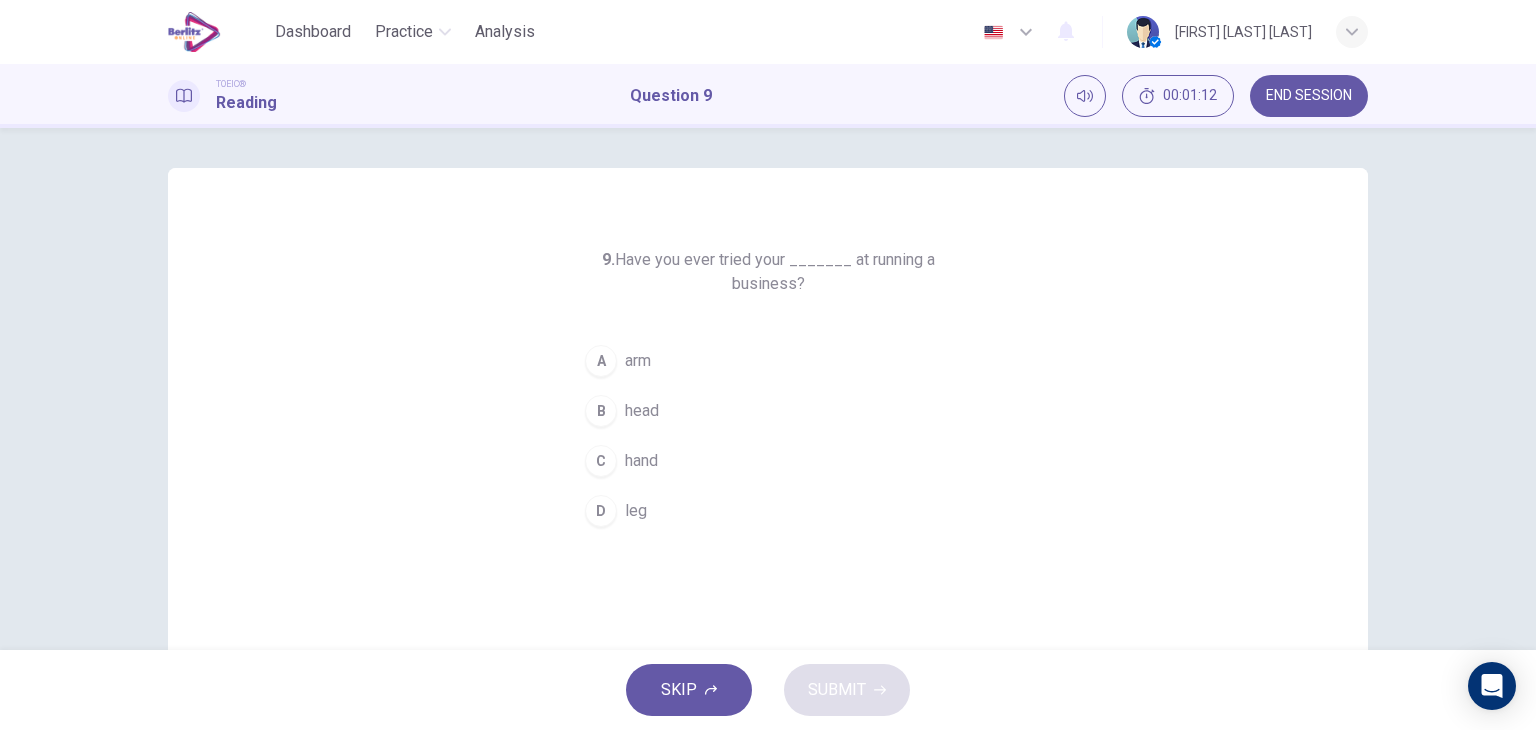 click on "C hand" at bounding box center (768, 461) 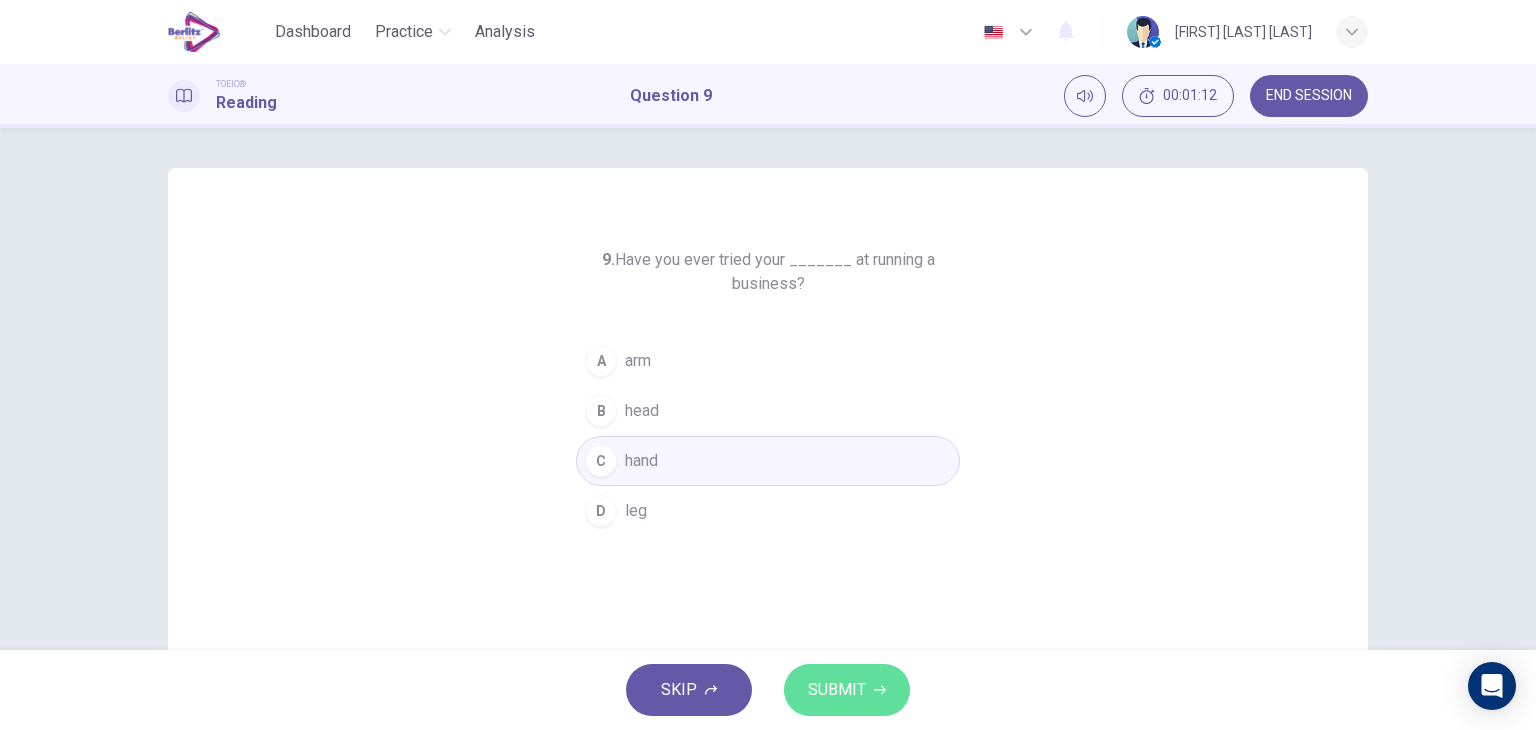 click on "SUBMIT" at bounding box center (837, 690) 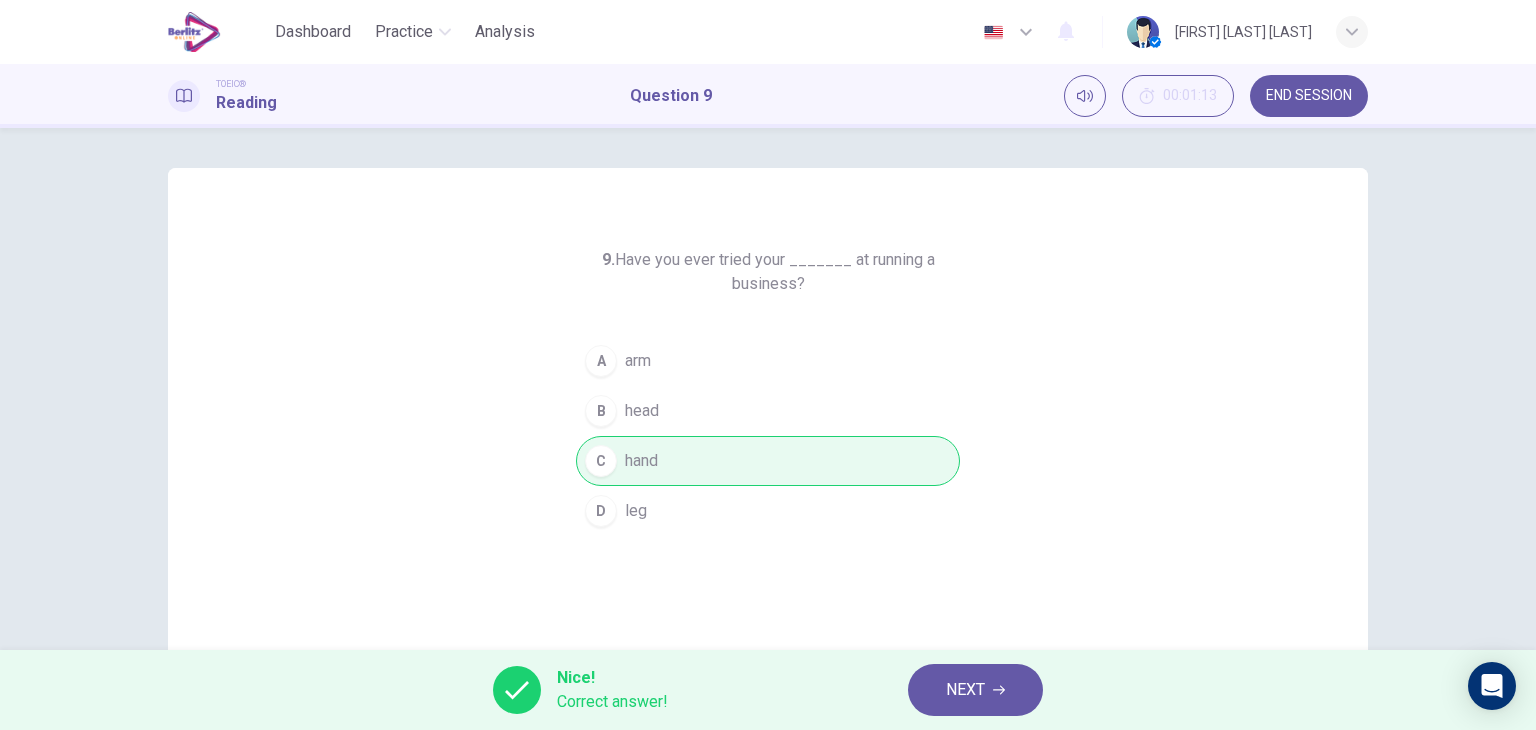 click on "NEXT" at bounding box center [965, 690] 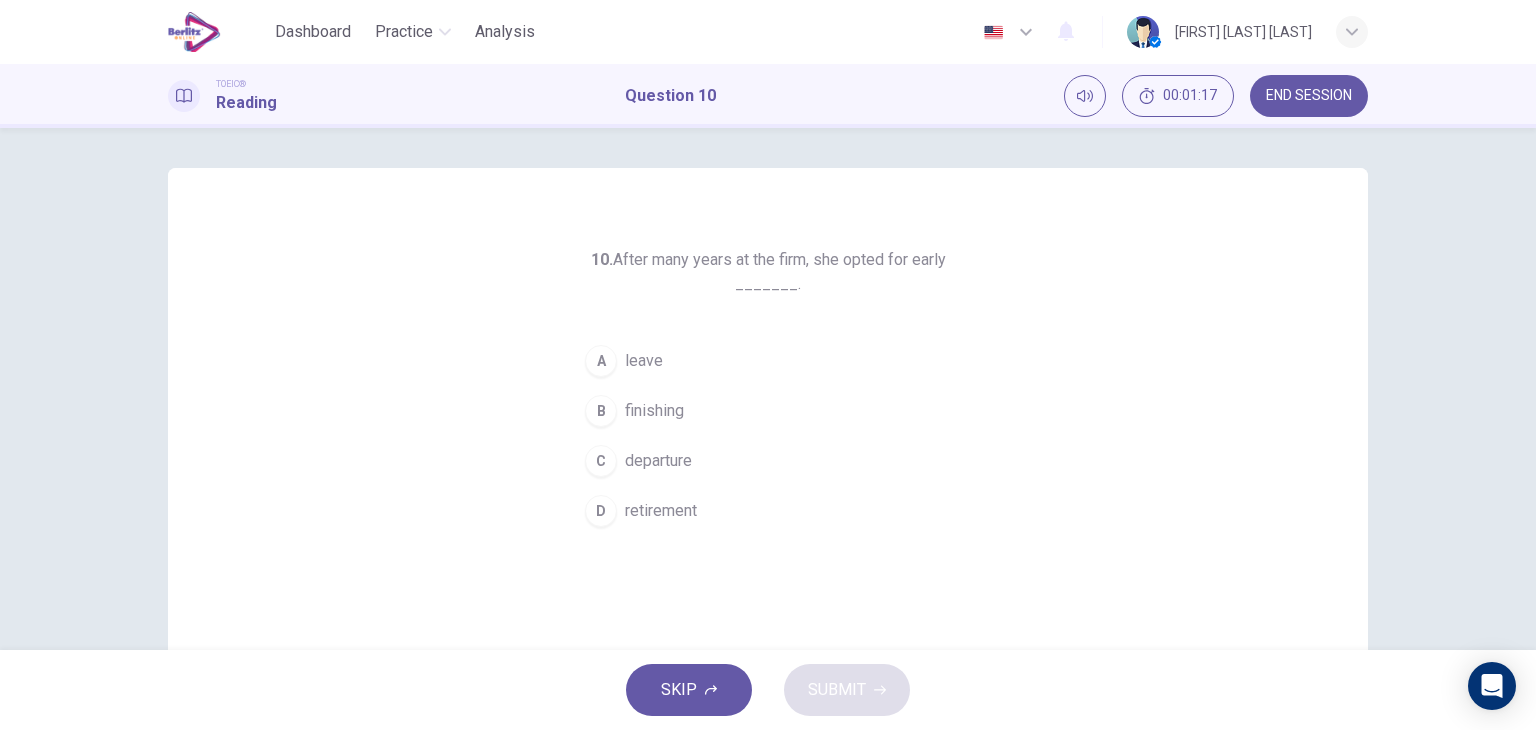 click on "retirement" at bounding box center [661, 511] 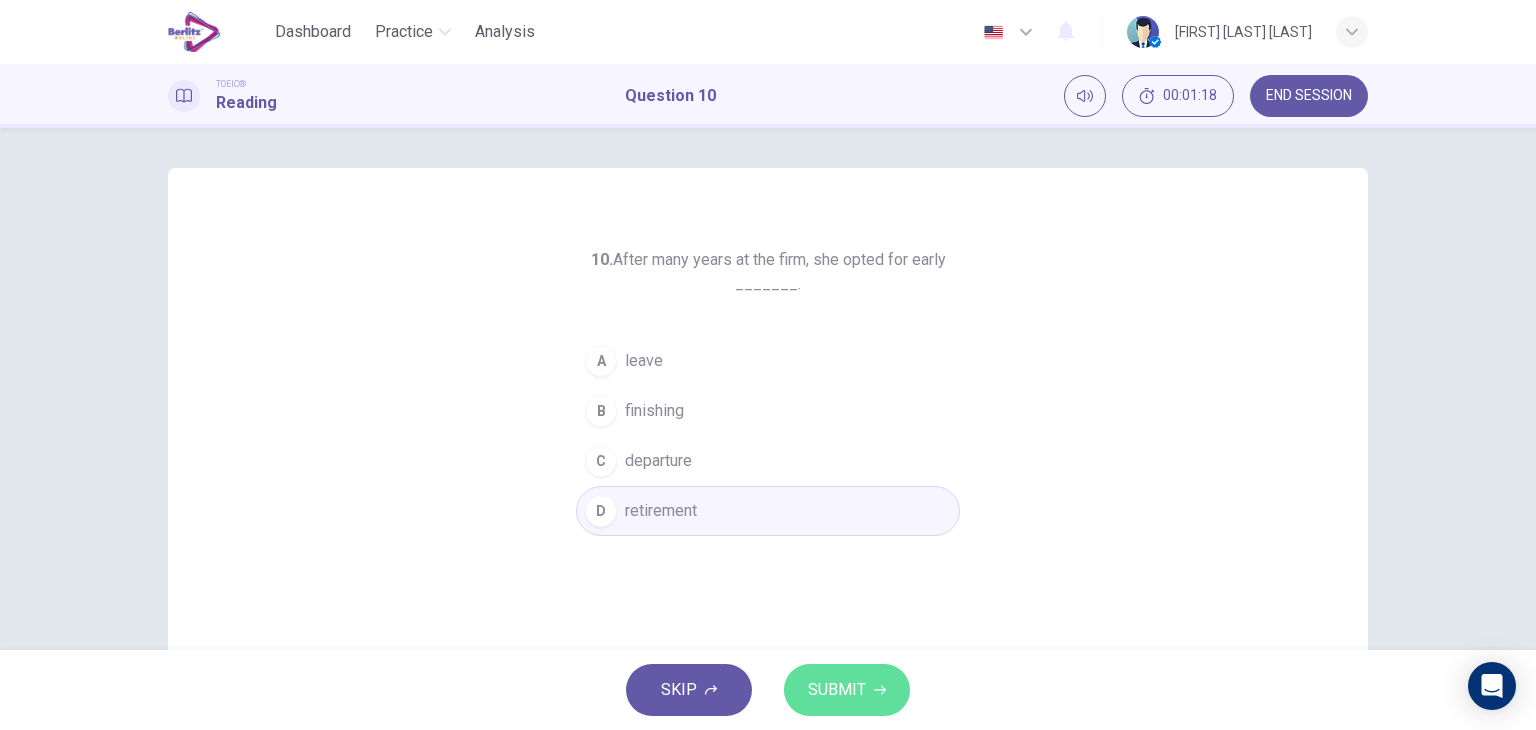 click on "SUBMIT" at bounding box center [837, 690] 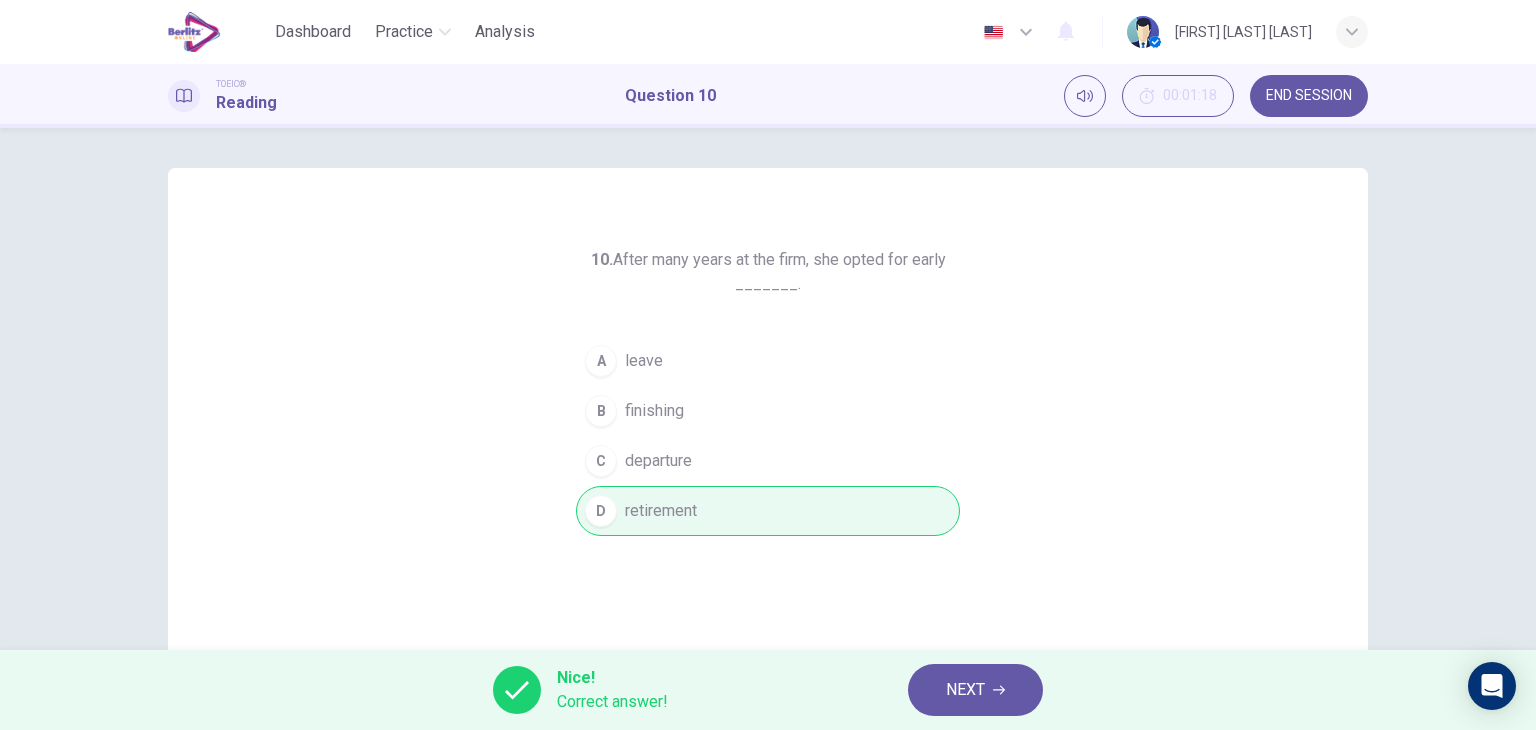 click 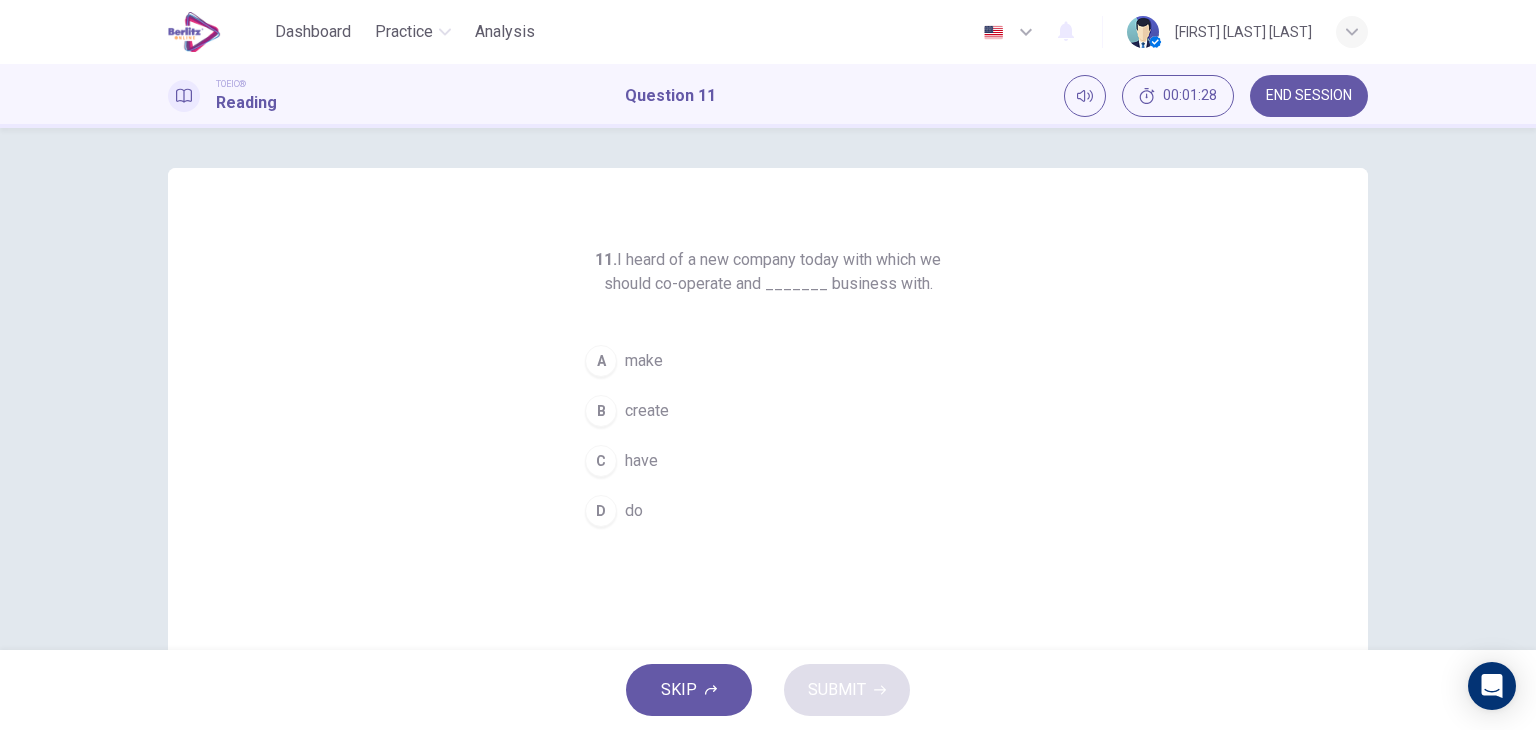 click on "C have" at bounding box center (768, 461) 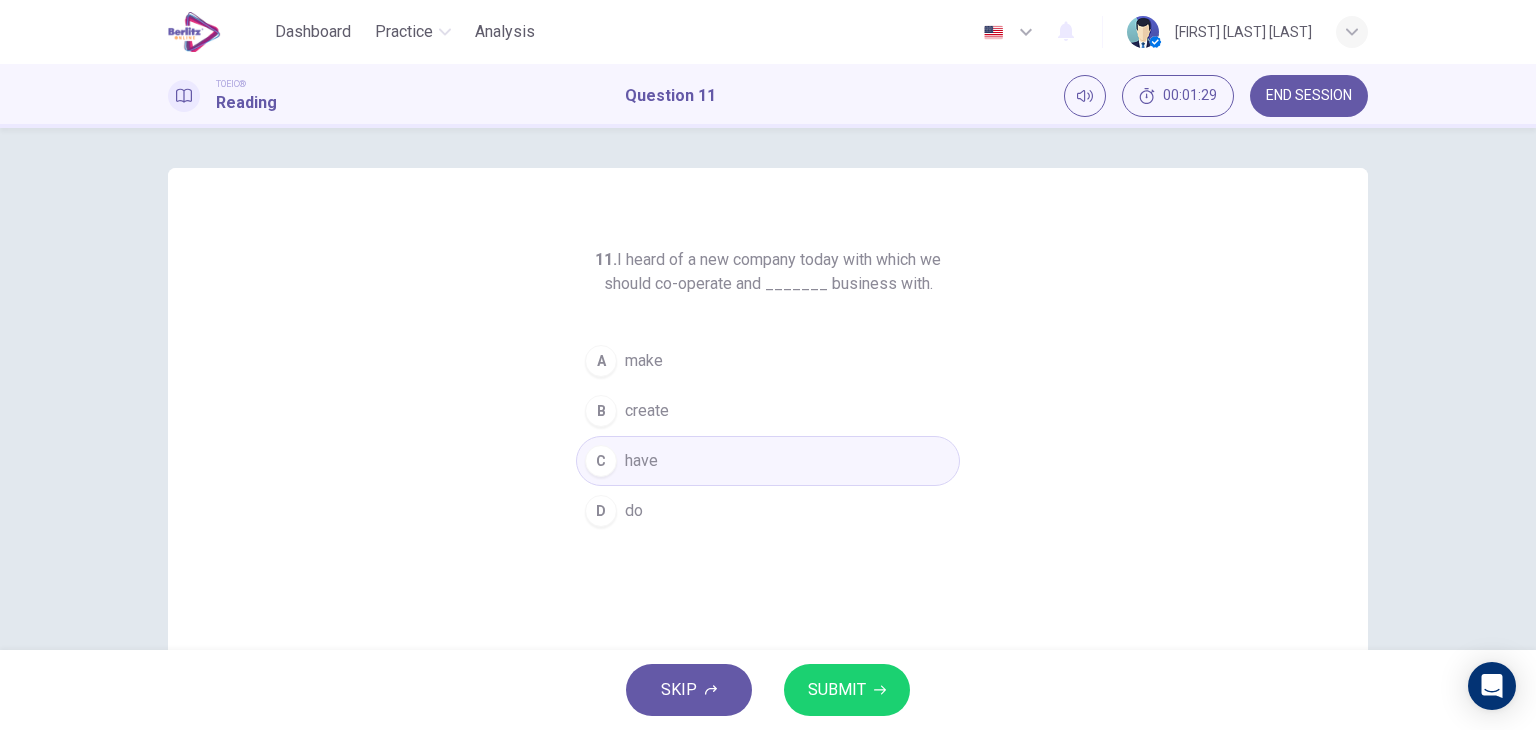 click on "SUBMIT" at bounding box center [837, 690] 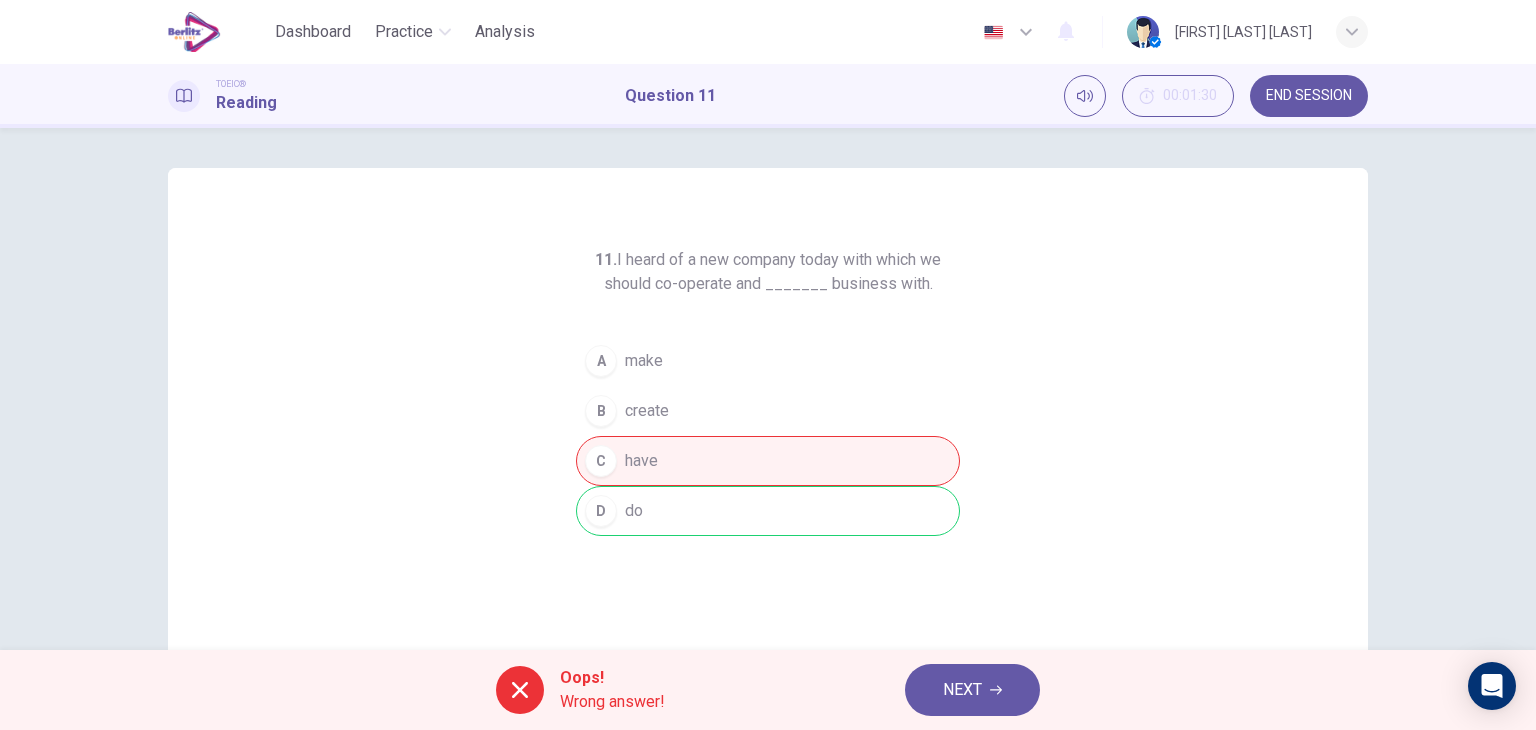 click on "NEXT" at bounding box center (962, 690) 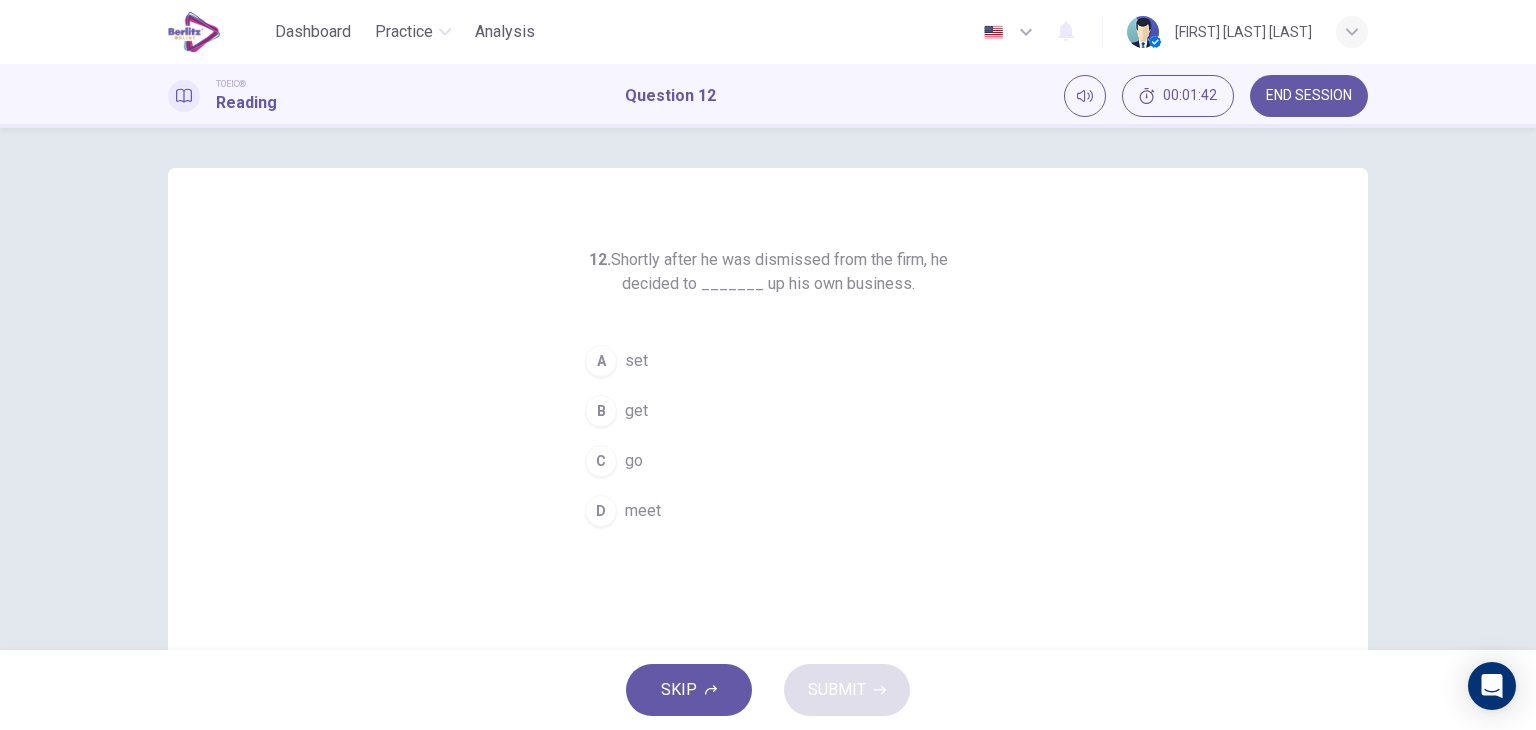 click on "A set" at bounding box center (768, 361) 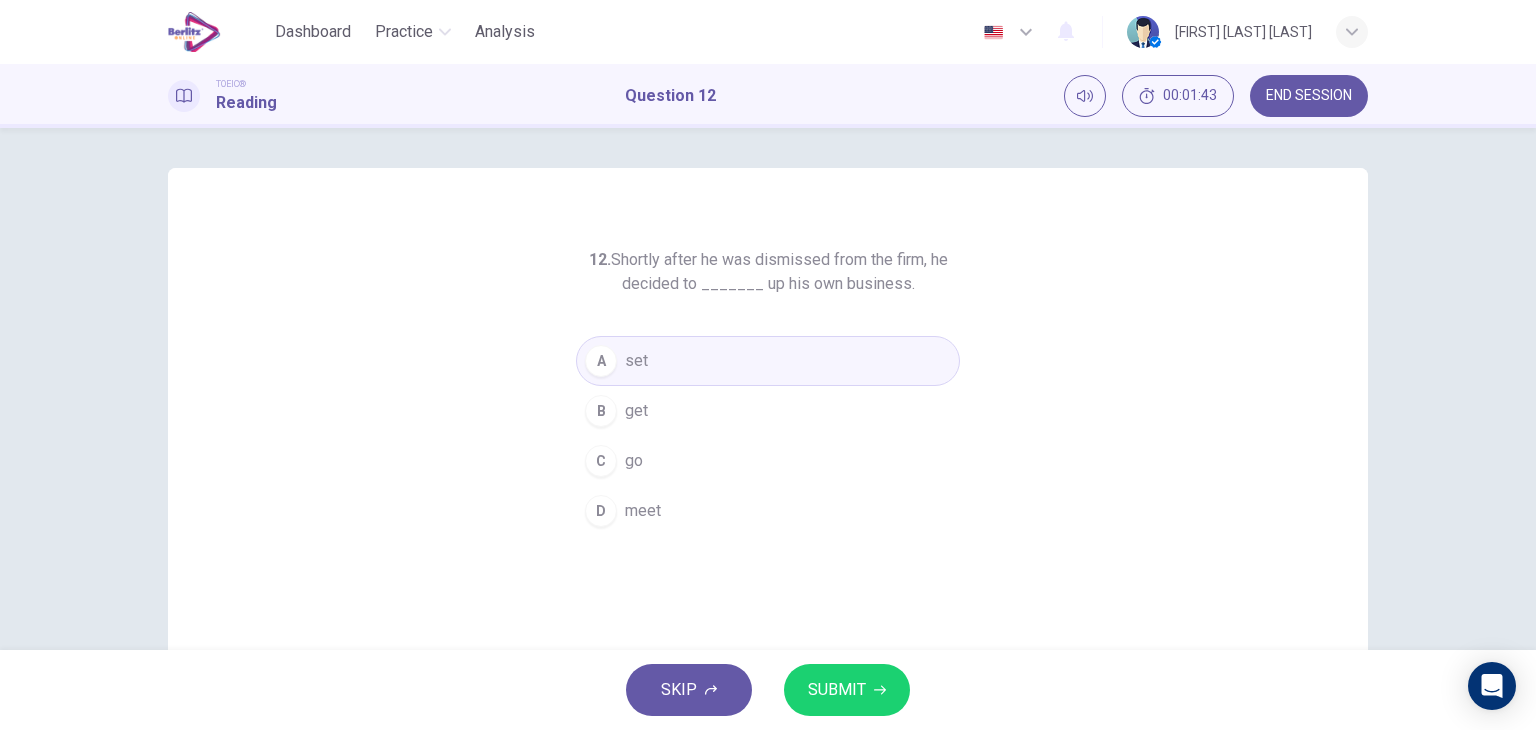 click on "SKIP SUBMIT" at bounding box center (768, 690) 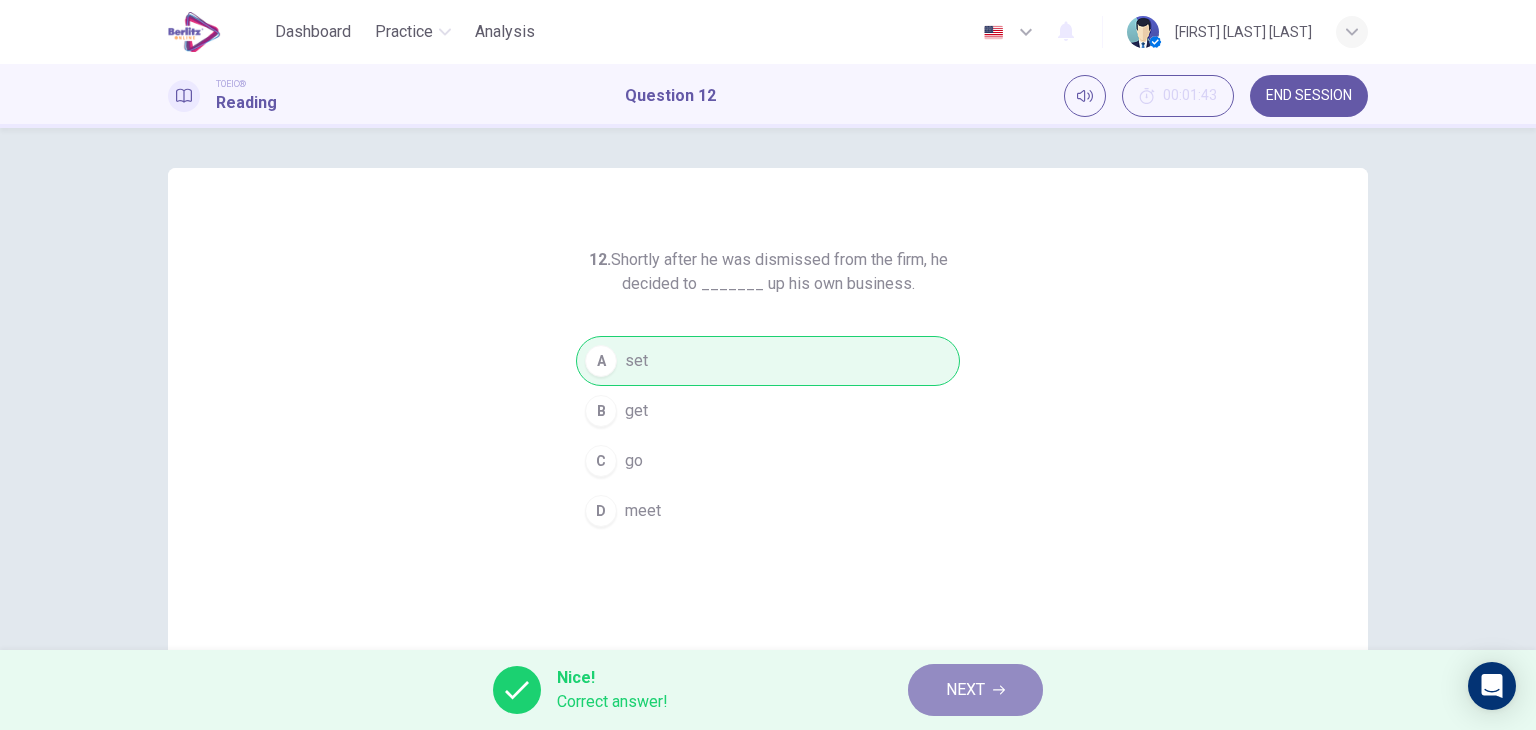 click on "NEXT" at bounding box center (975, 690) 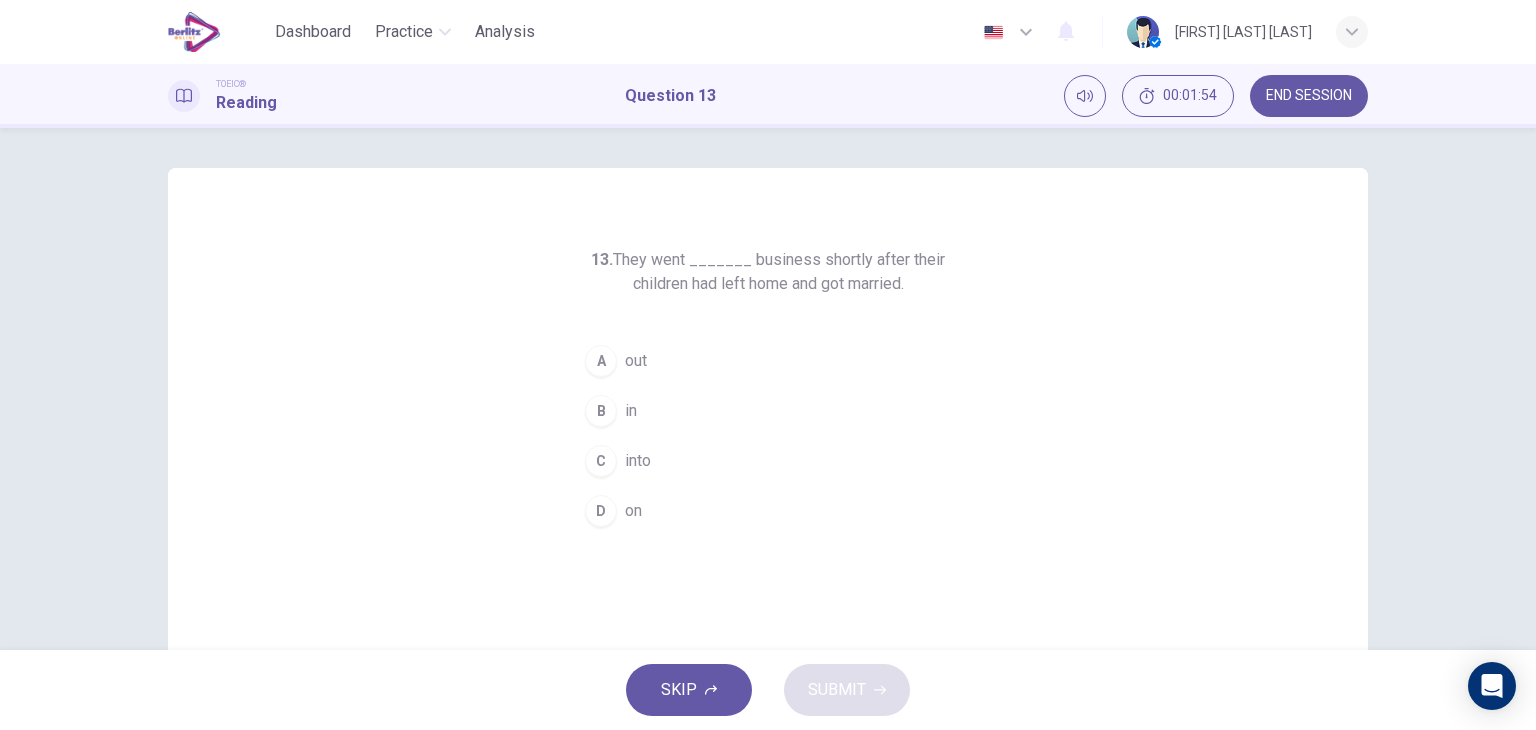 click on "A out" at bounding box center (768, 361) 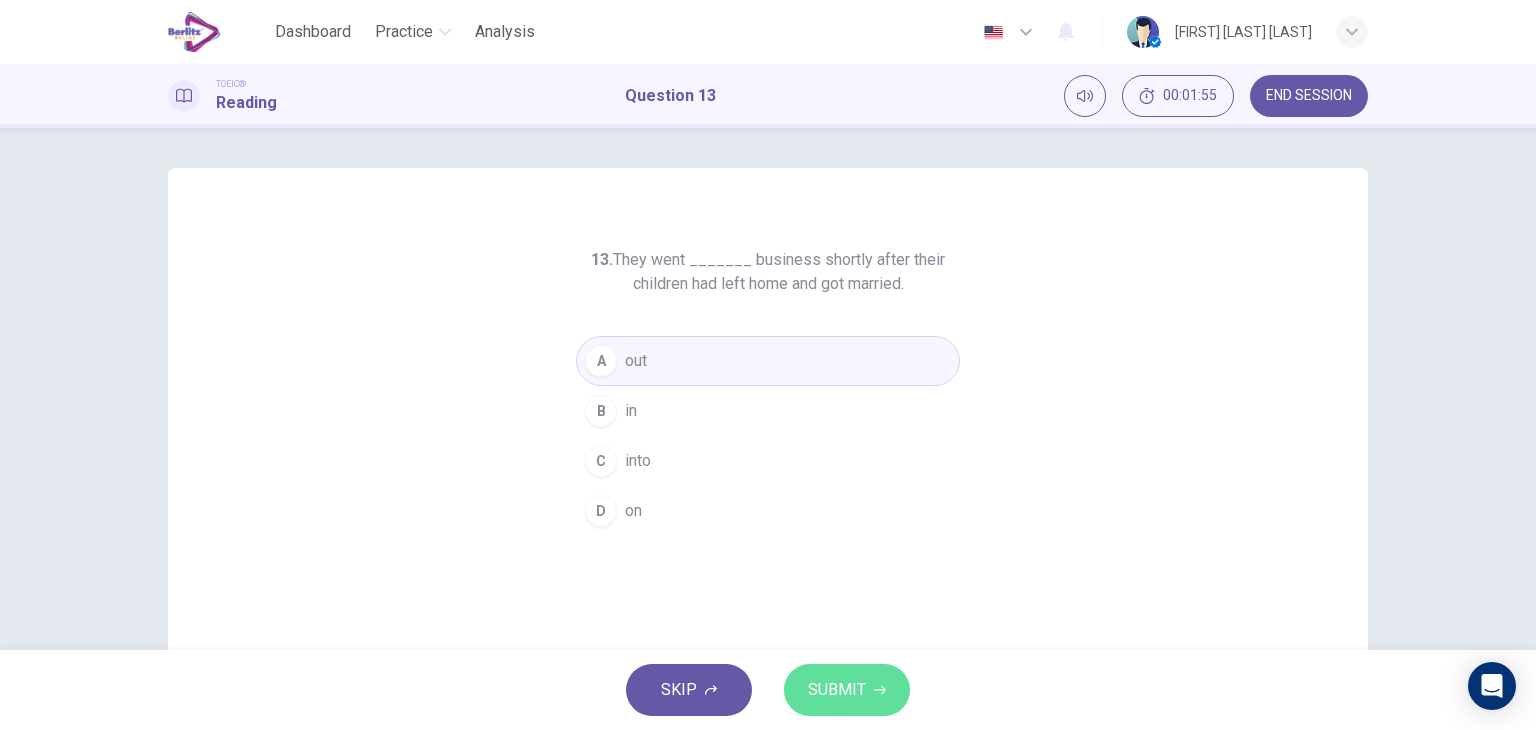 click 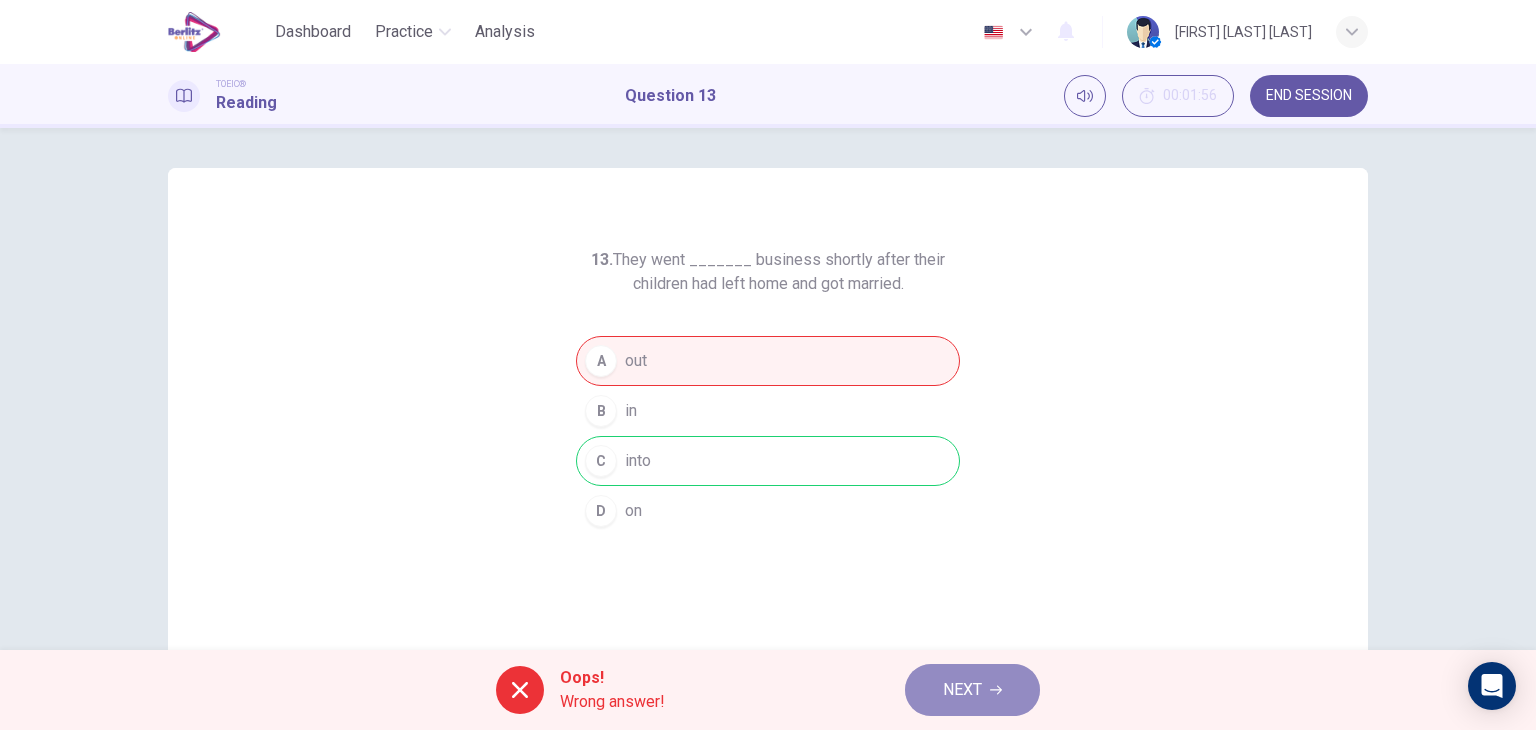 drag, startPoint x: 972, startPoint y: 689, endPoint x: 975, endPoint y: 635, distance: 54.08327 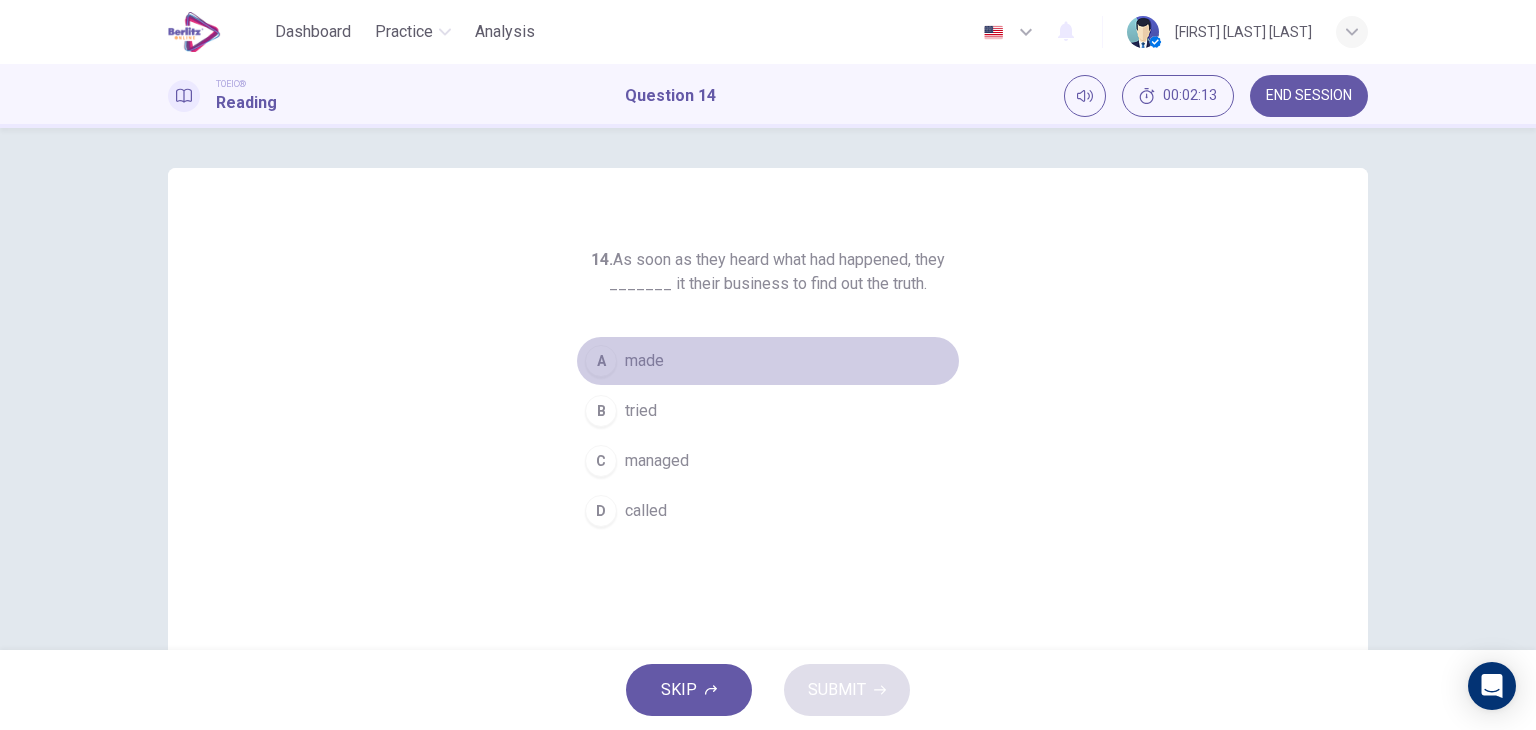click on "made" at bounding box center [644, 361] 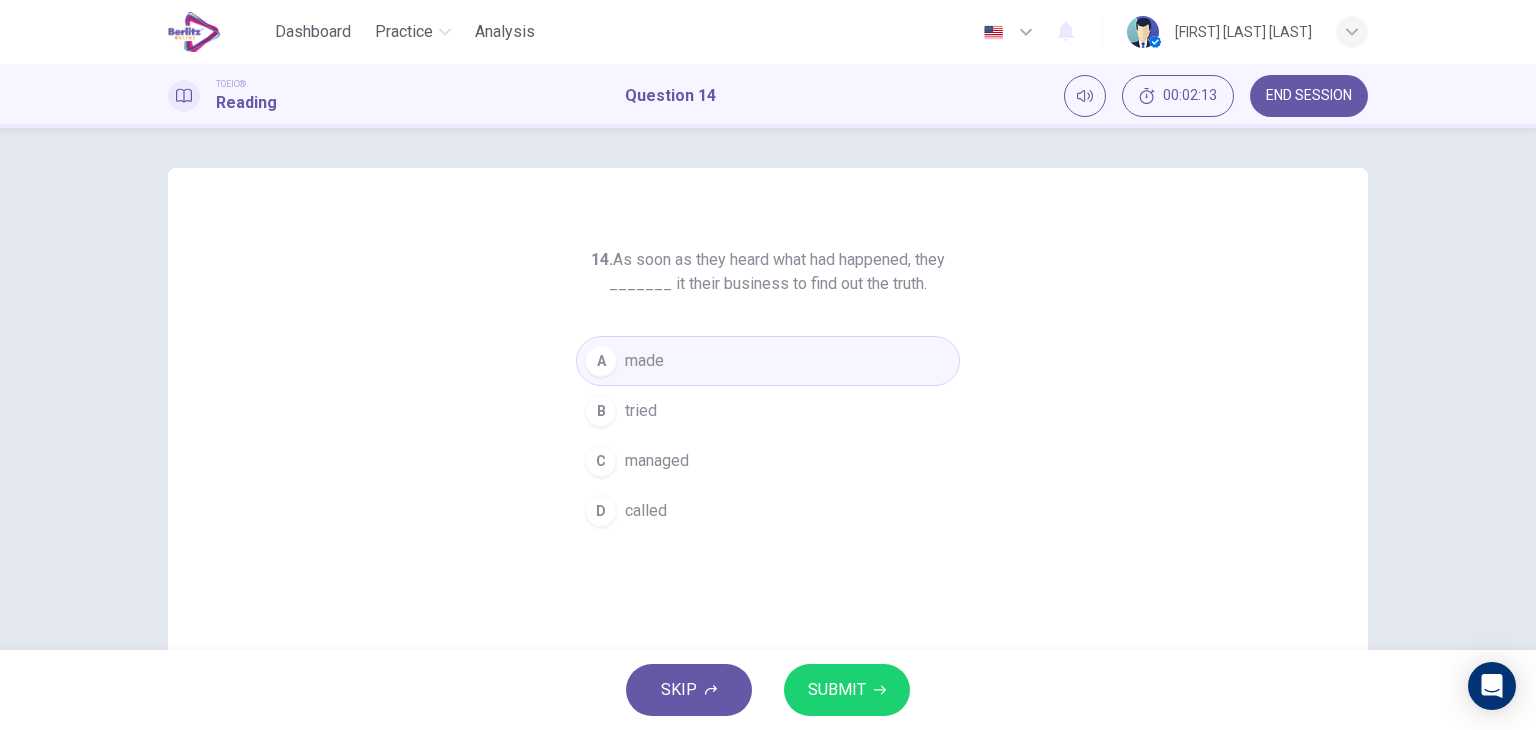 click on "SUBMIT" at bounding box center [837, 690] 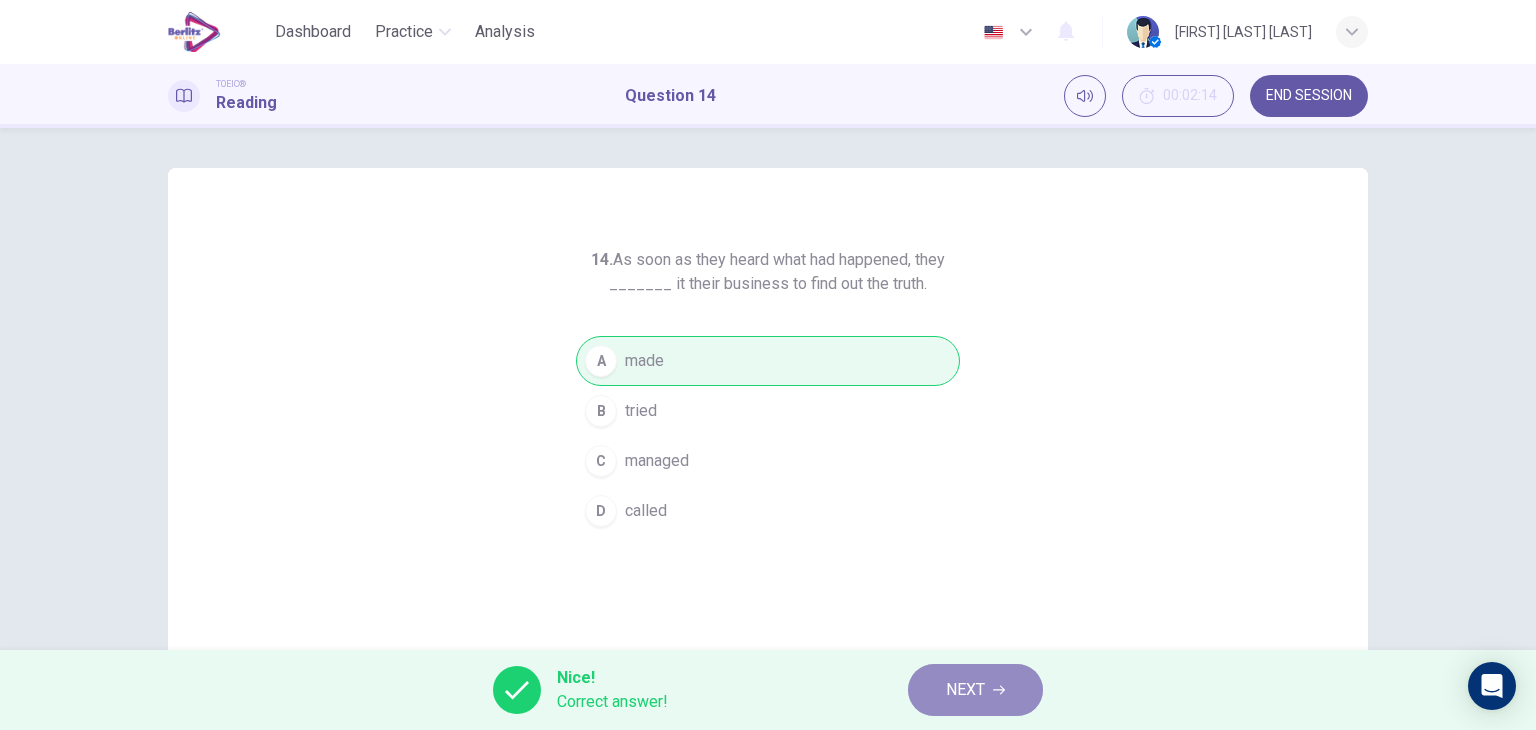 click 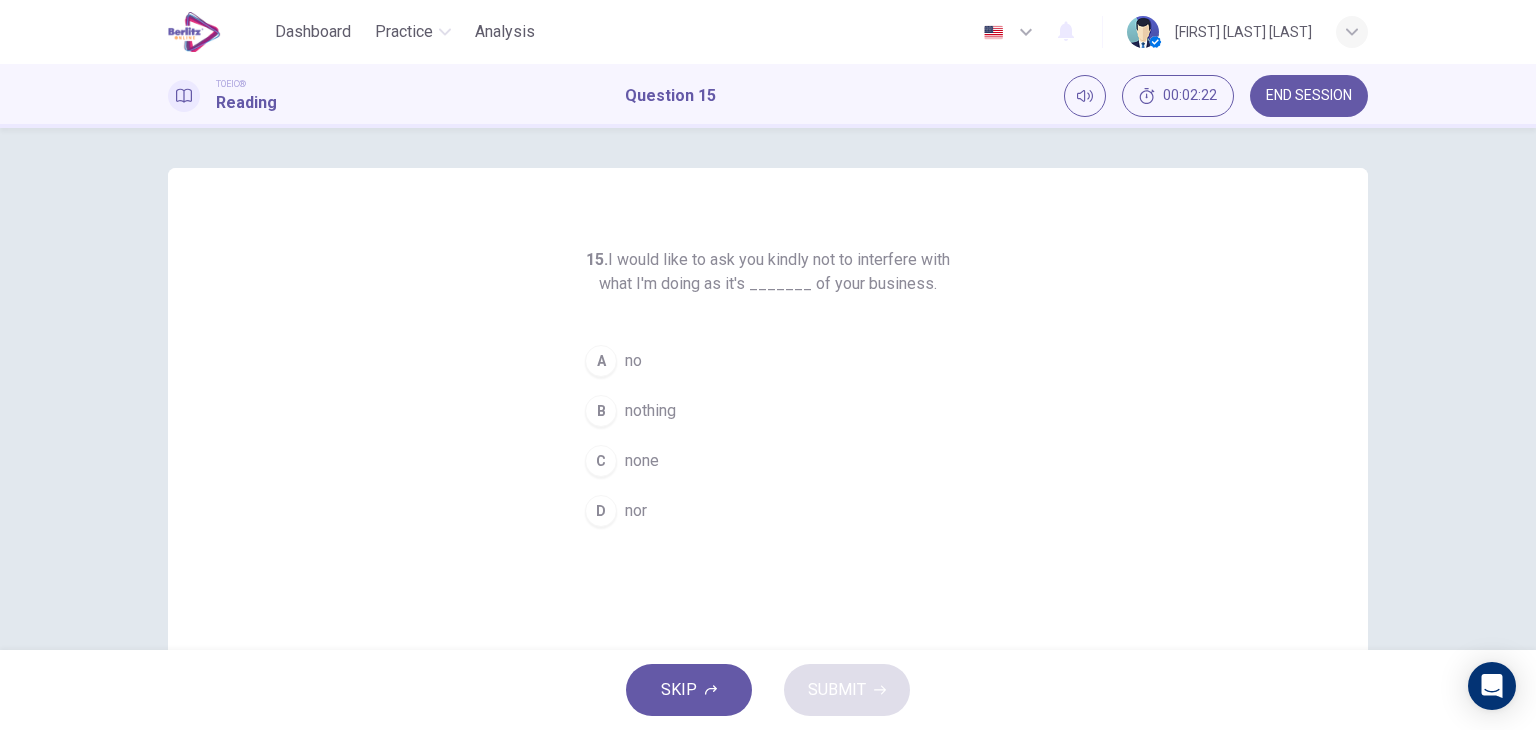 click on "none" at bounding box center [642, 461] 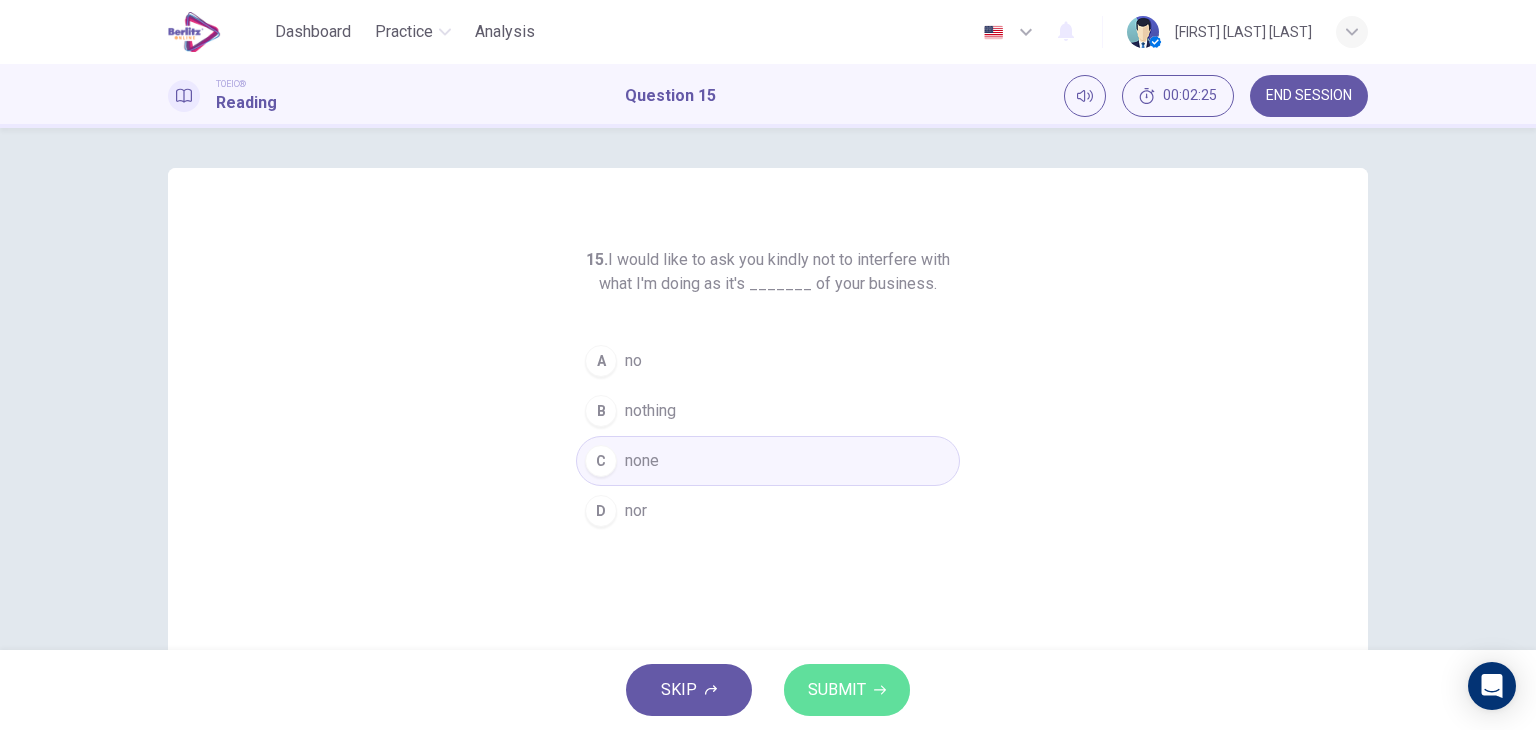 click on "SUBMIT" at bounding box center [847, 690] 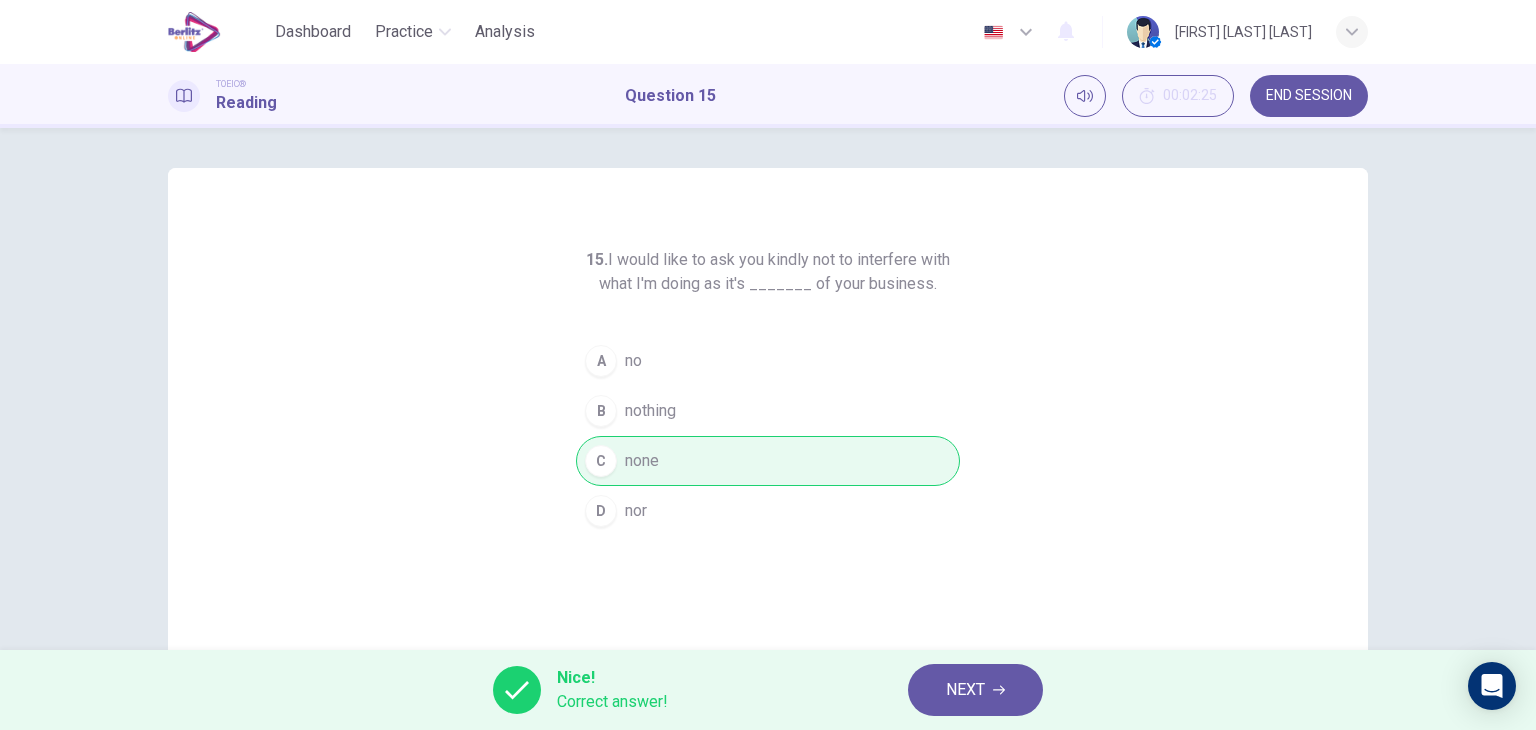 click on "NEXT" at bounding box center (965, 690) 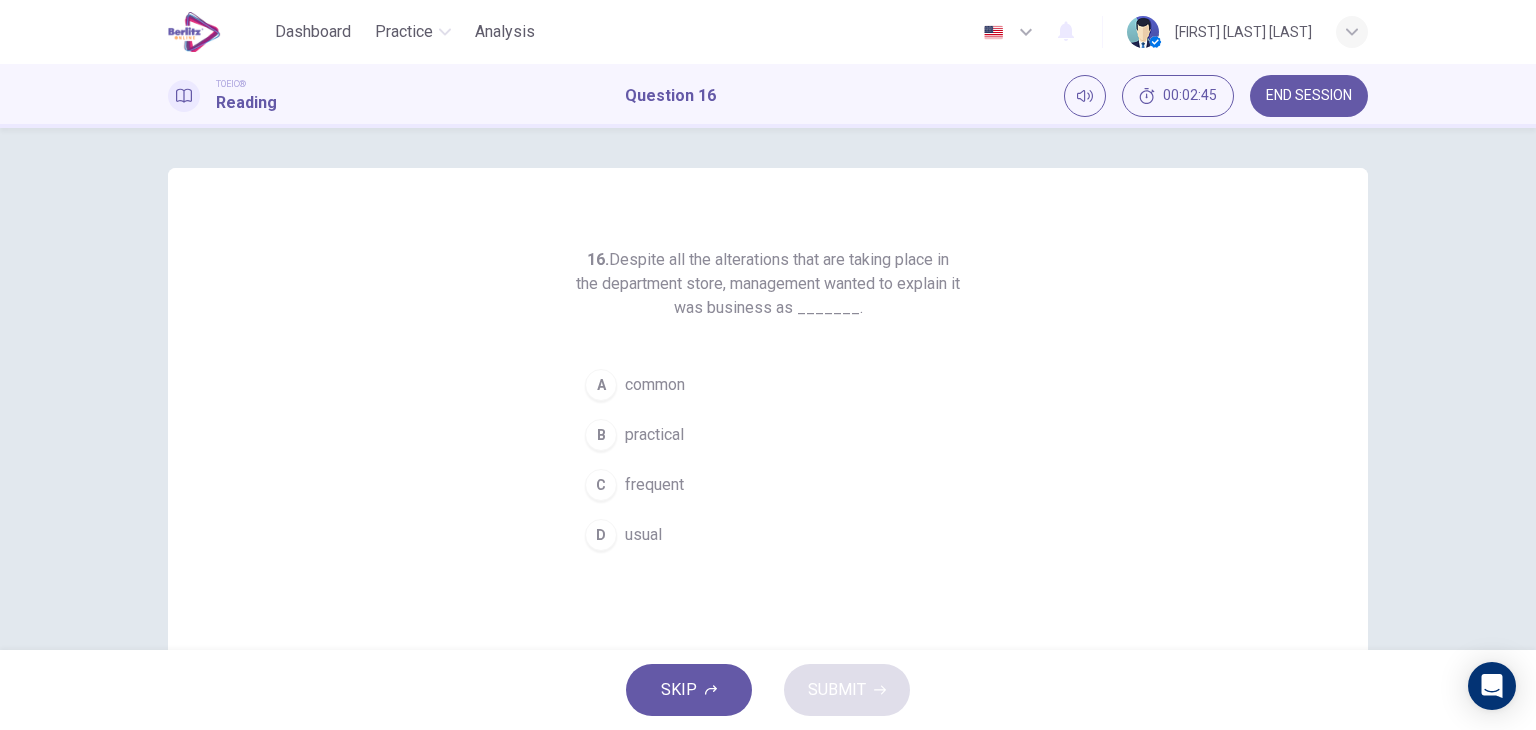 click on "D usual" at bounding box center (768, 535) 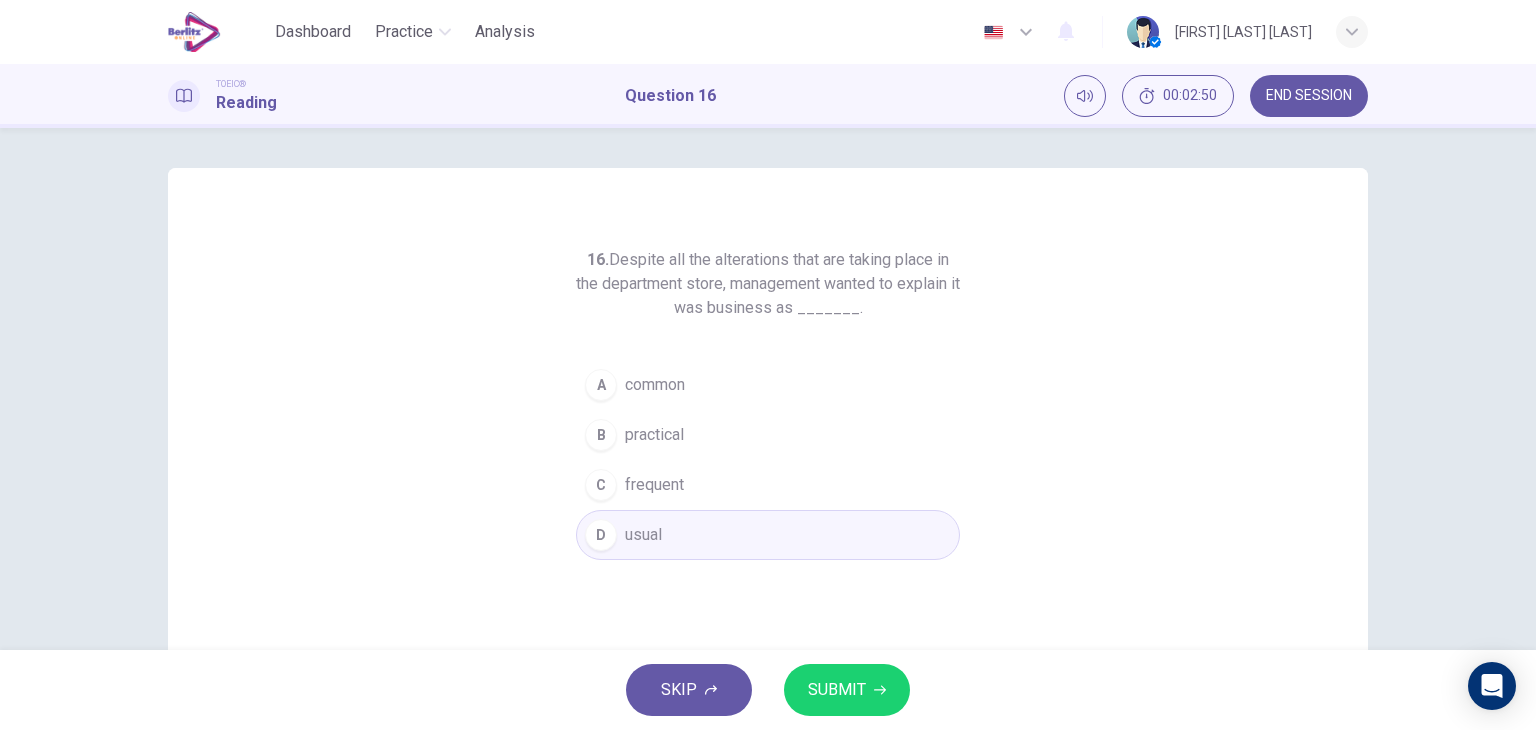 click on "SUBMIT" at bounding box center (847, 690) 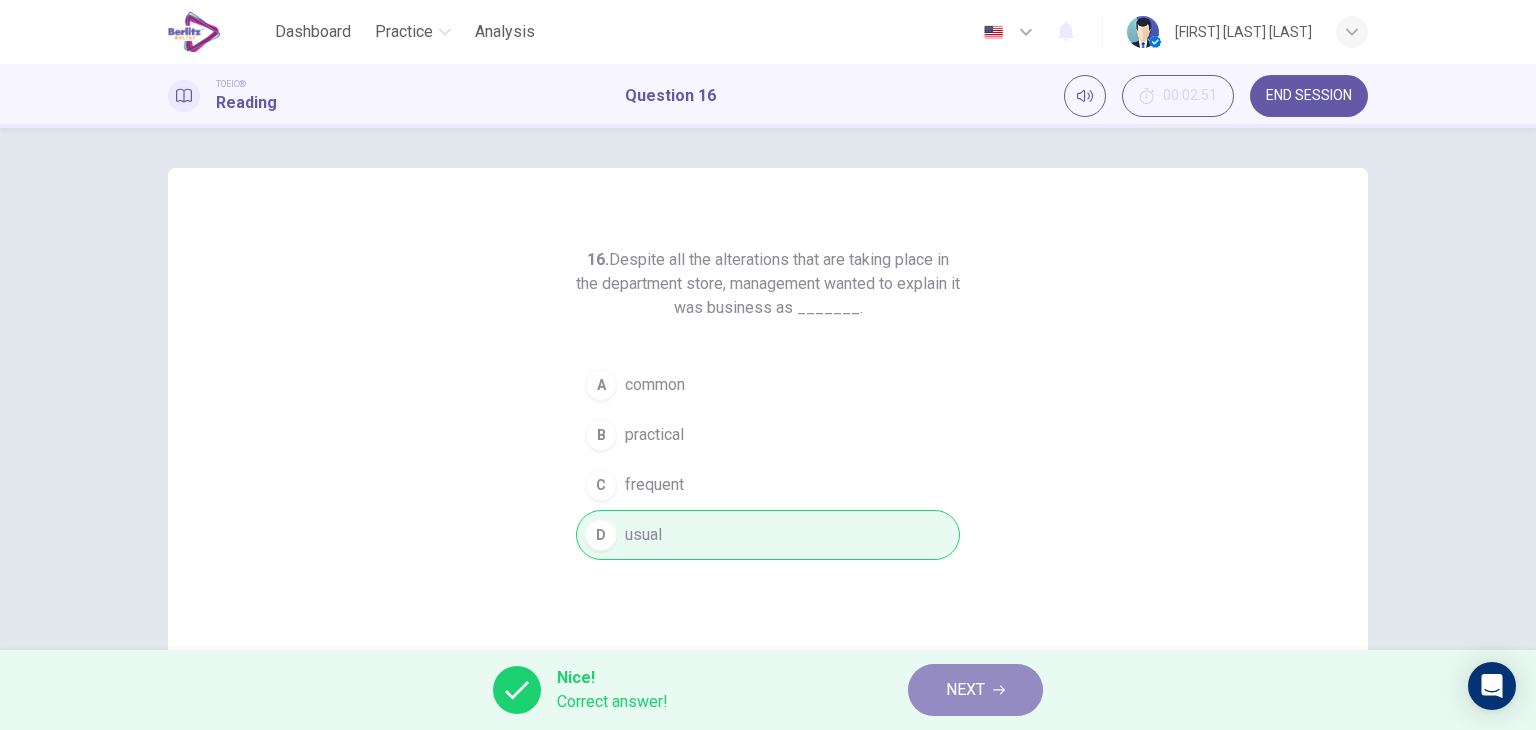 click on "NEXT" at bounding box center [965, 690] 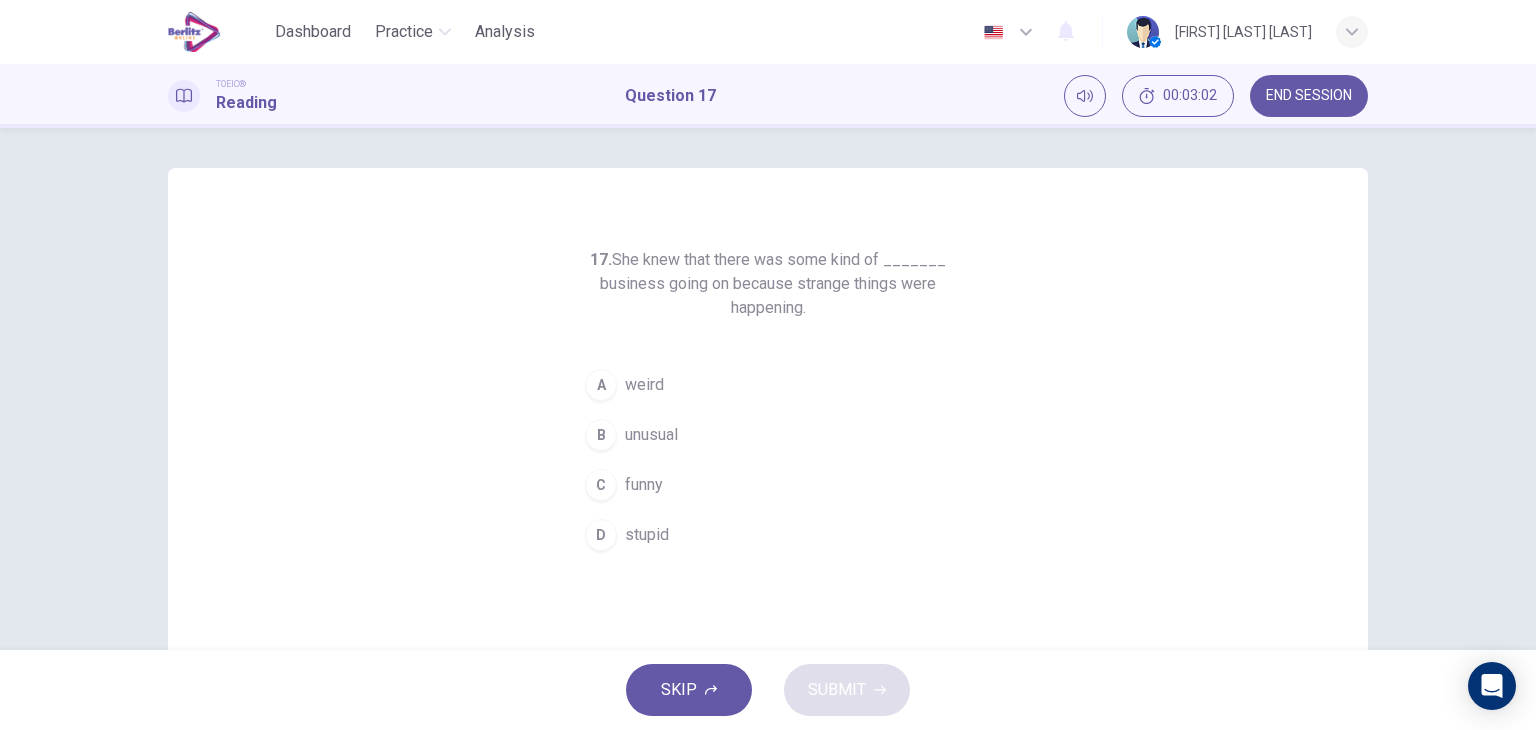 click on "funny" at bounding box center [644, 485] 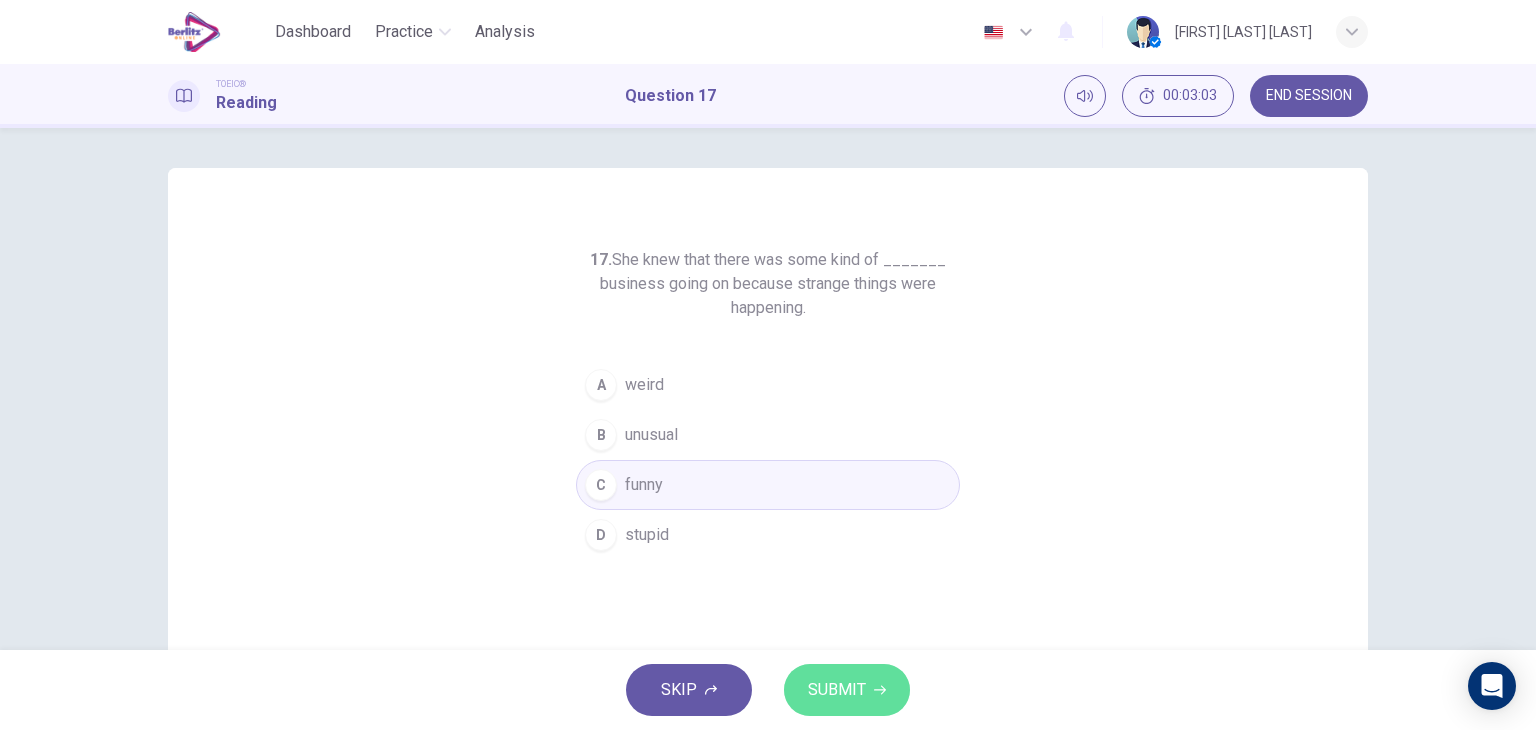 click on "SUBMIT" at bounding box center [847, 690] 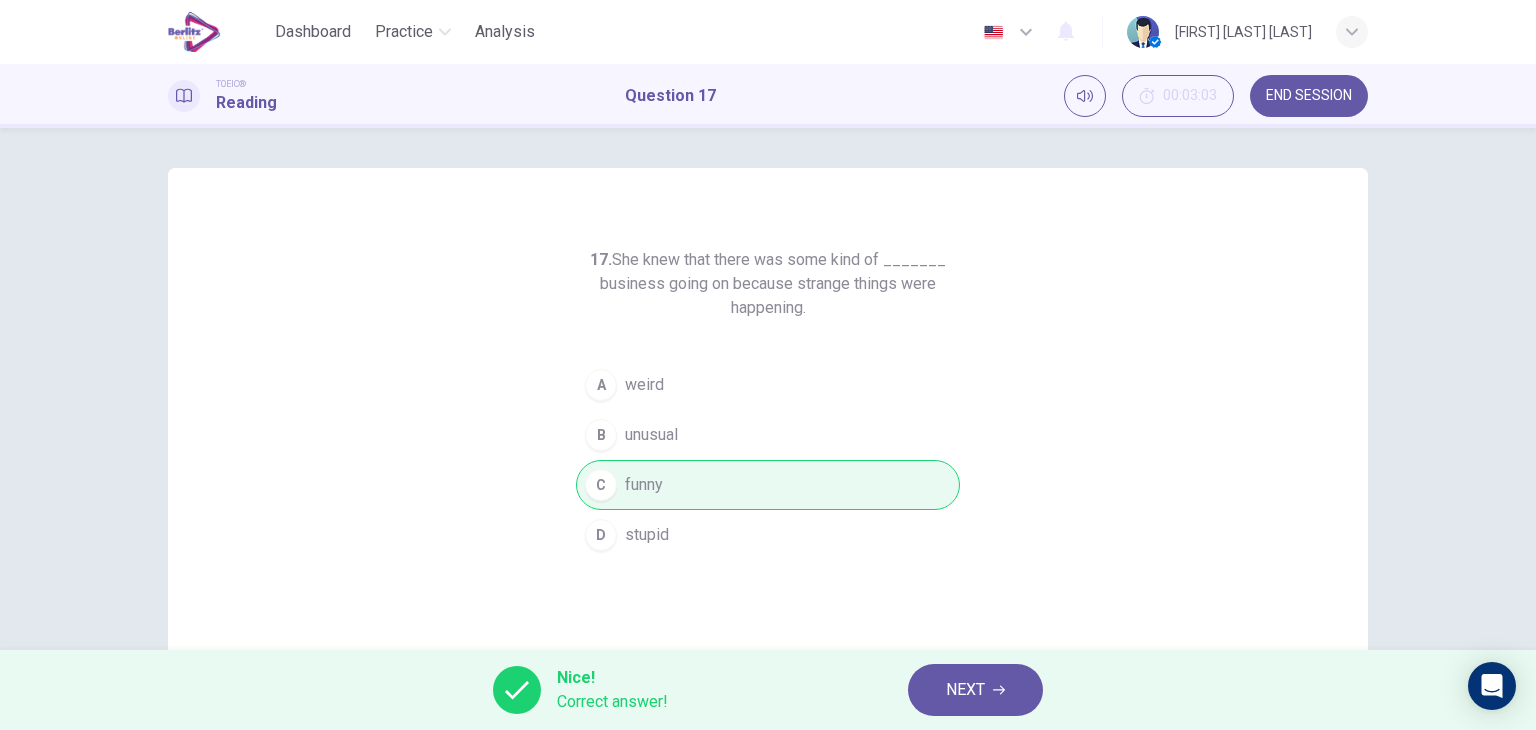 click on "NEXT" at bounding box center [975, 690] 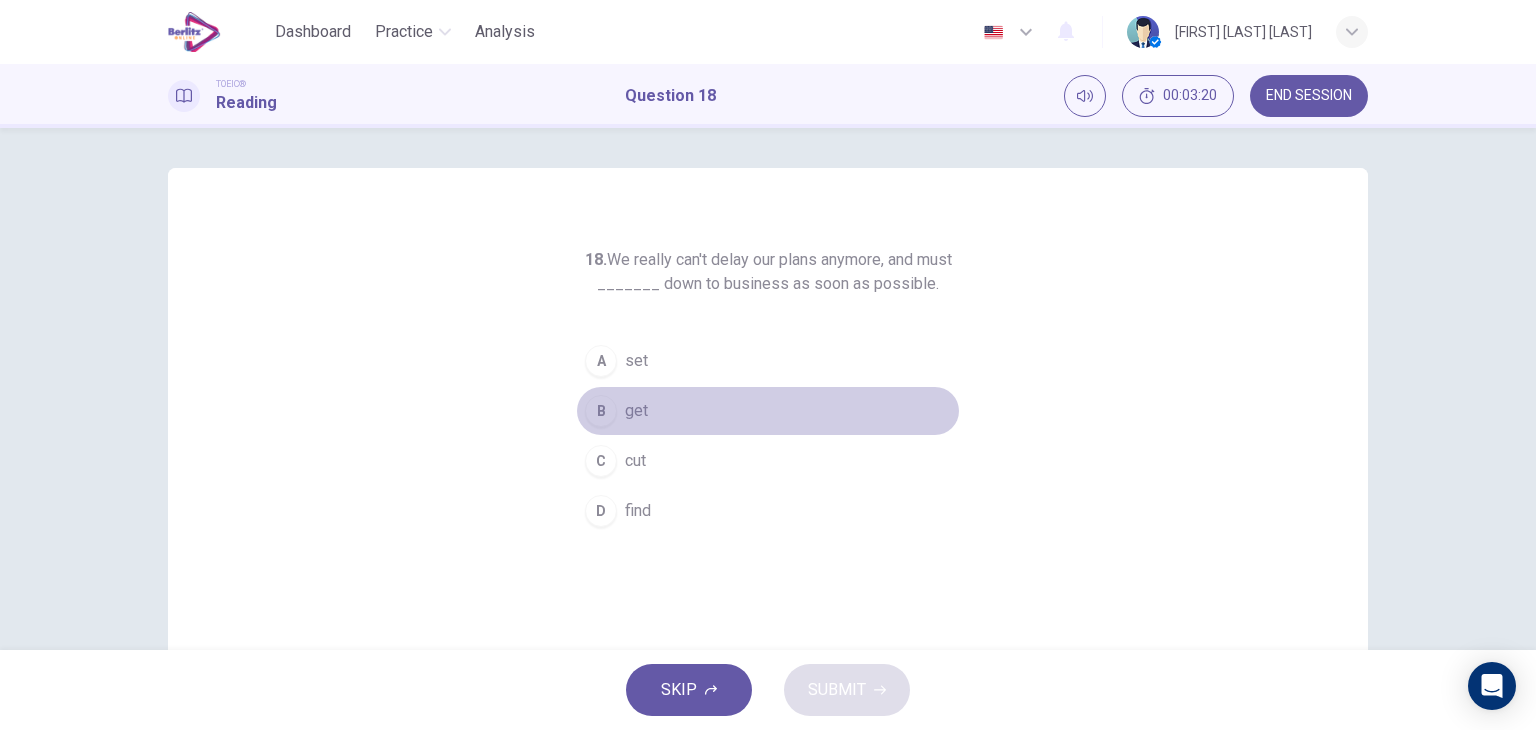 click on "B get" at bounding box center [768, 411] 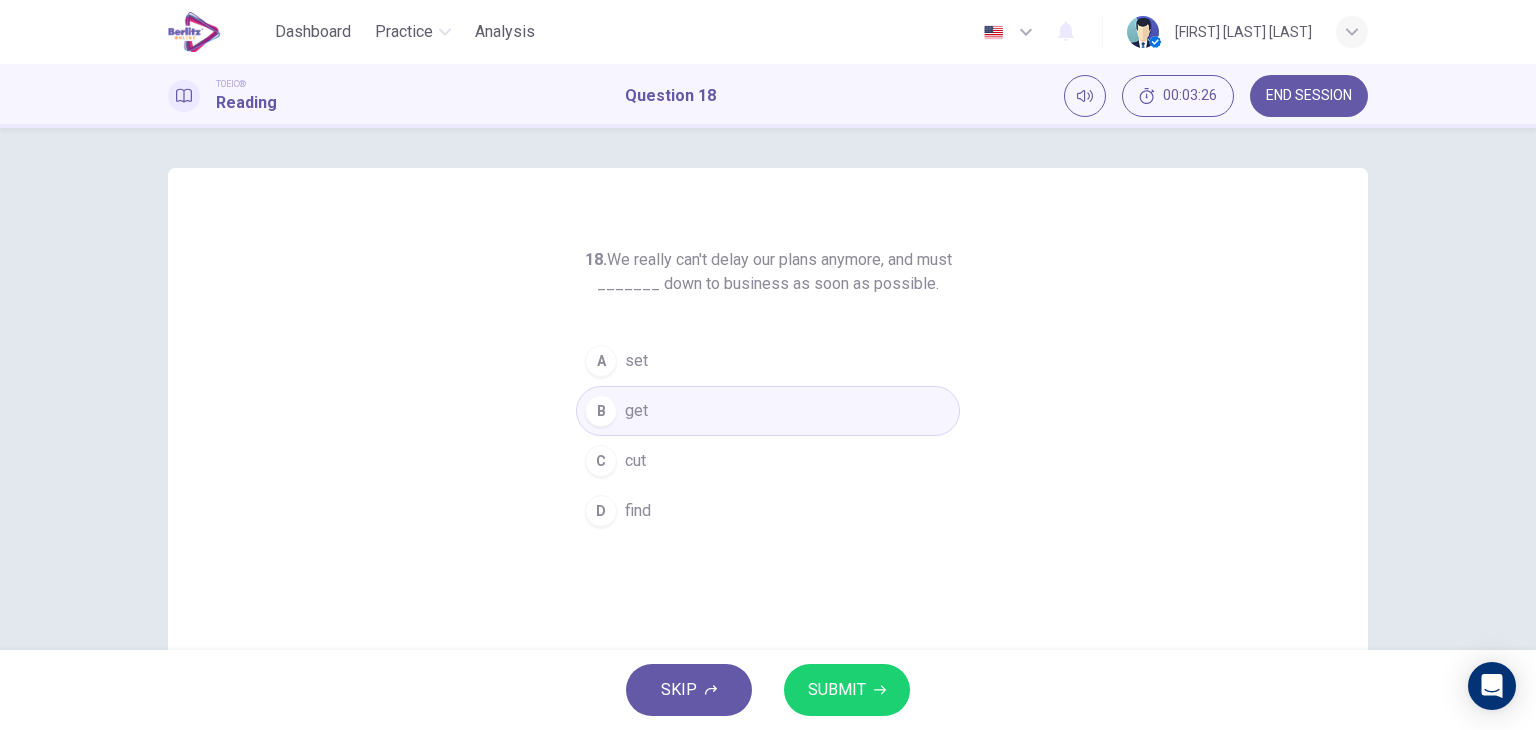 click on "A set" at bounding box center (768, 361) 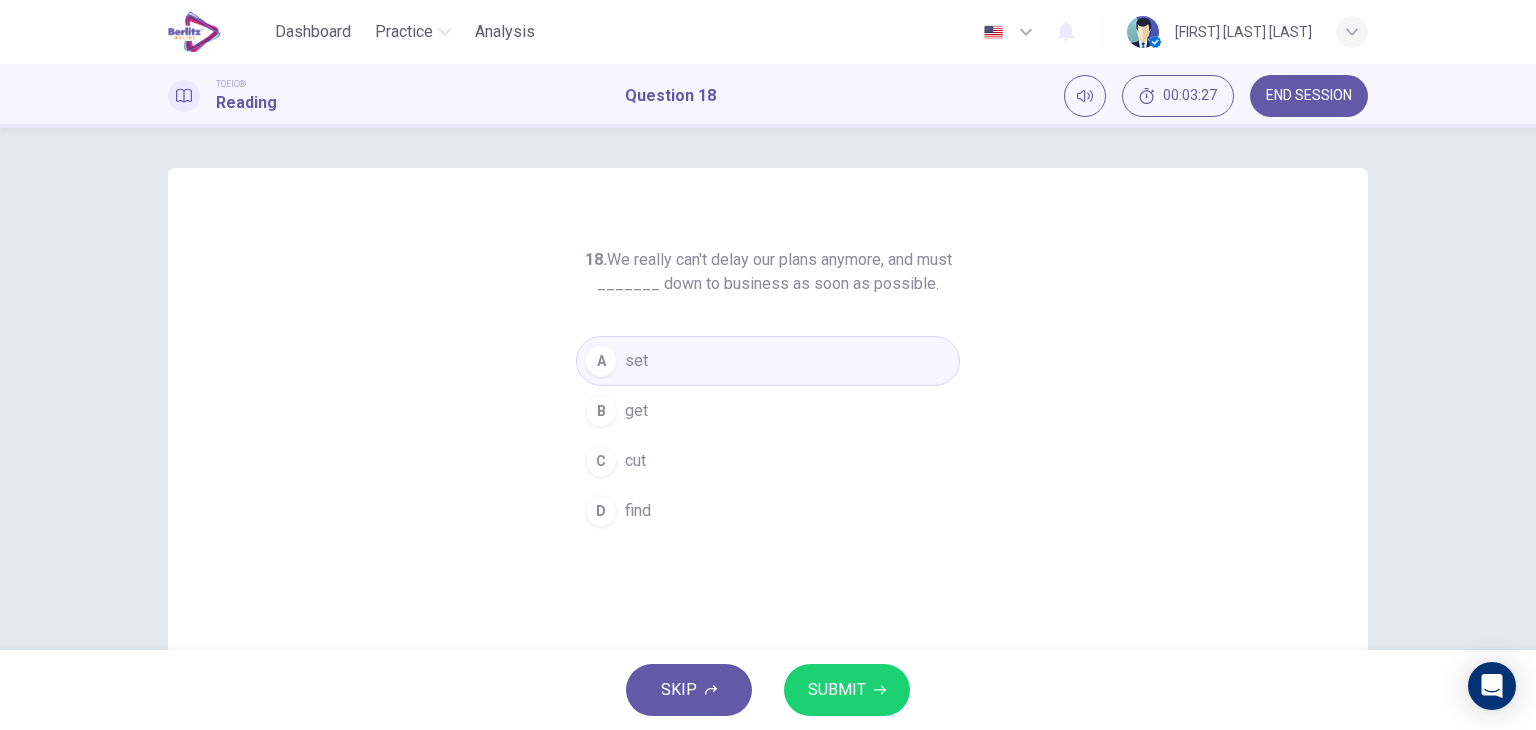 click on "SUBMIT" at bounding box center (847, 690) 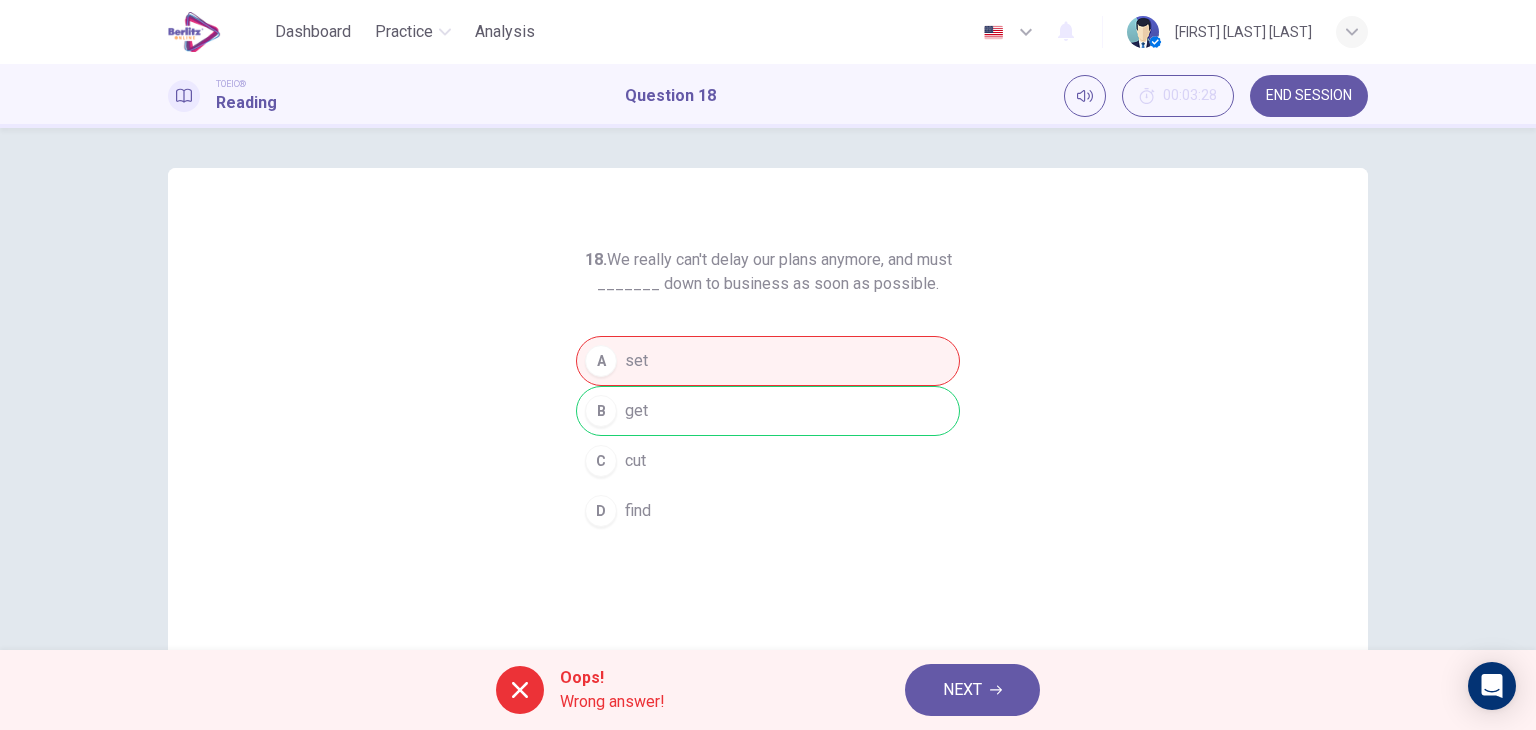 click on "NEXT" at bounding box center (972, 690) 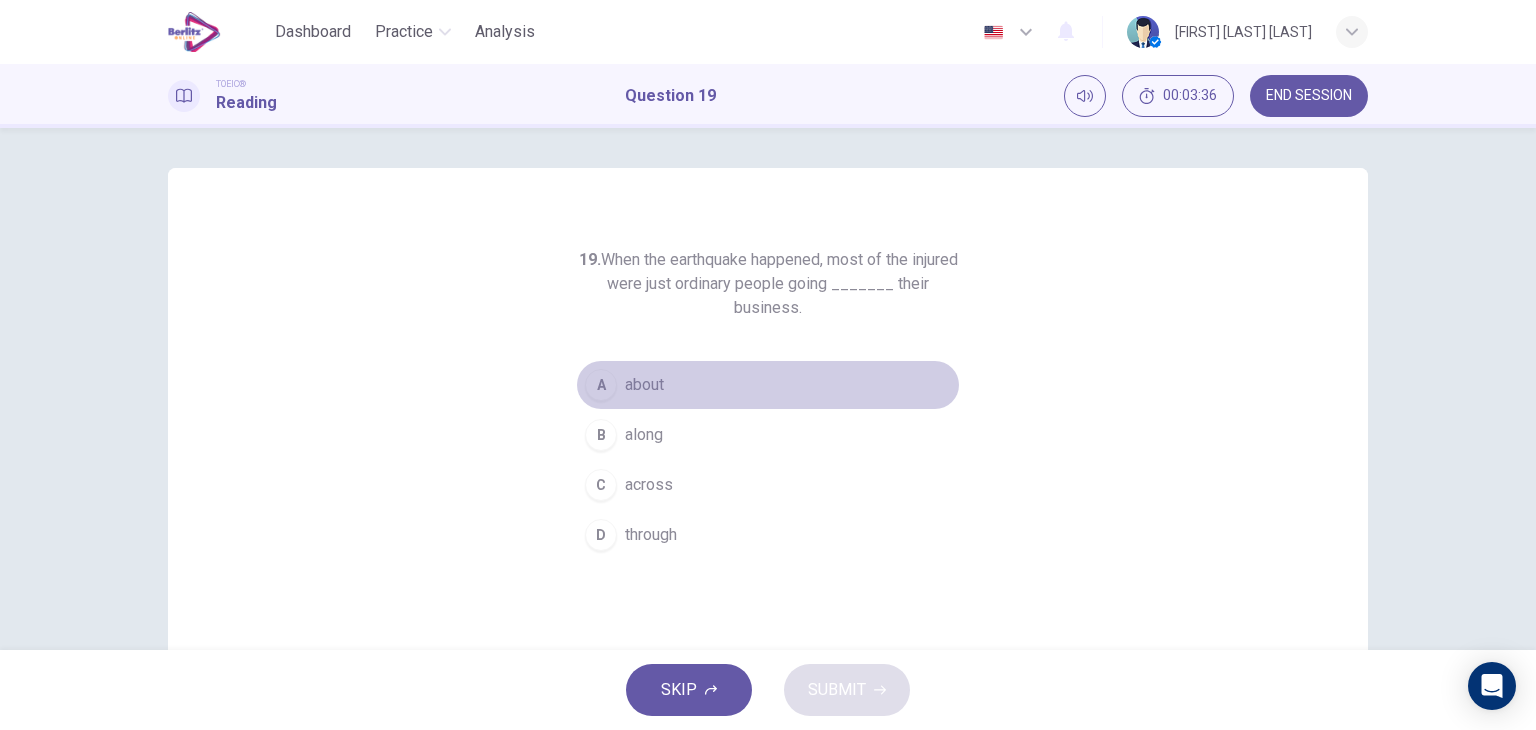 click on "A about" at bounding box center [768, 385] 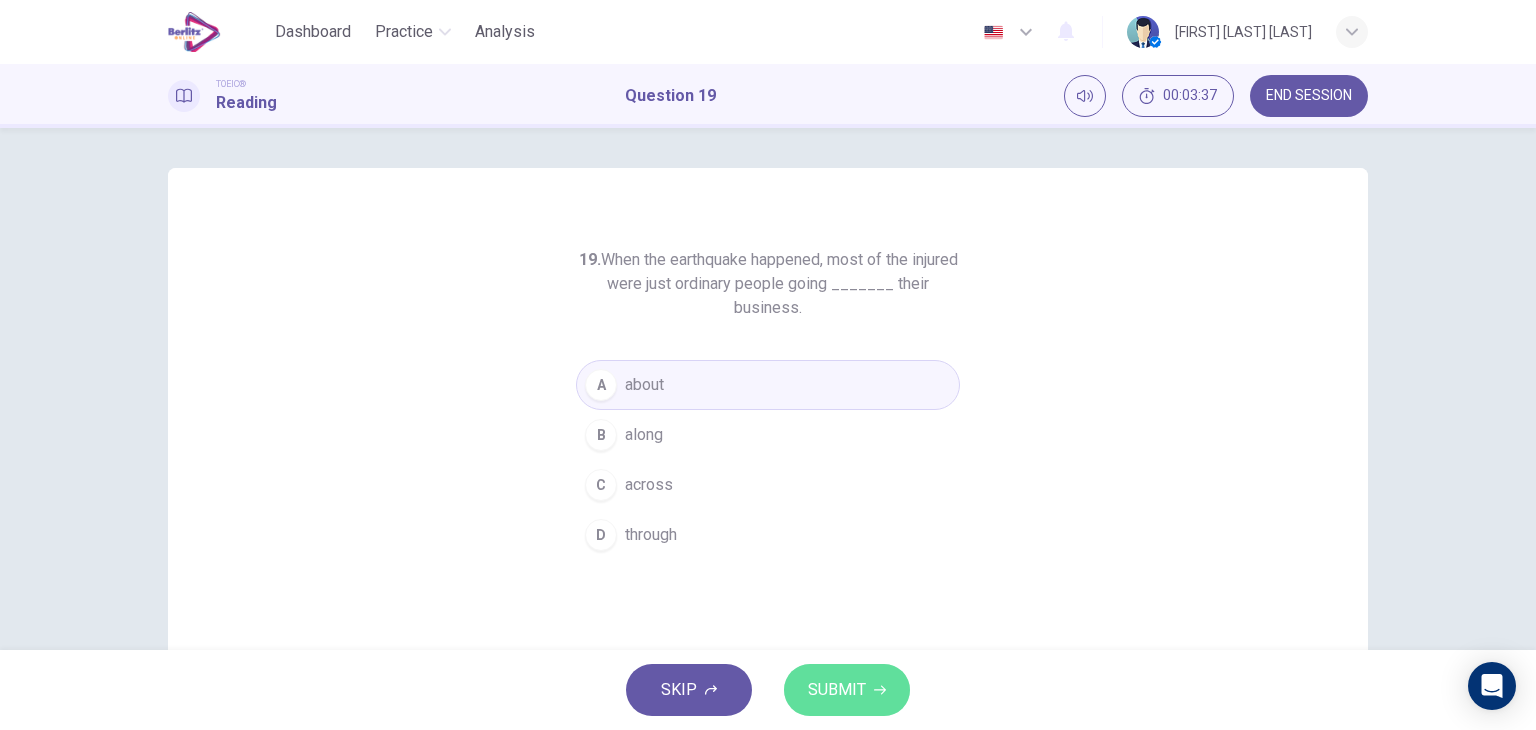 click on "SUBMIT" at bounding box center [847, 690] 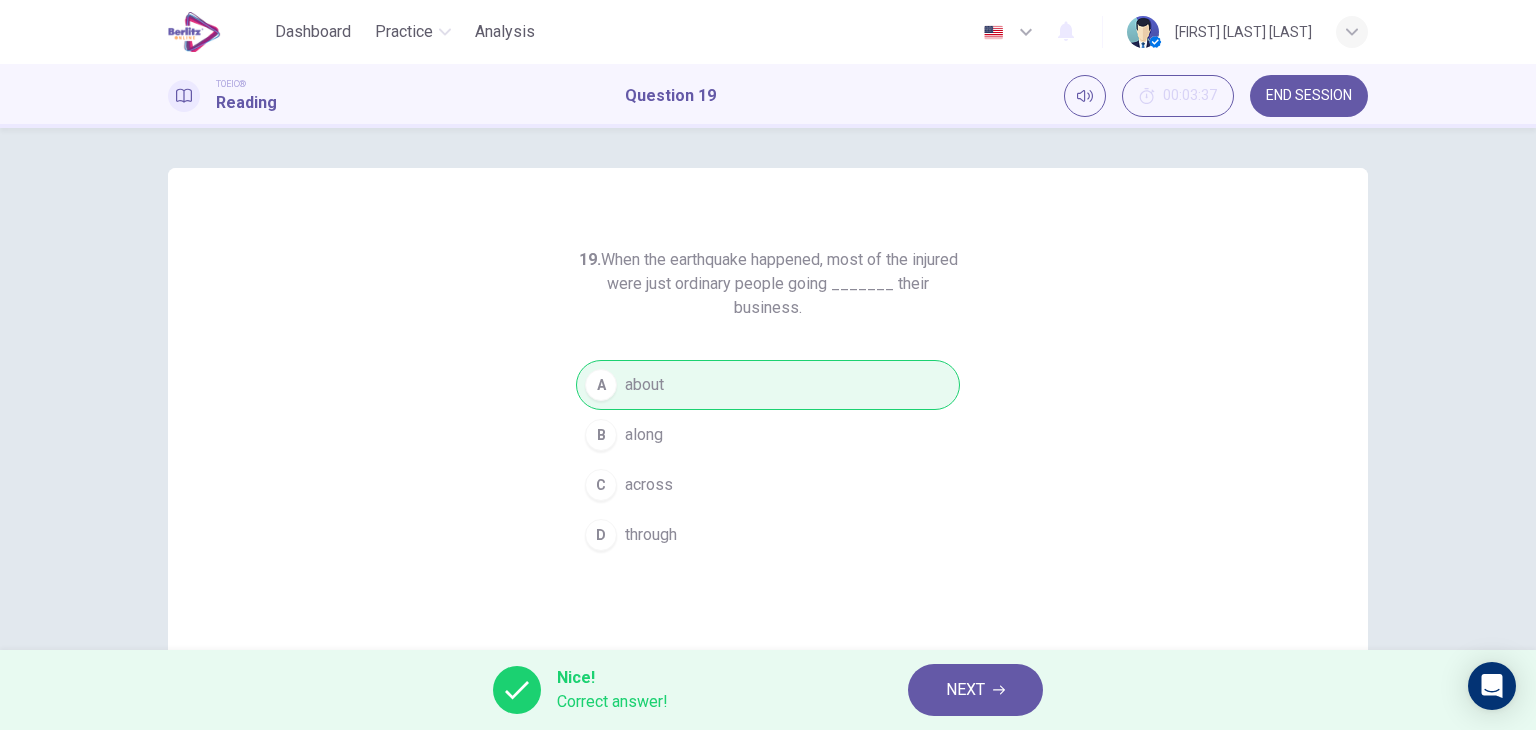 click on "NEXT" at bounding box center (965, 690) 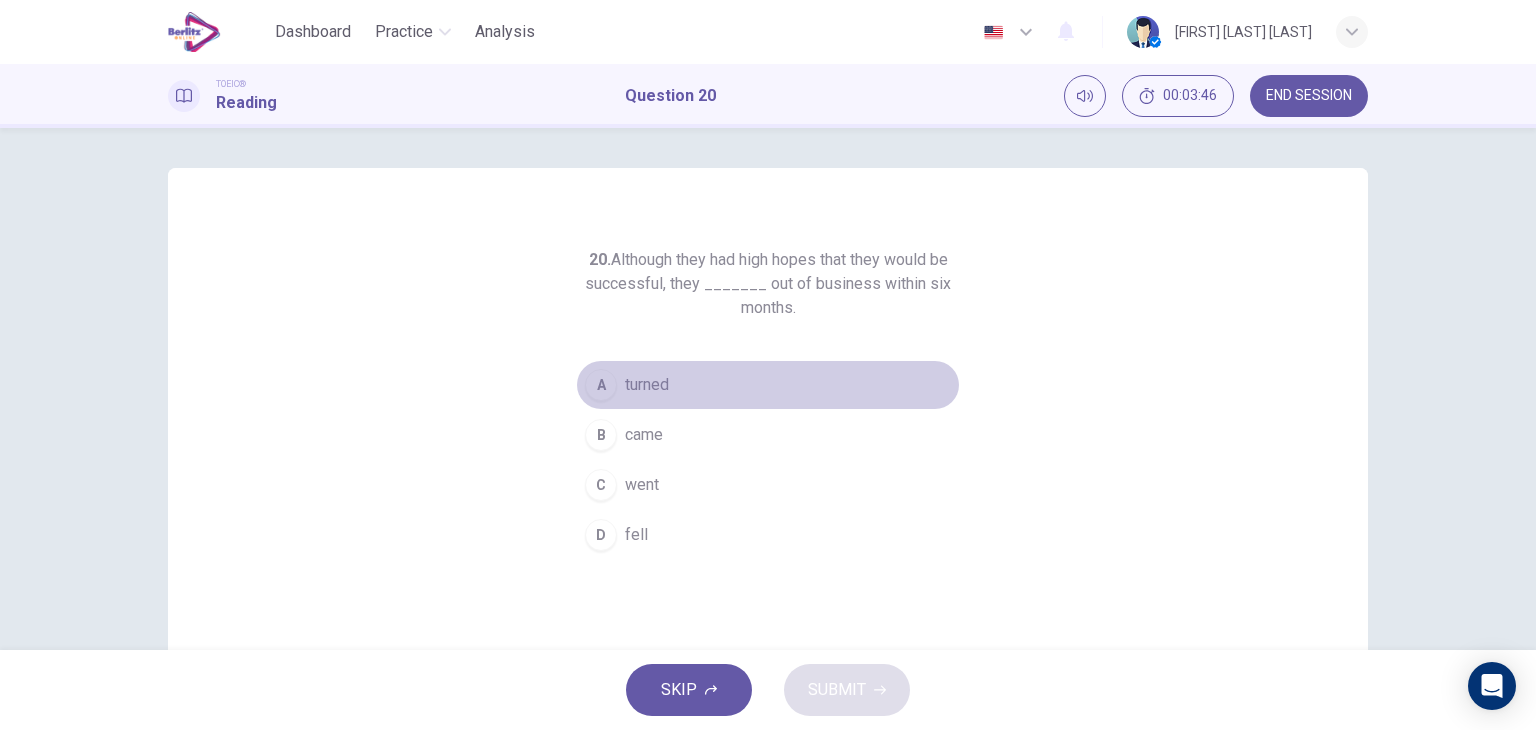 click on "A turned" at bounding box center (768, 385) 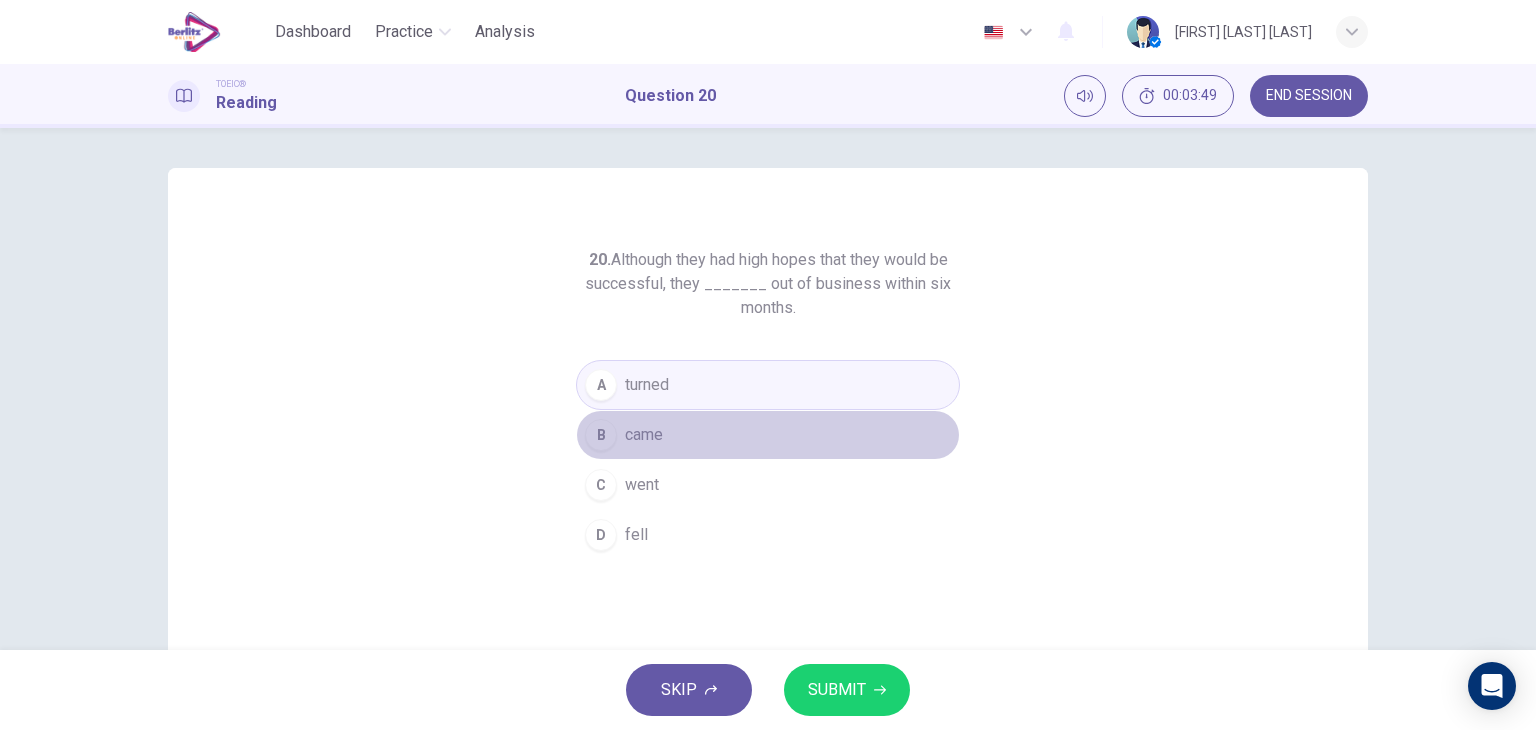 click on "B came" at bounding box center [768, 435] 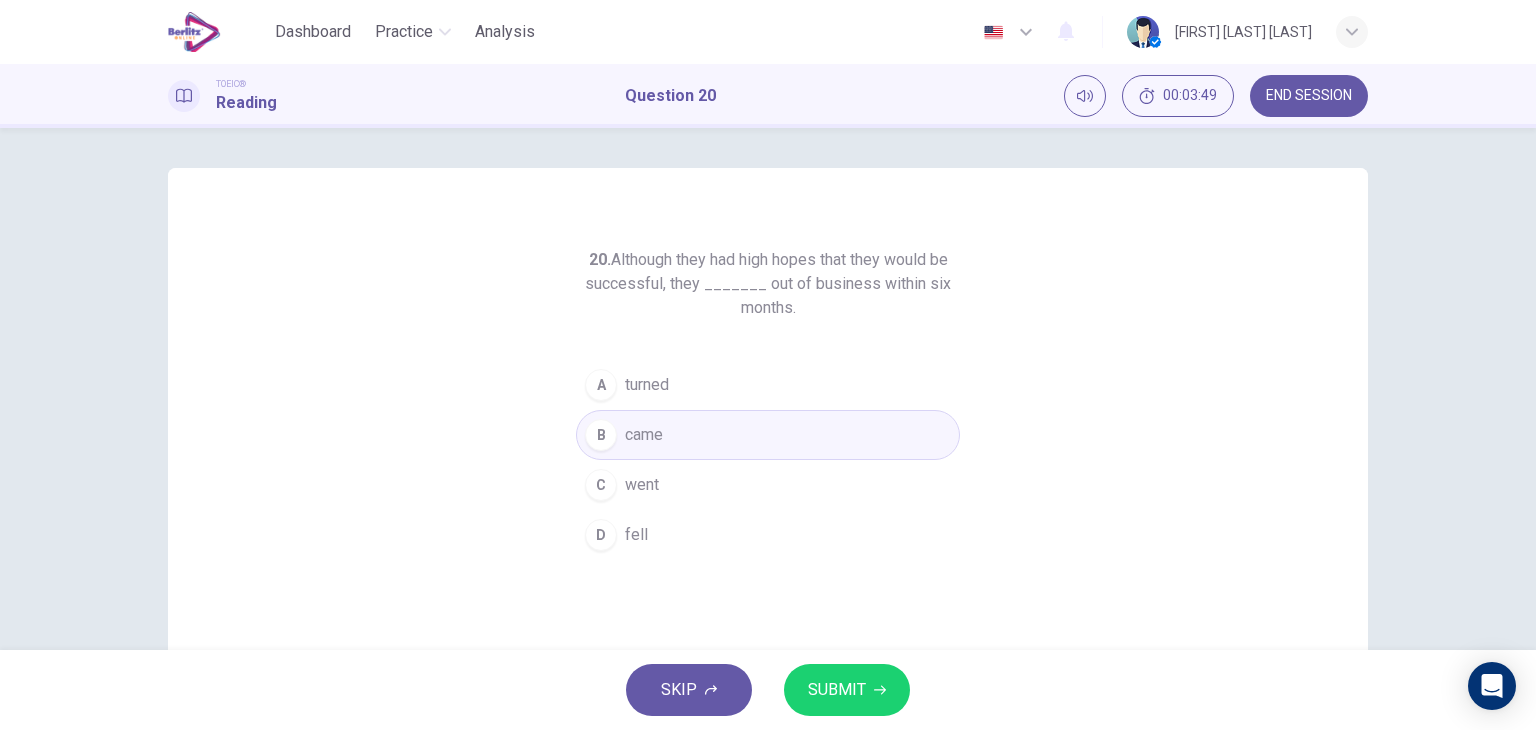 click on "SUBMIT" at bounding box center (847, 690) 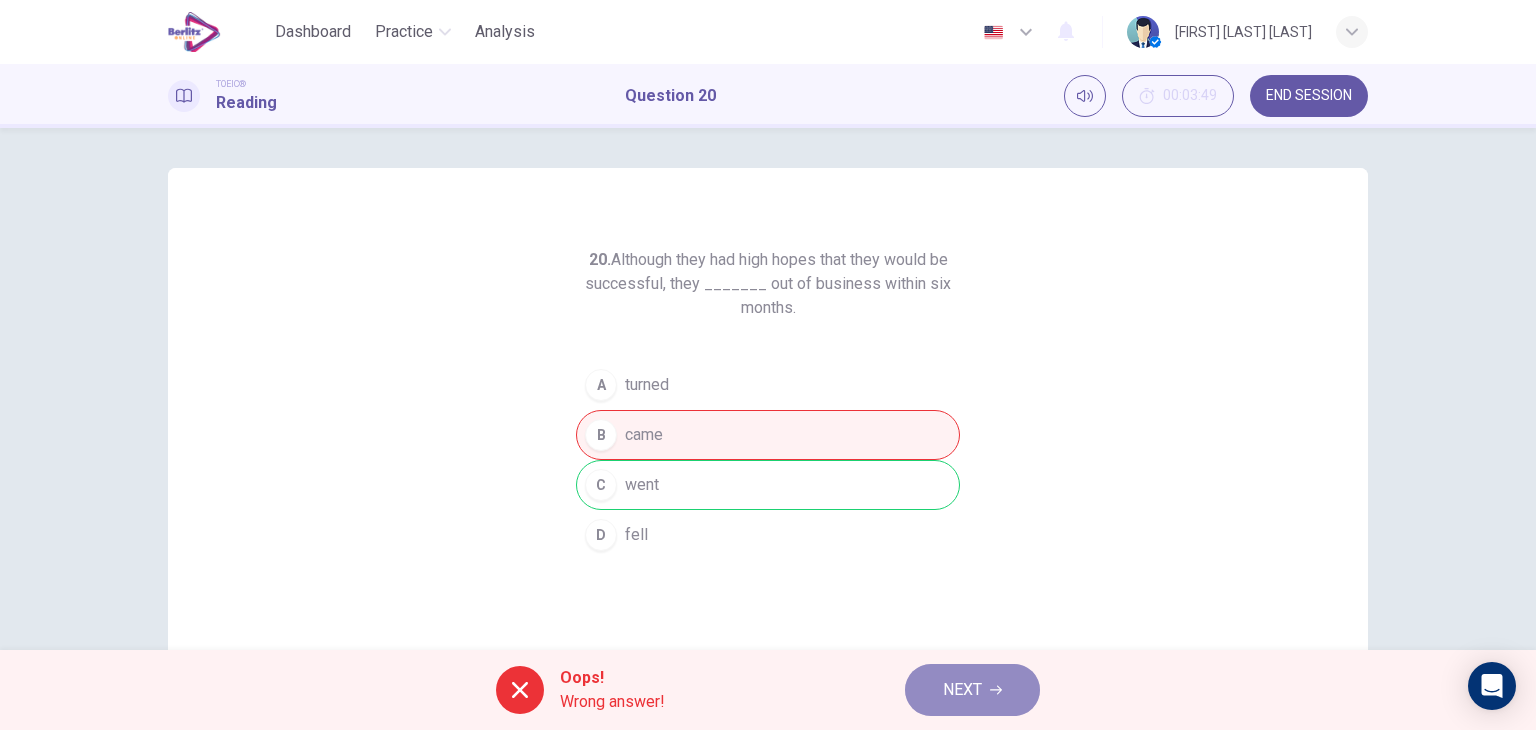 click on "NEXT" at bounding box center (972, 690) 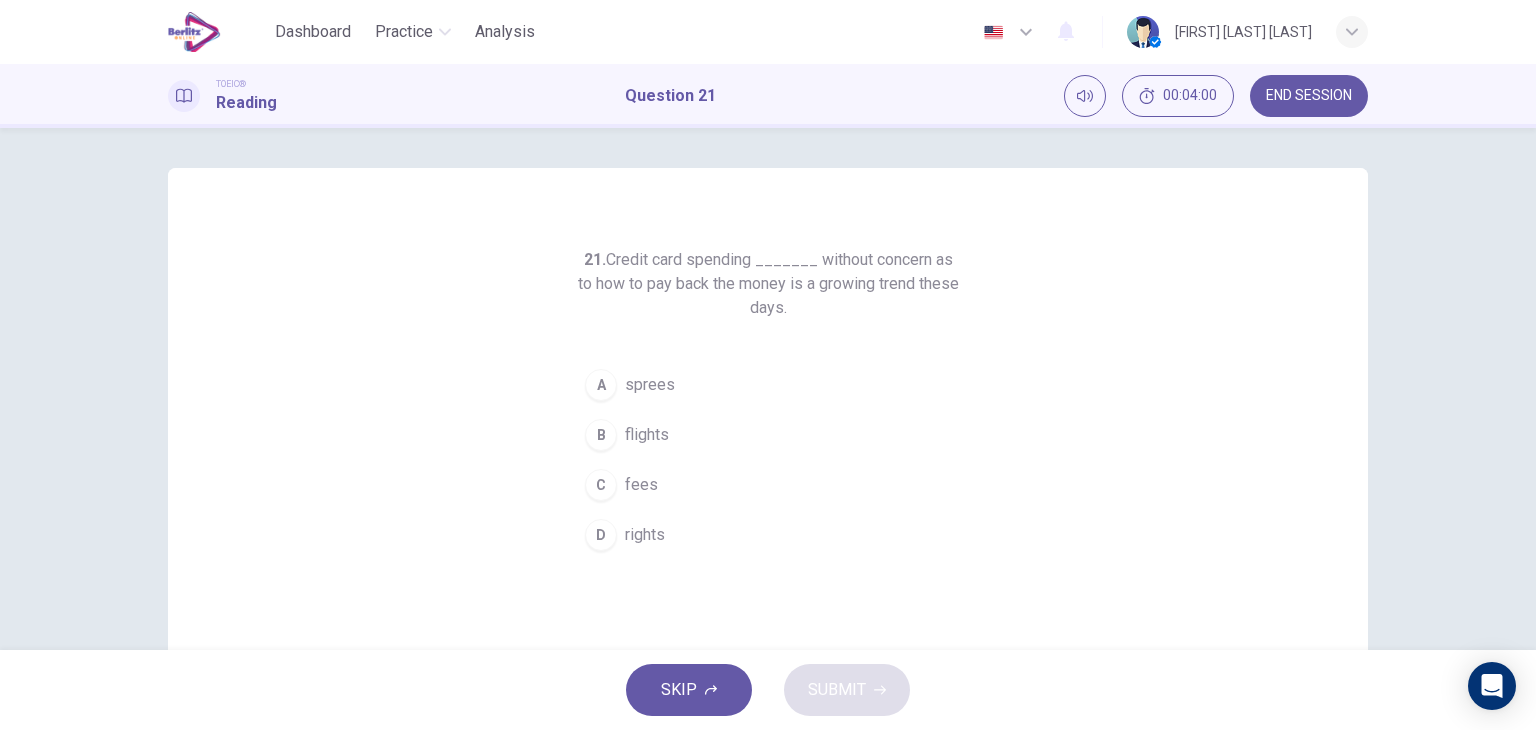 click on "C fees" at bounding box center [768, 485] 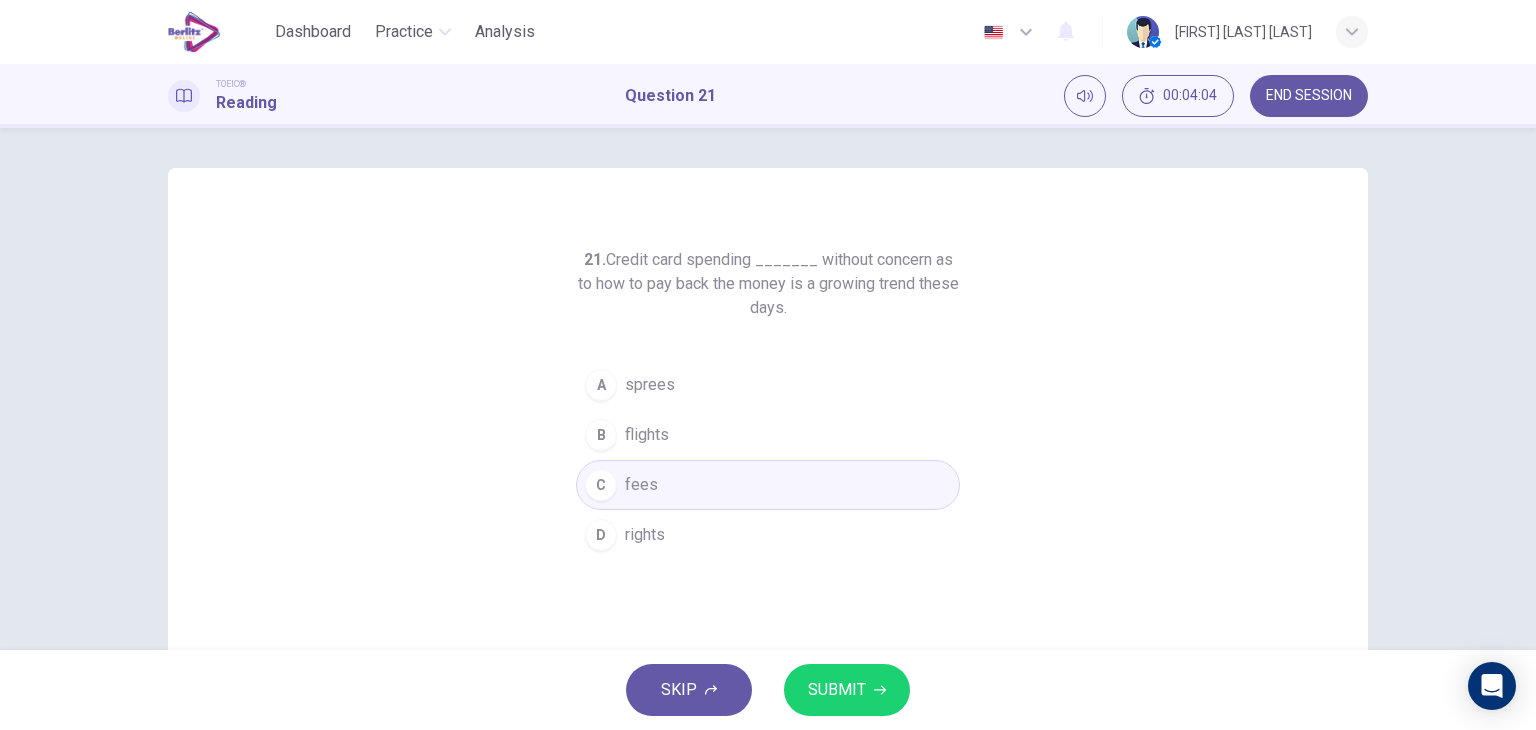 click on "SKIP SUBMIT" at bounding box center [768, 690] 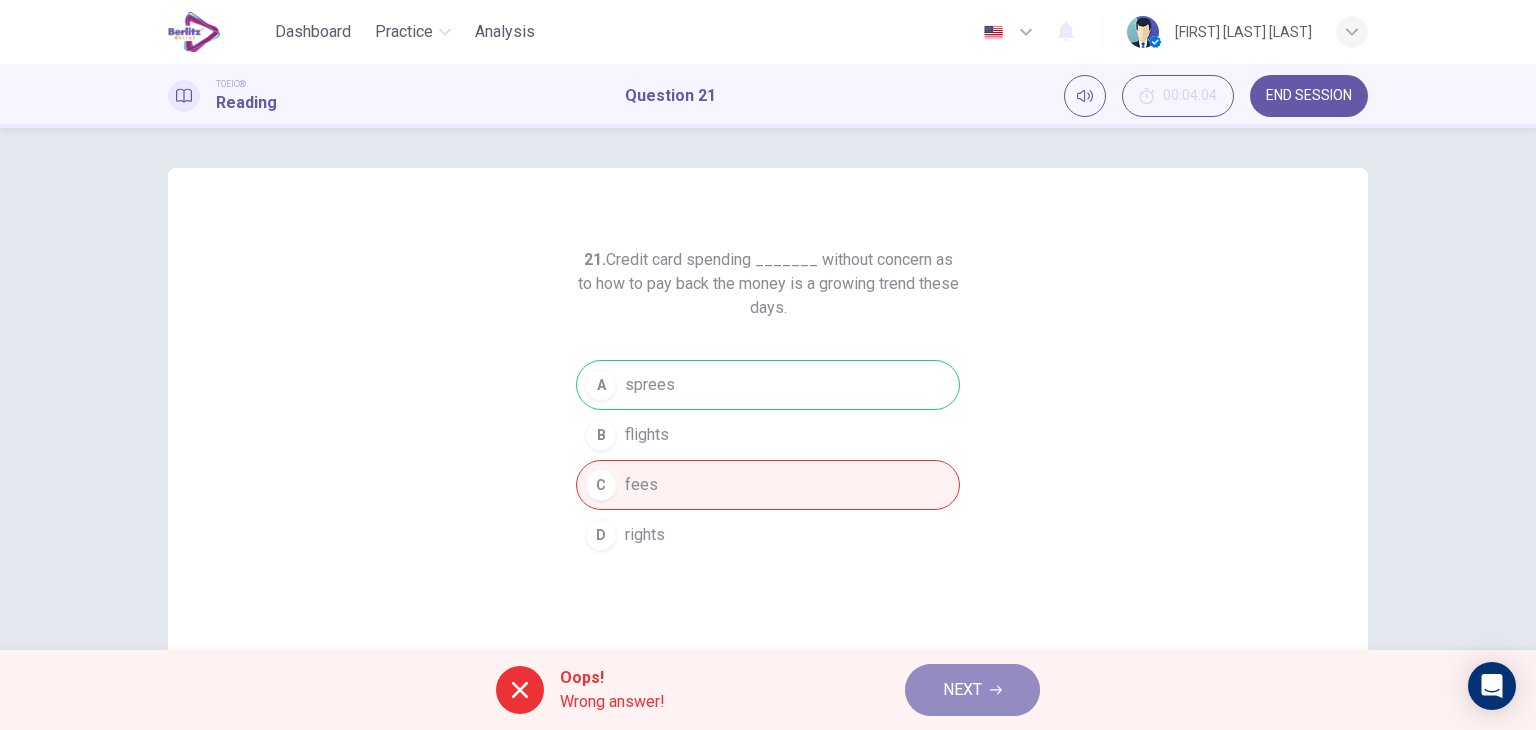 click on "NEXT" at bounding box center [962, 690] 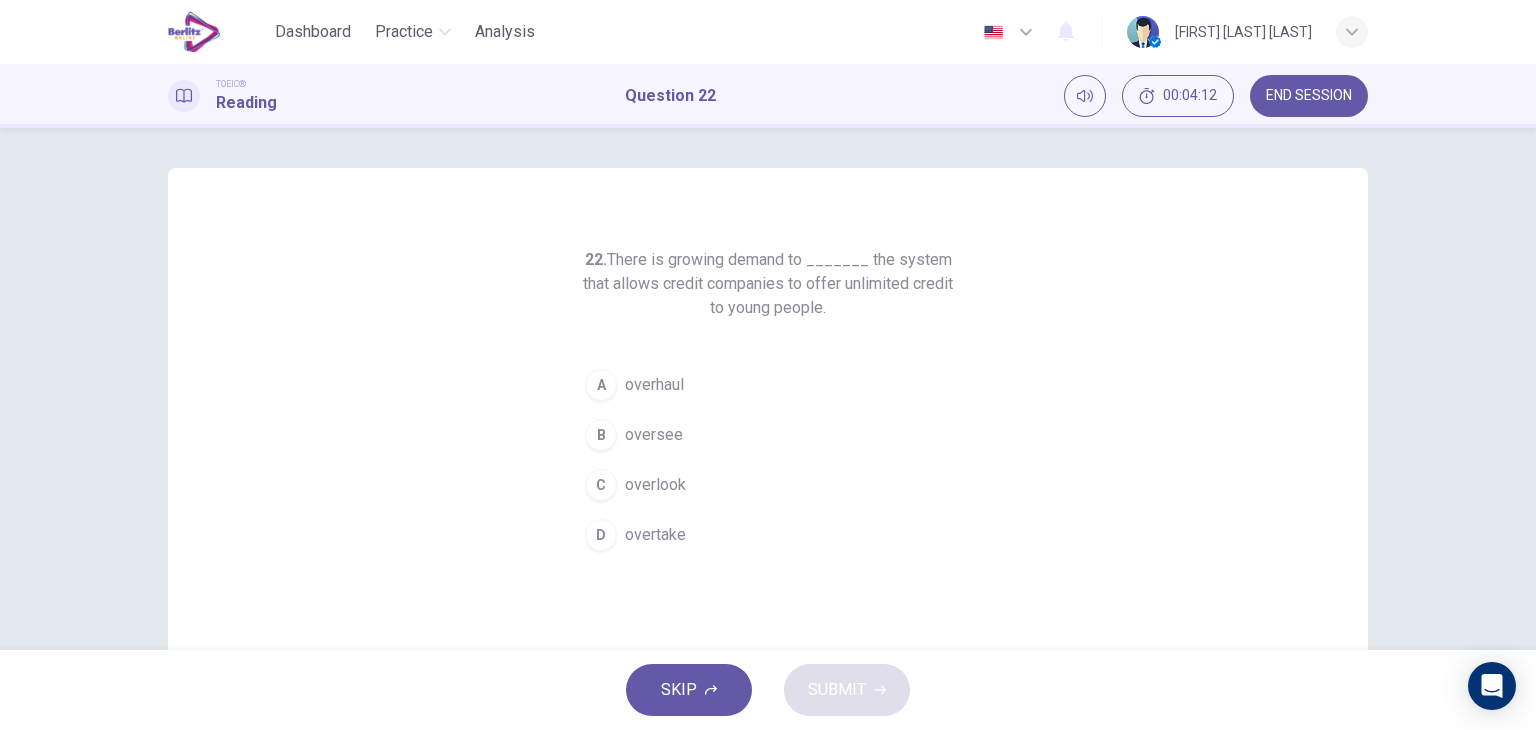 drag, startPoint x: 670, startPoint y: 369, endPoint x: 779, endPoint y: 461, distance: 142.6359 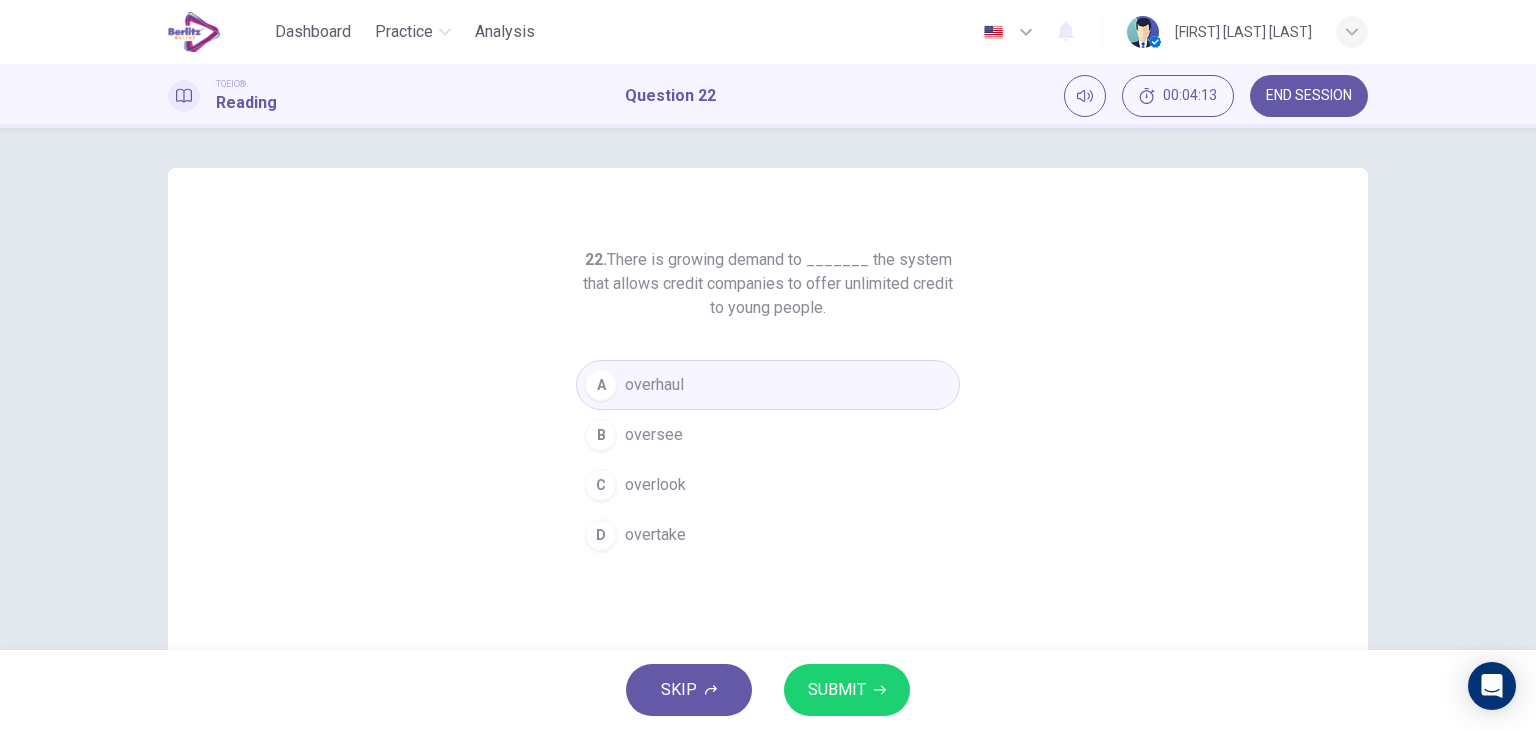 click 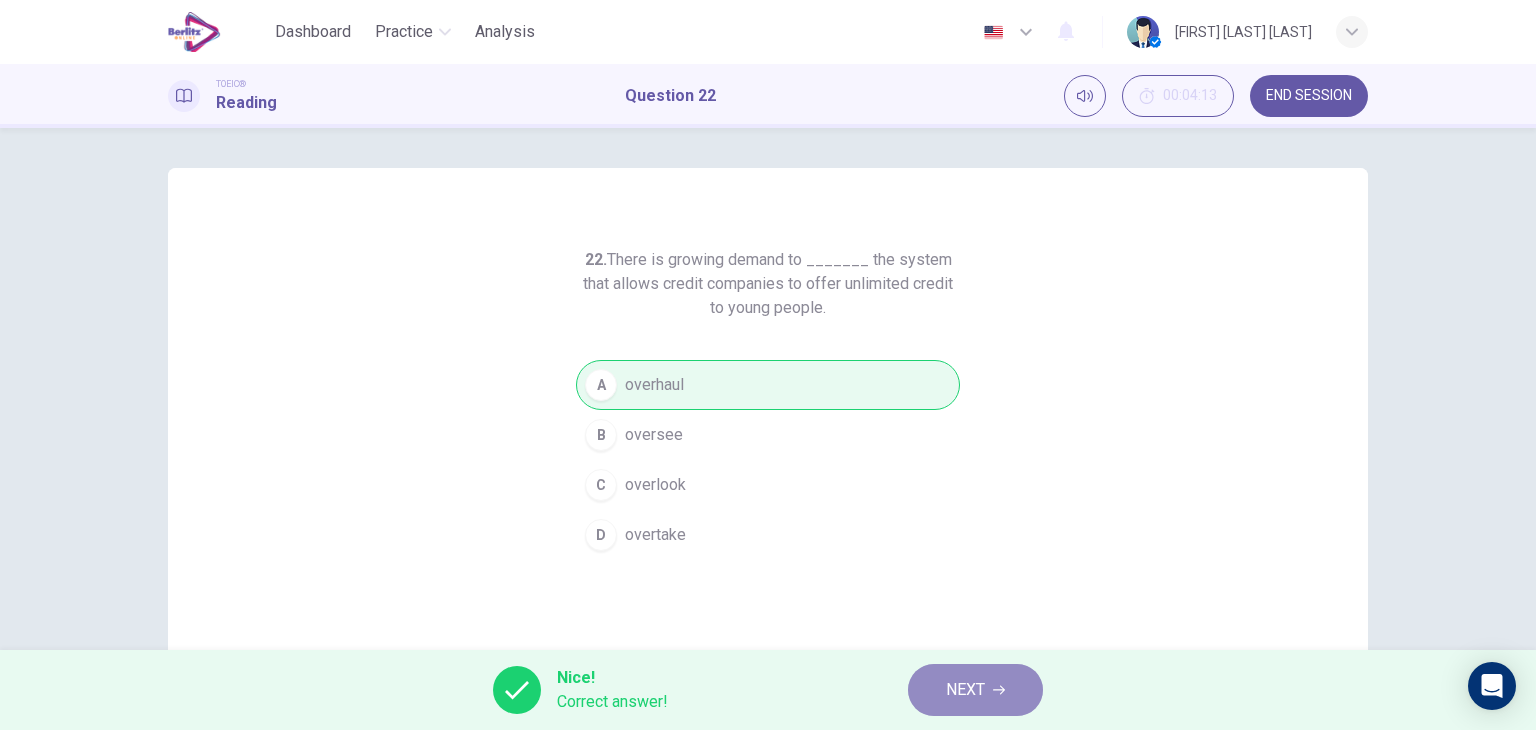 click on "NEXT" at bounding box center (975, 690) 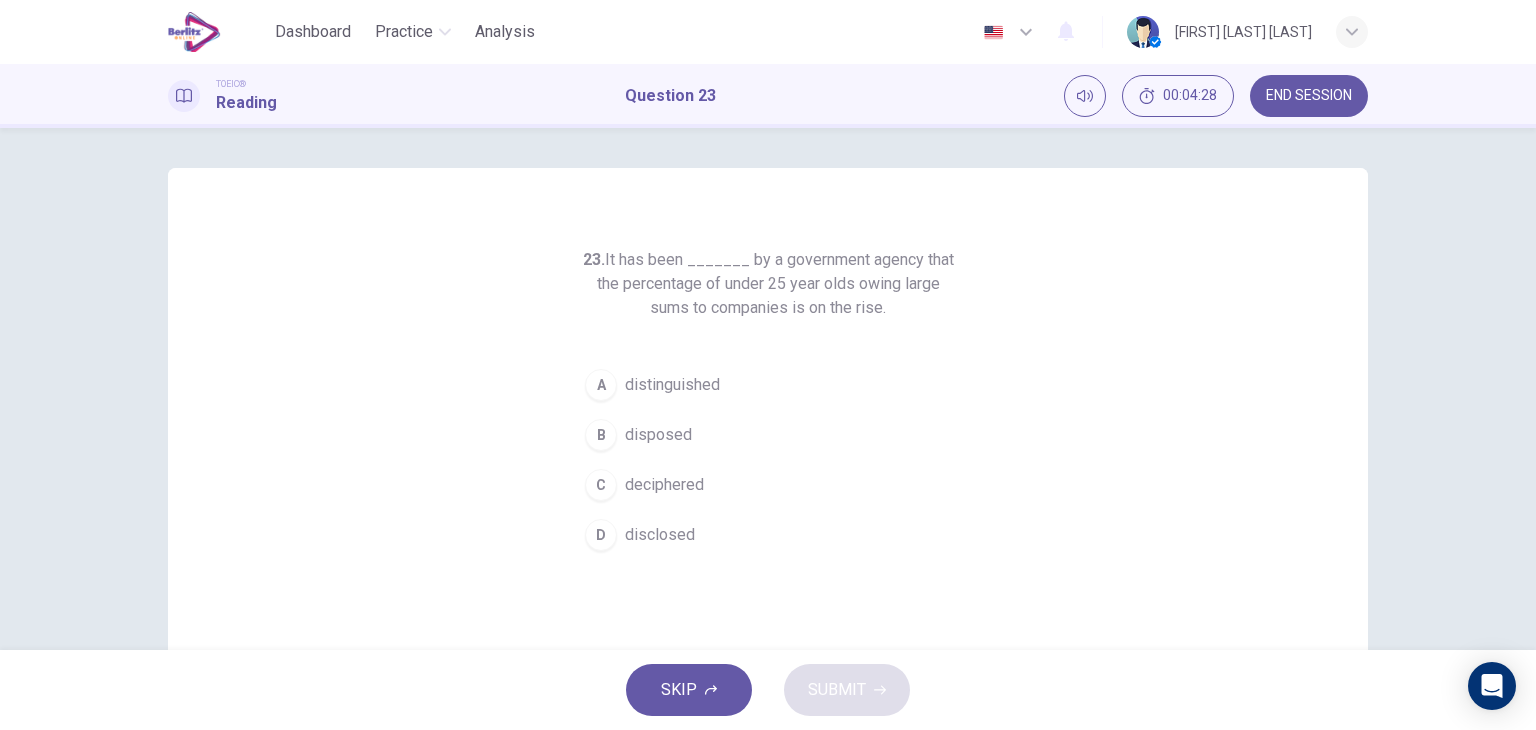 drag, startPoint x: 651, startPoint y: 473, endPoint x: 679, endPoint y: 492, distance: 33.83785 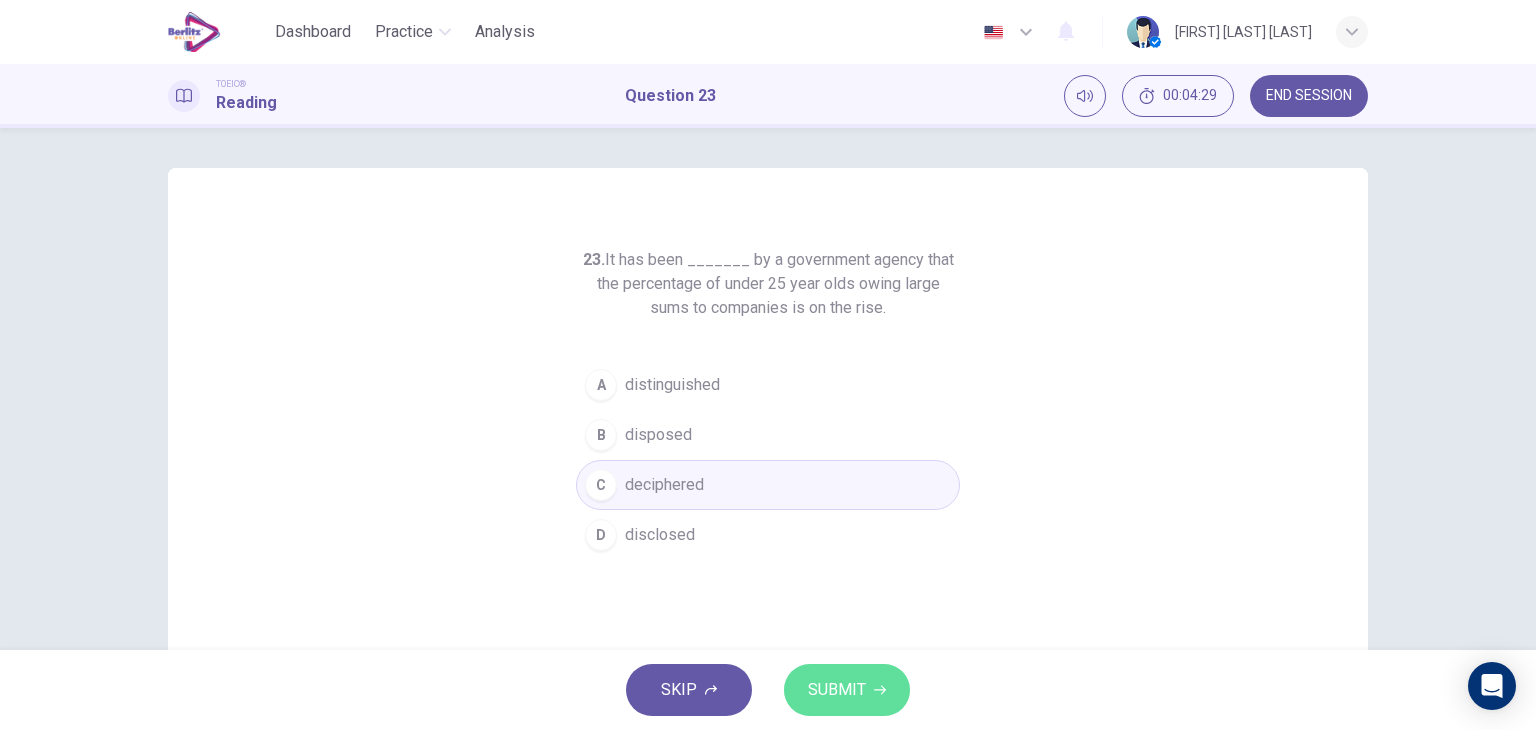 click on "SUBMIT" at bounding box center [837, 690] 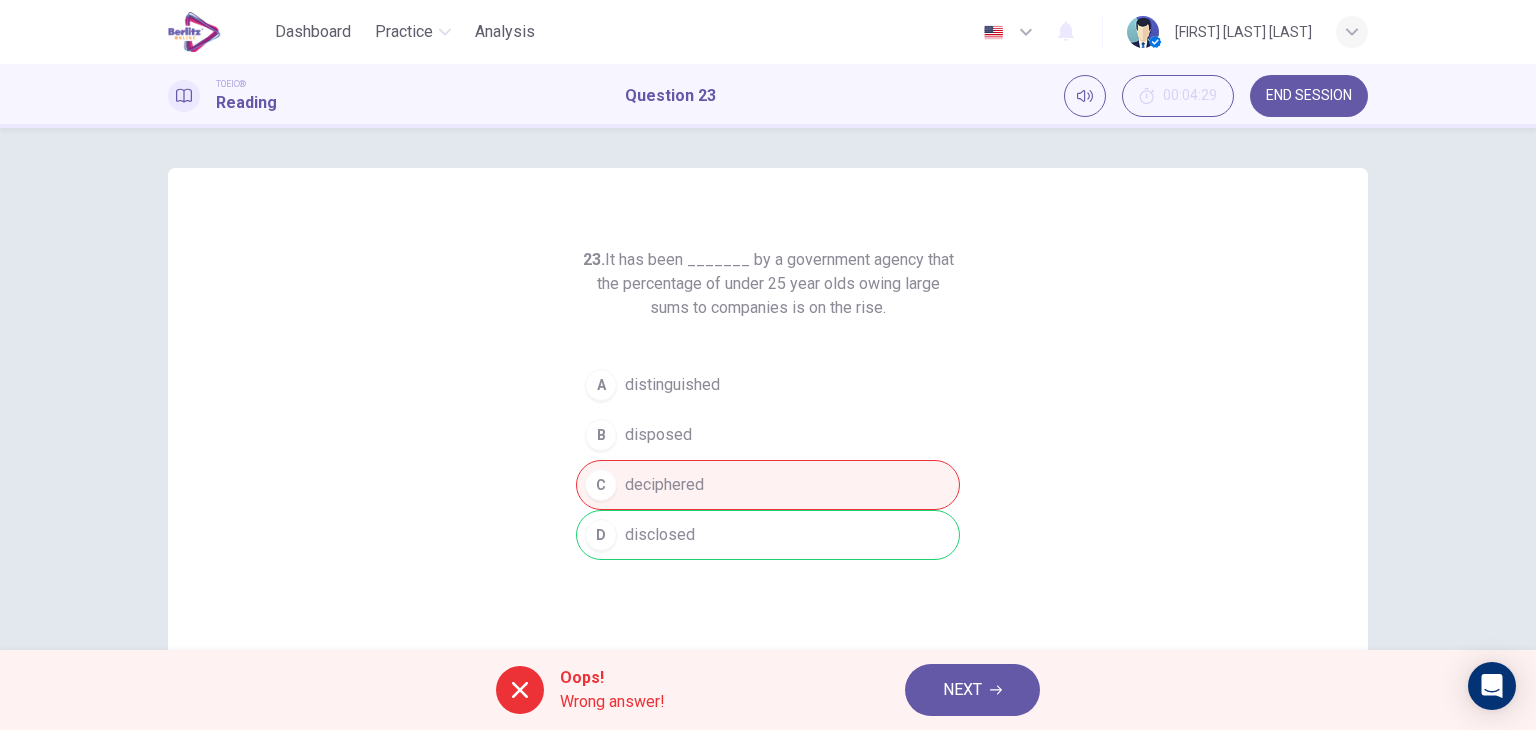 click on "NEXT" at bounding box center [972, 690] 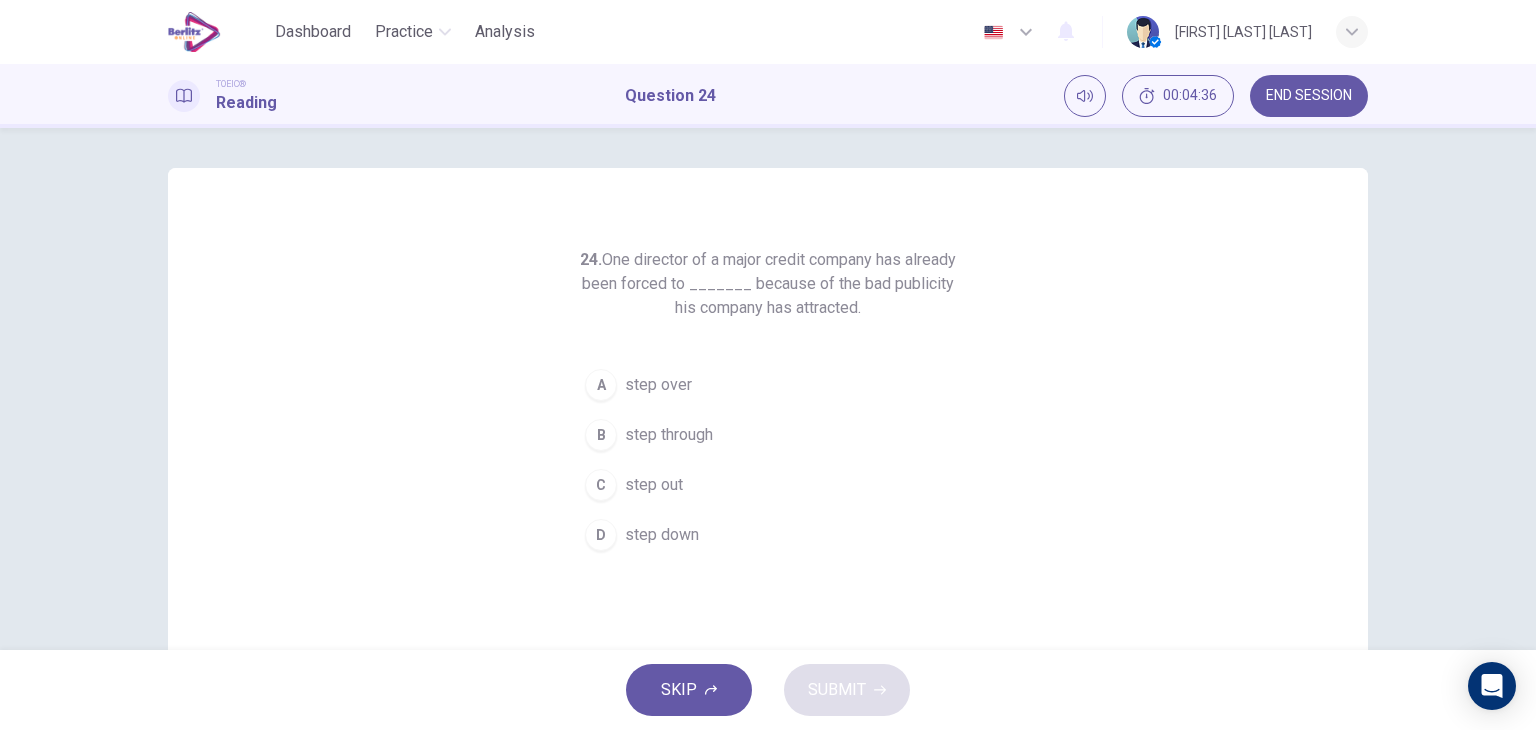 click on "C step out" at bounding box center [768, 485] 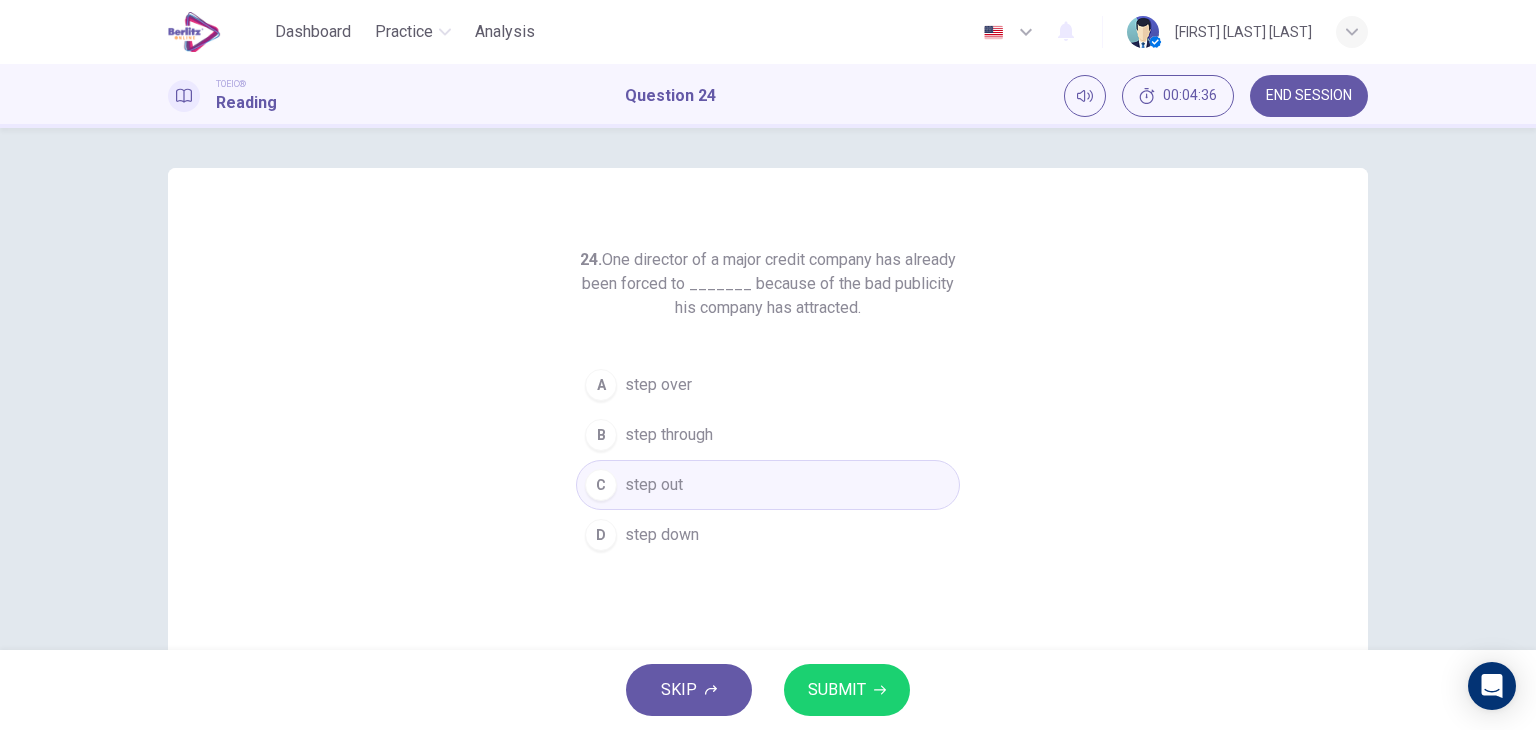 click on "SUBMIT" at bounding box center [847, 690] 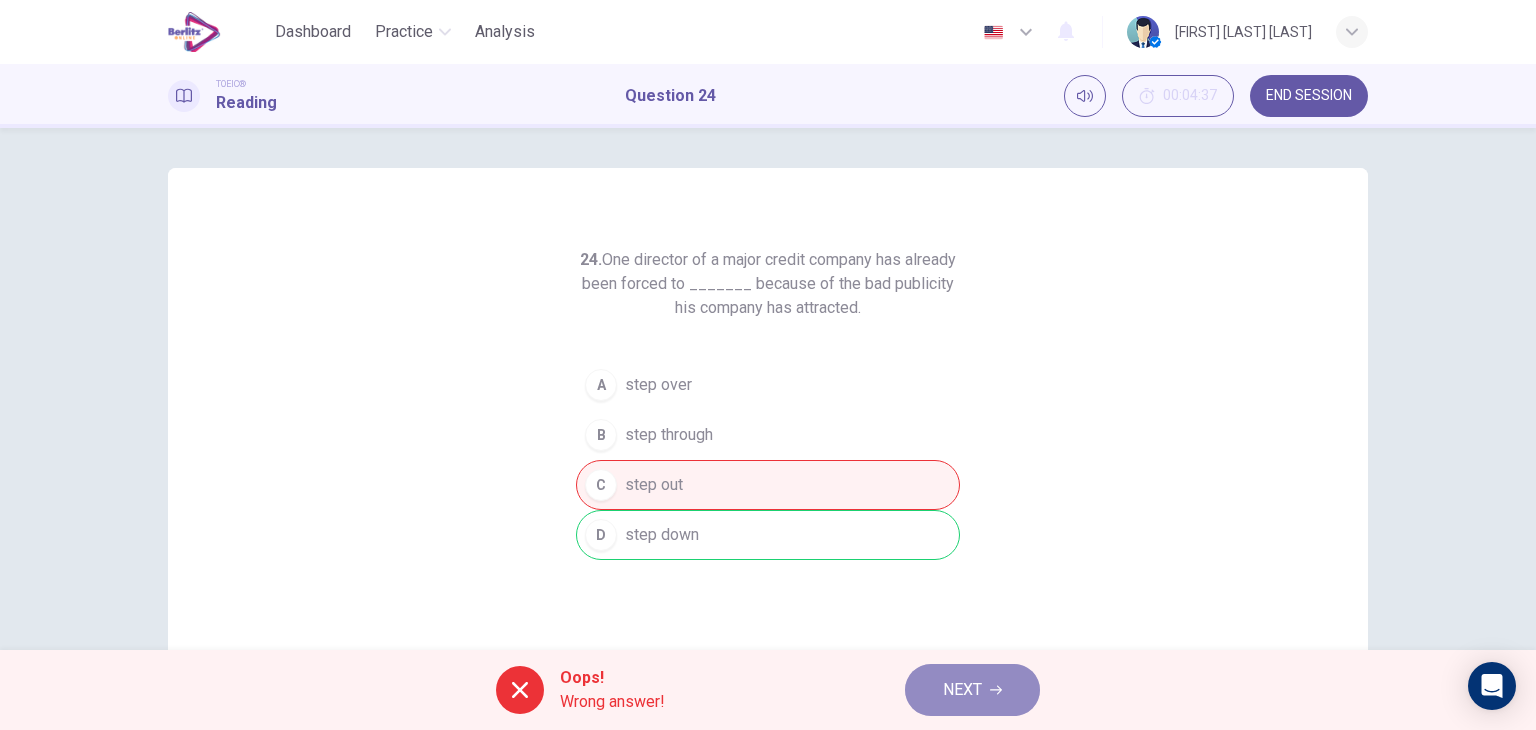 click on "NEXT" at bounding box center [962, 690] 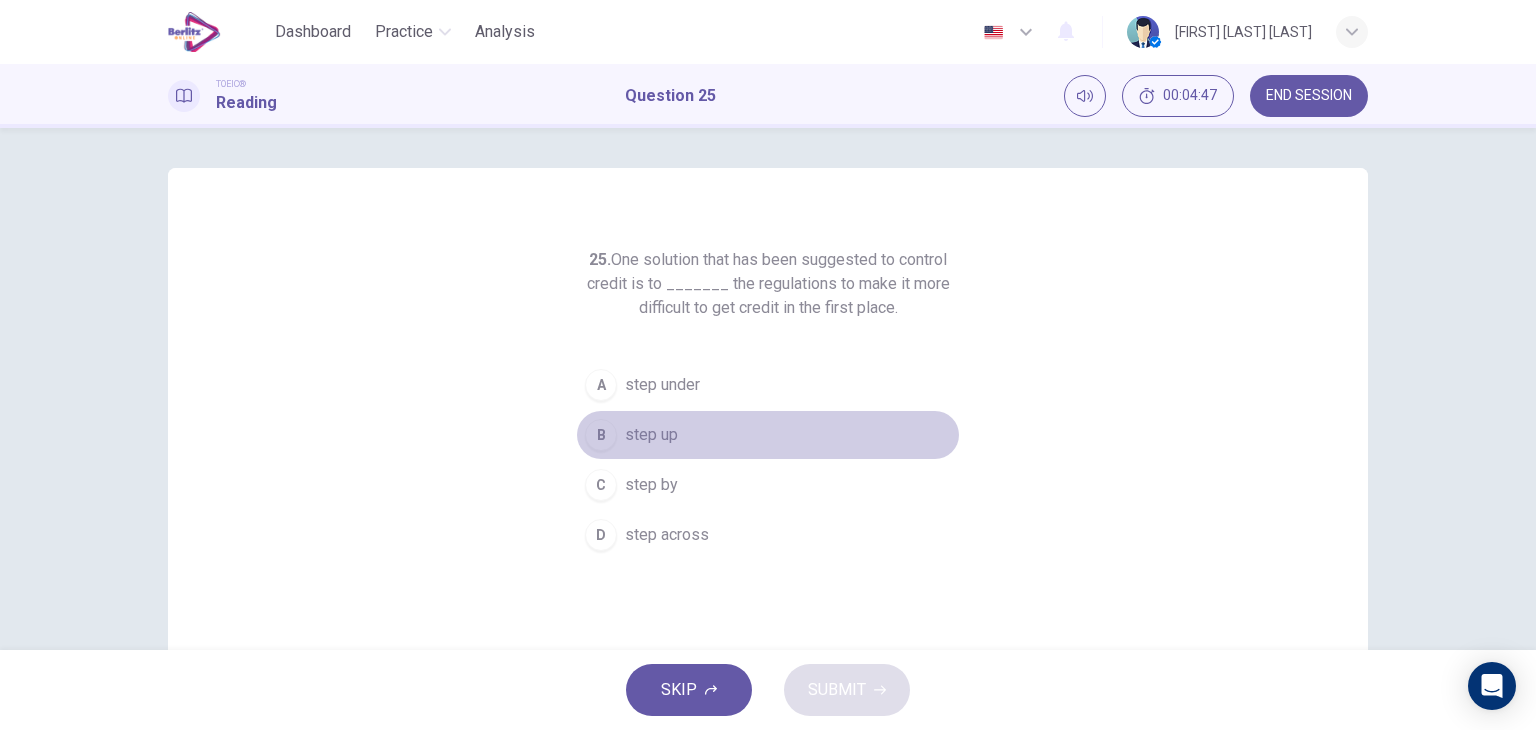 click on "B step up" at bounding box center [768, 435] 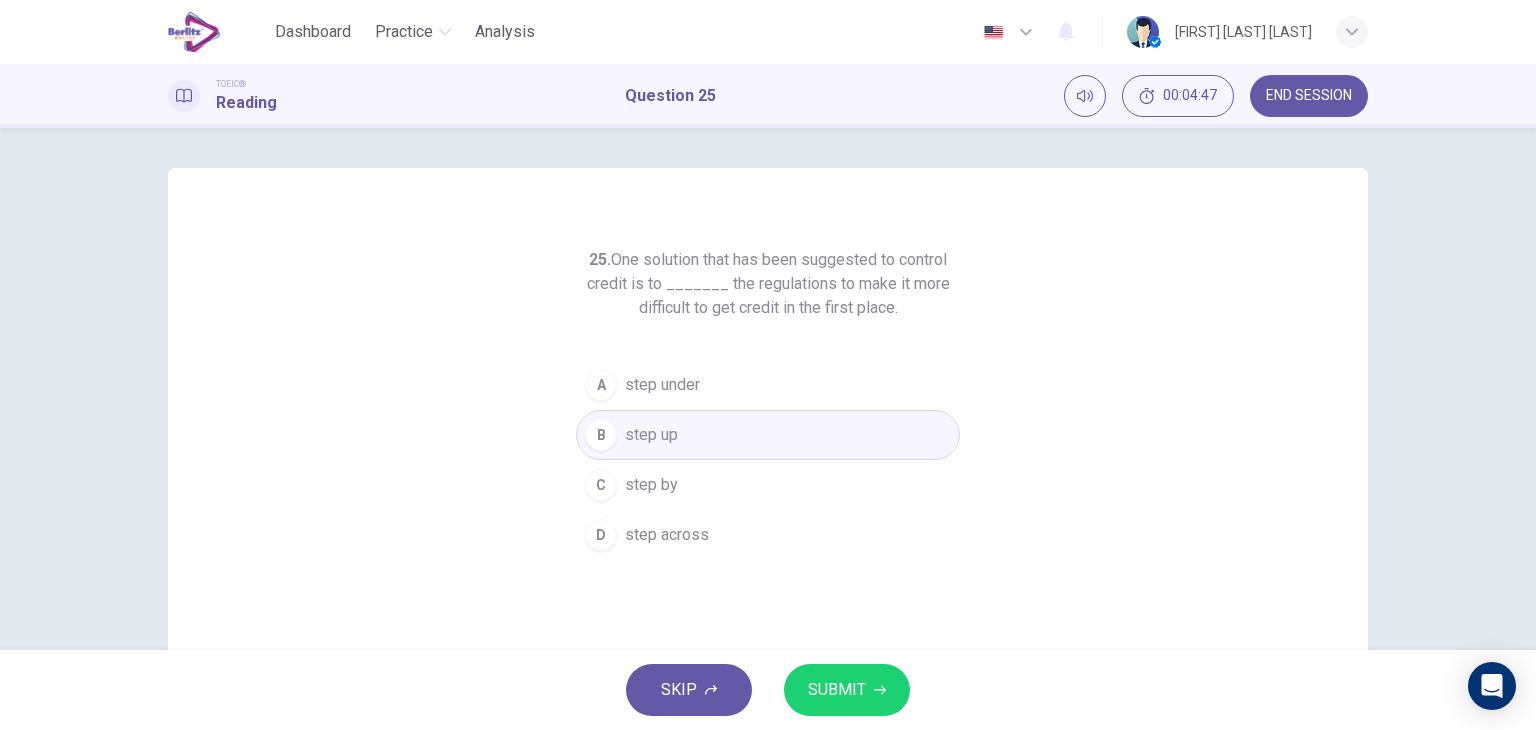 click on "SUBMIT" at bounding box center [837, 690] 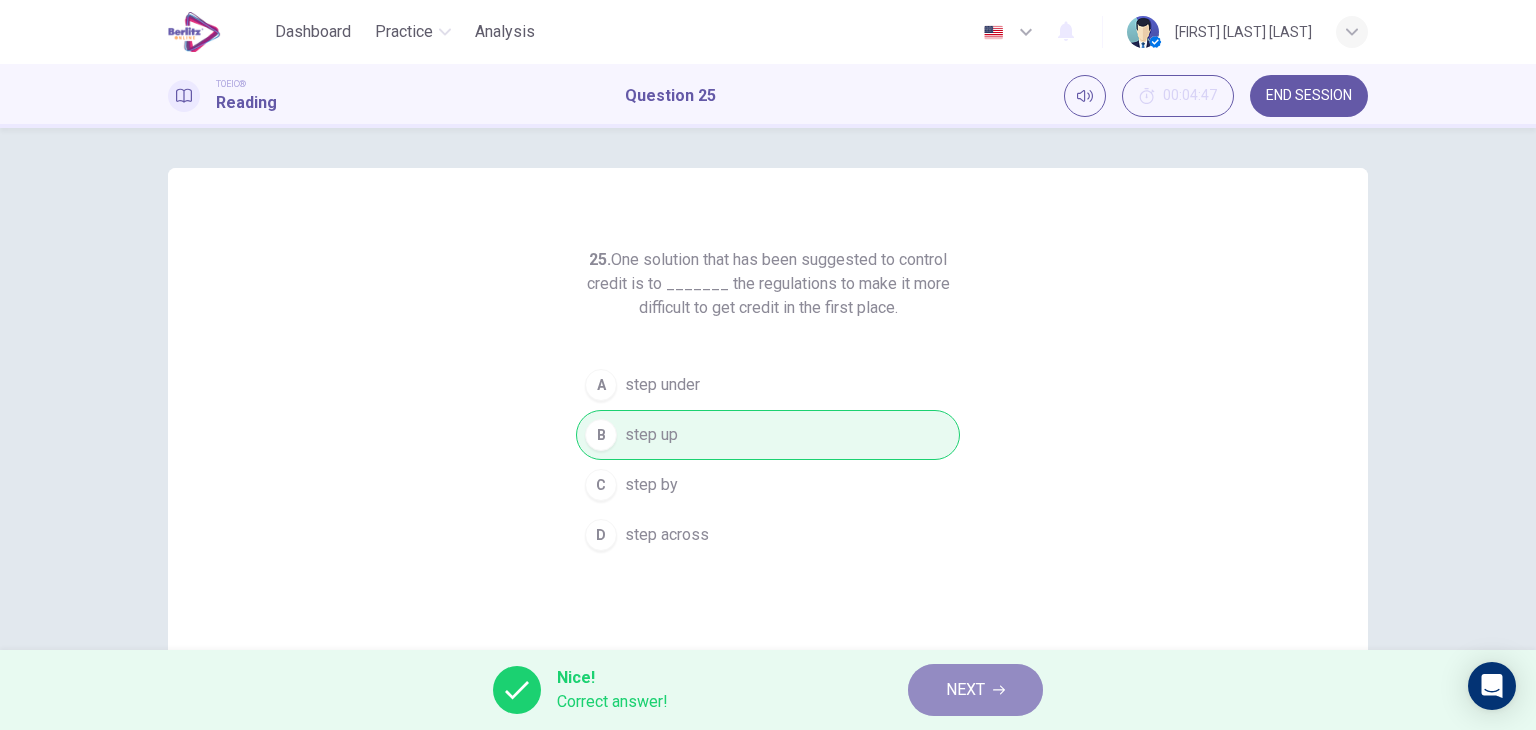 click on "NEXT" at bounding box center [975, 690] 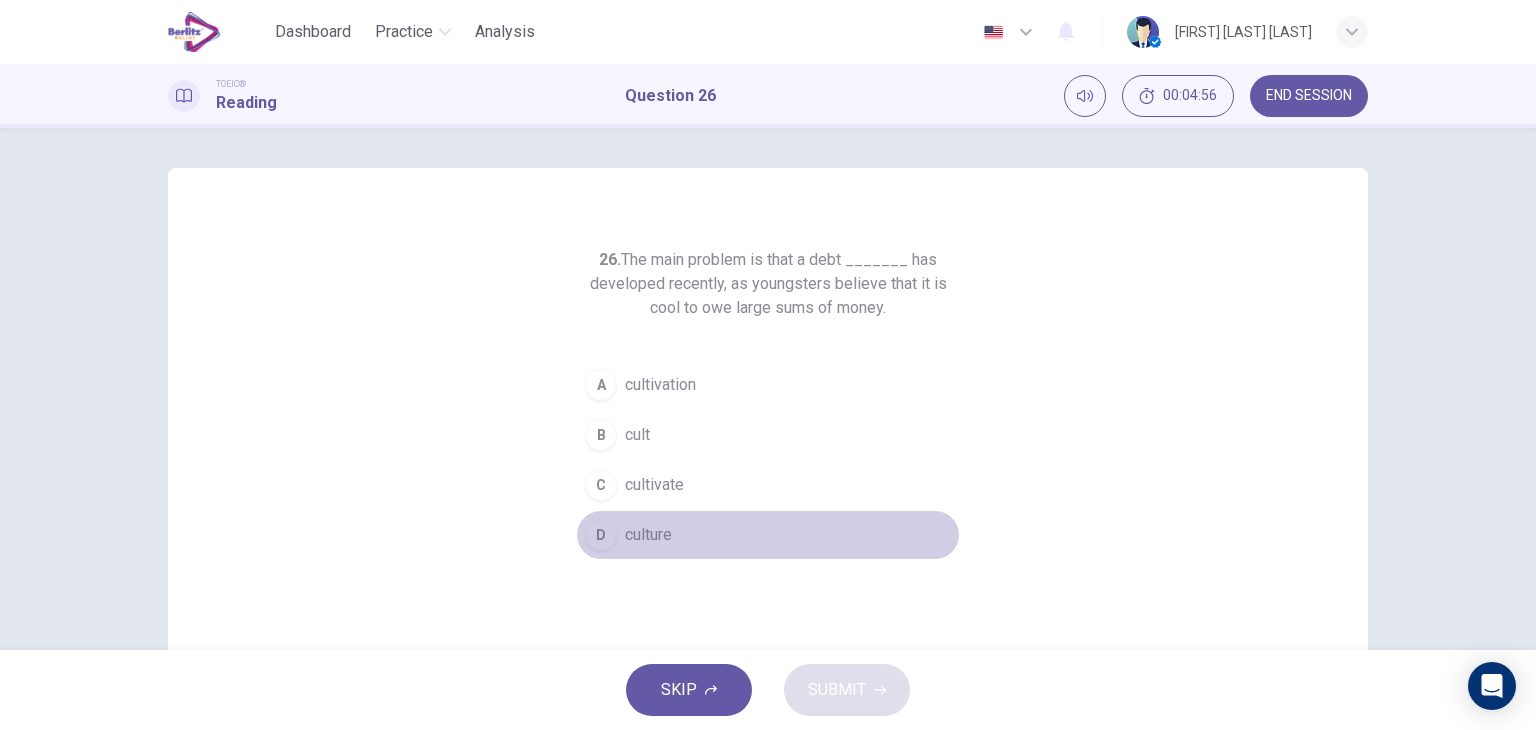 click on "D culture" at bounding box center (768, 535) 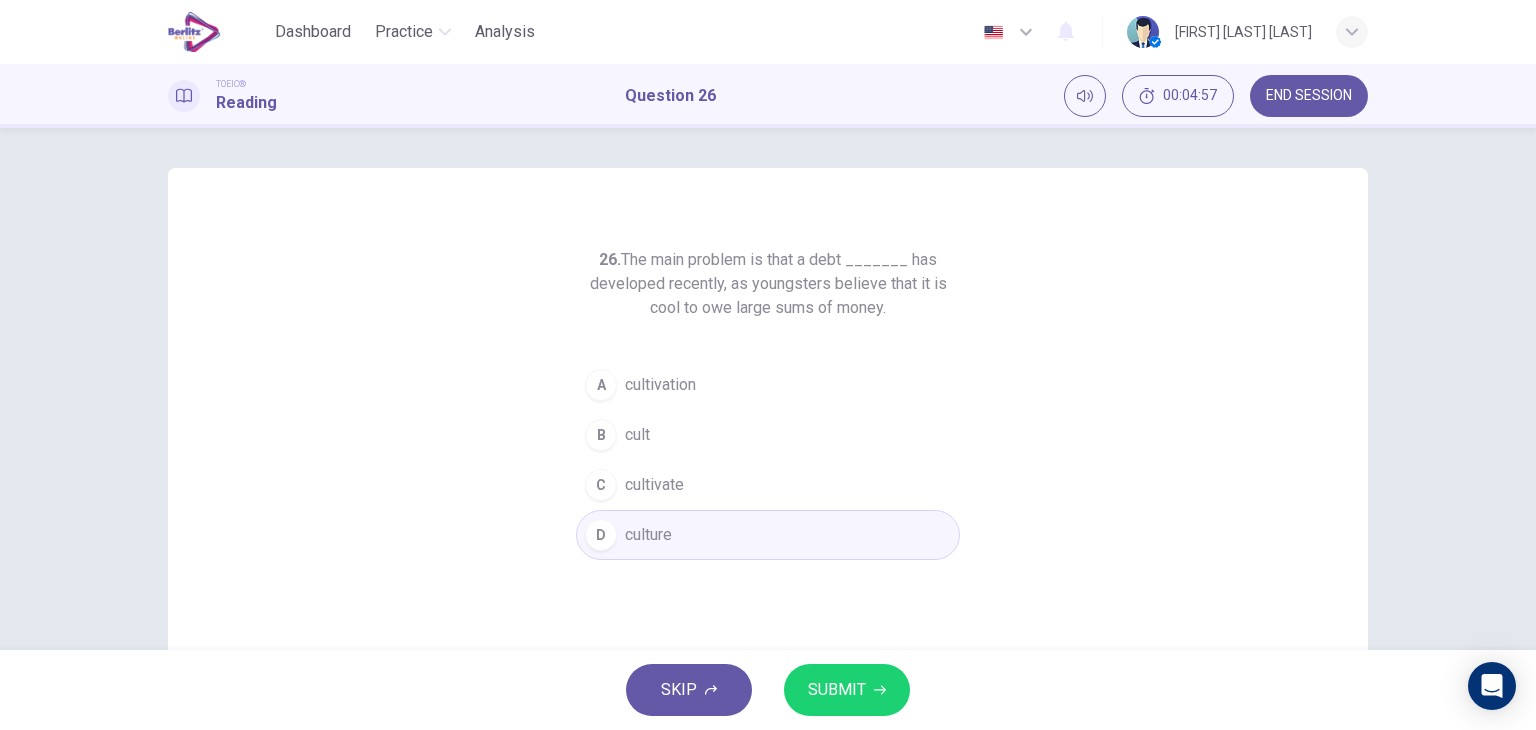 click on "SUBMIT" at bounding box center [837, 690] 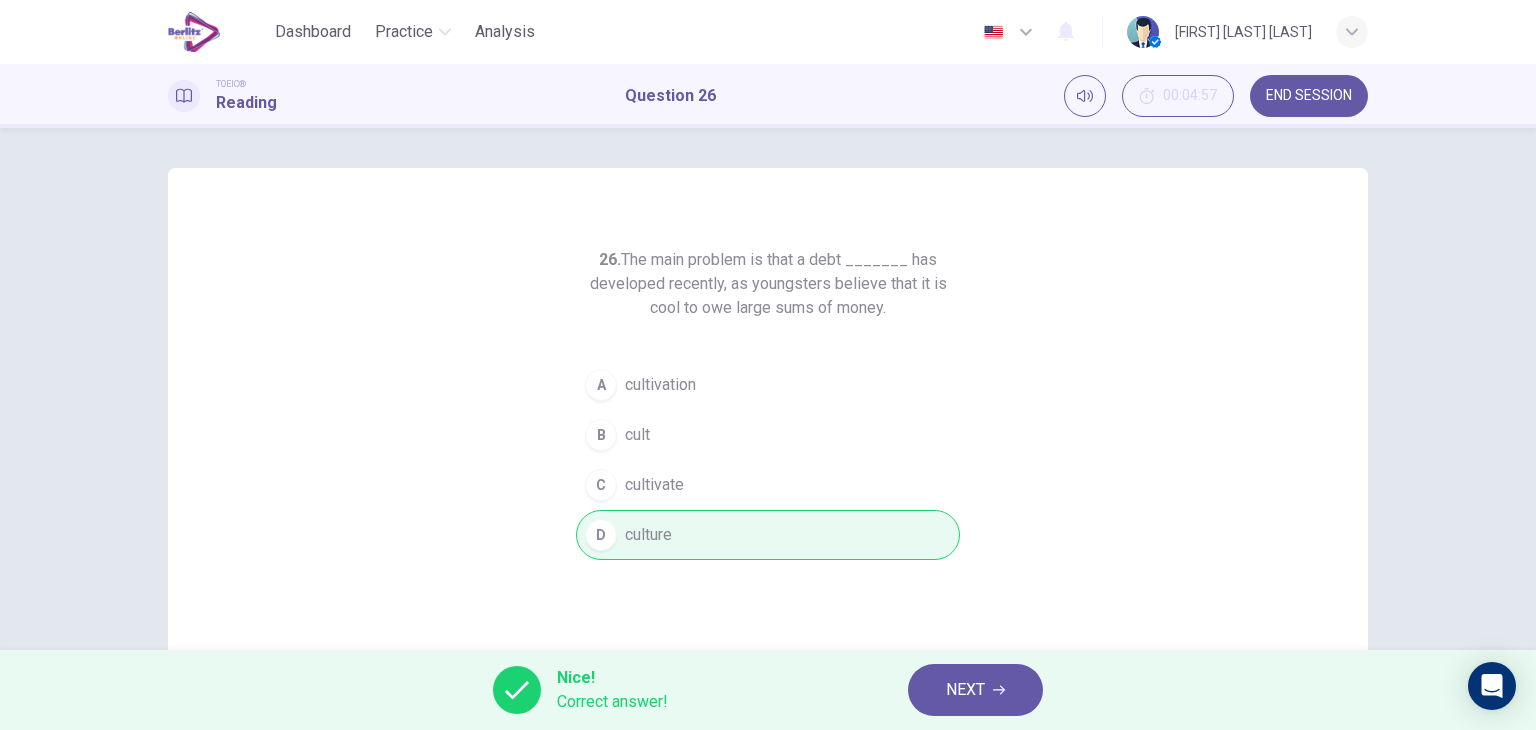 click on "NEXT" at bounding box center (975, 690) 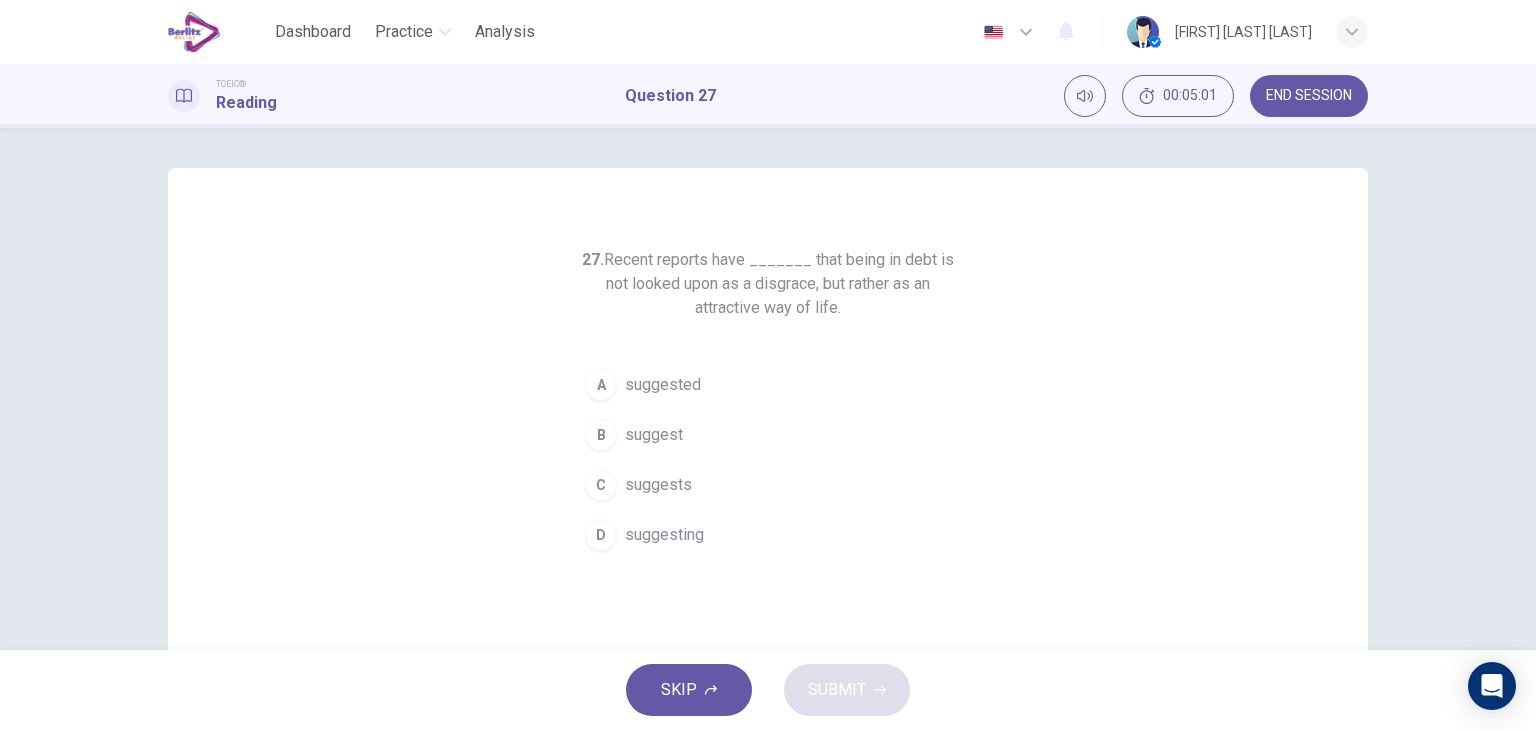 click on "suggests" at bounding box center (658, 485) 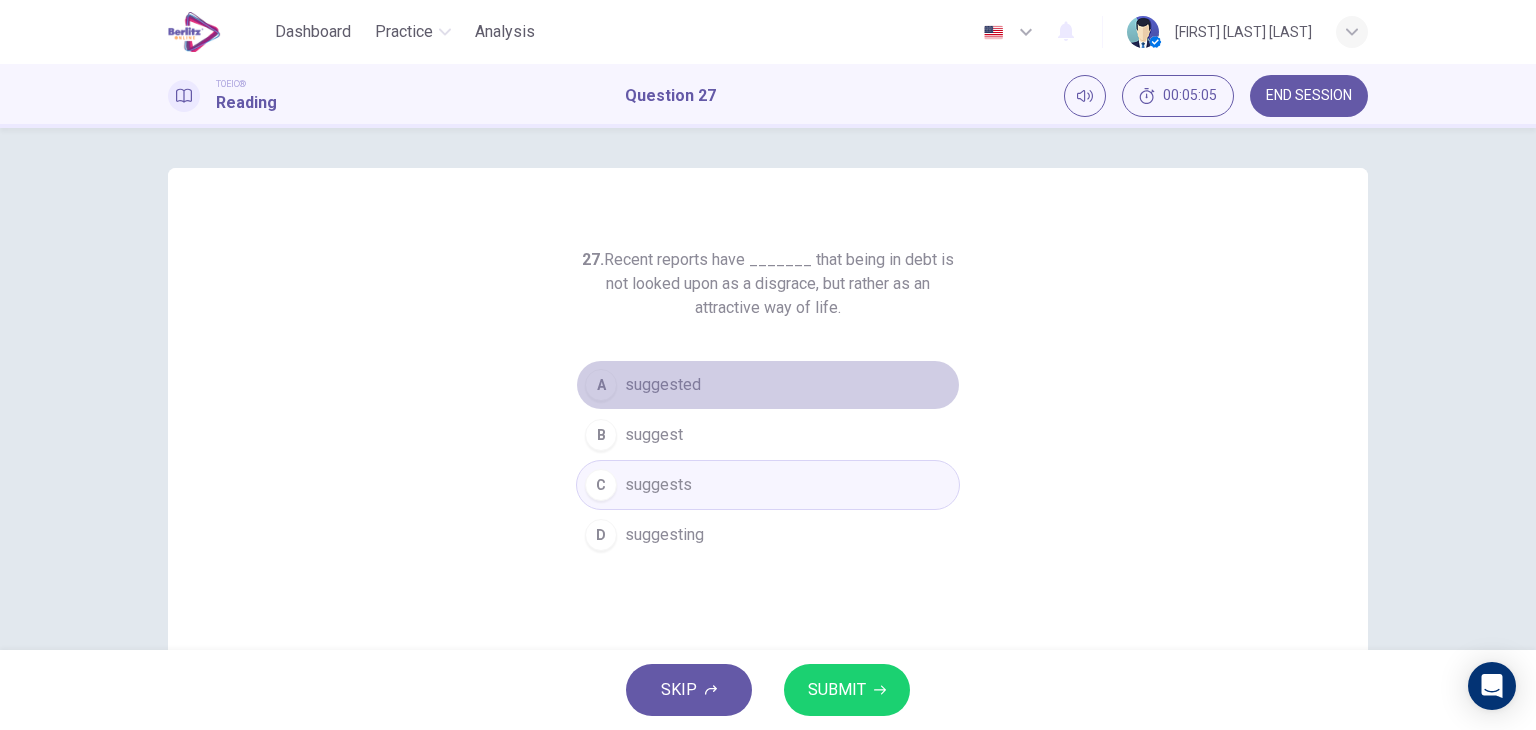click on "A suggested" at bounding box center [768, 385] 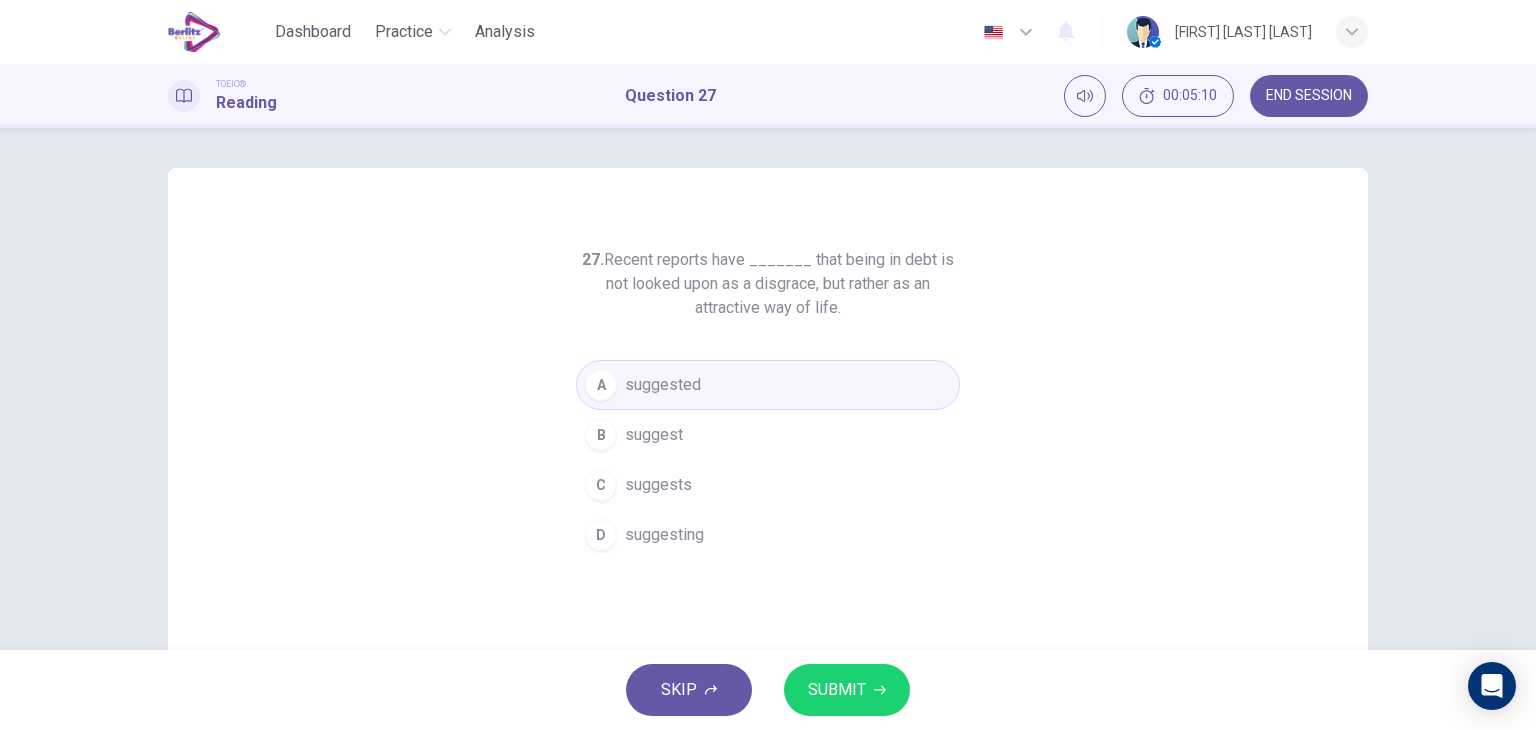 click on "SUBMIT" at bounding box center (847, 690) 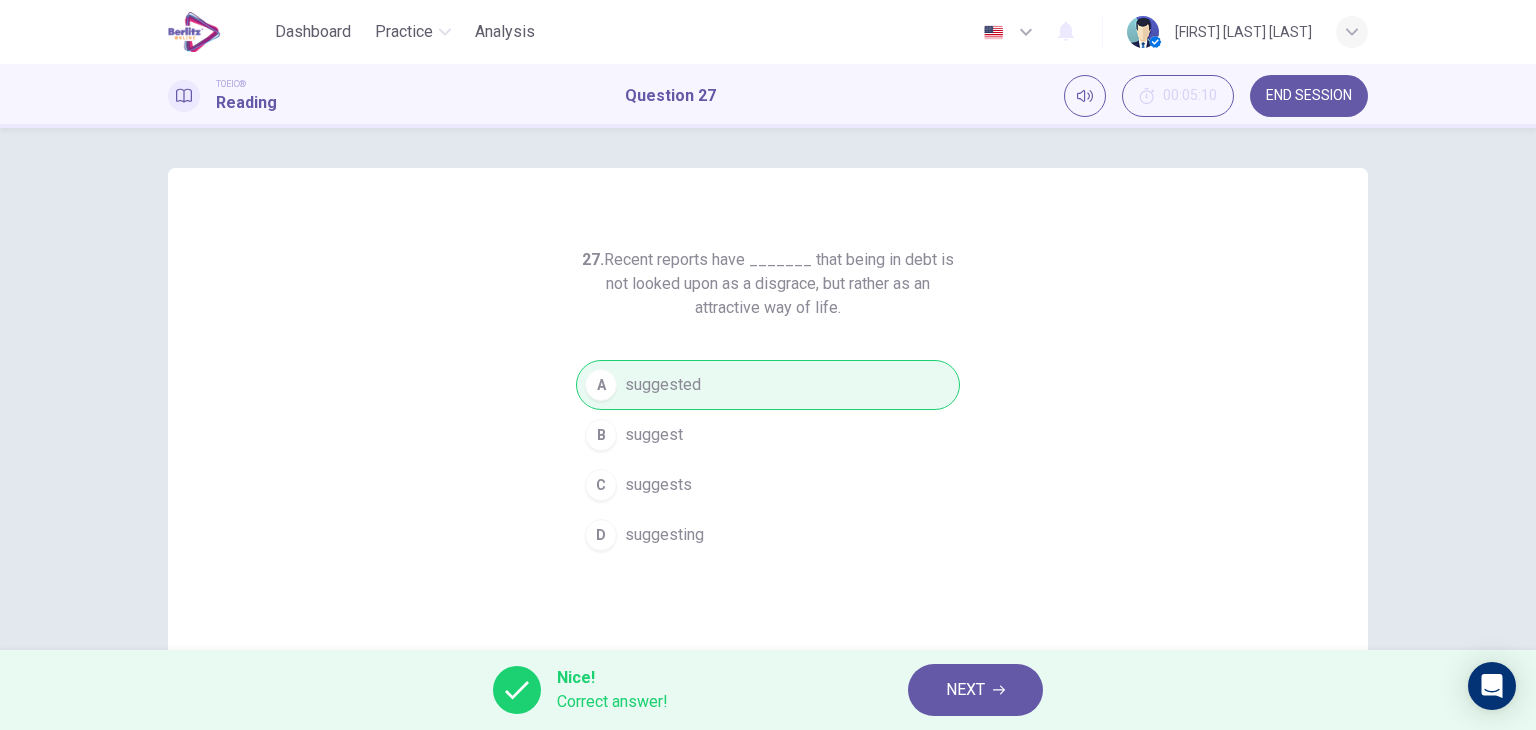 click on "NEXT" at bounding box center (975, 690) 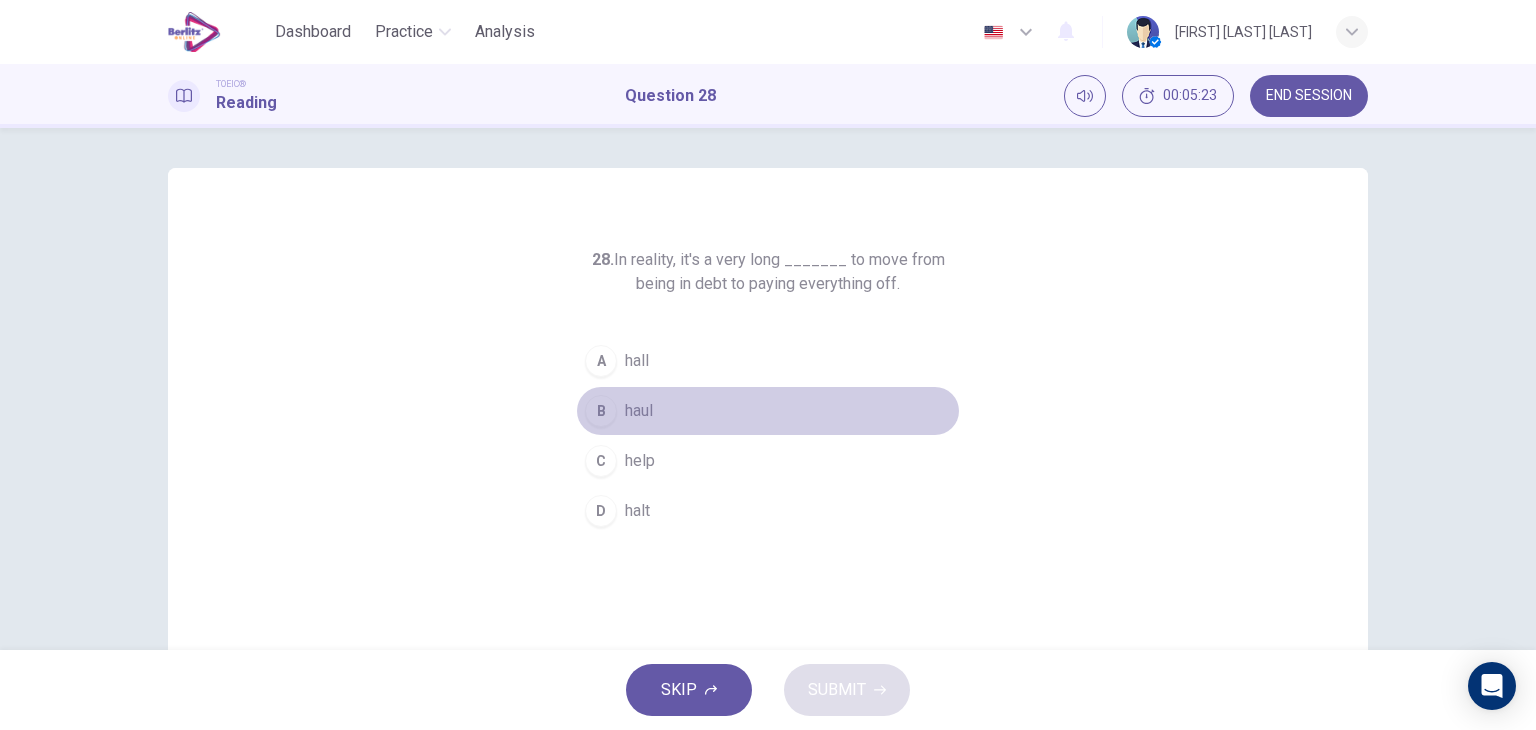 click on "B haul" at bounding box center (768, 411) 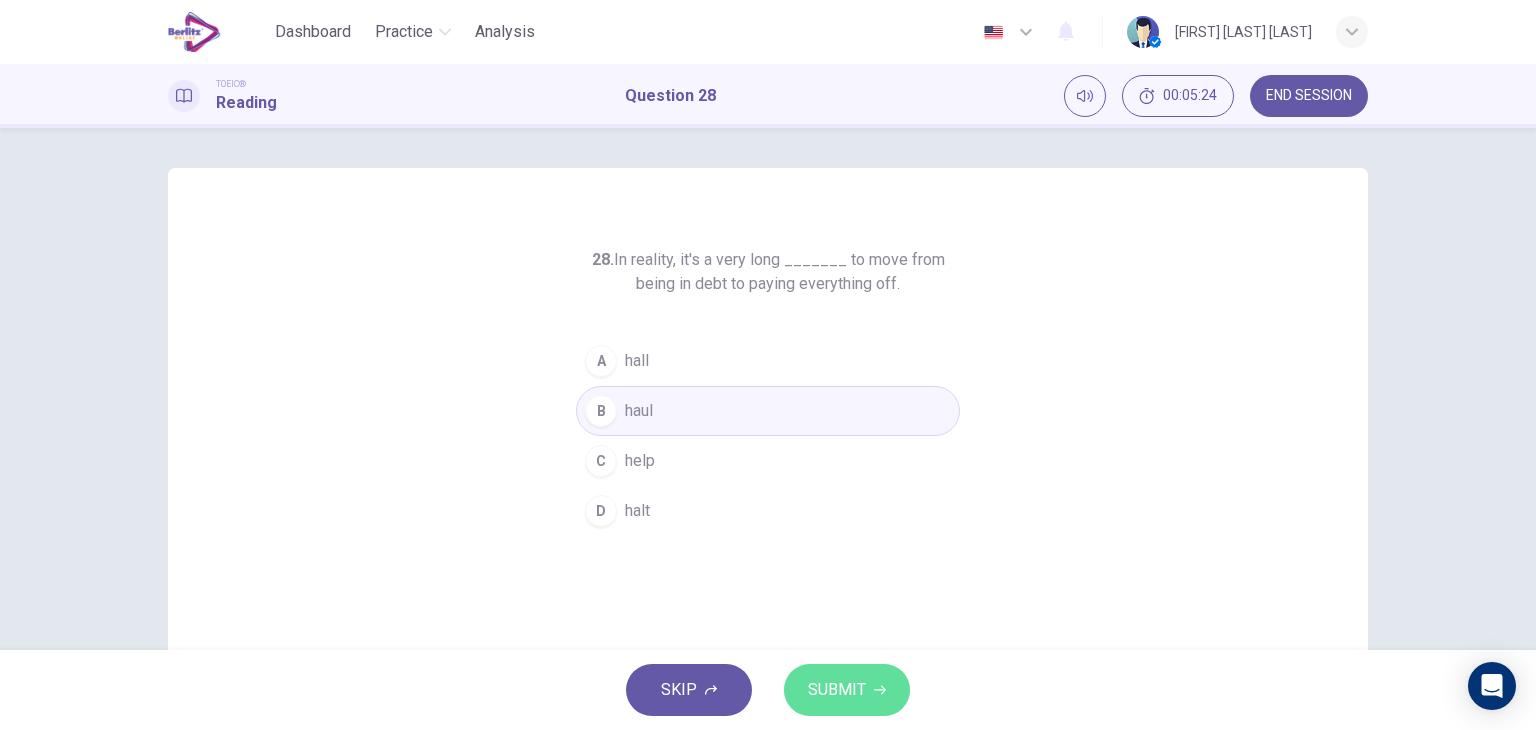 click on "SUBMIT" at bounding box center (847, 690) 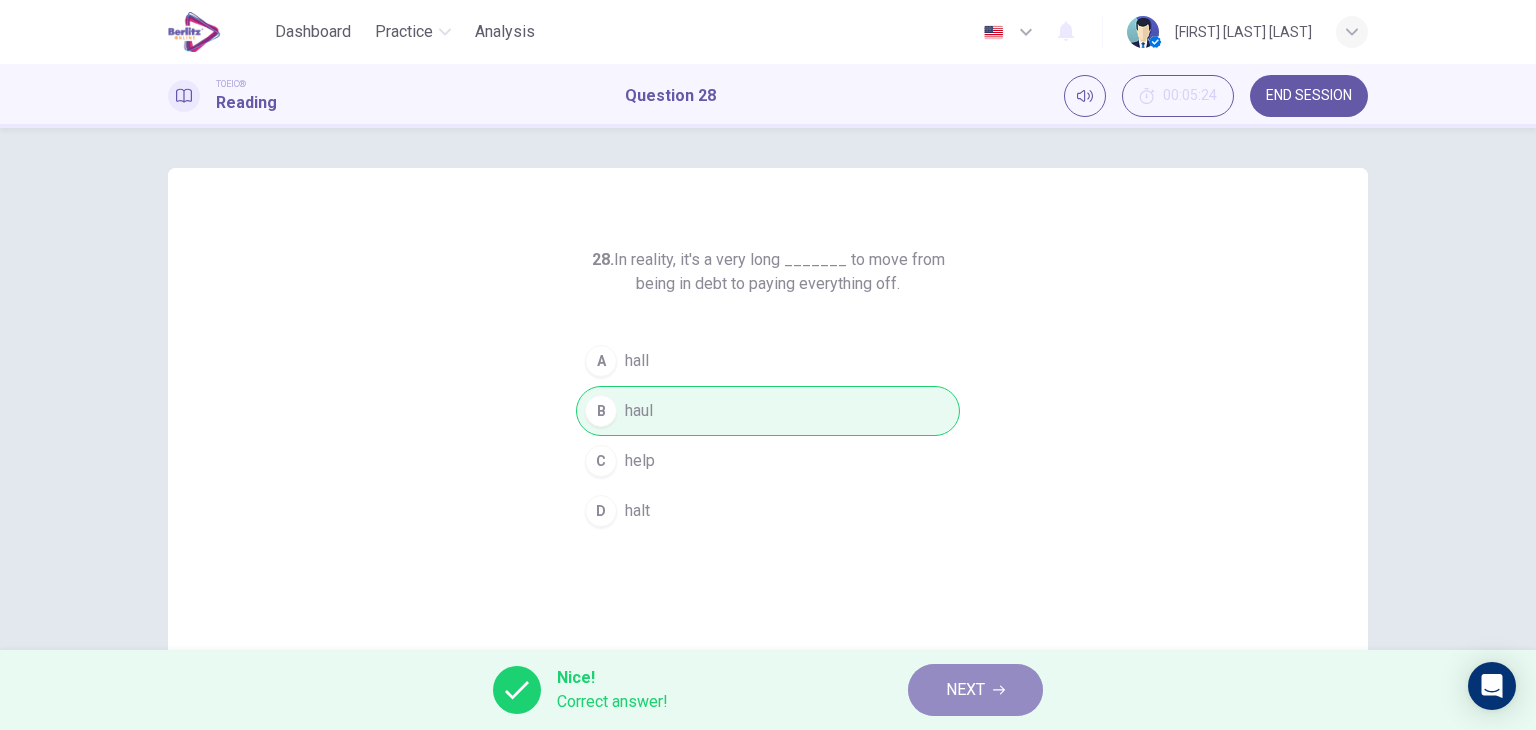 click on "NEXT" at bounding box center [975, 690] 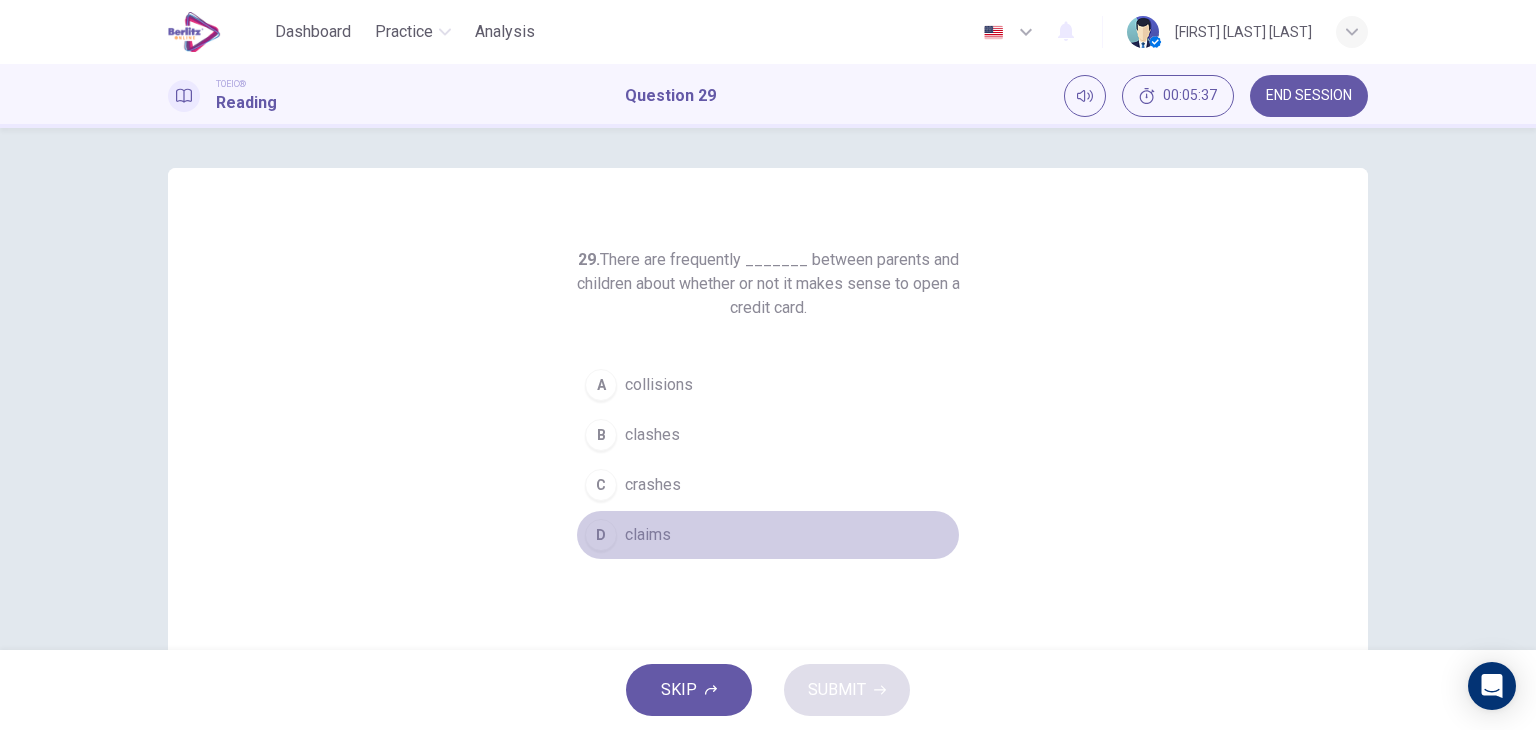 click on "D claims" at bounding box center [768, 535] 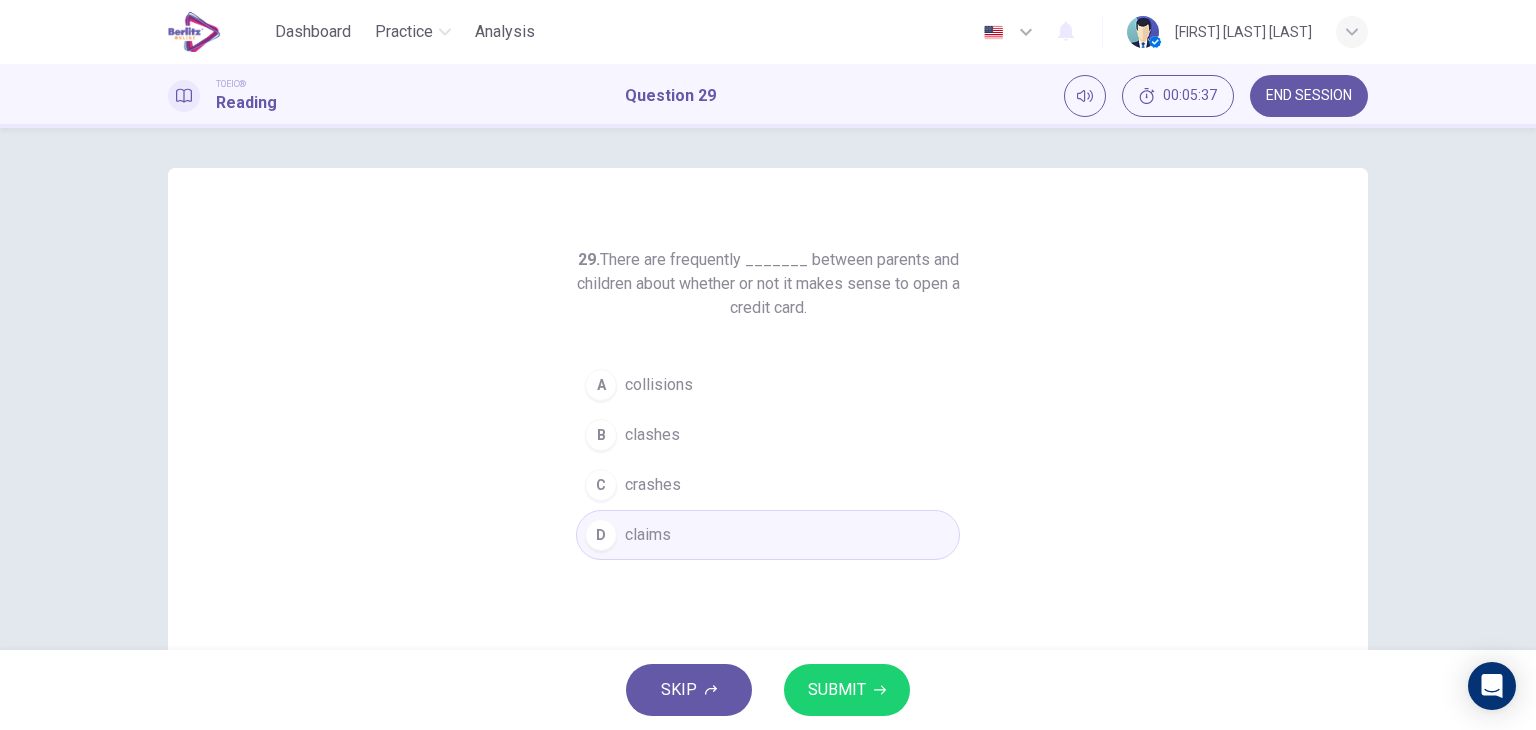 click on "SUBMIT" at bounding box center [847, 690] 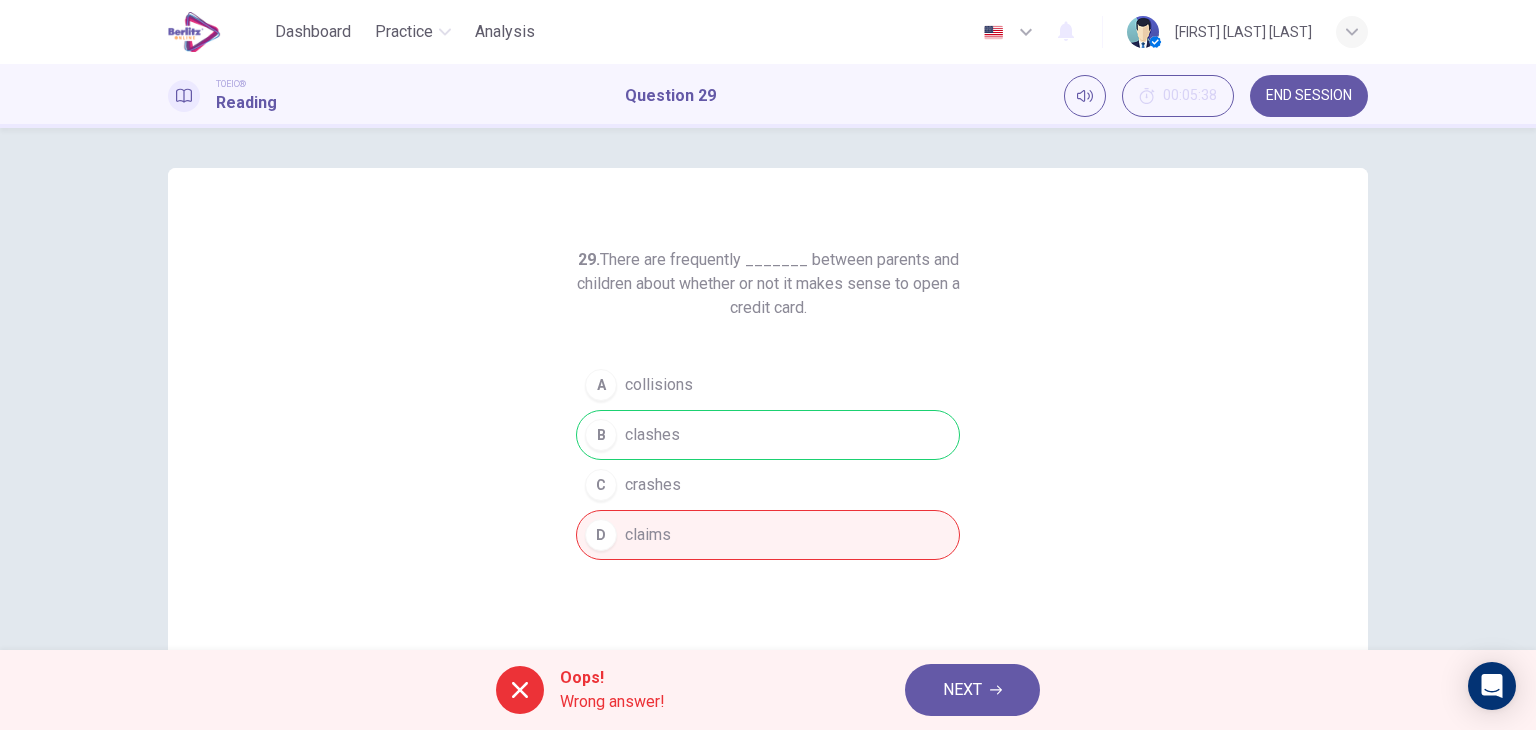 click on "NEXT" at bounding box center [972, 690] 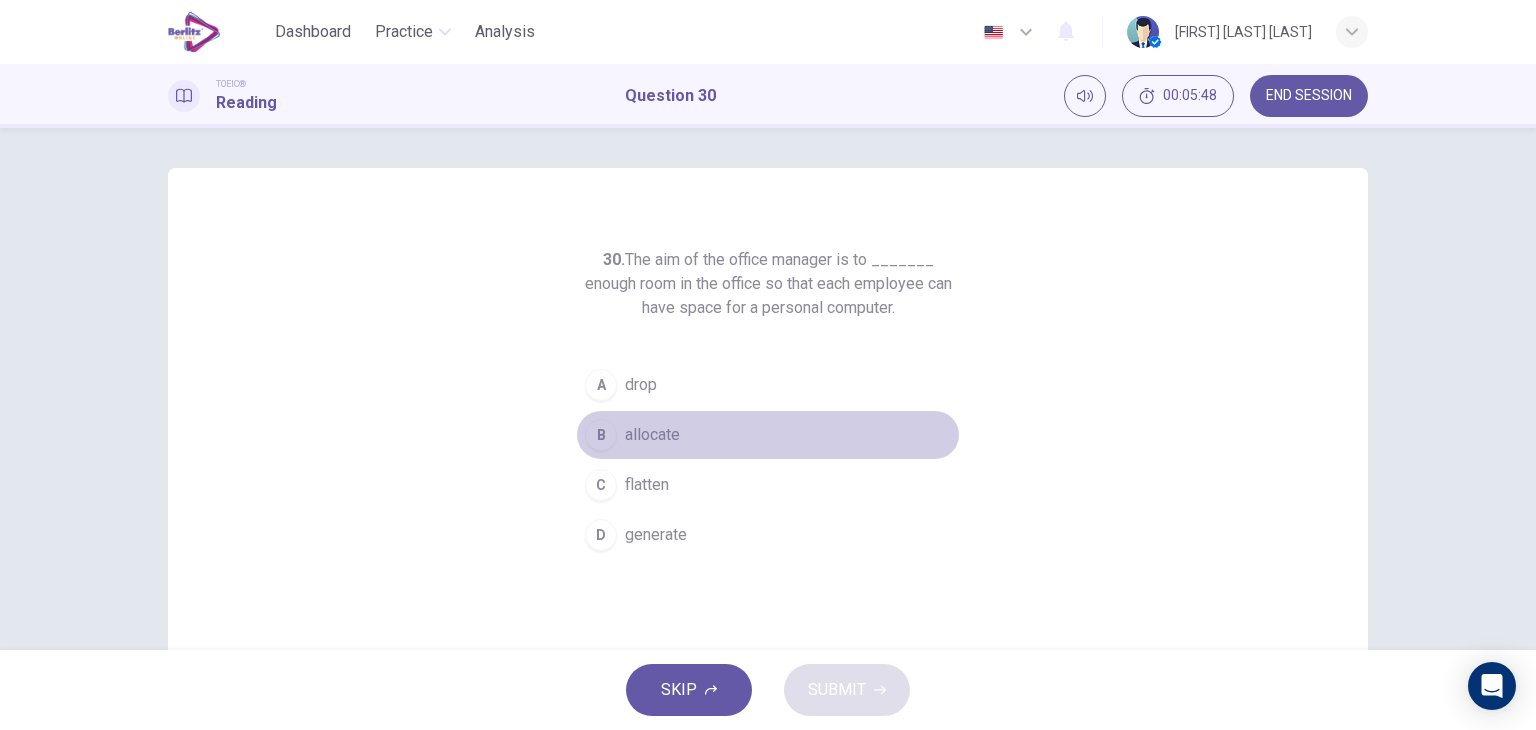 click on "allocate" at bounding box center (652, 435) 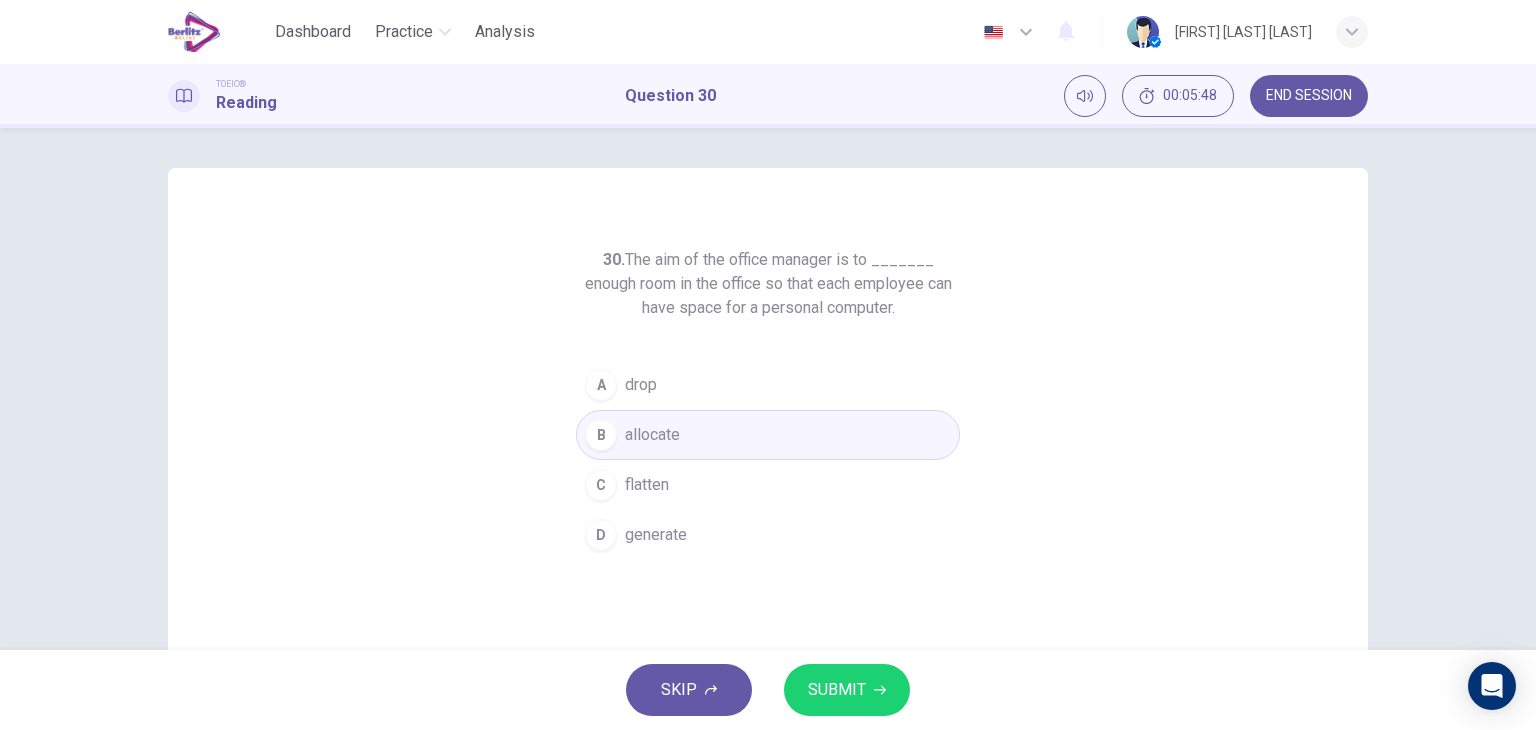 click on "SUBMIT" at bounding box center [837, 690] 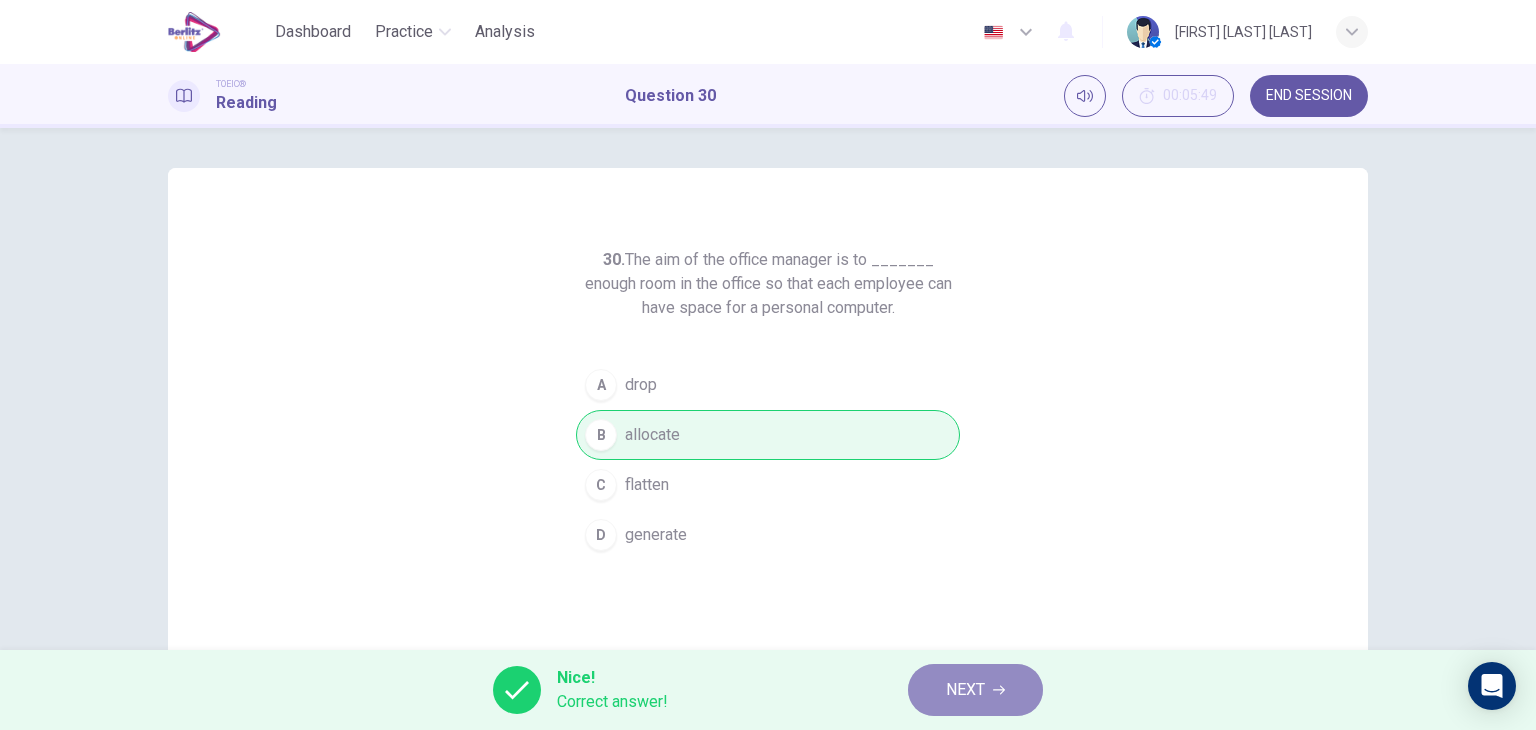 click on "NEXT" at bounding box center (975, 690) 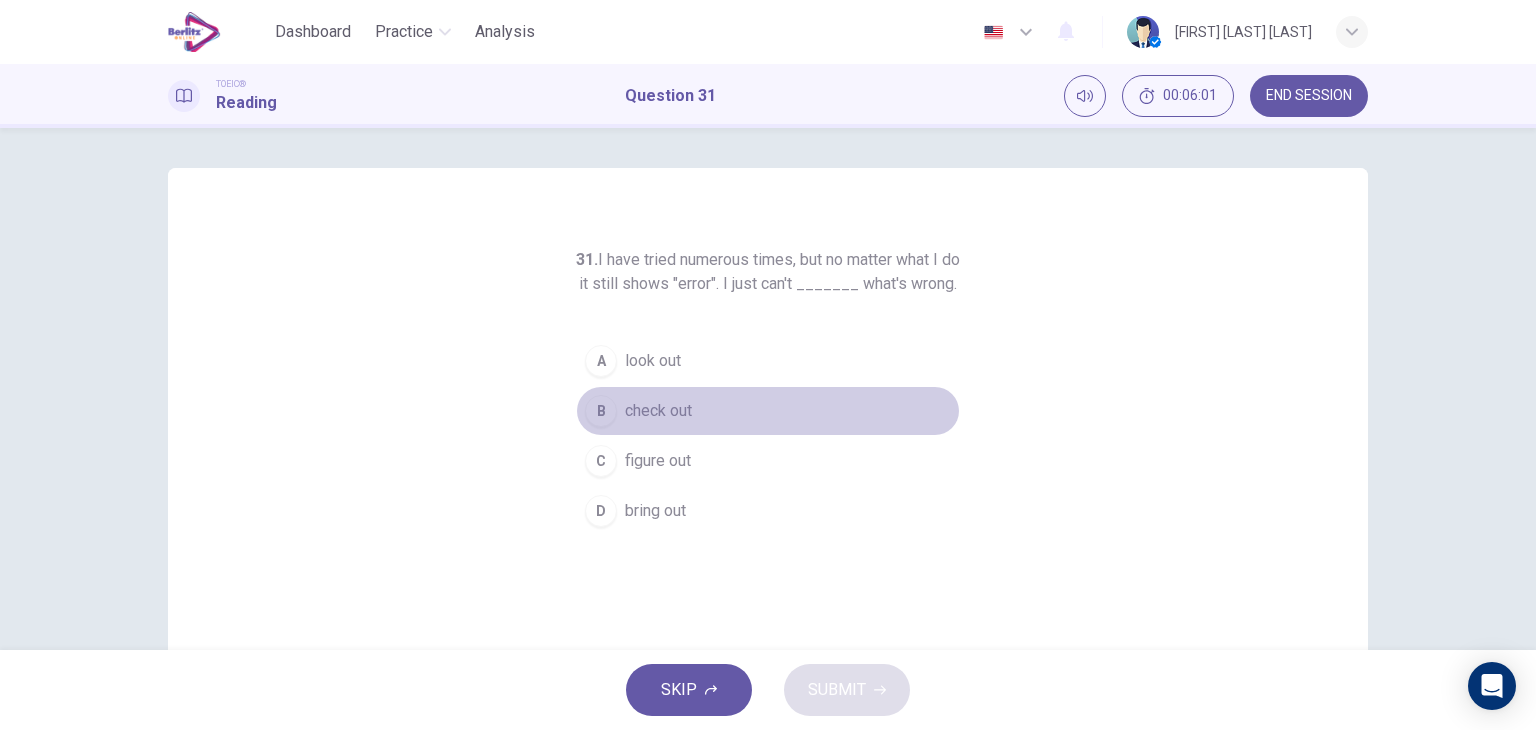 click on "check out" at bounding box center (658, 411) 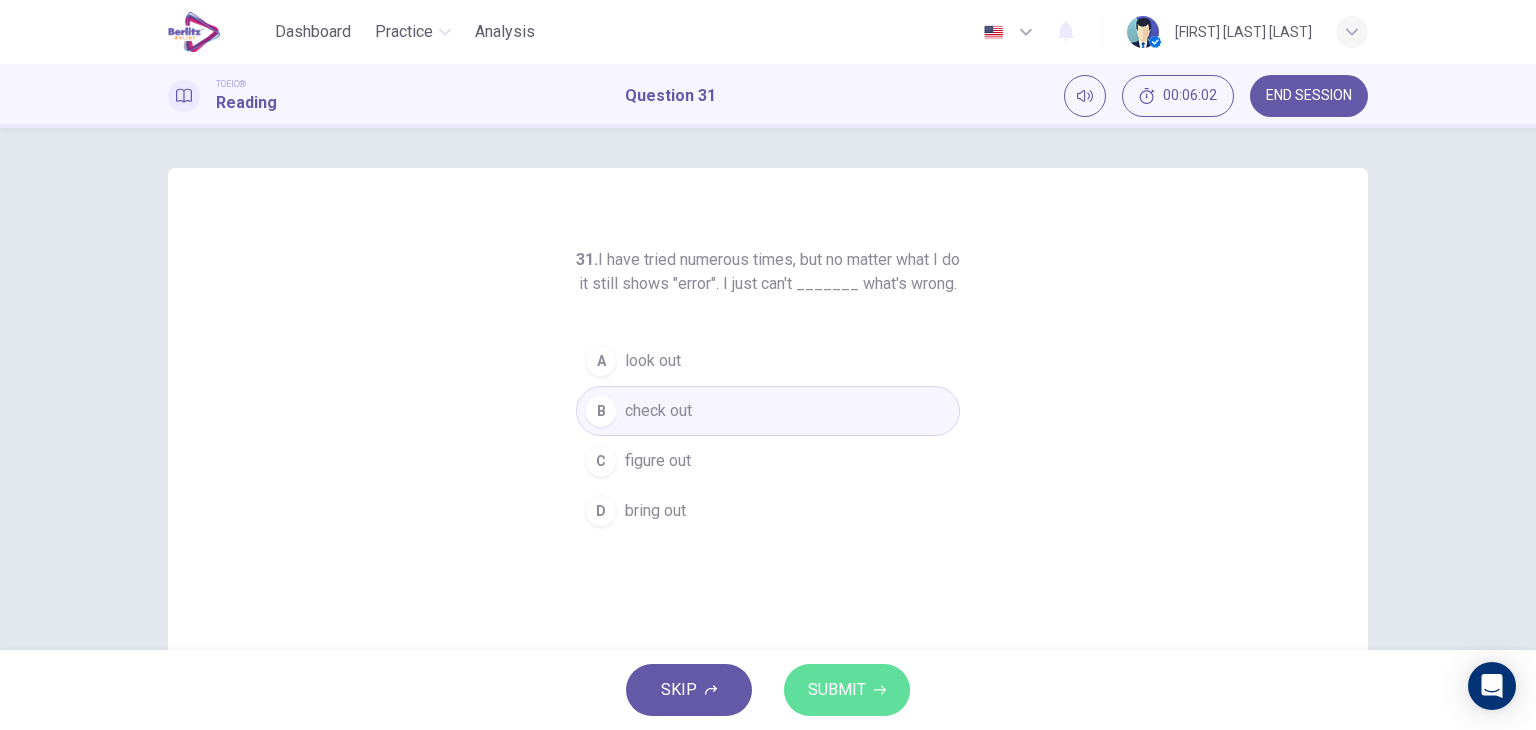 click on "SUBMIT" at bounding box center [837, 690] 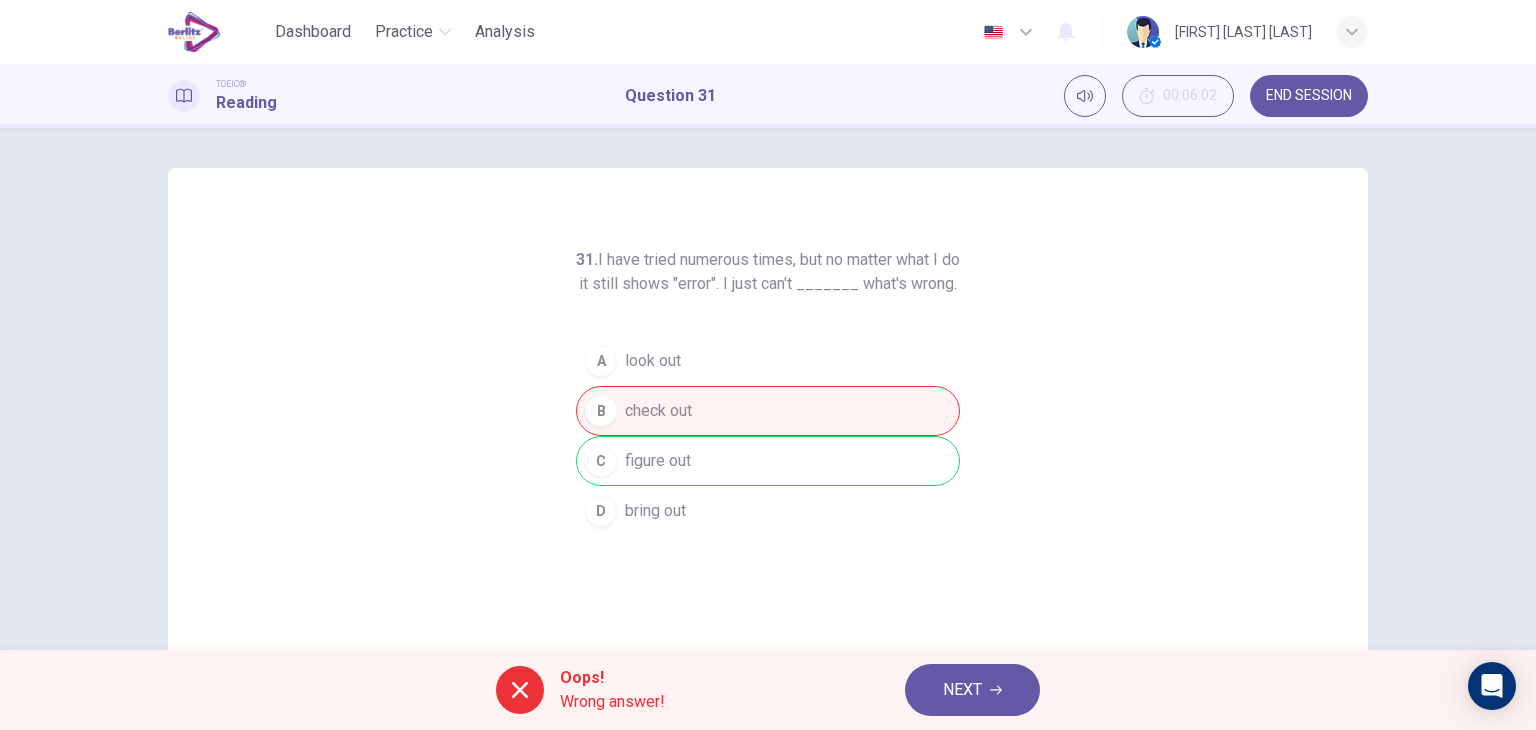 click on "NEXT" at bounding box center (962, 690) 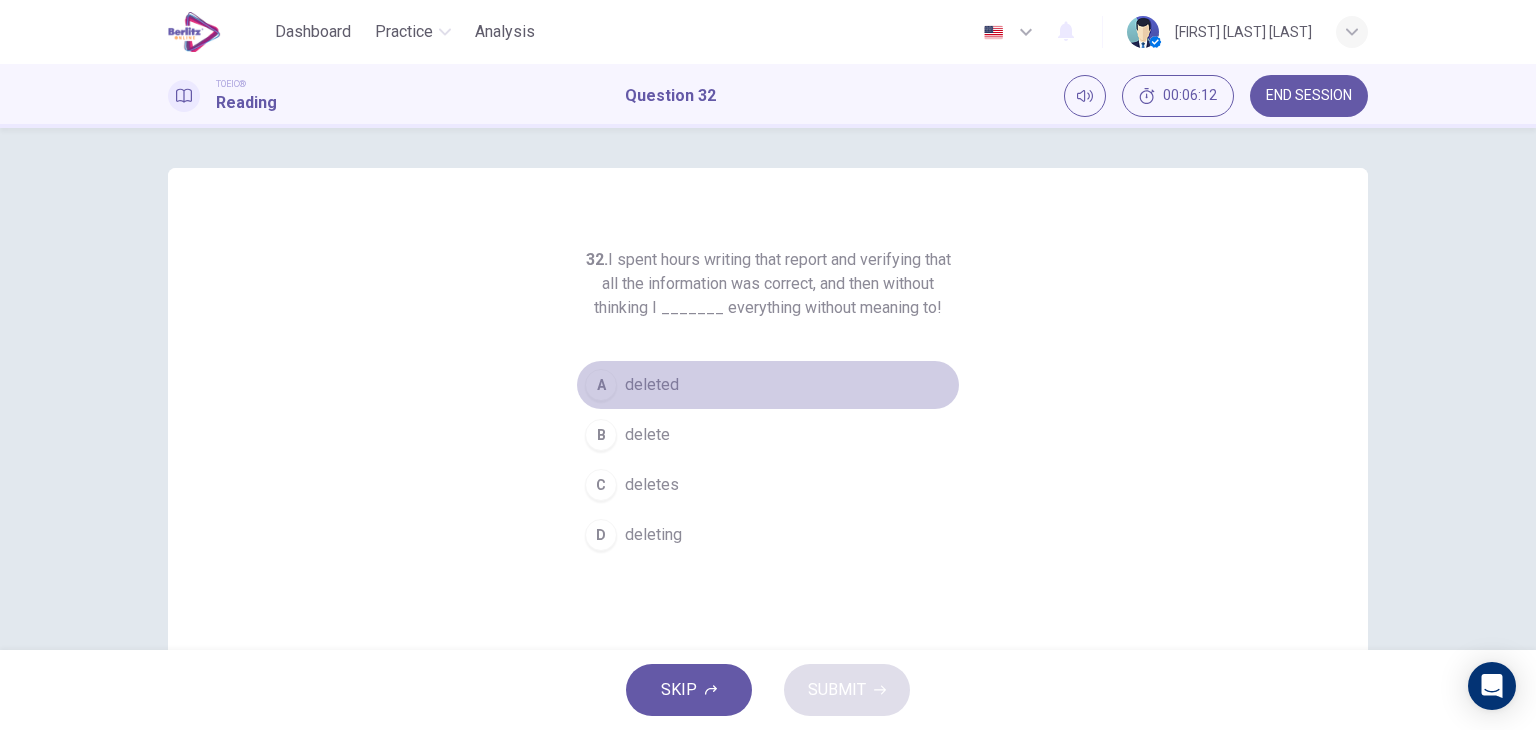click on "deleted" at bounding box center [652, 385] 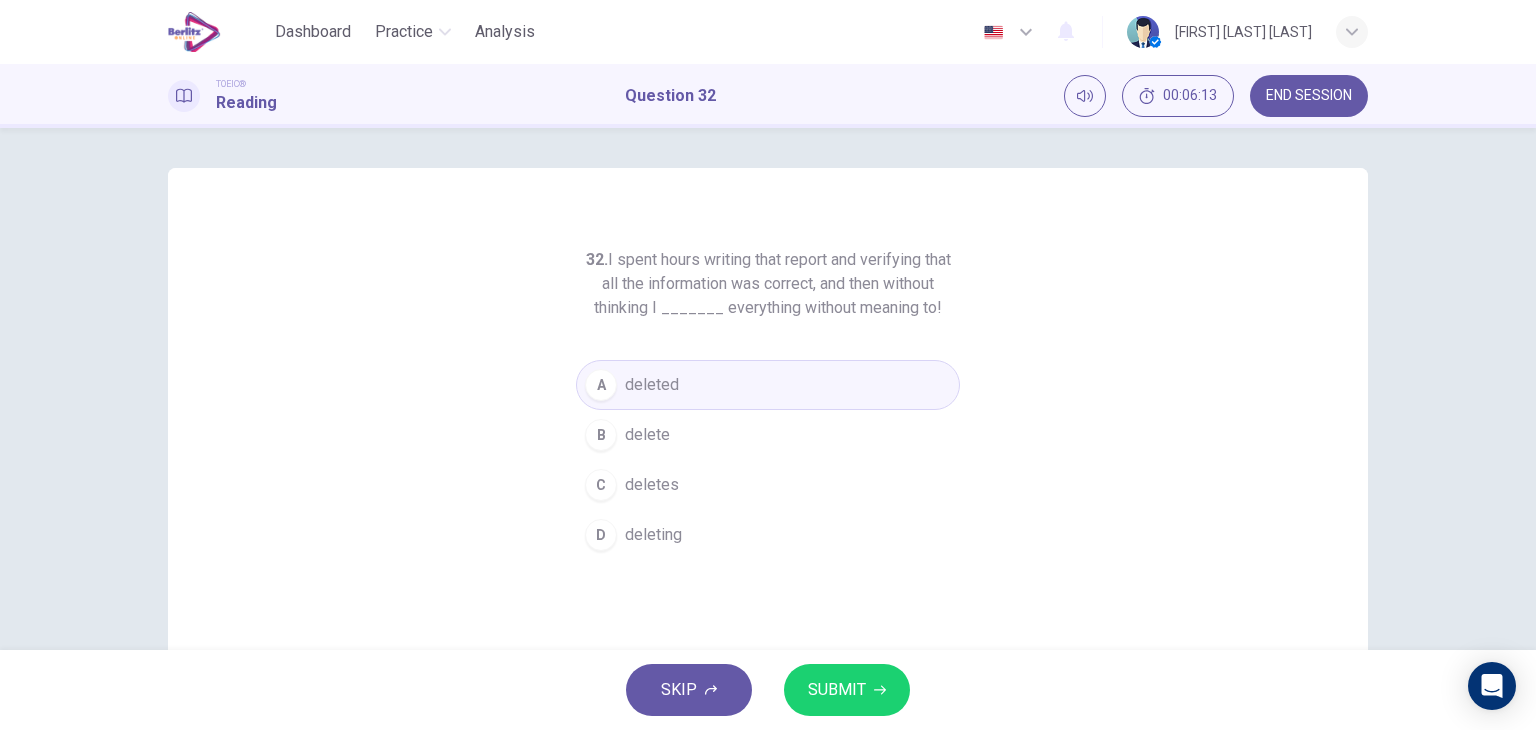 click on "SUBMIT" at bounding box center [837, 690] 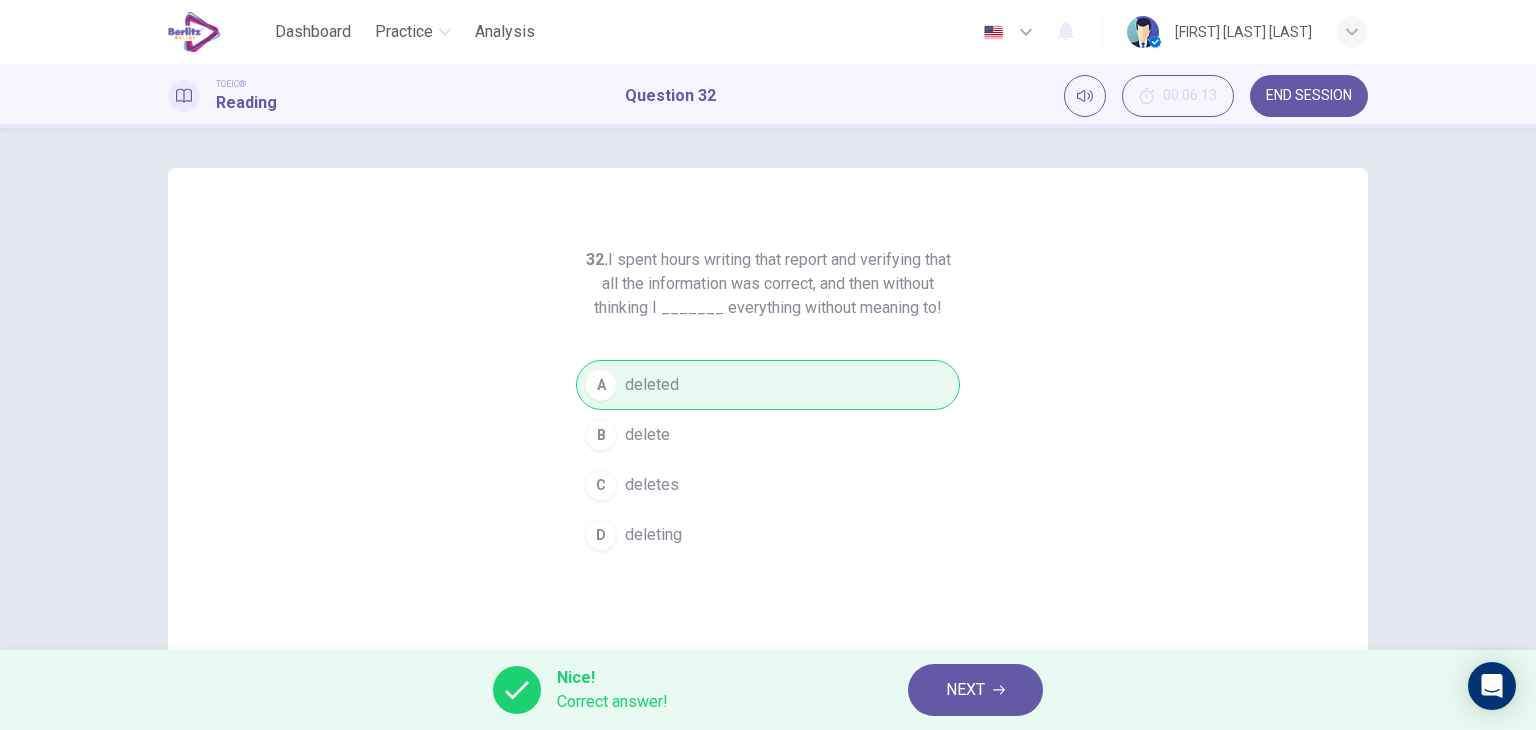 click on "NEXT" at bounding box center (975, 690) 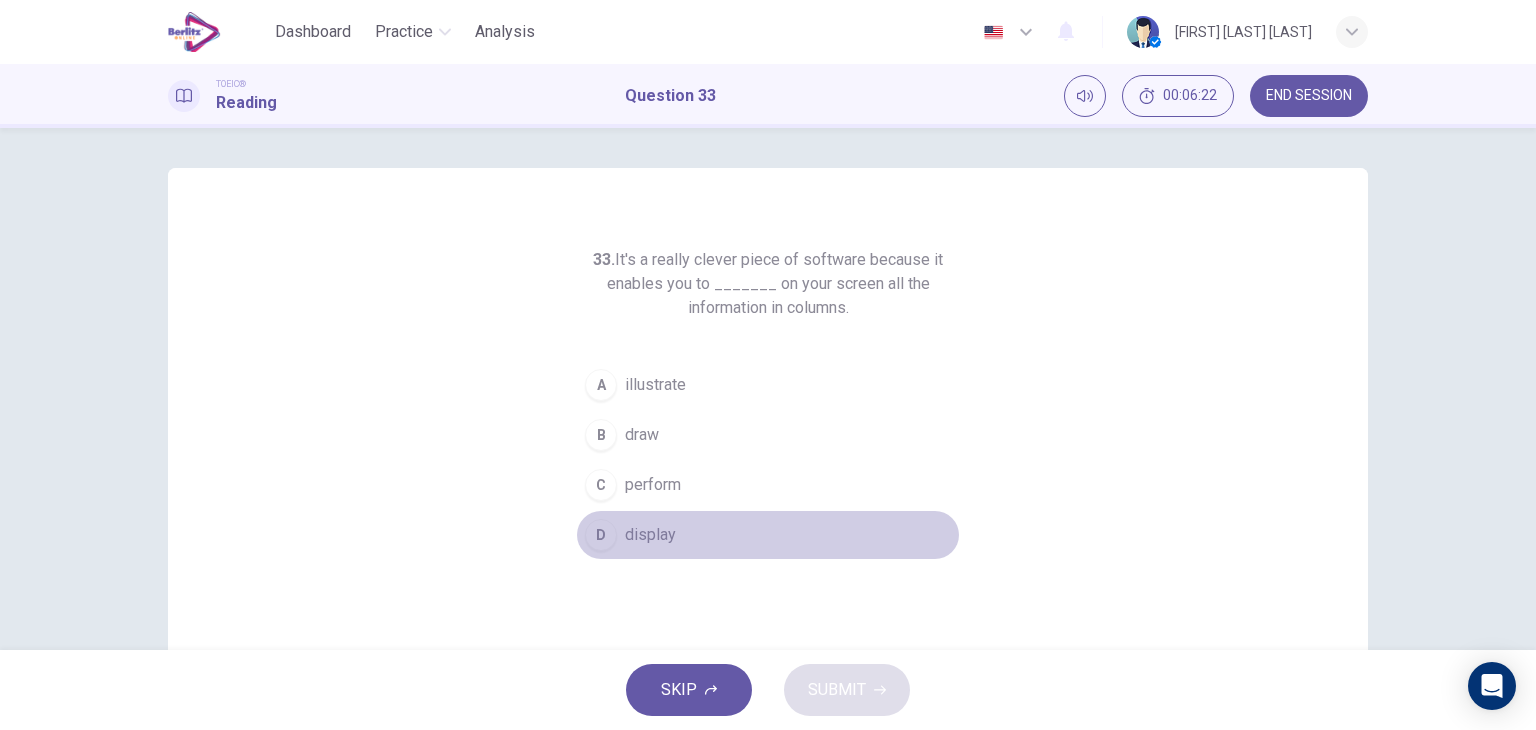 drag, startPoint x: 654, startPoint y: 538, endPoint x: 688, endPoint y: 576, distance: 50.990196 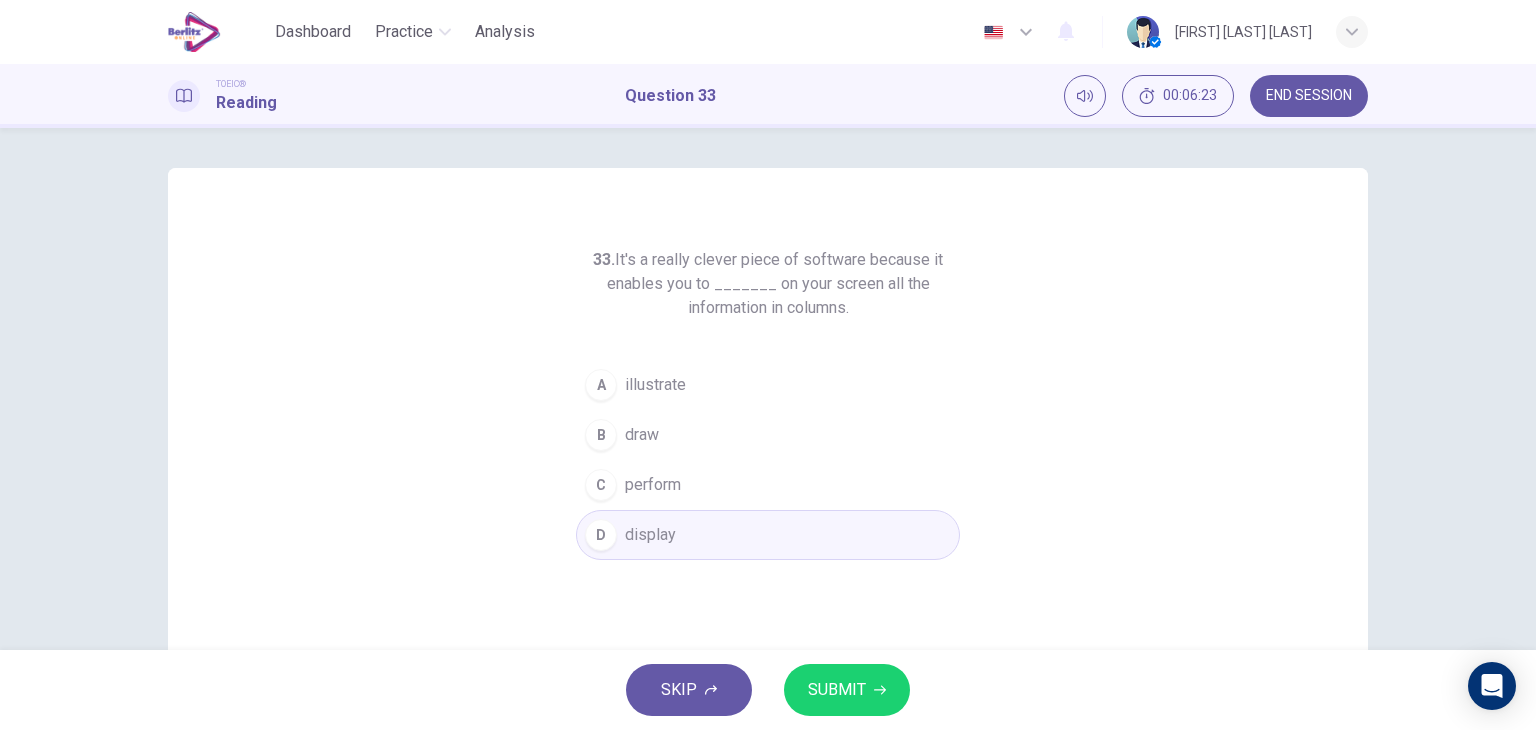 click on "SKIP SUBMIT" at bounding box center (768, 690) 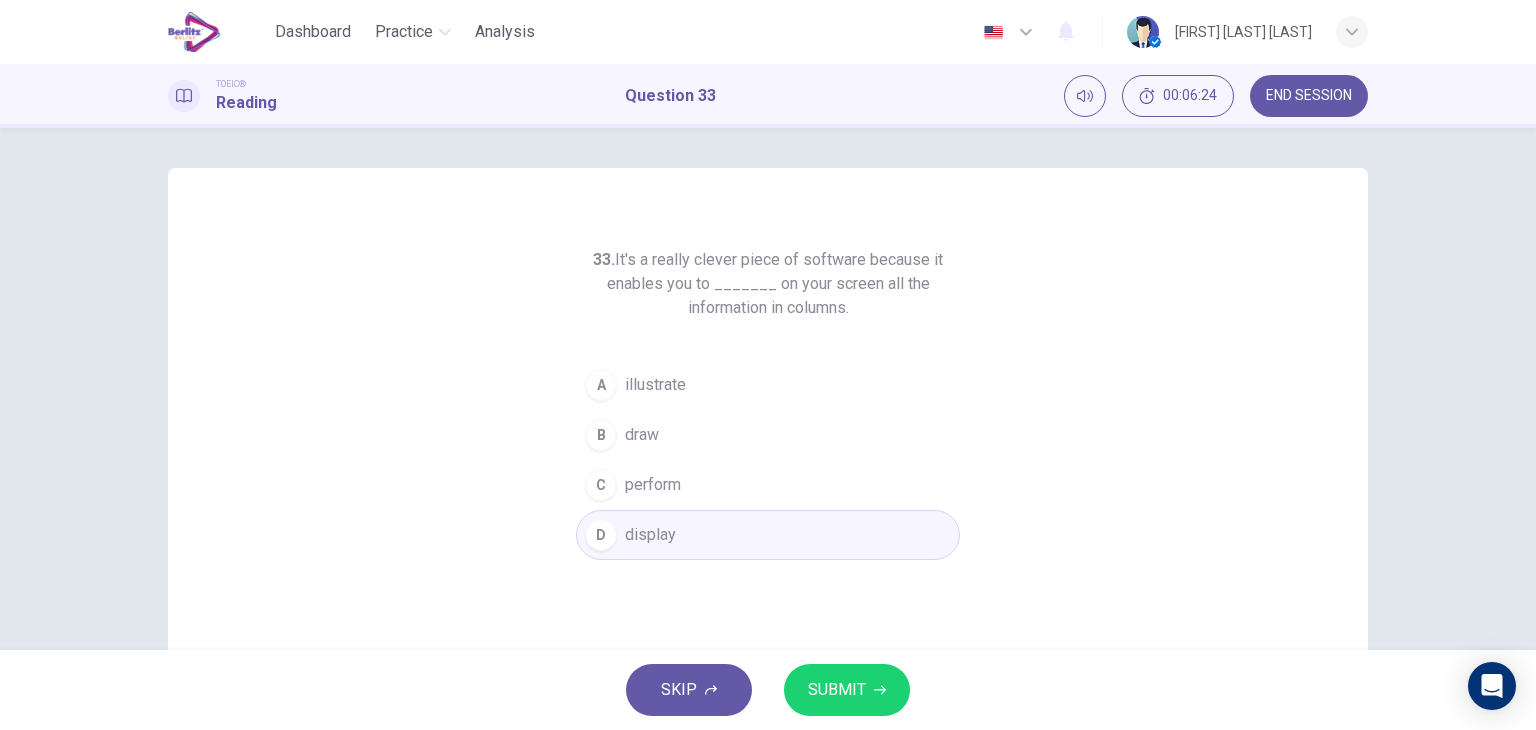 click on "SUBMIT" at bounding box center [847, 690] 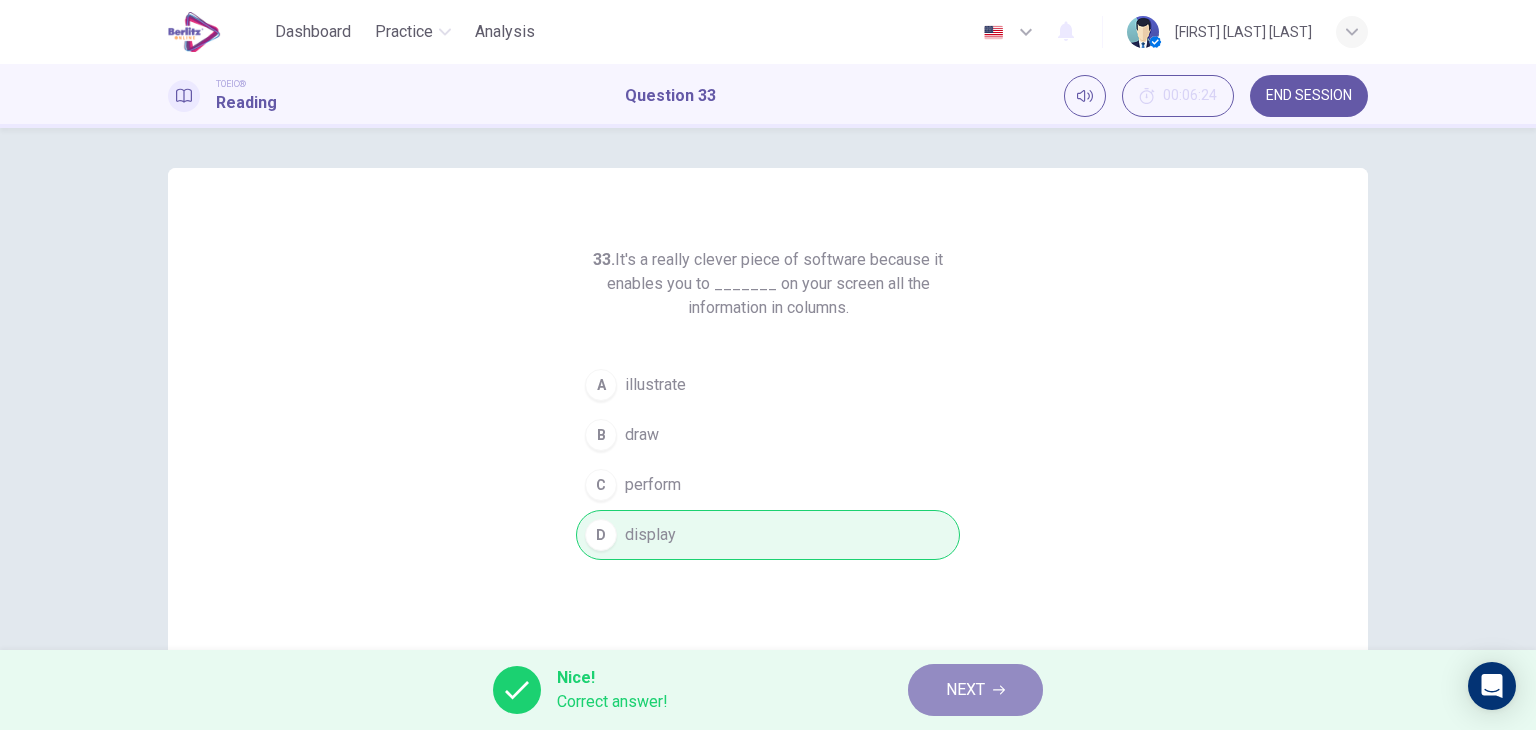 click on "NEXT" at bounding box center [975, 690] 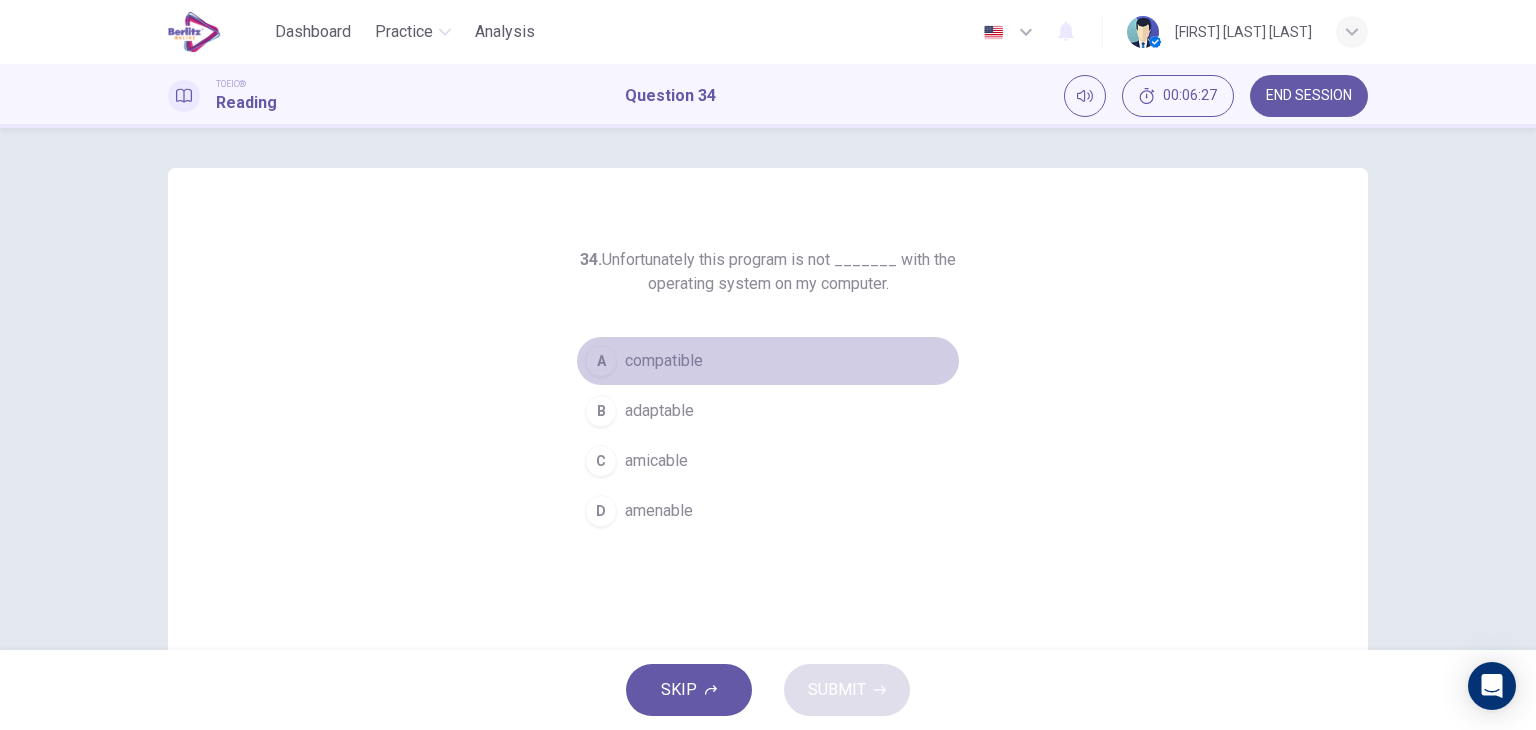 click on "compatible" at bounding box center [664, 361] 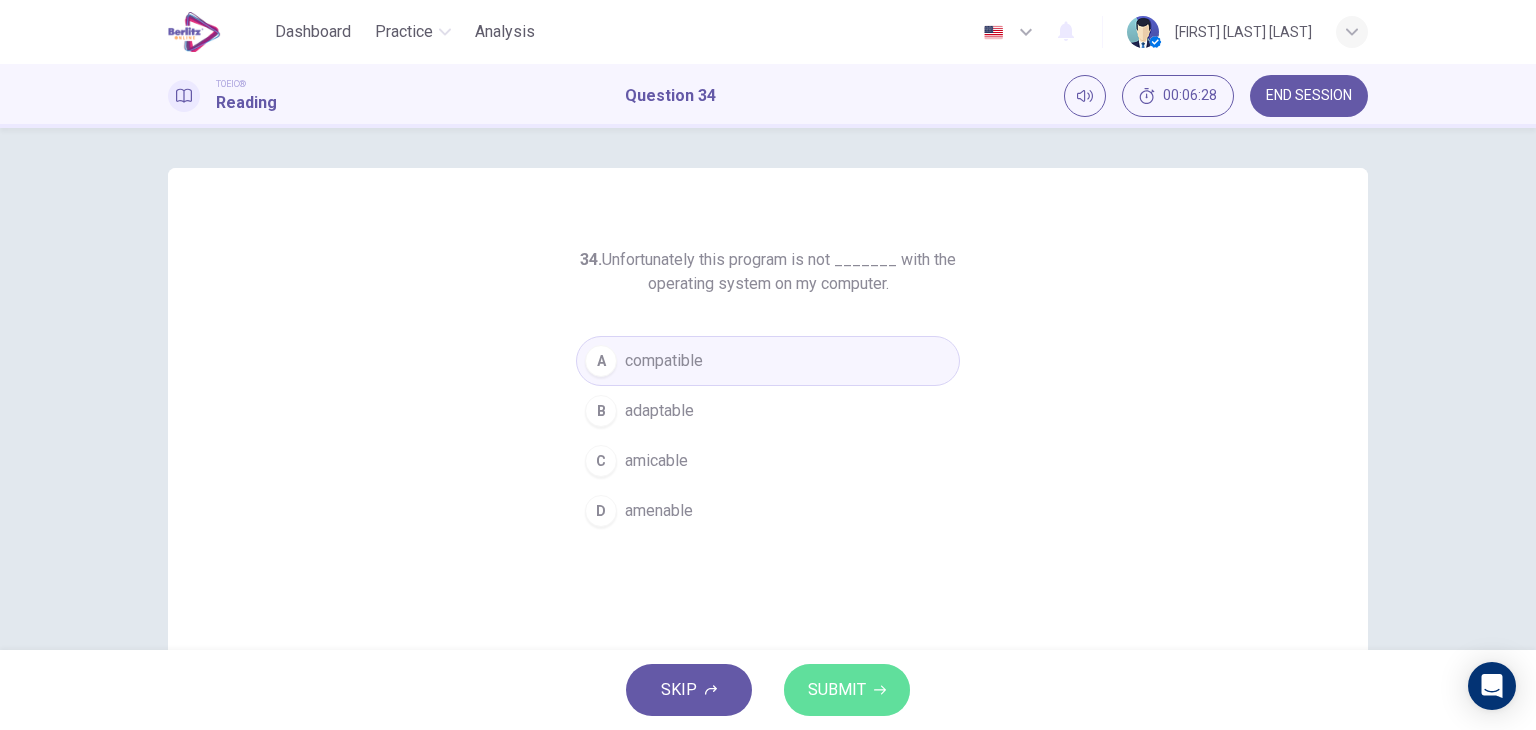 click on "SUBMIT" at bounding box center [837, 690] 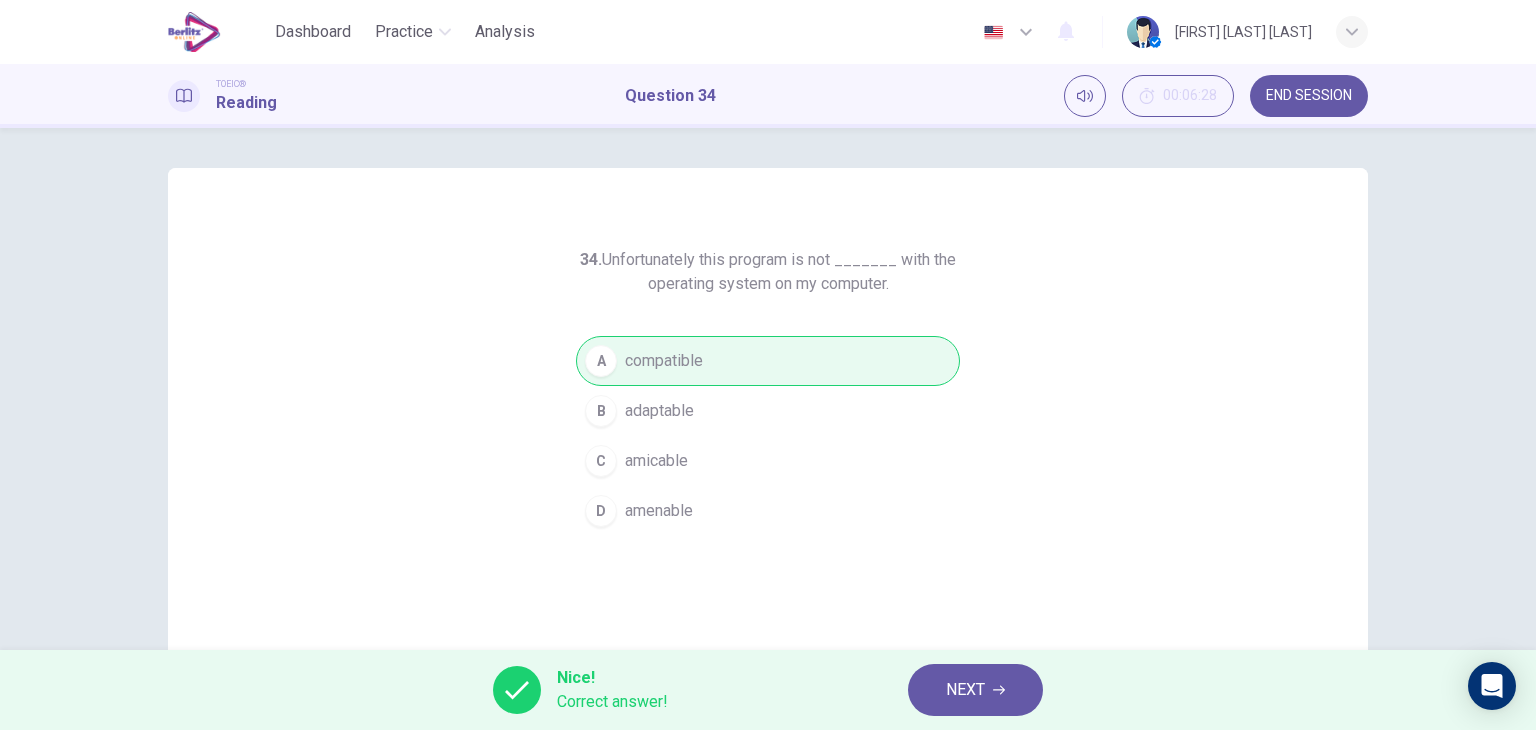 click on "NEXT" at bounding box center (965, 690) 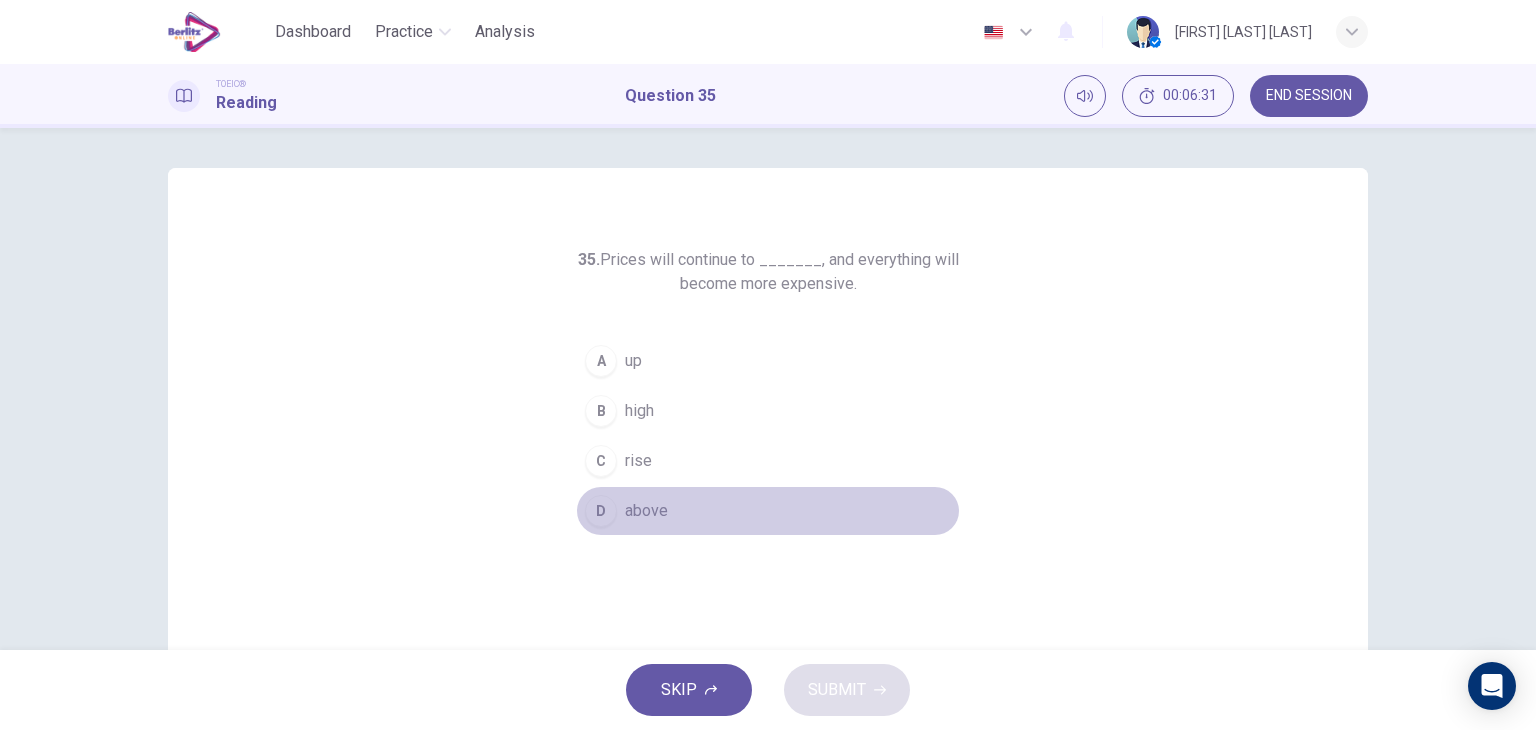 click on "D above" at bounding box center [768, 511] 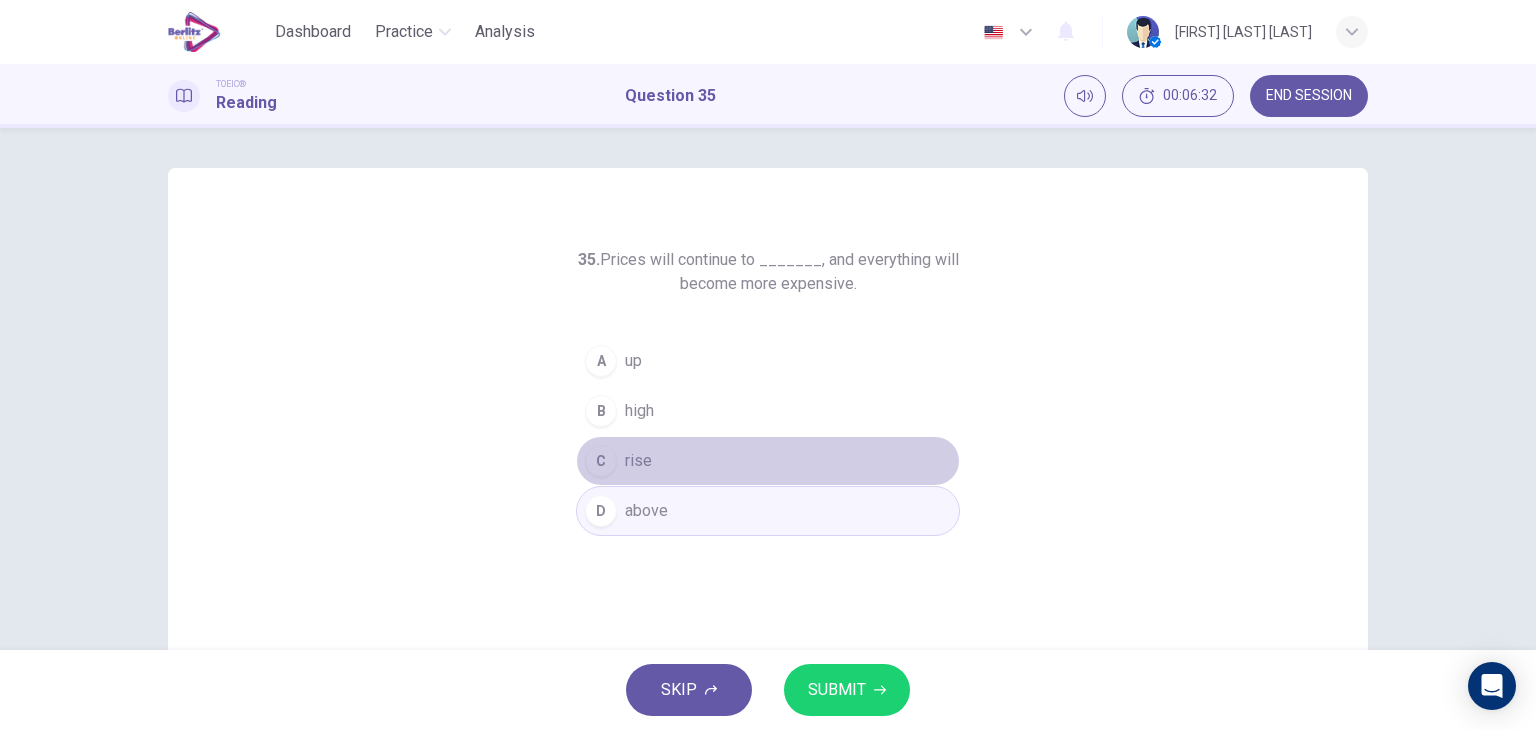 click on "C rise" at bounding box center [768, 461] 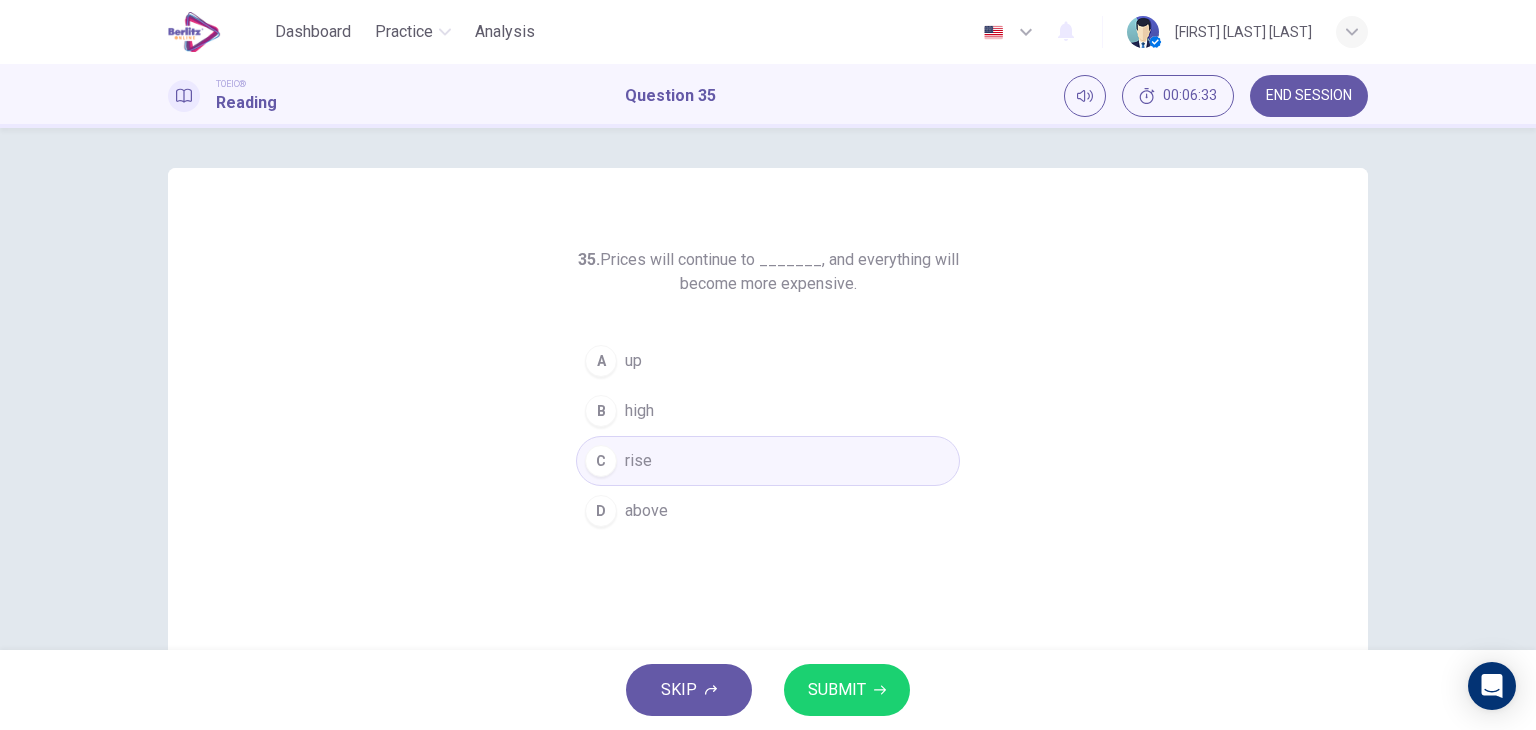 drag, startPoint x: 865, startPoint y: 686, endPoint x: 874, endPoint y: 670, distance: 18.35756 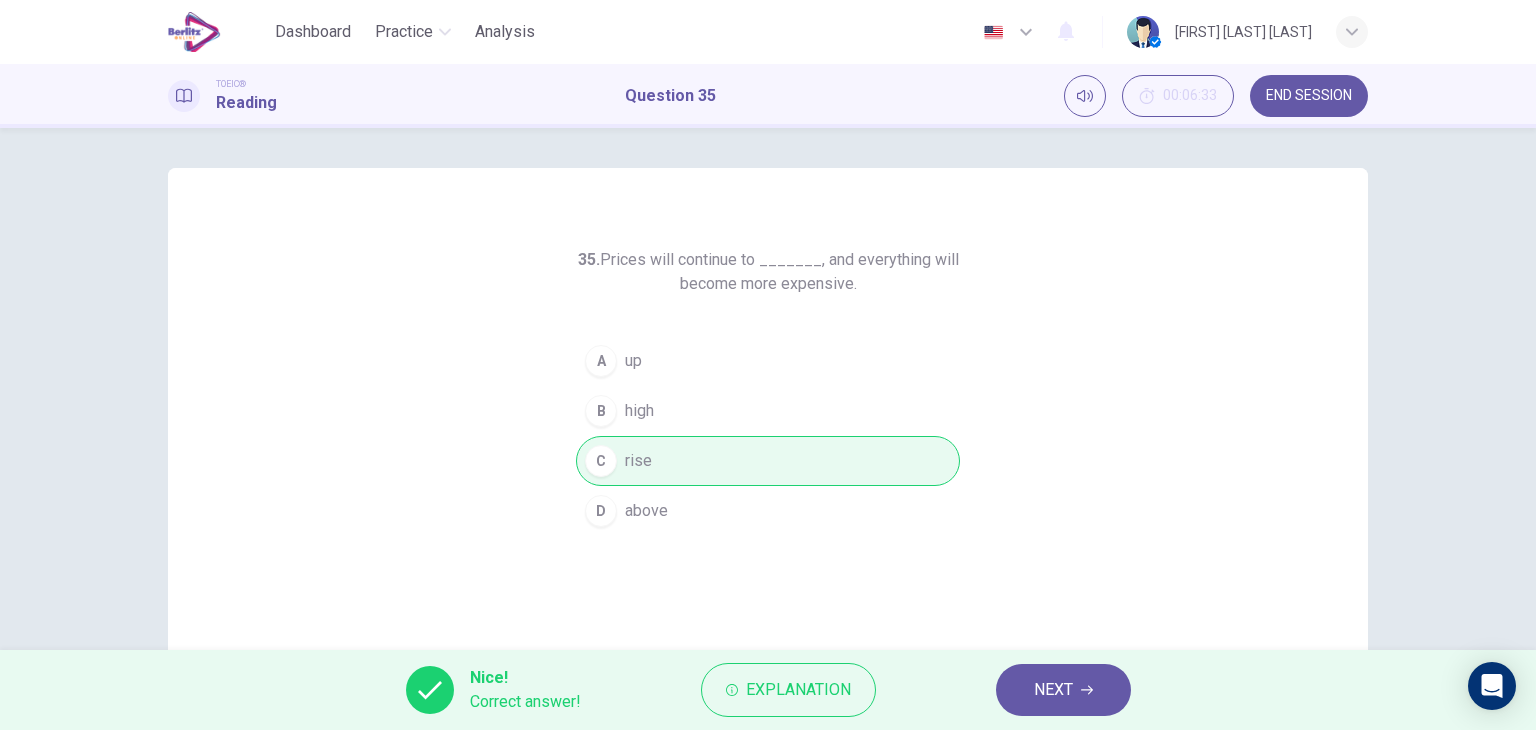 click on "NEXT" at bounding box center (1053, 690) 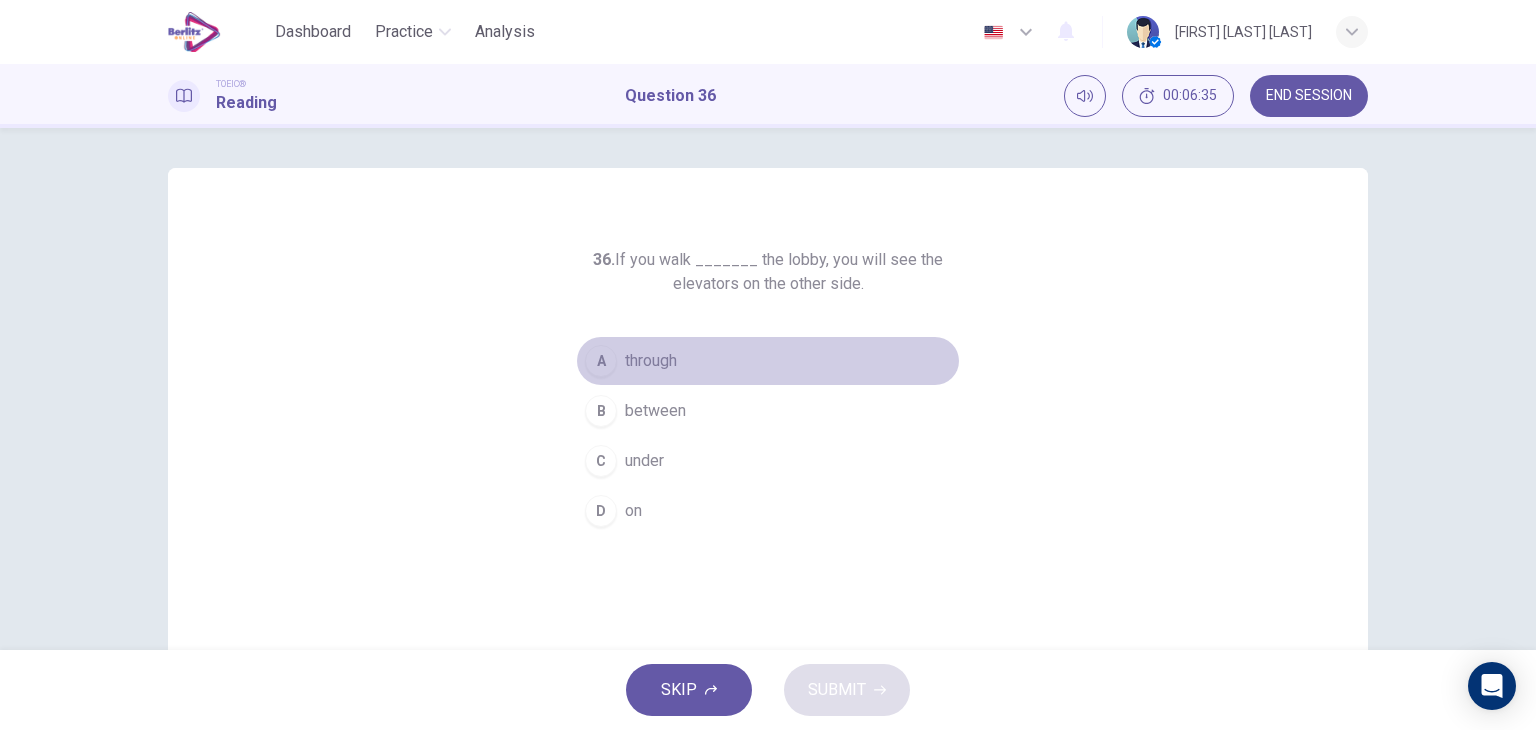 click on "through" at bounding box center [651, 361] 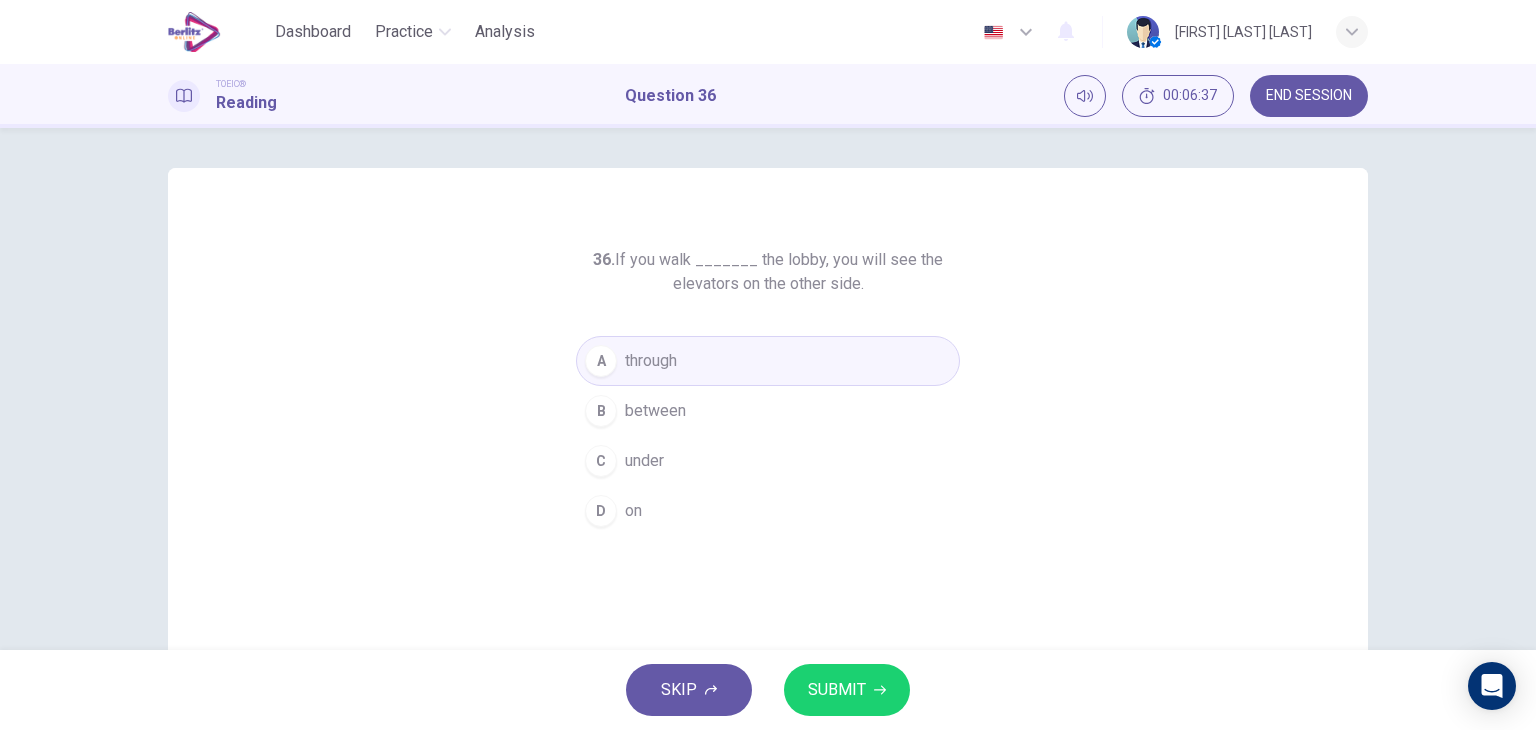 click on "SUBMIT" at bounding box center (837, 690) 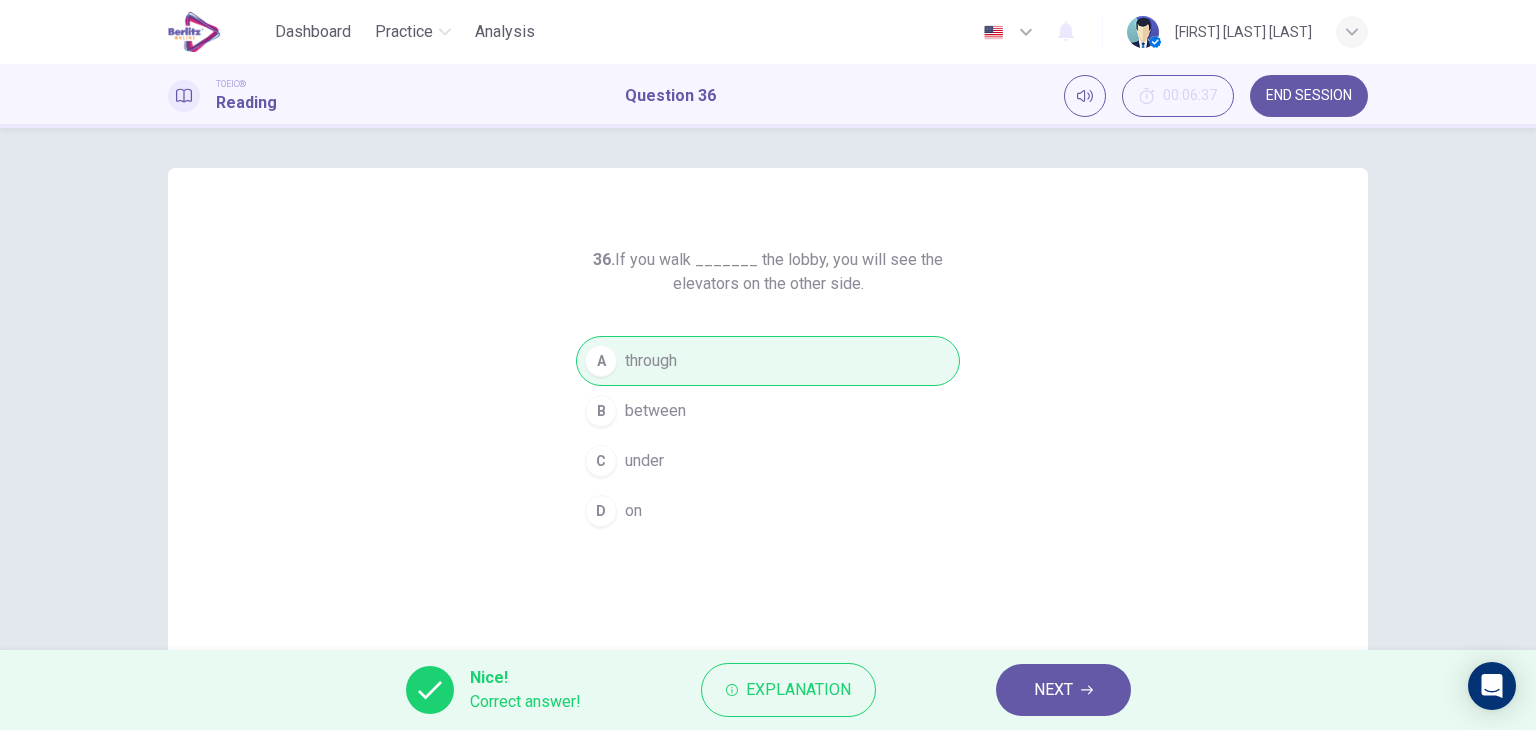 click on "NEXT" at bounding box center [1053, 690] 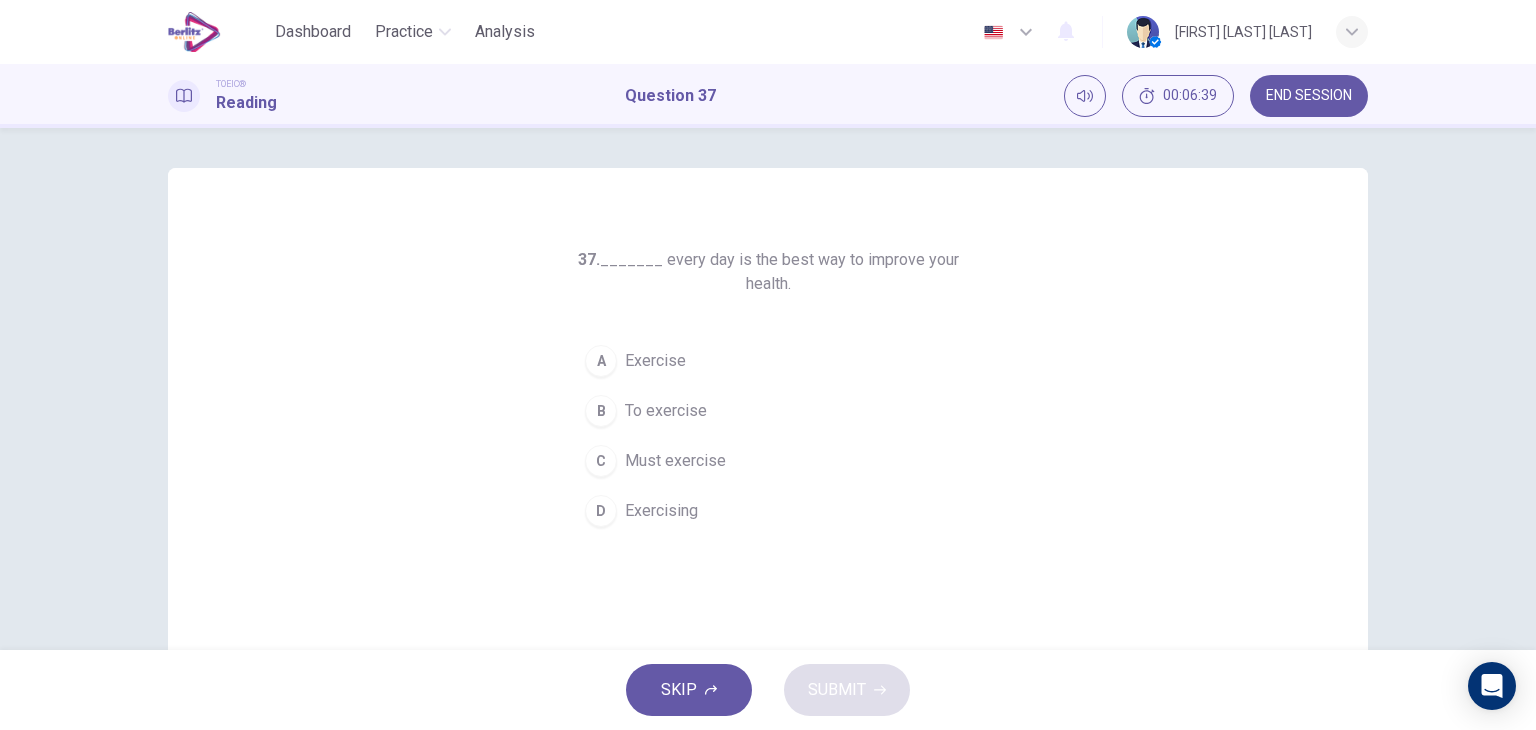 click on "Exercising" at bounding box center (661, 511) 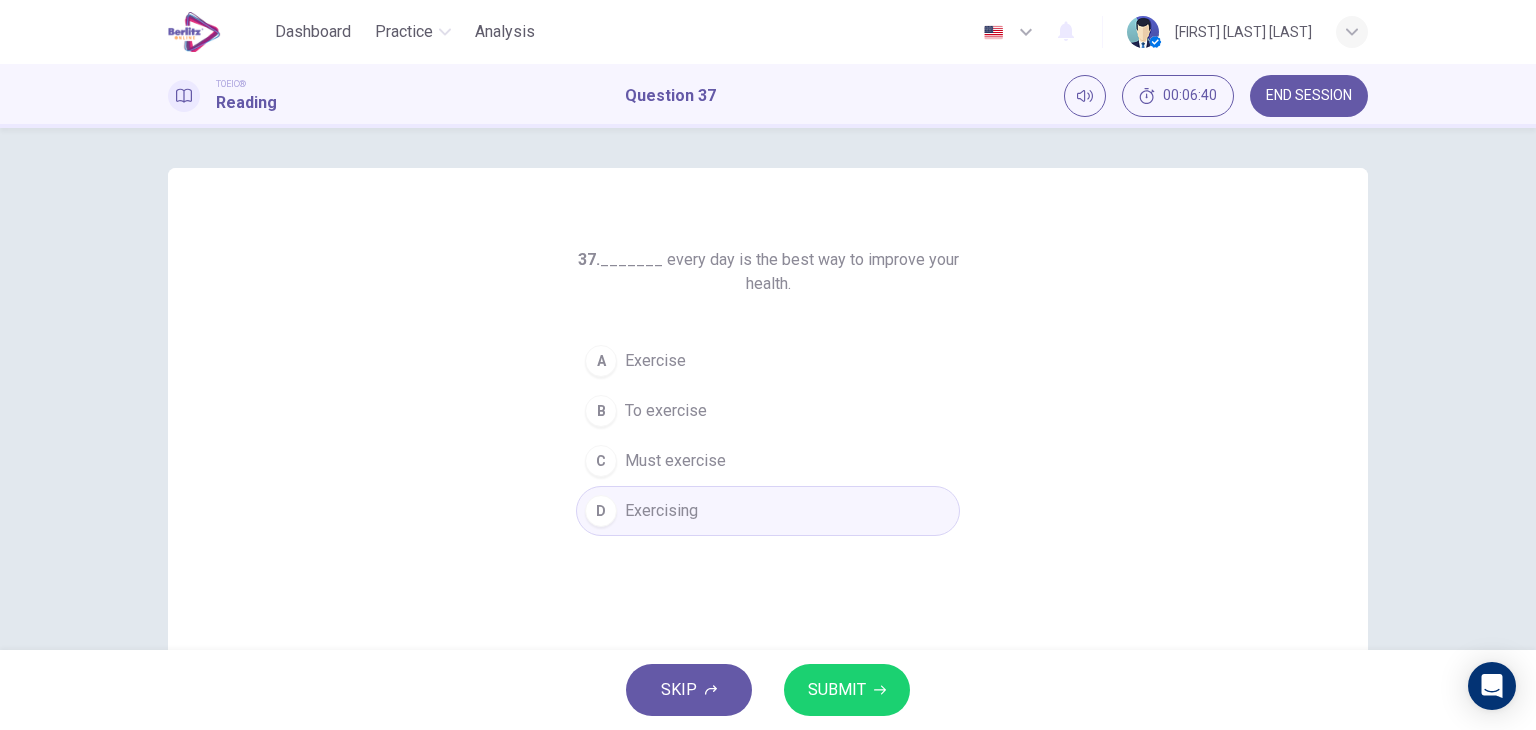 click on "SUBMIT" at bounding box center [837, 690] 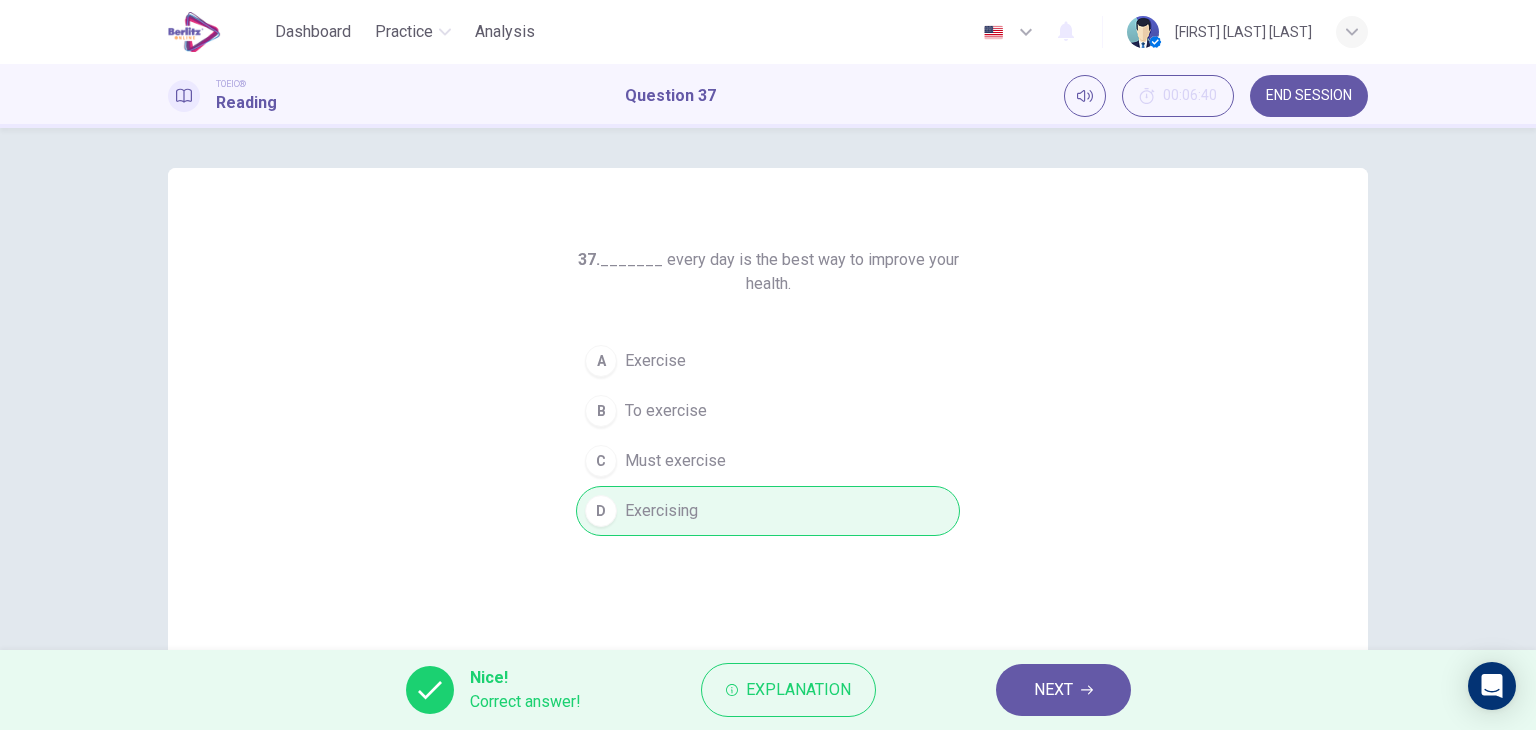 click on "NEXT" at bounding box center [1053, 690] 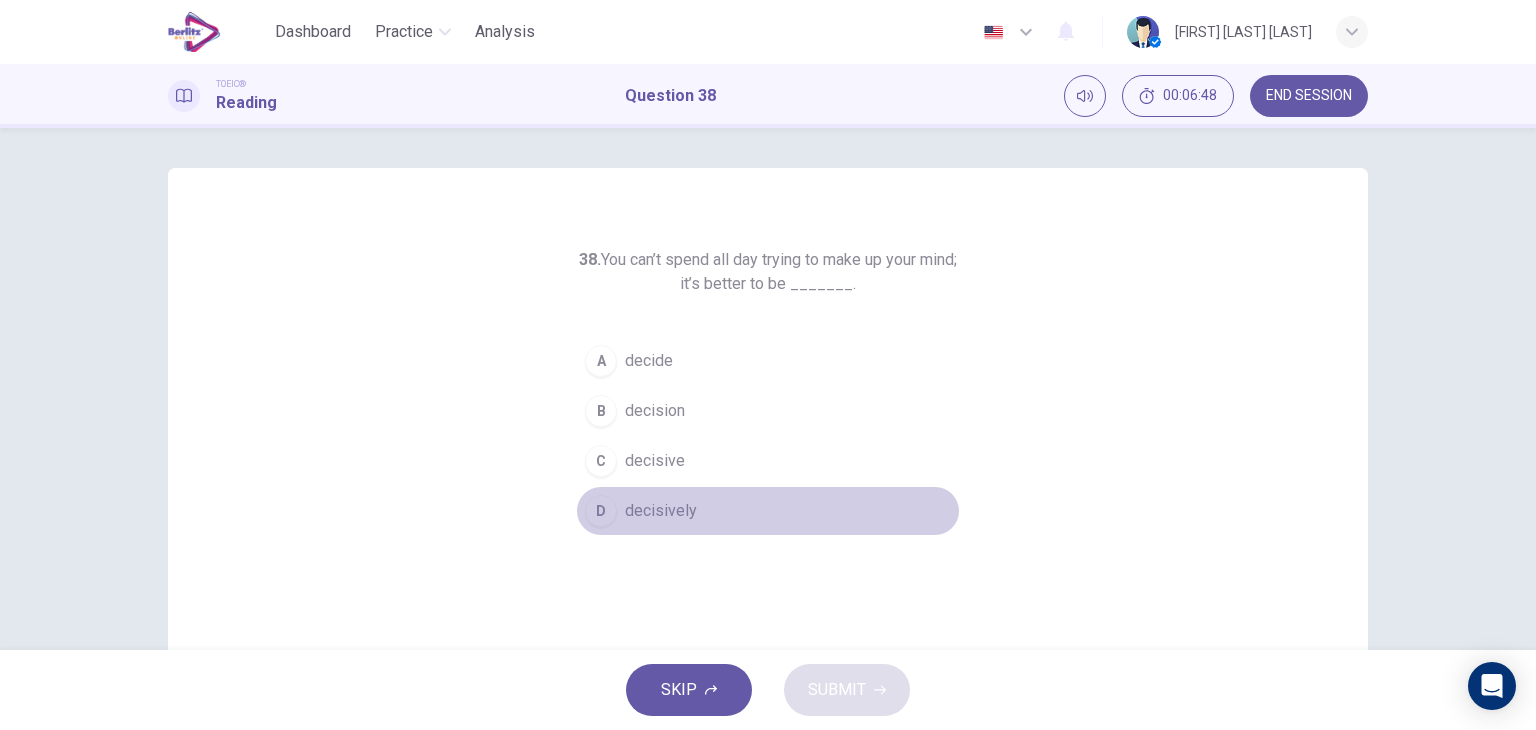 click on "decisively" at bounding box center (661, 511) 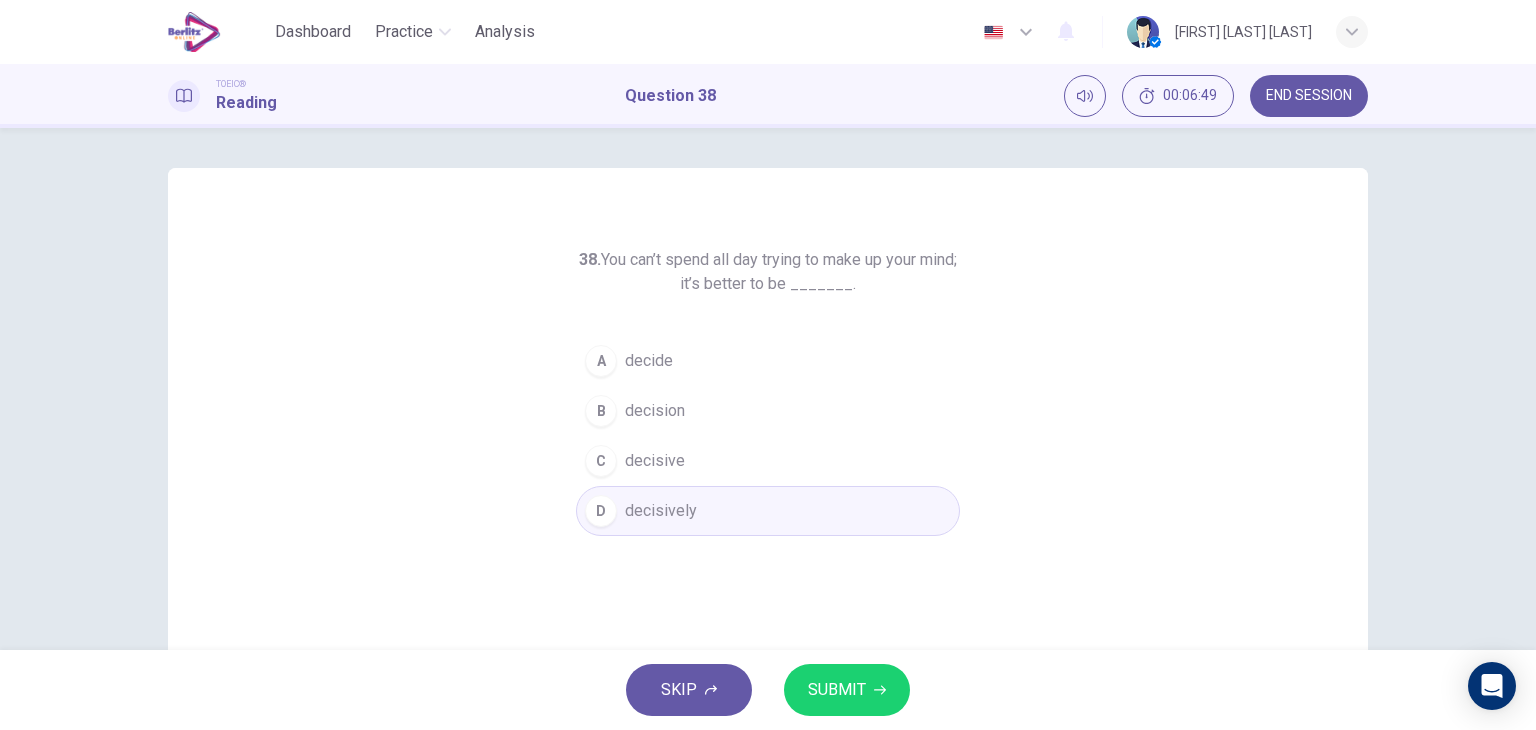 click on "SUBMIT" at bounding box center (847, 690) 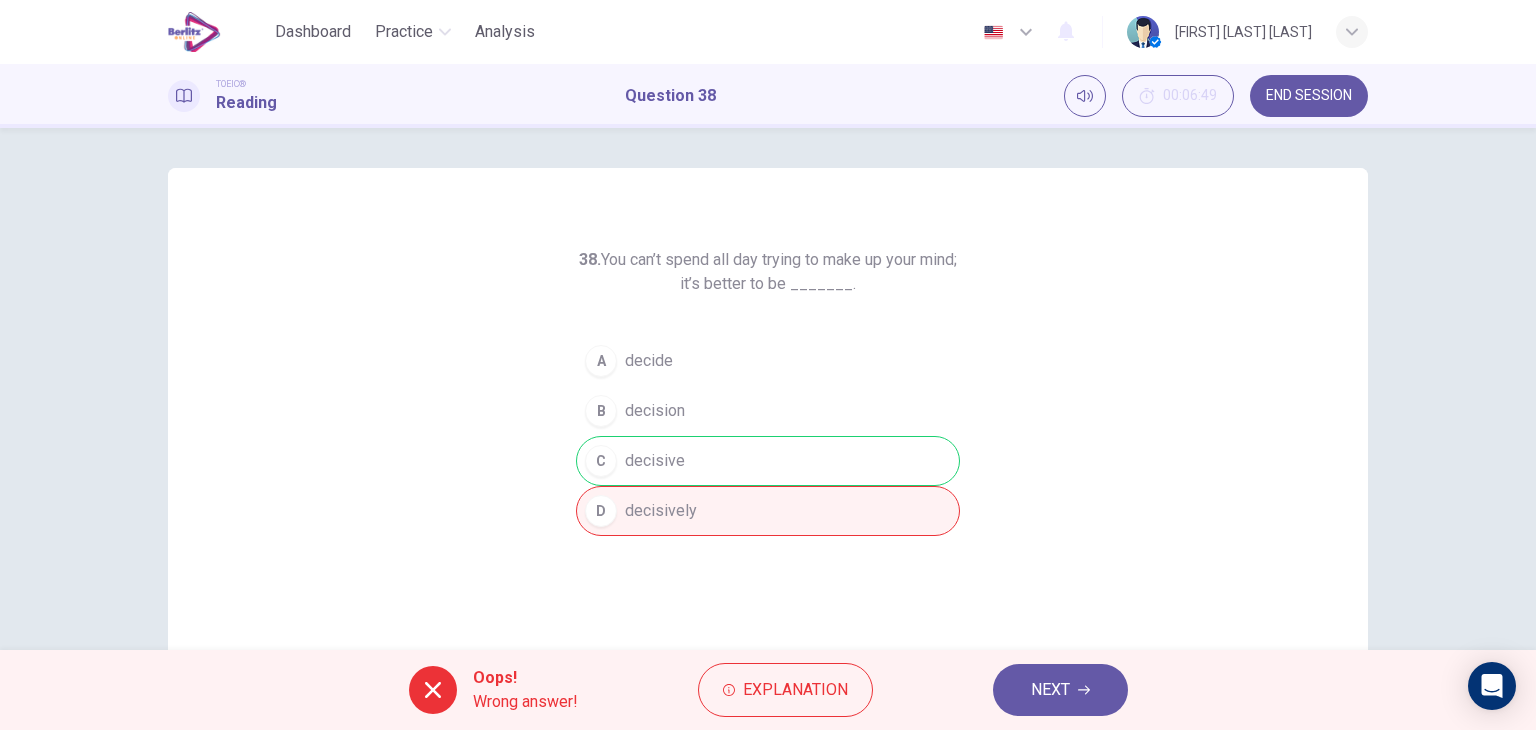 click on "NEXT" at bounding box center (1060, 690) 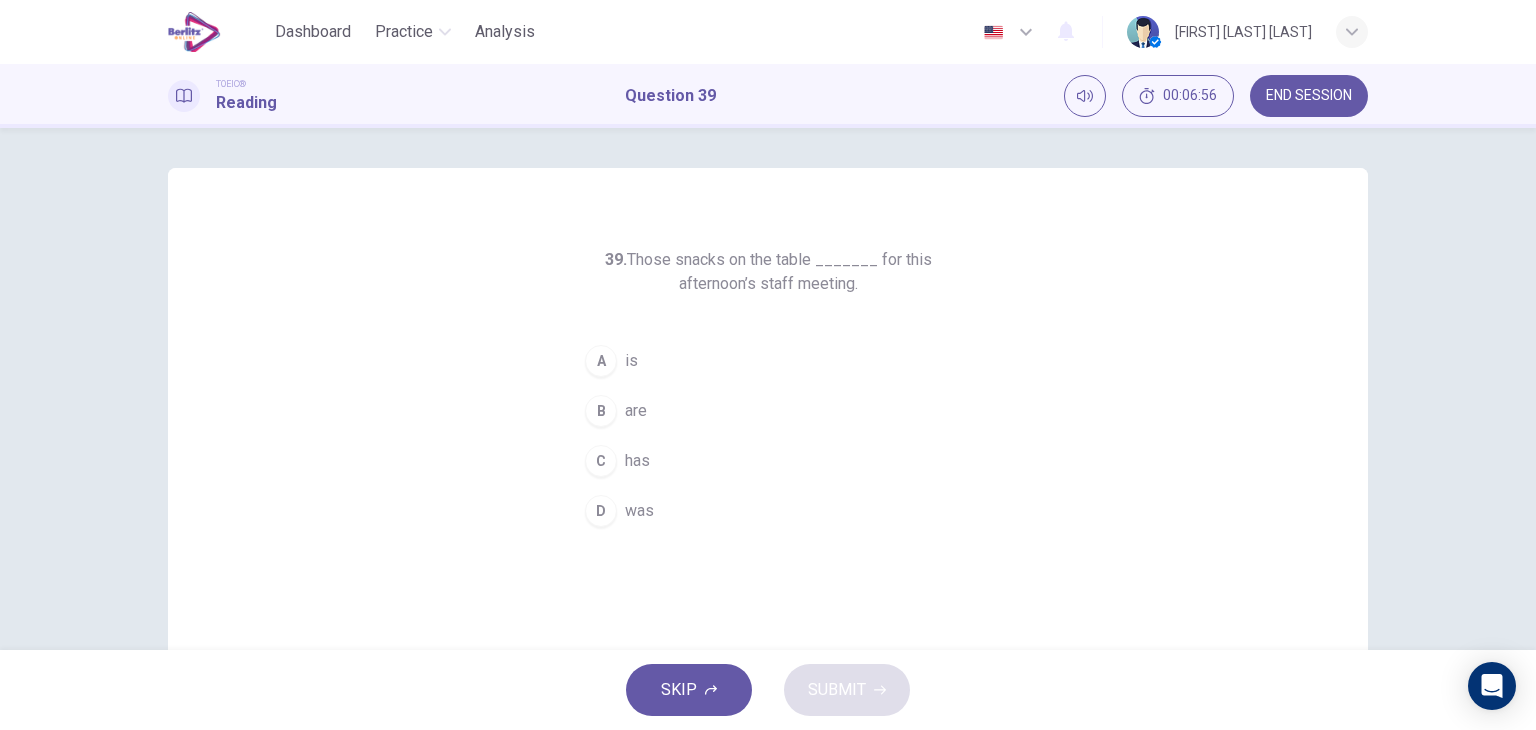 click on "B are" at bounding box center (768, 411) 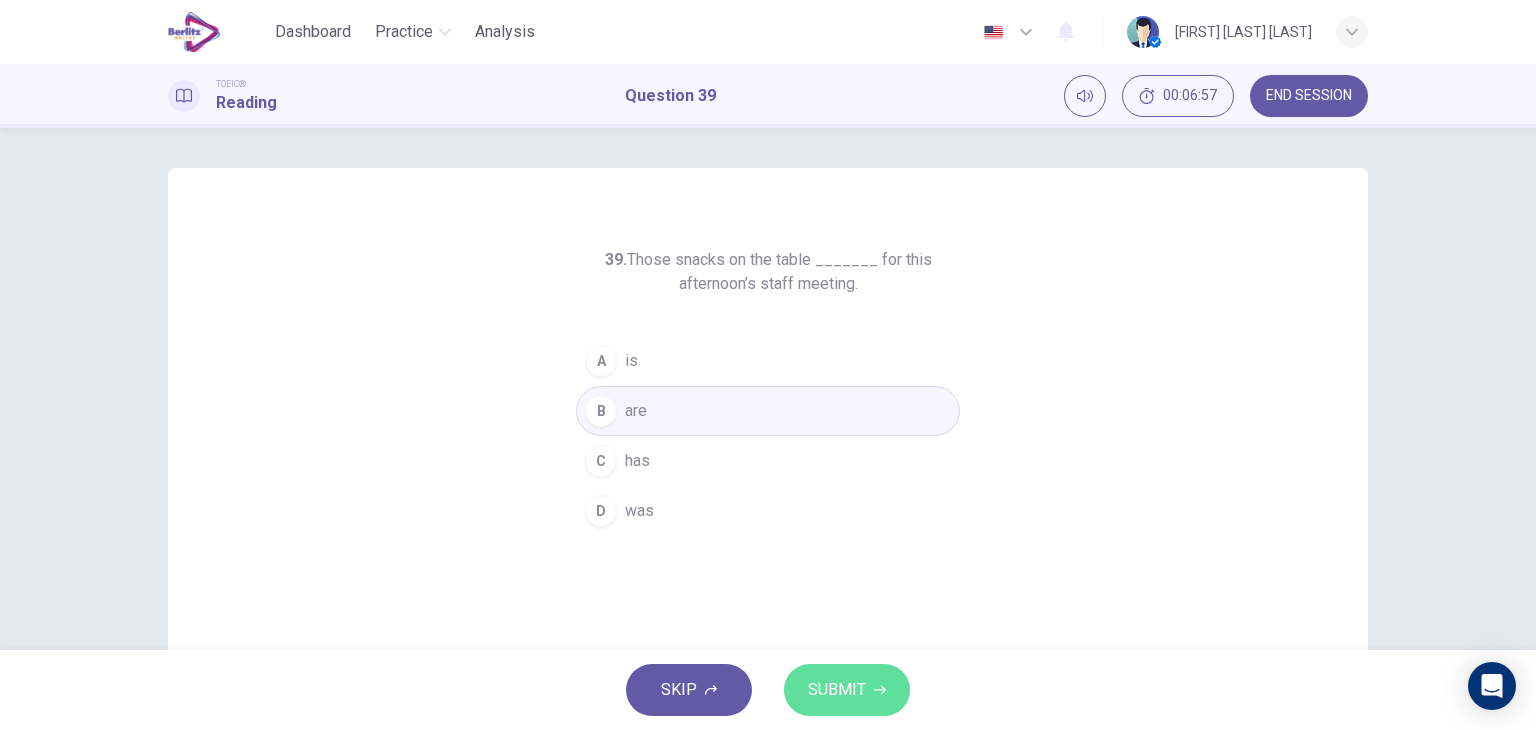 click on "SUBMIT" at bounding box center [847, 690] 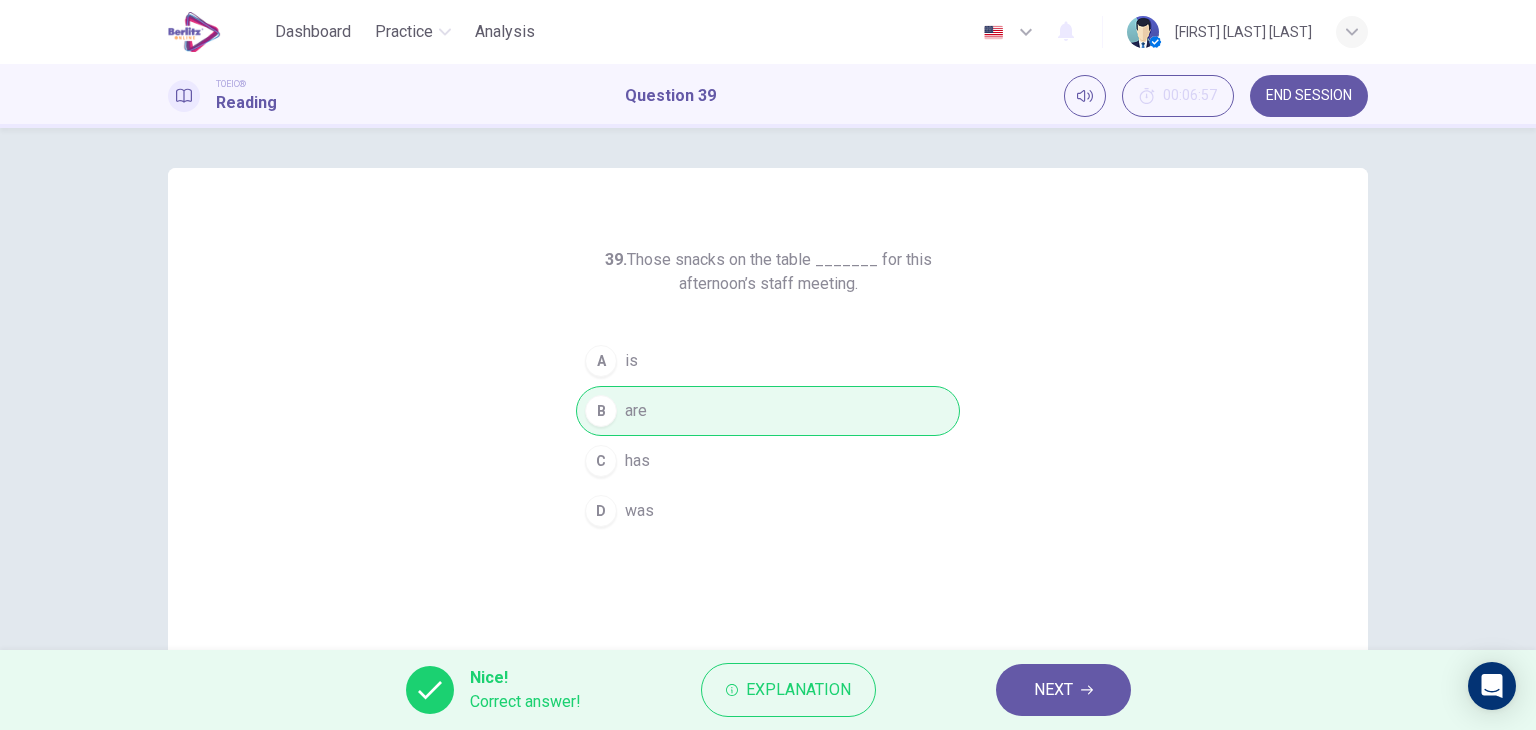 click on "NEXT" at bounding box center (1053, 690) 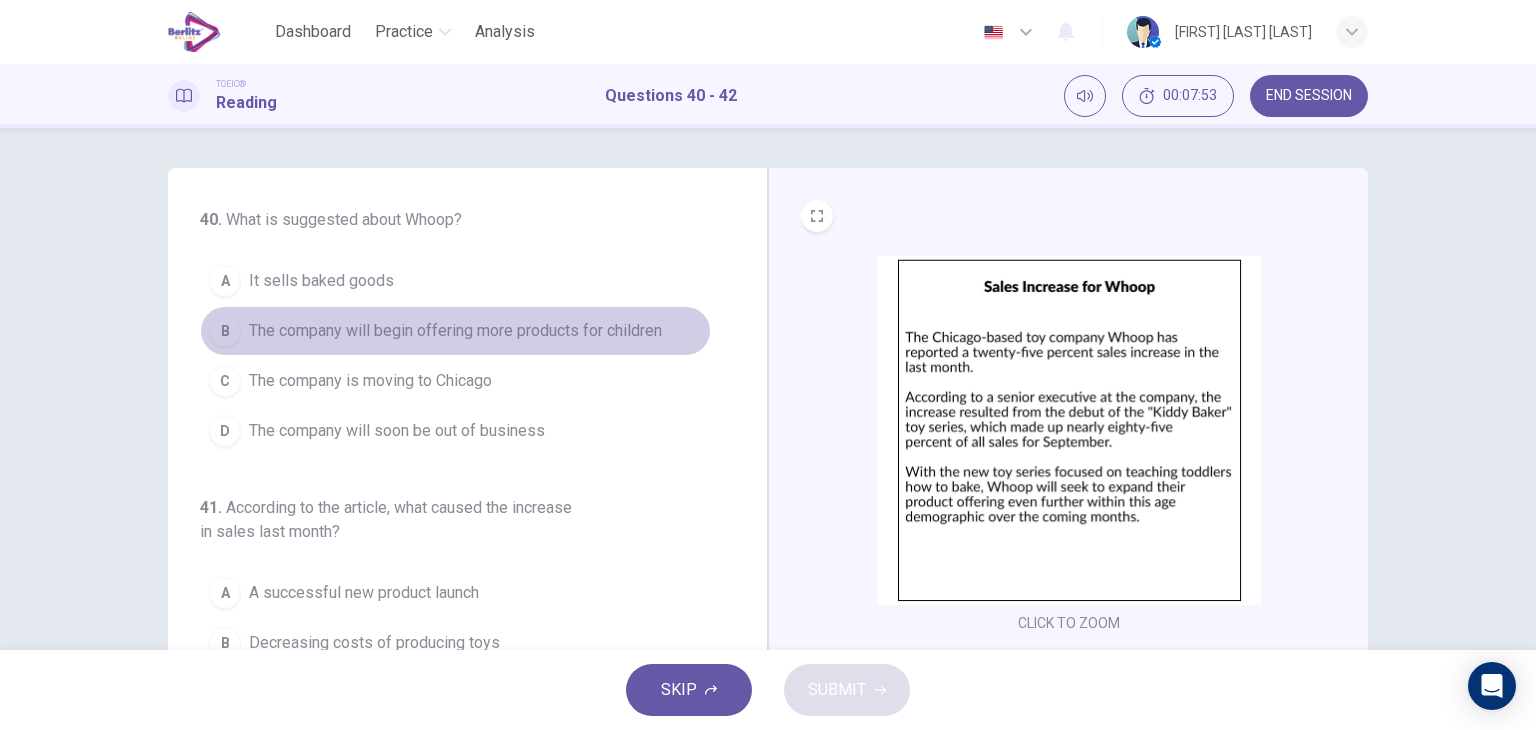 click on "The company will begin offering more products for children" at bounding box center (455, 331) 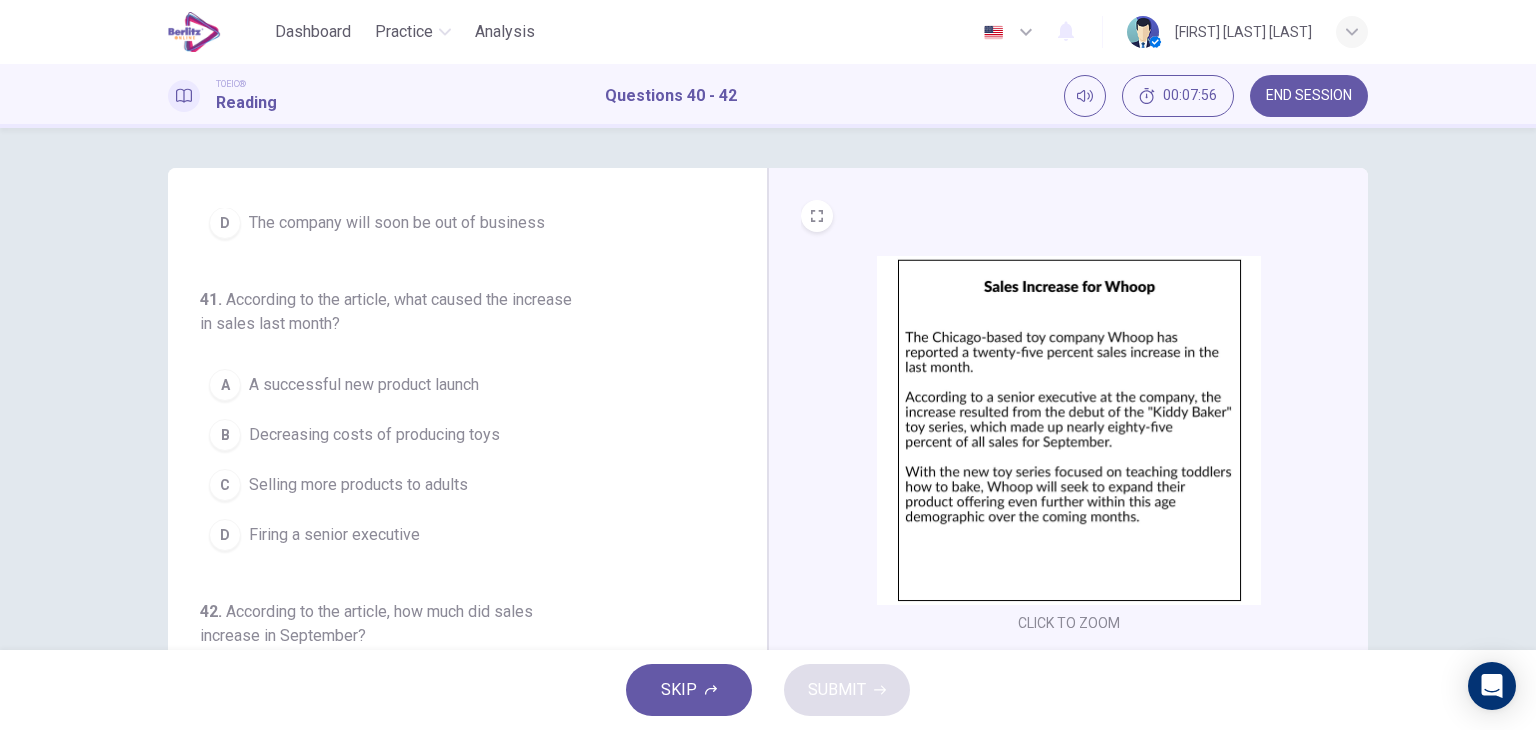 scroll, scrollTop: 252, scrollLeft: 0, axis: vertical 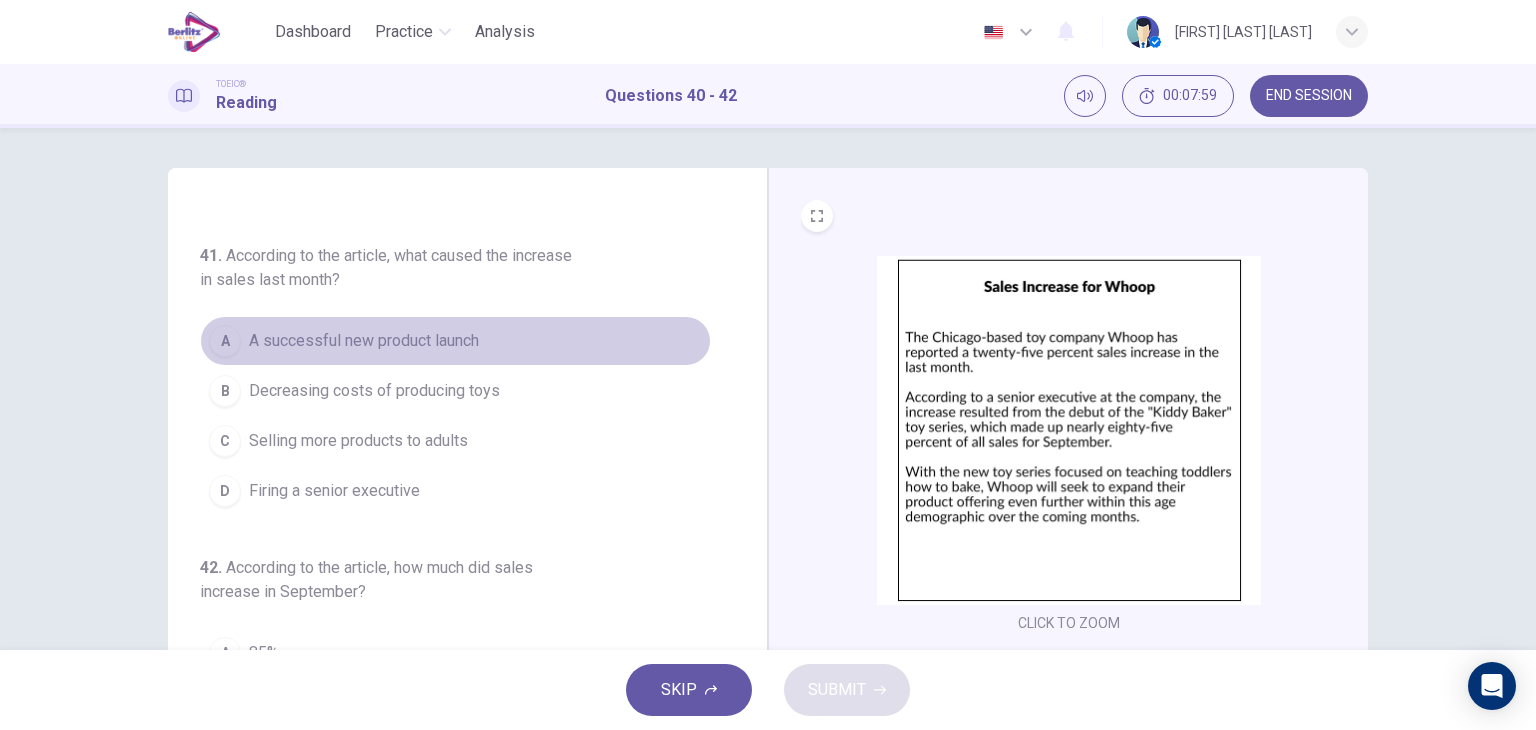 click on "A successful new product launch" at bounding box center [364, 341] 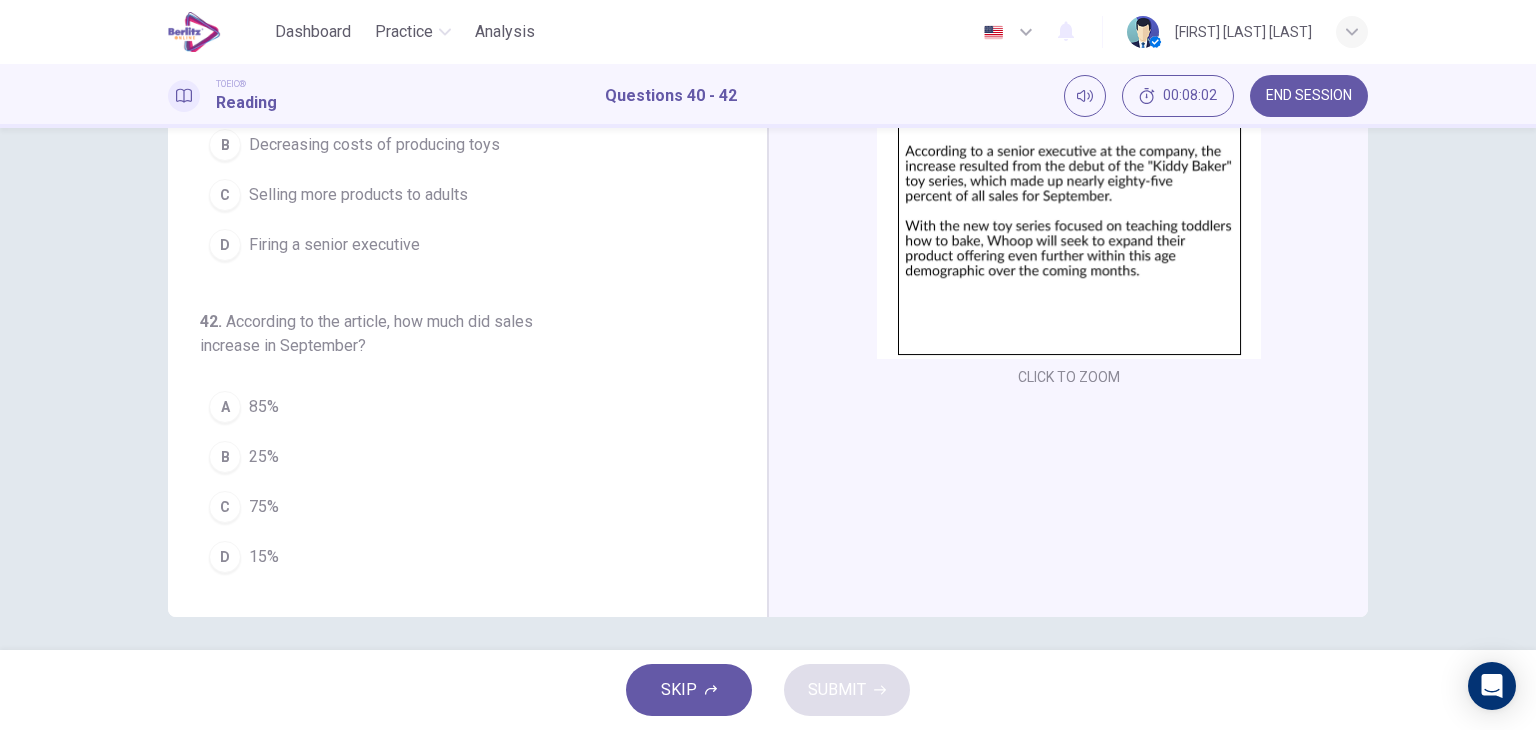 scroll, scrollTop: 253, scrollLeft: 0, axis: vertical 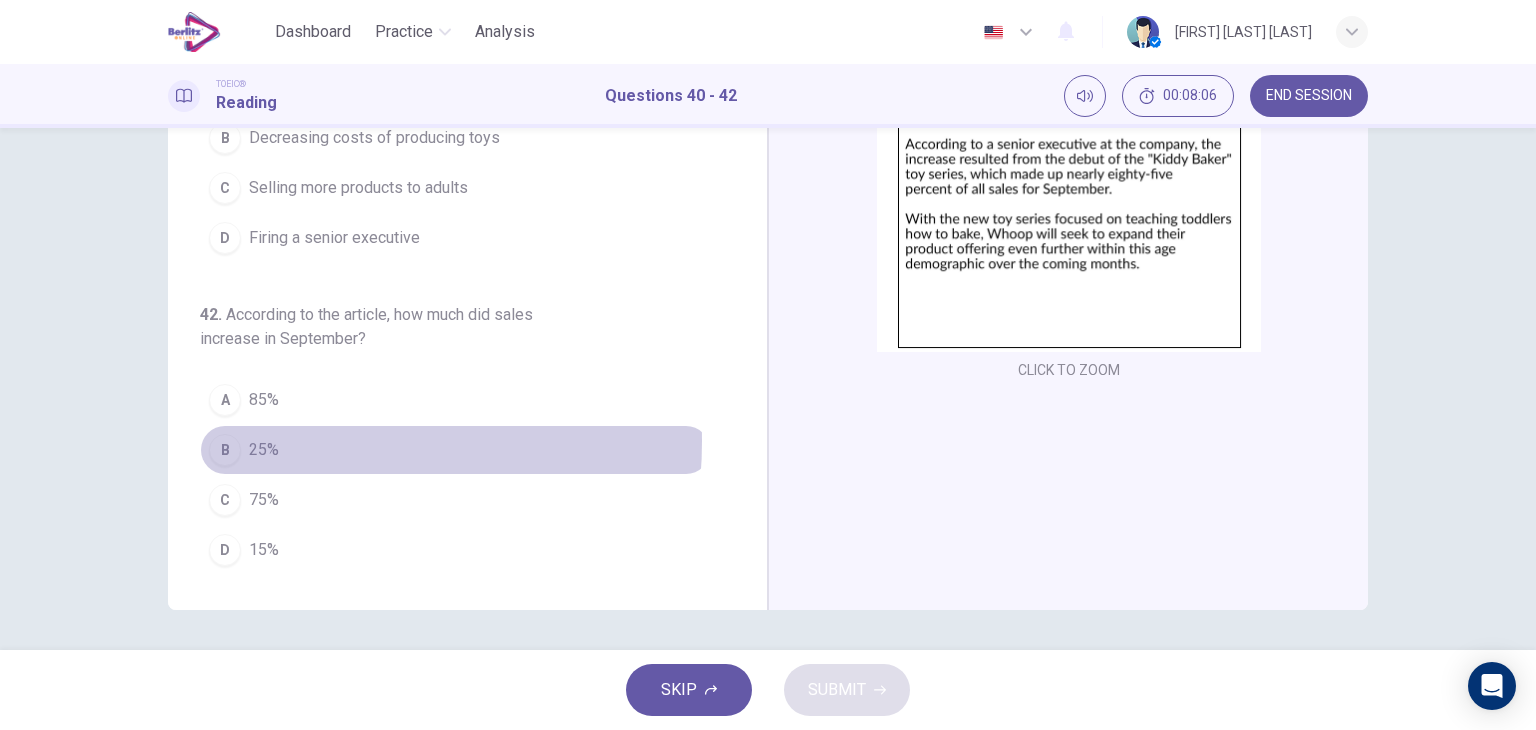 click on "B 25%" at bounding box center (455, 450) 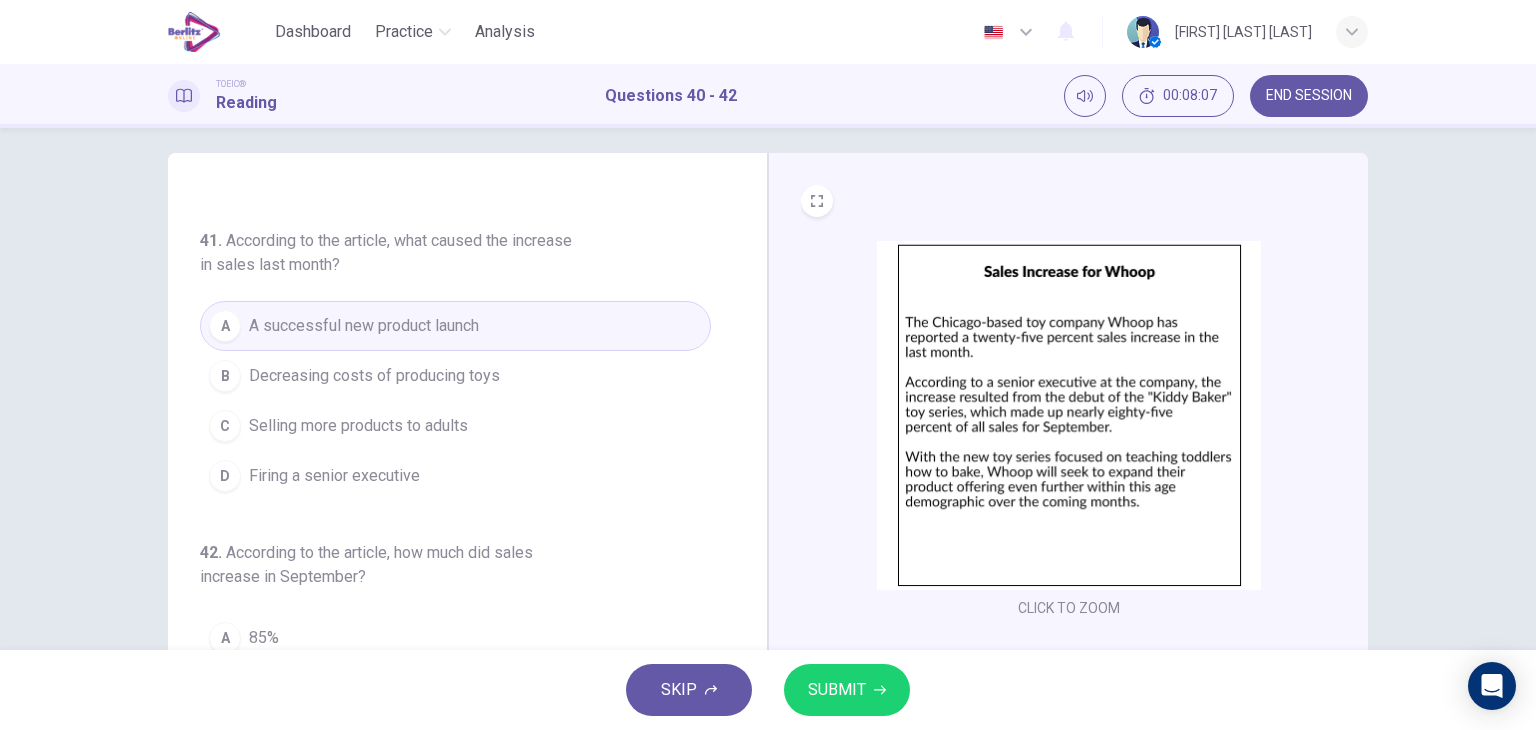 scroll, scrollTop: 0, scrollLeft: 0, axis: both 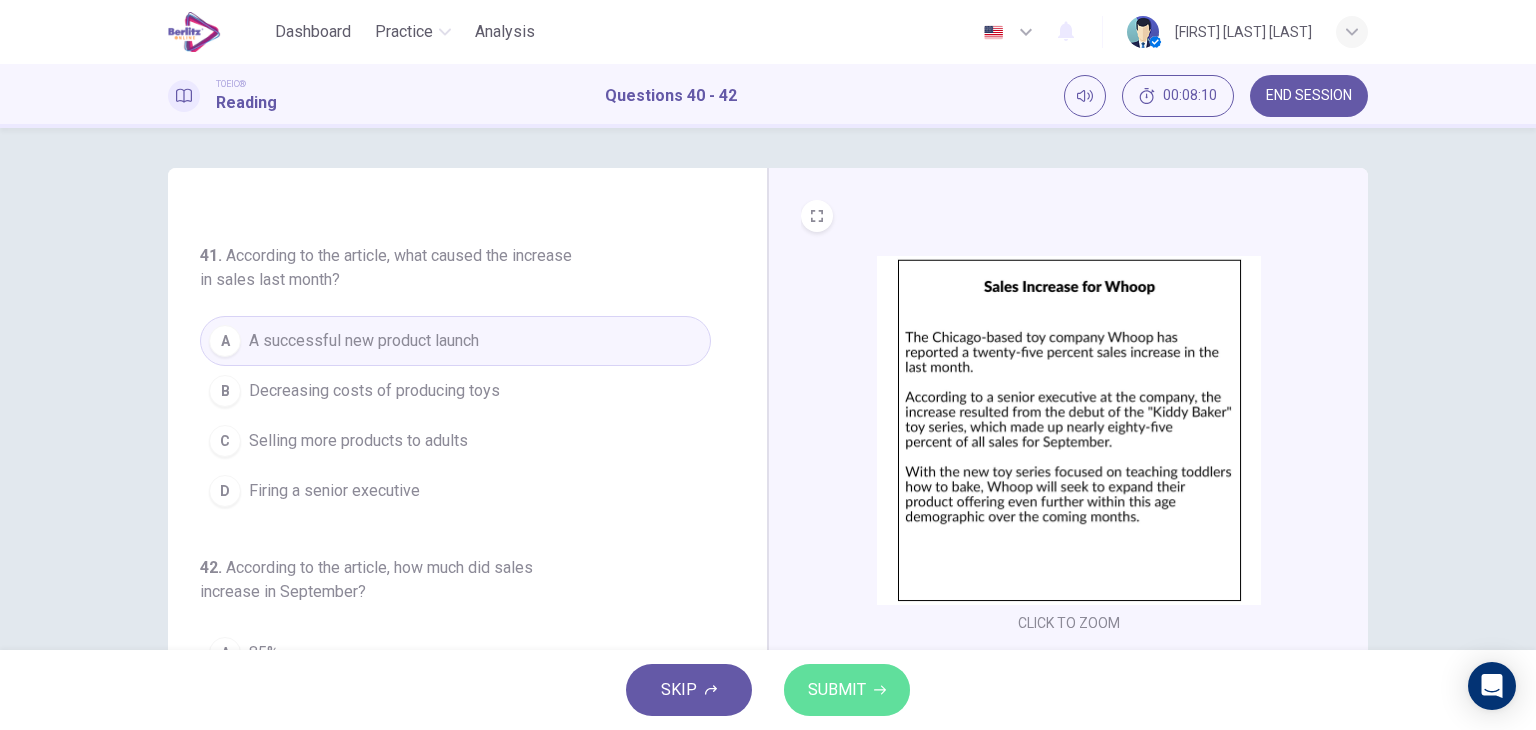 click on "SUBMIT" at bounding box center (837, 690) 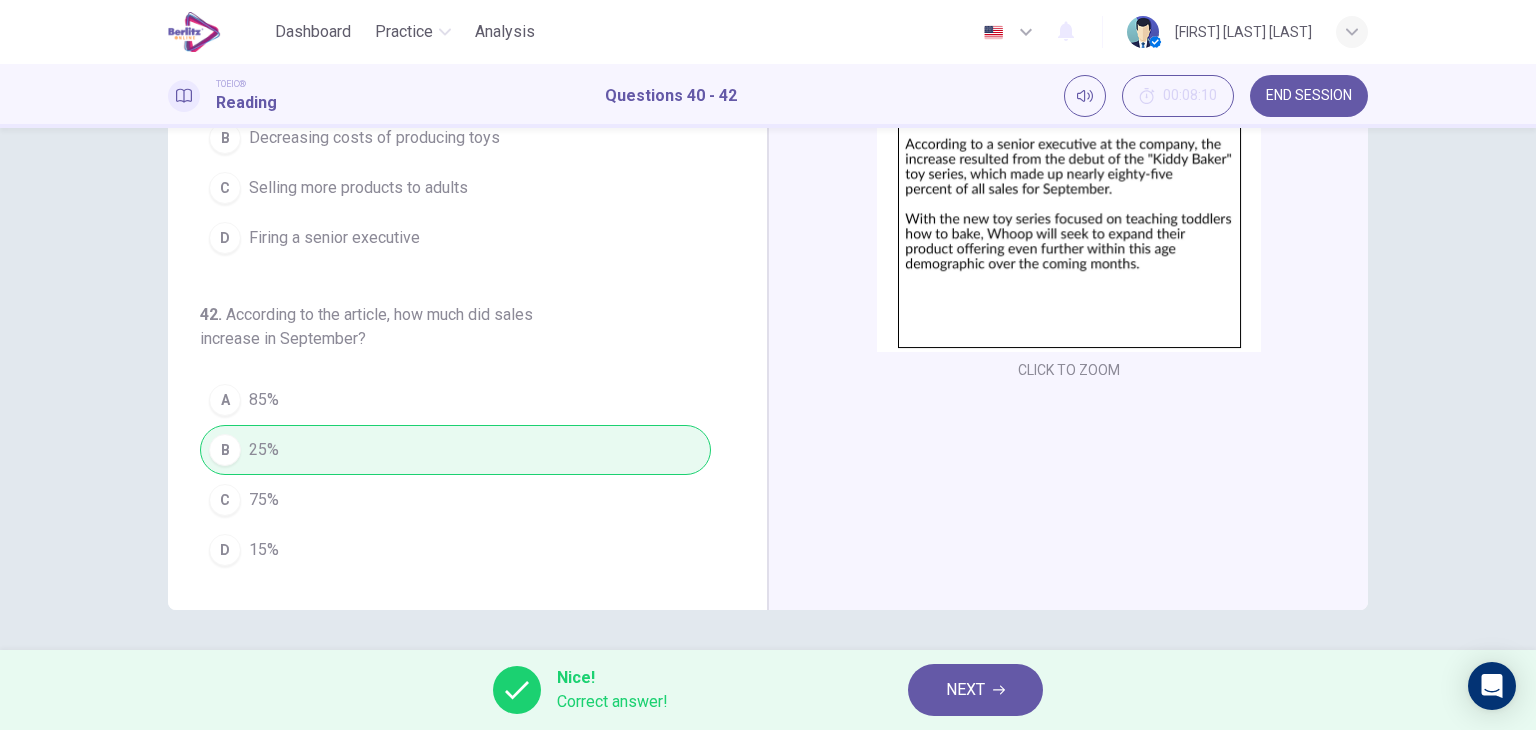 scroll, scrollTop: 0, scrollLeft: 0, axis: both 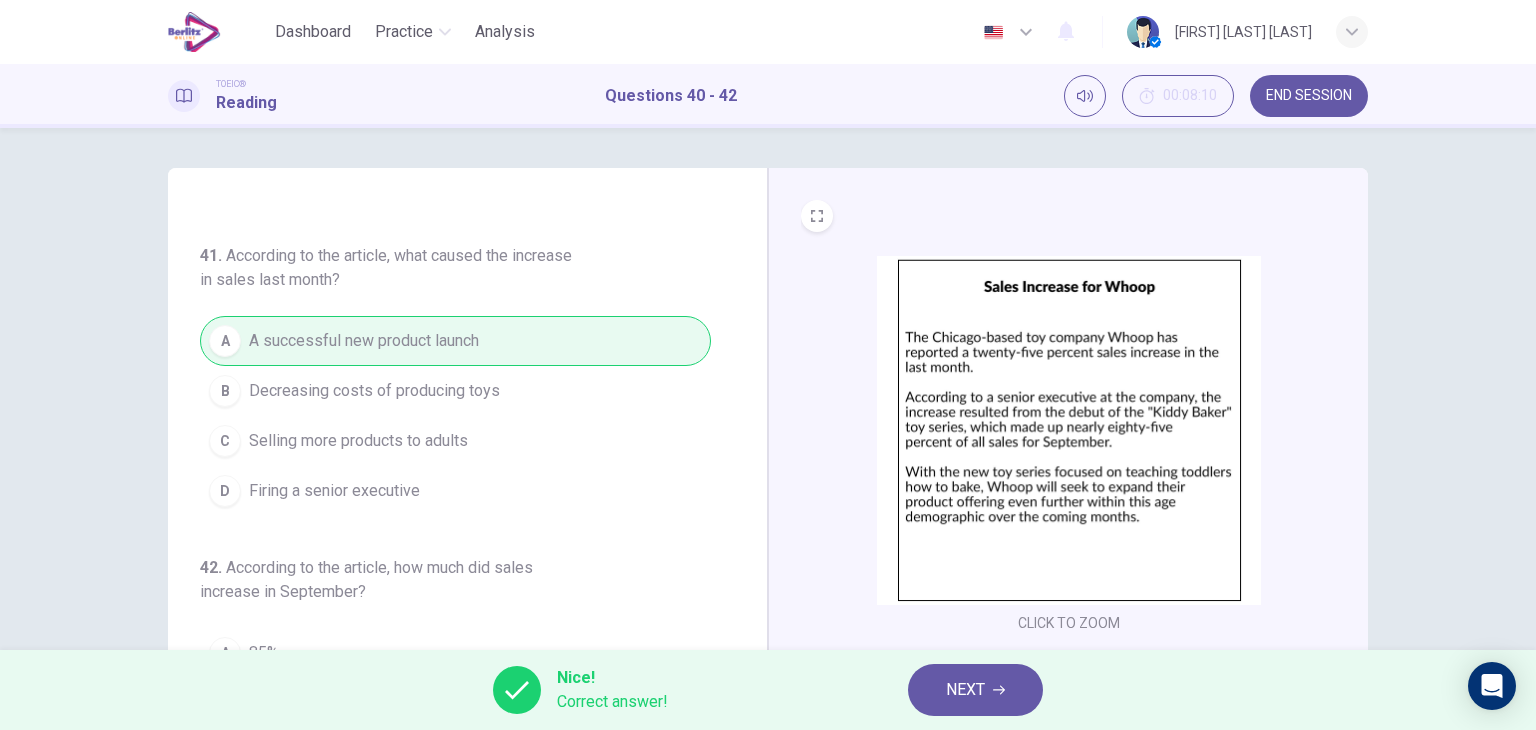 click on "NEXT" at bounding box center (965, 690) 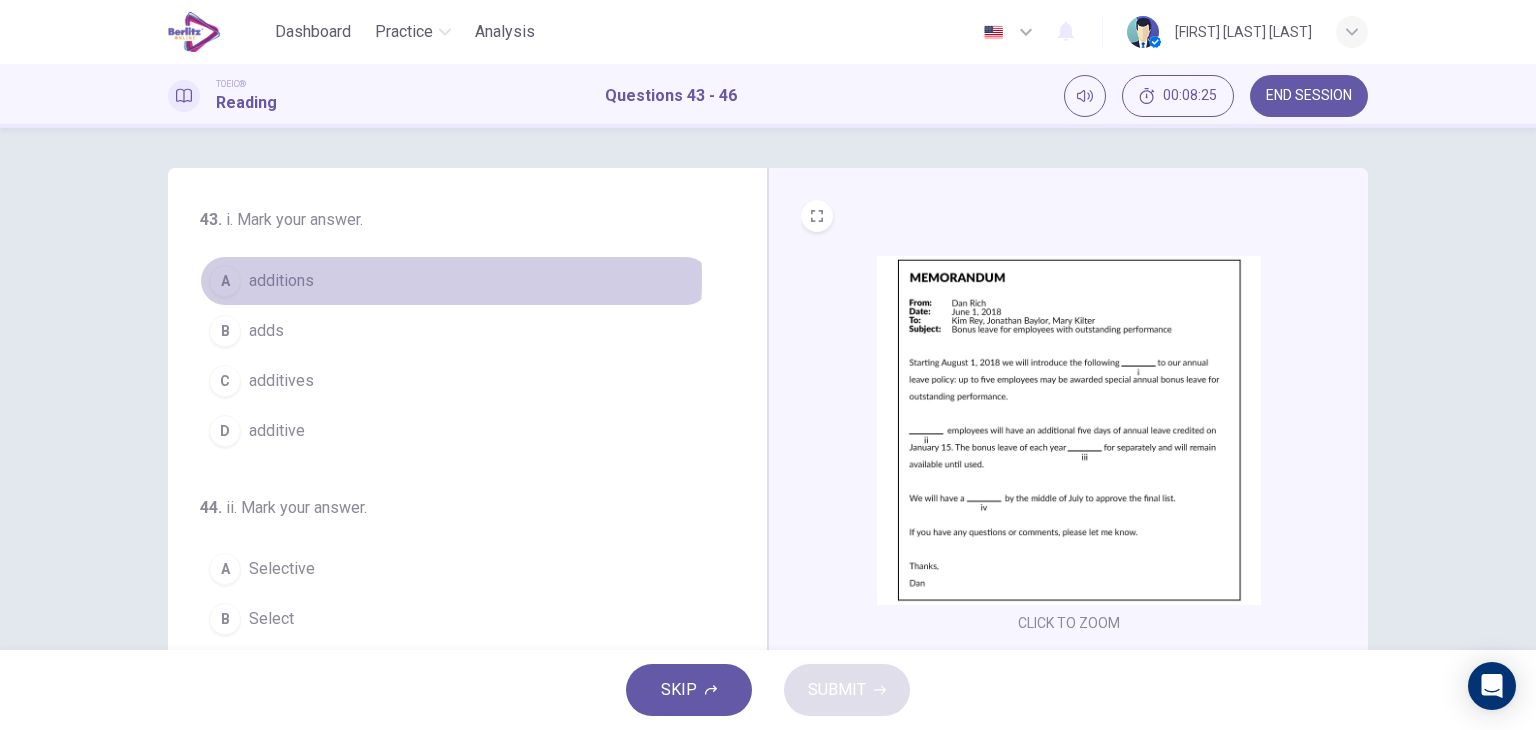 click on "A additions" at bounding box center (455, 281) 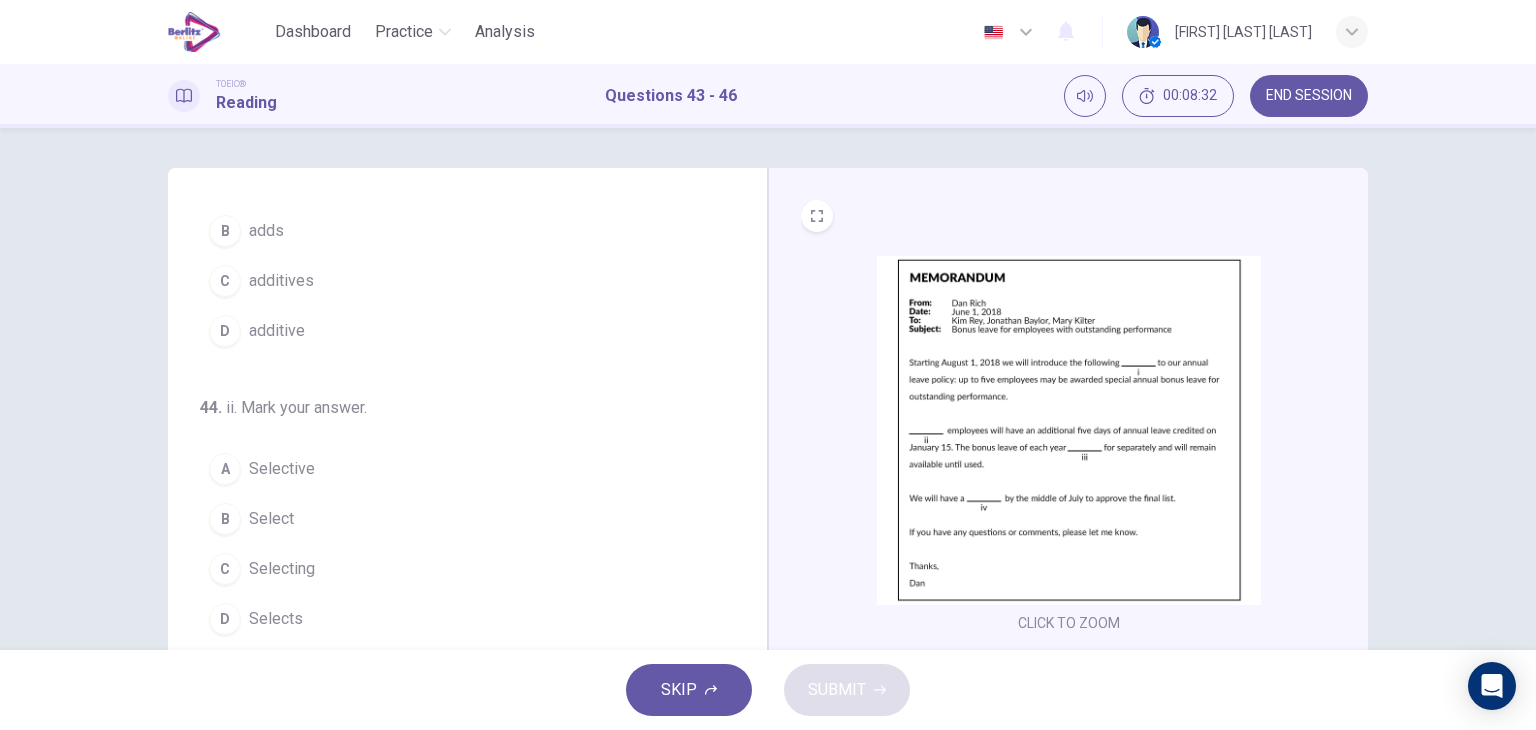 scroll, scrollTop: 200, scrollLeft: 0, axis: vertical 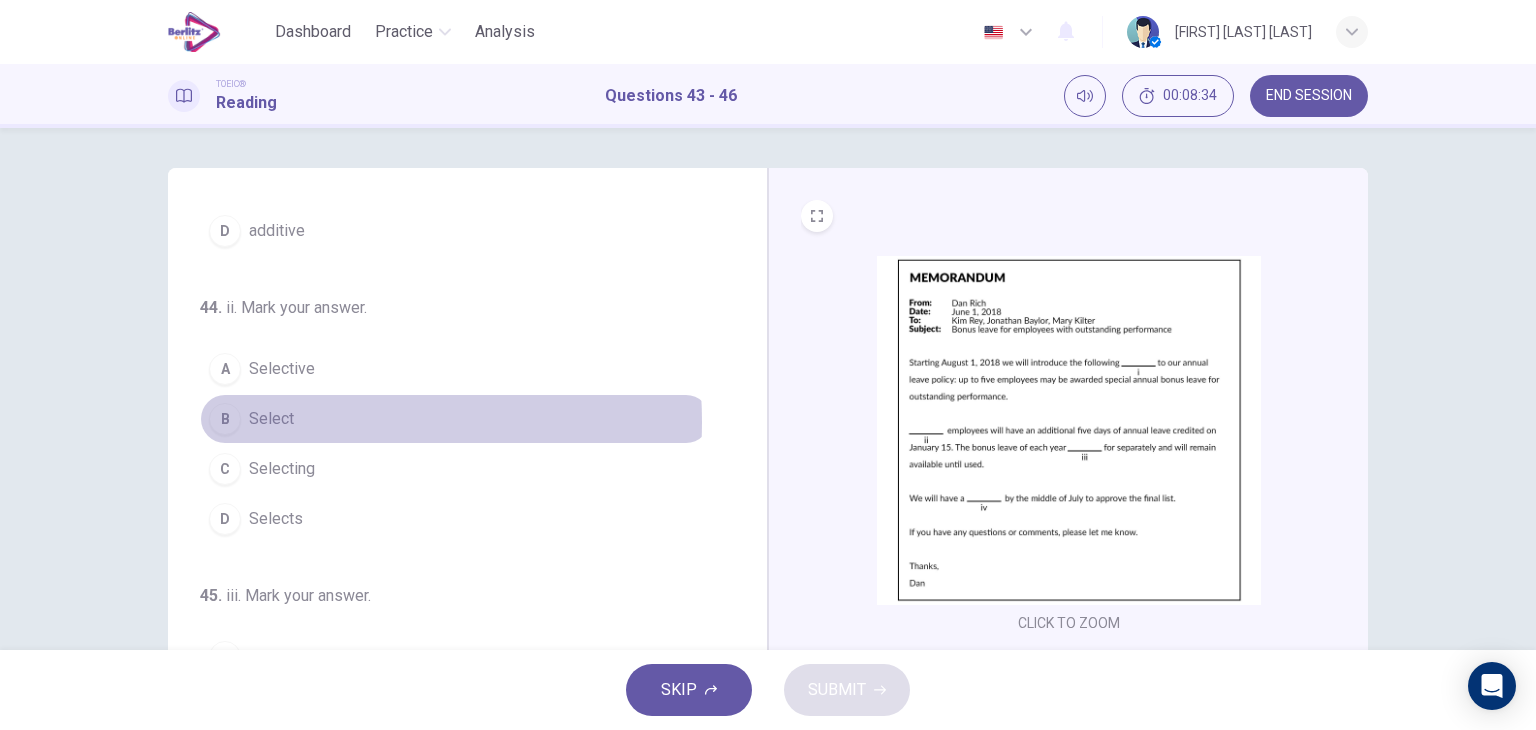 click on "Select" at bounding box center [271, 419] 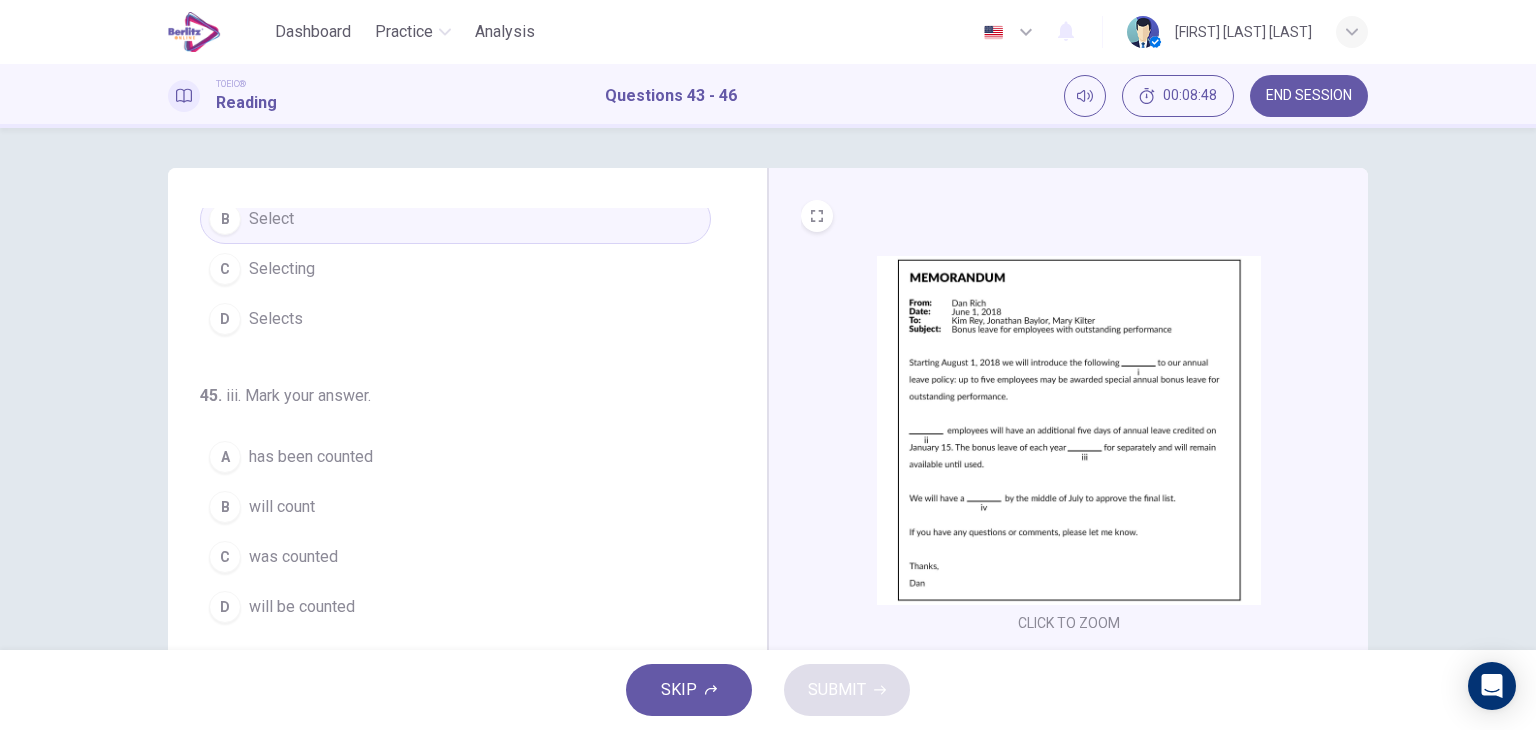 scroll, scrollTop: 490, scrollLeft: 0, axis: vertical 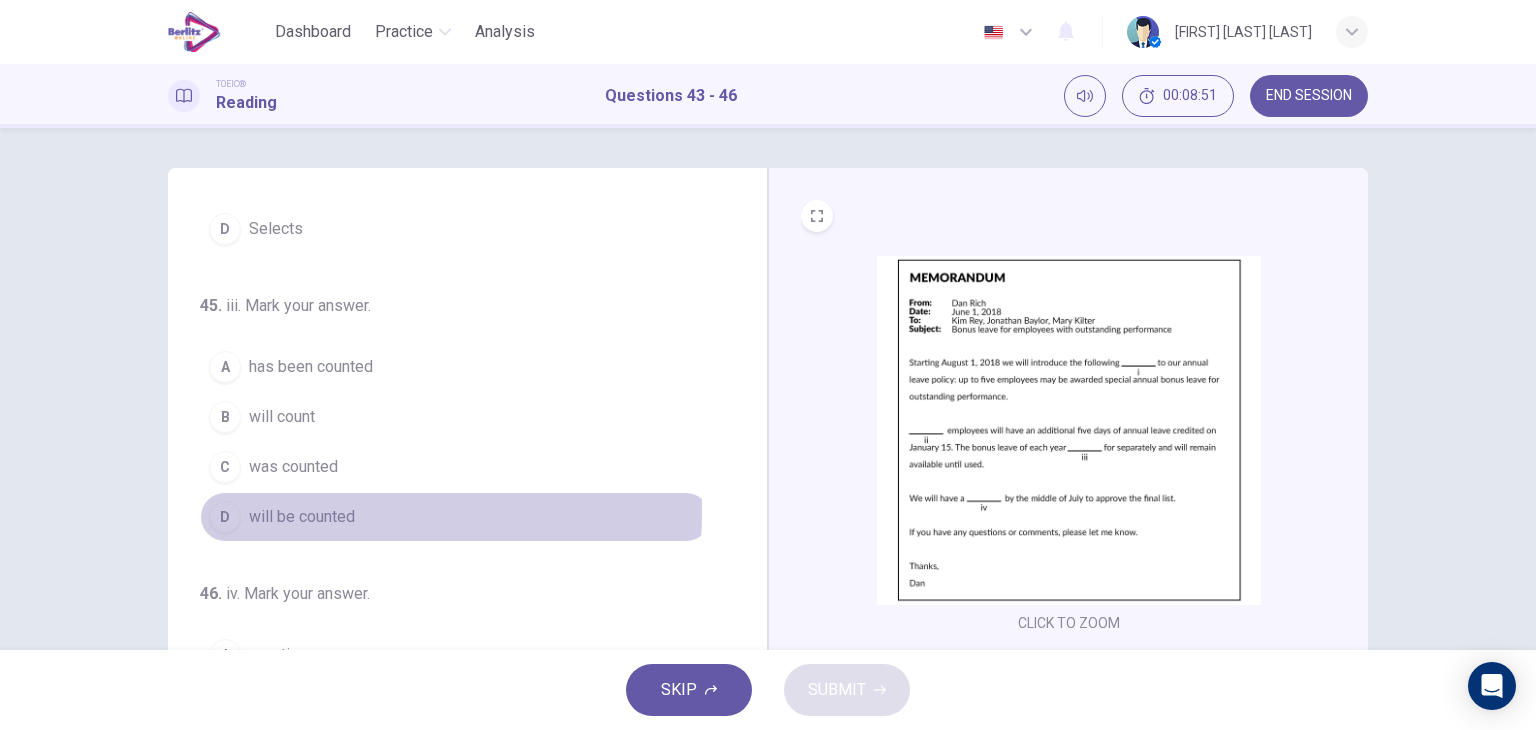 click on "will be counted" at bounding box center [302, 517] 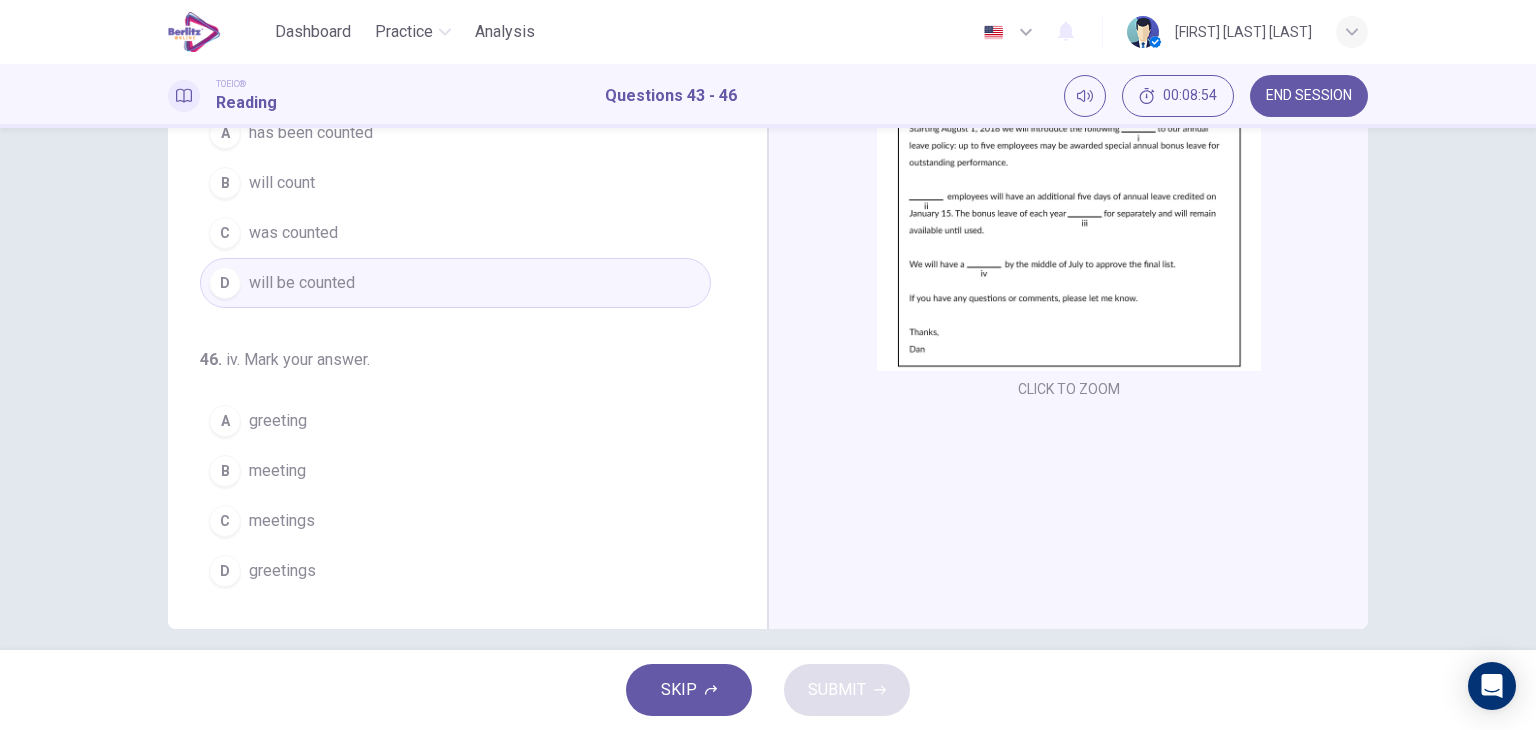 scroll, scrollTop: 253, scrollLeft: 0, axis: vertical 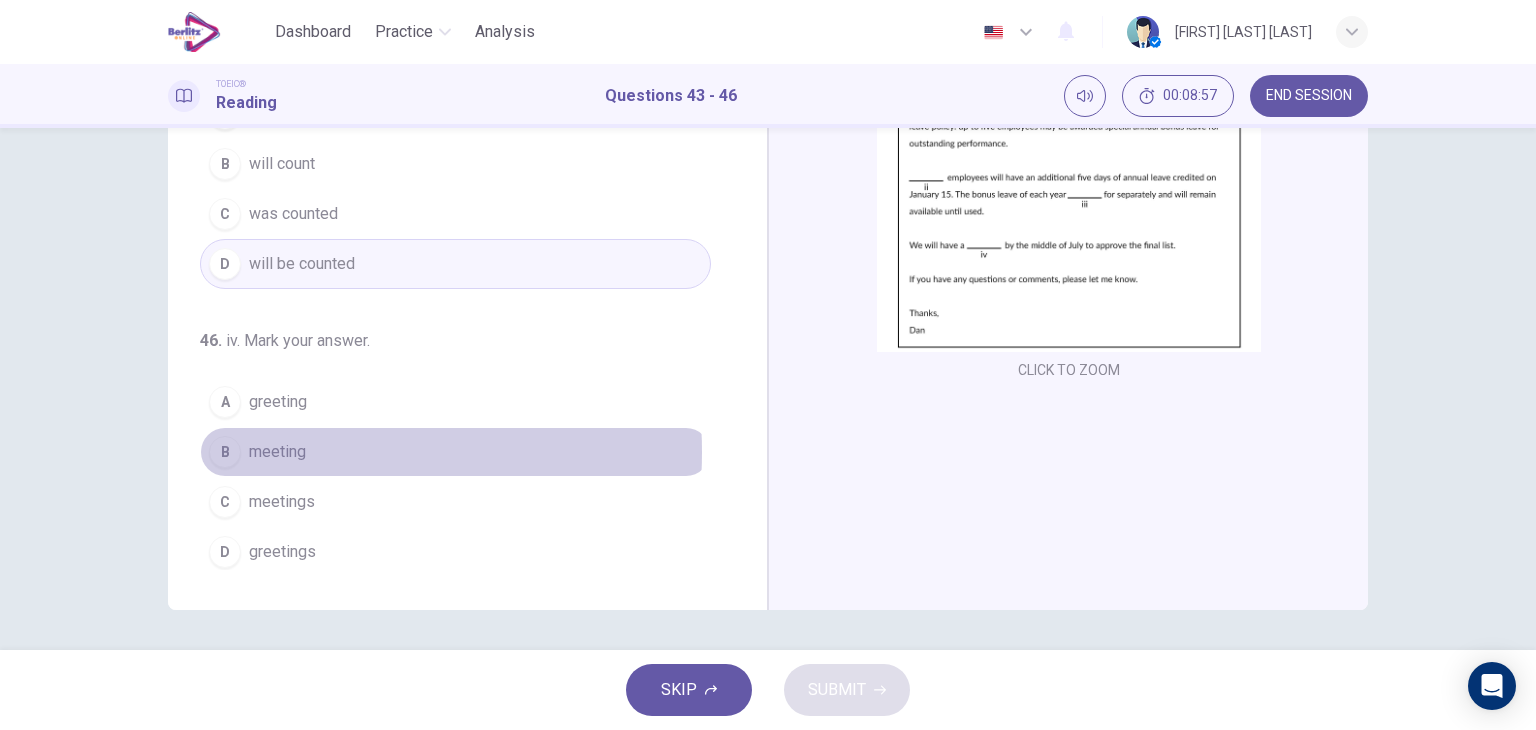 click on "meeting" at bounding box center (277, 452) 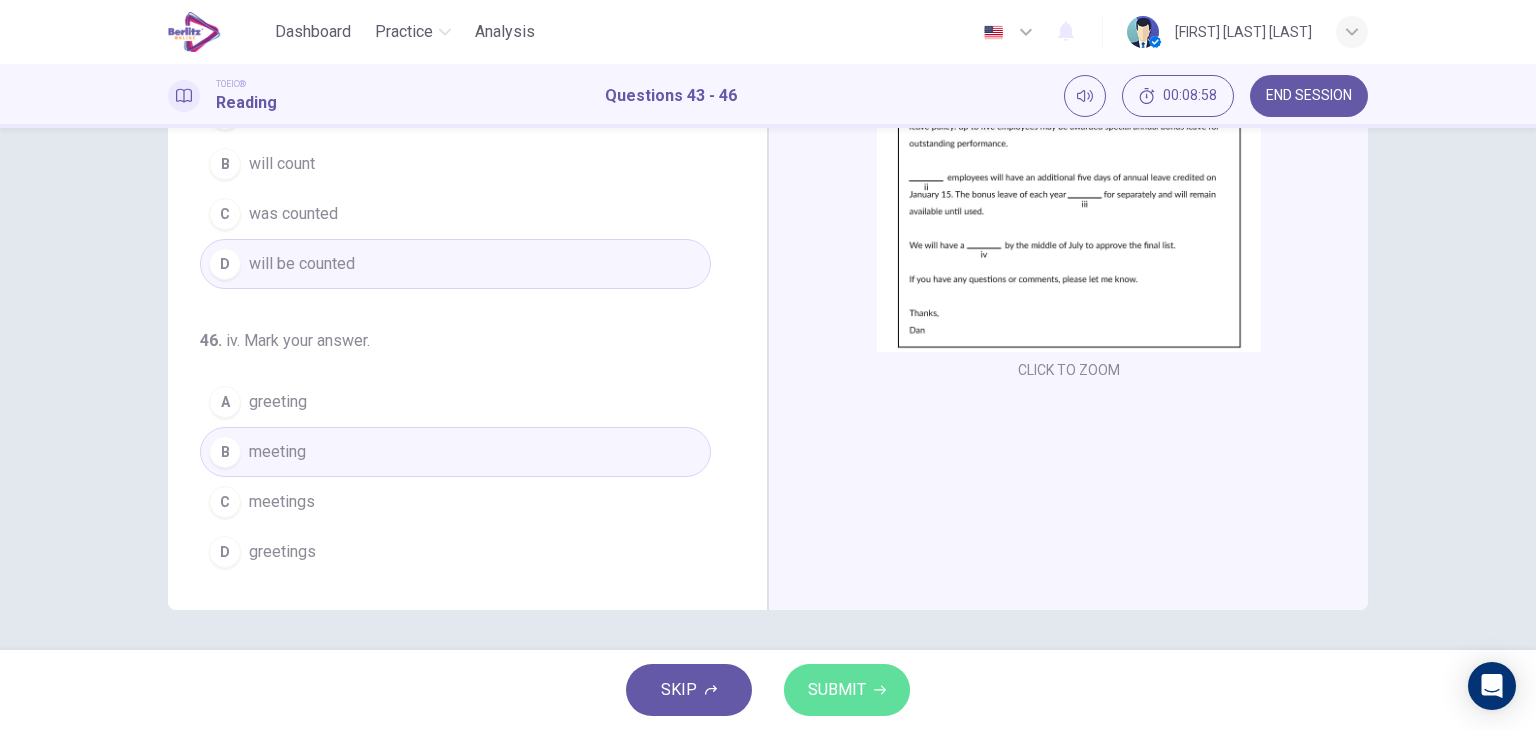 click on "SUBMIT" at bounding box center [847, 690] 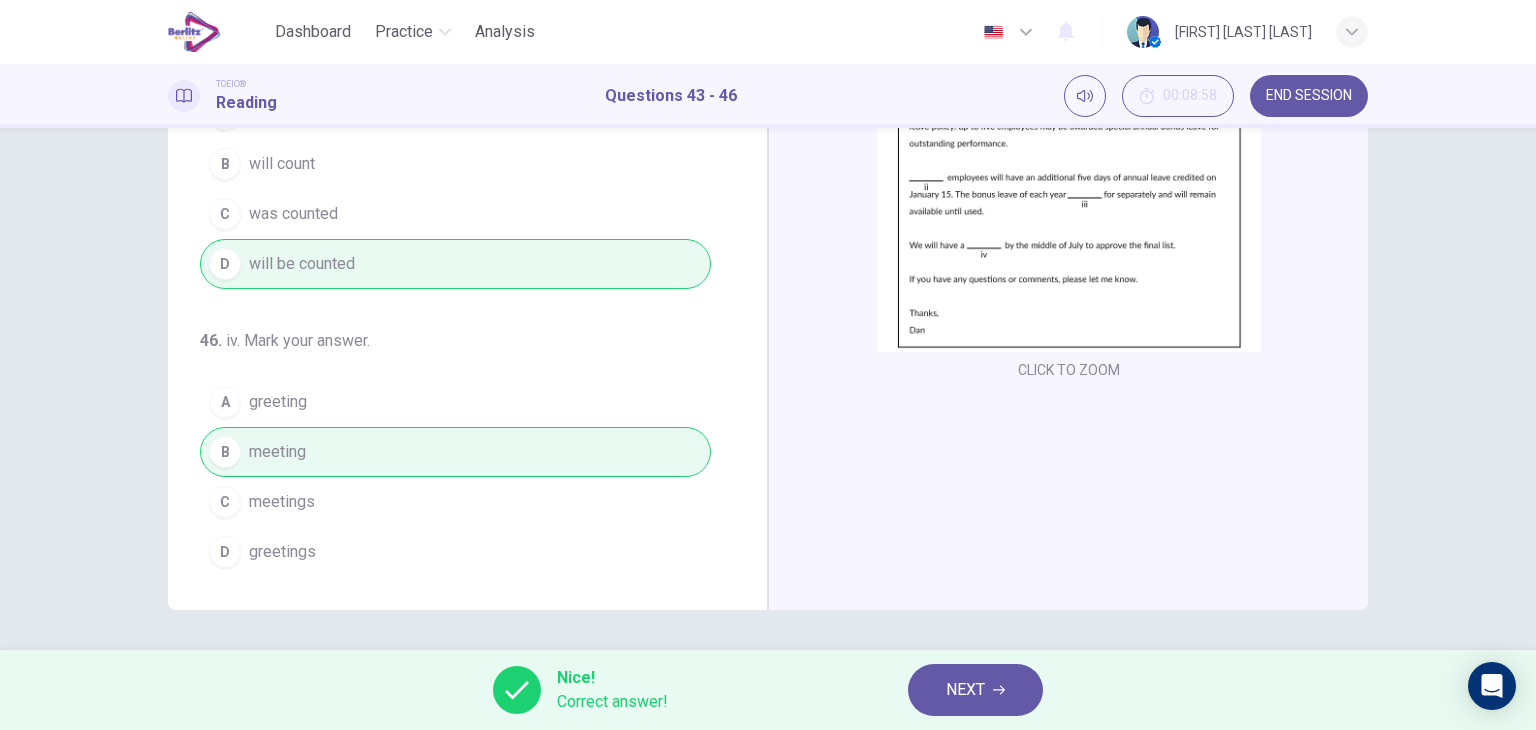 click on "NEXT" at bounding box center (975, 690) 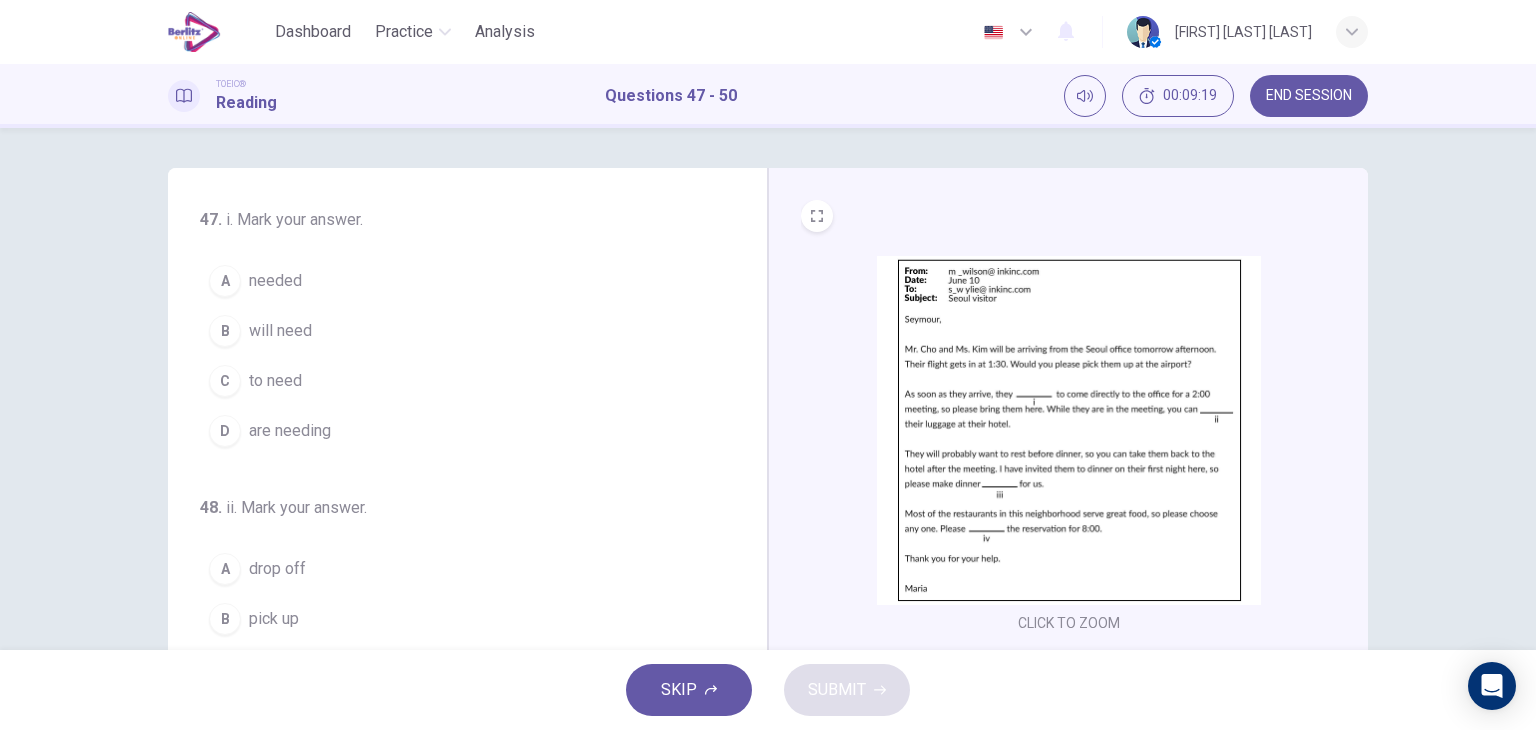 click on "will need" at bounding box center [280, 331] 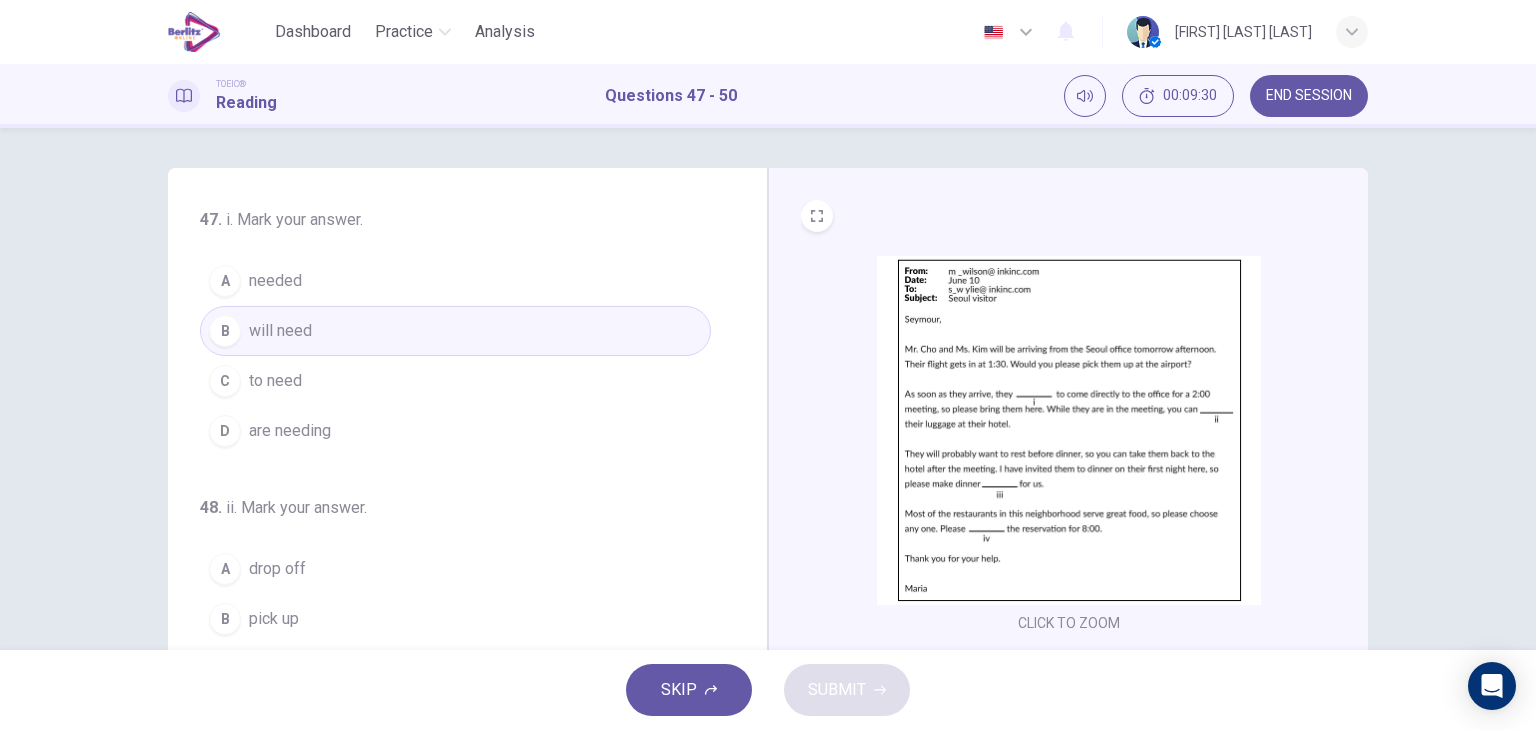 scroll, scrollTop: 100, scrollLeft: 0, axis: vertical 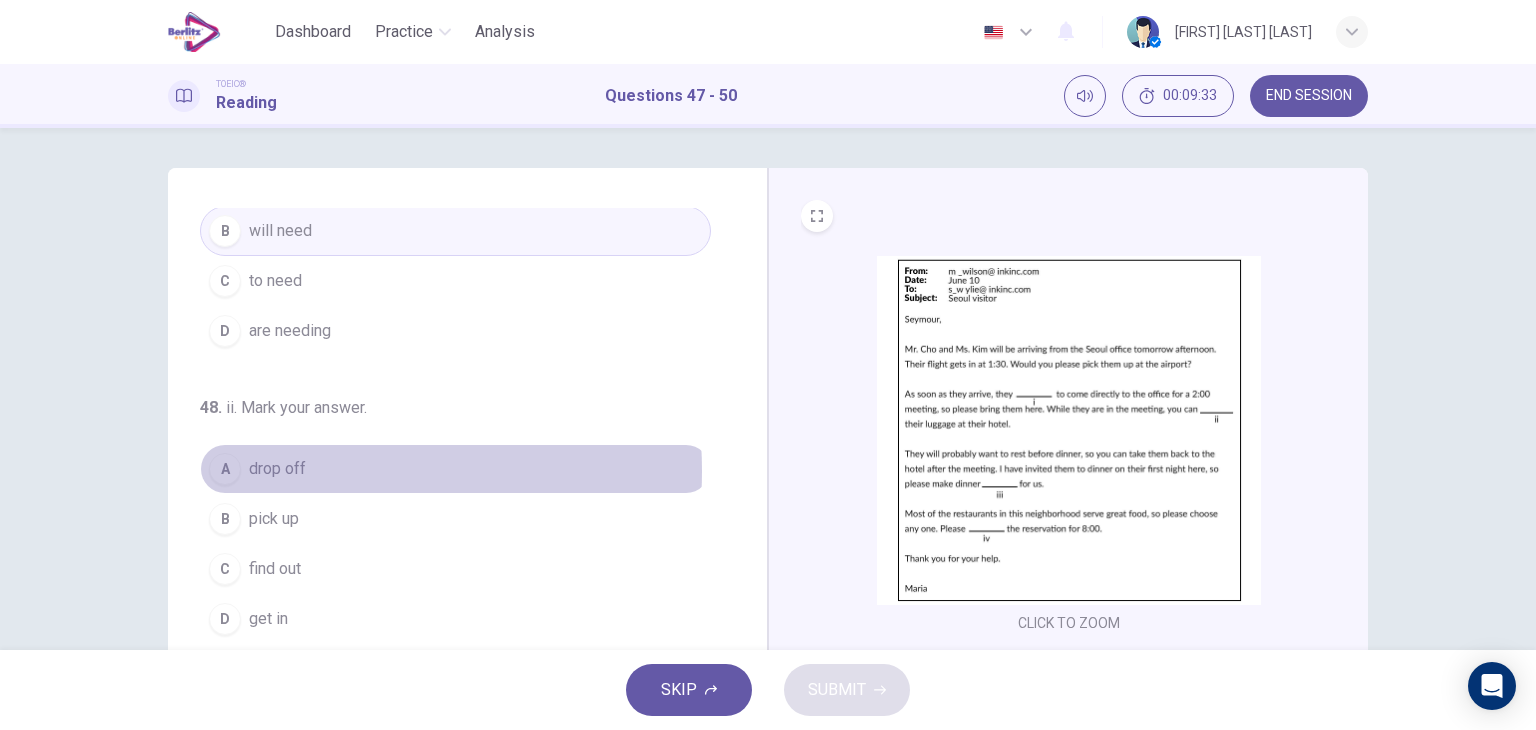 click on "drop off" at bounding box center [277, 469] 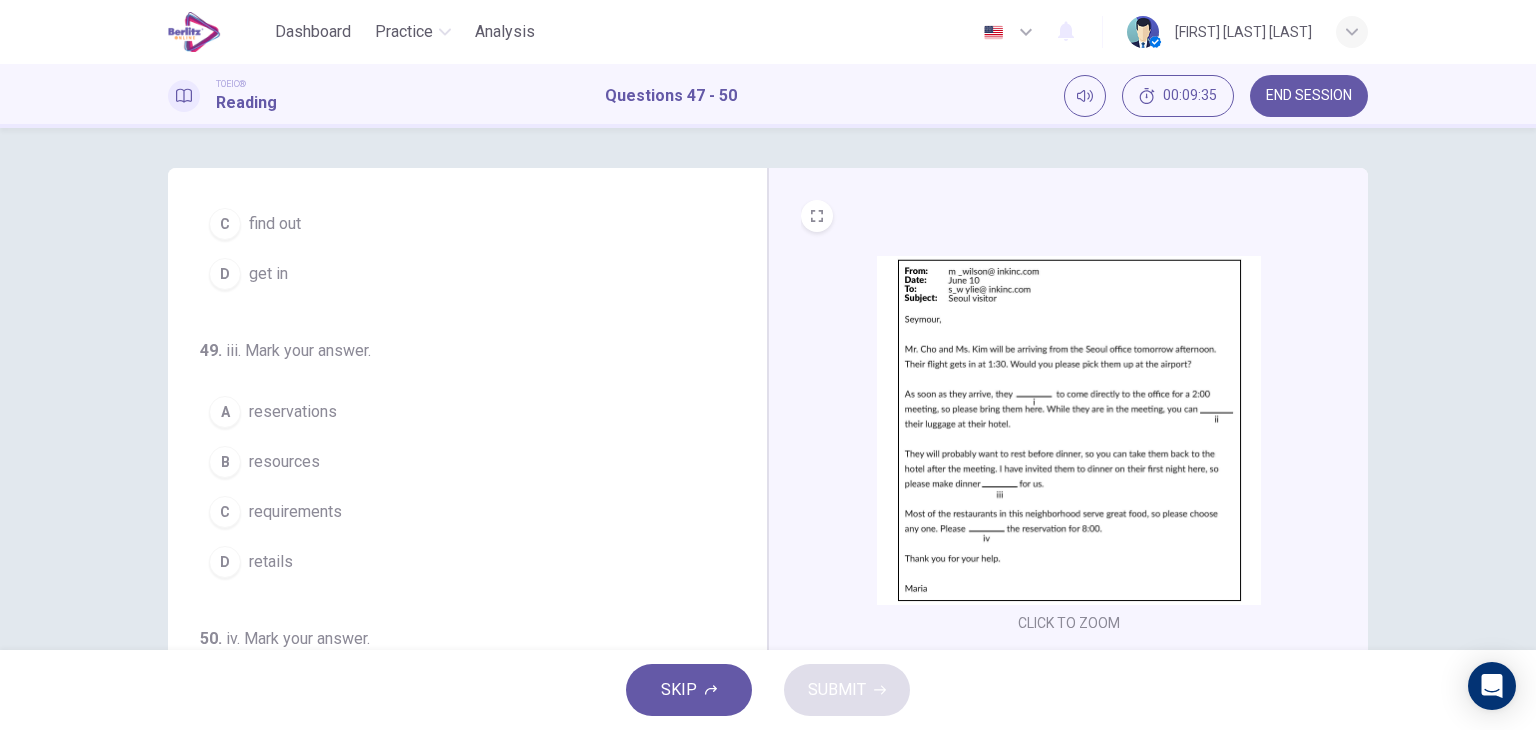 scroll, scrollTop: 490, scrollLeft: 0, axis: vertical 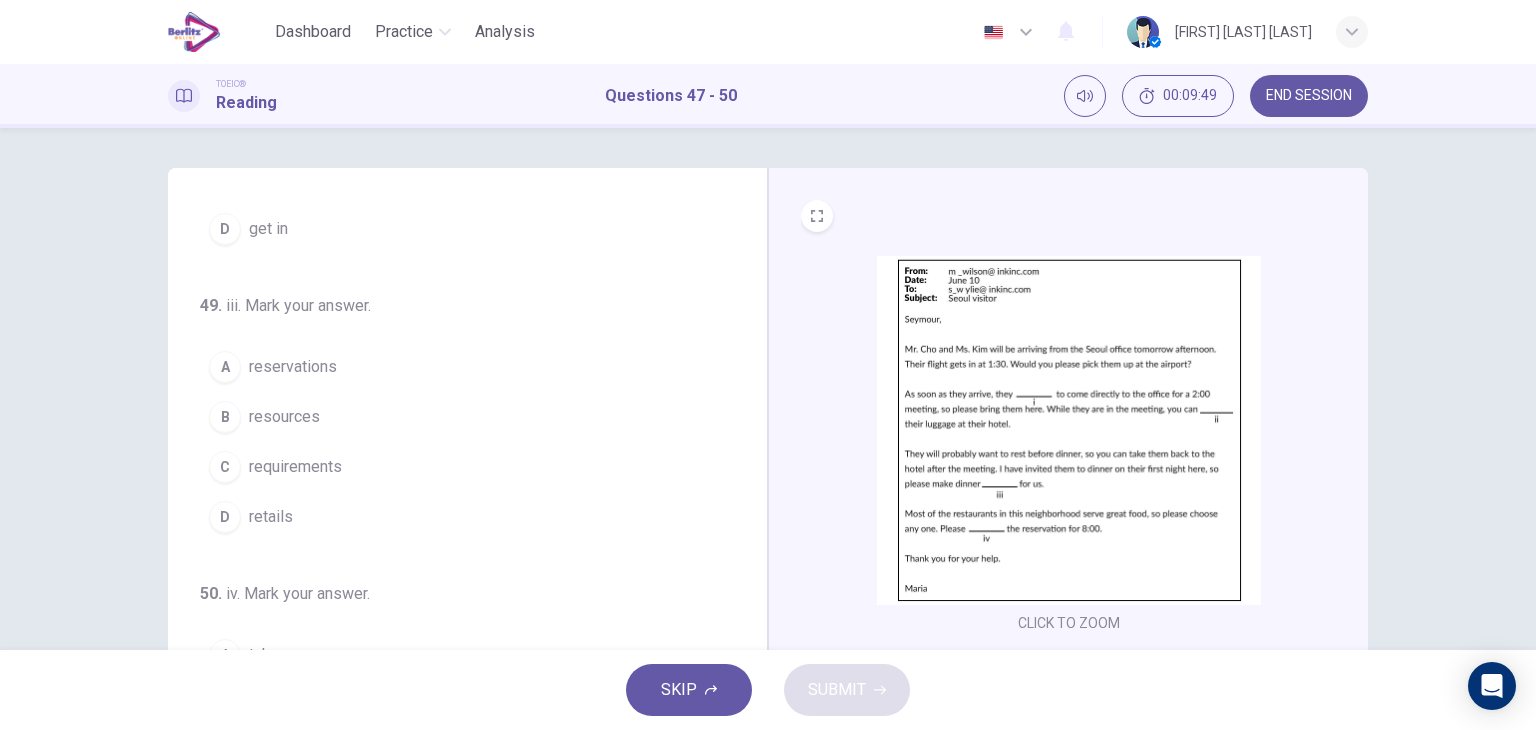 click on "A reservations" at bounding box center (455, 367) 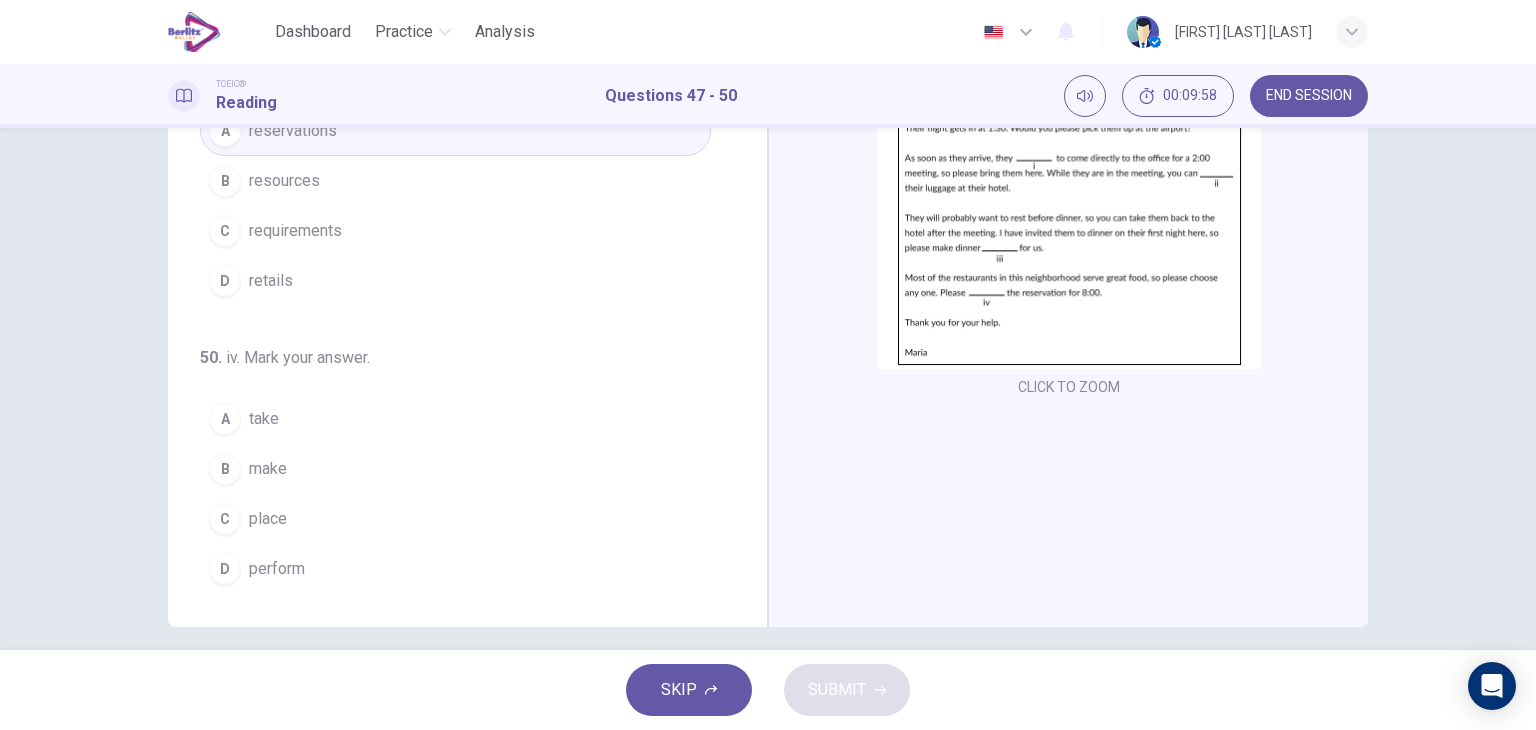 scroll, scrollTop: 253, scrollLeft: 0, axis: vertical 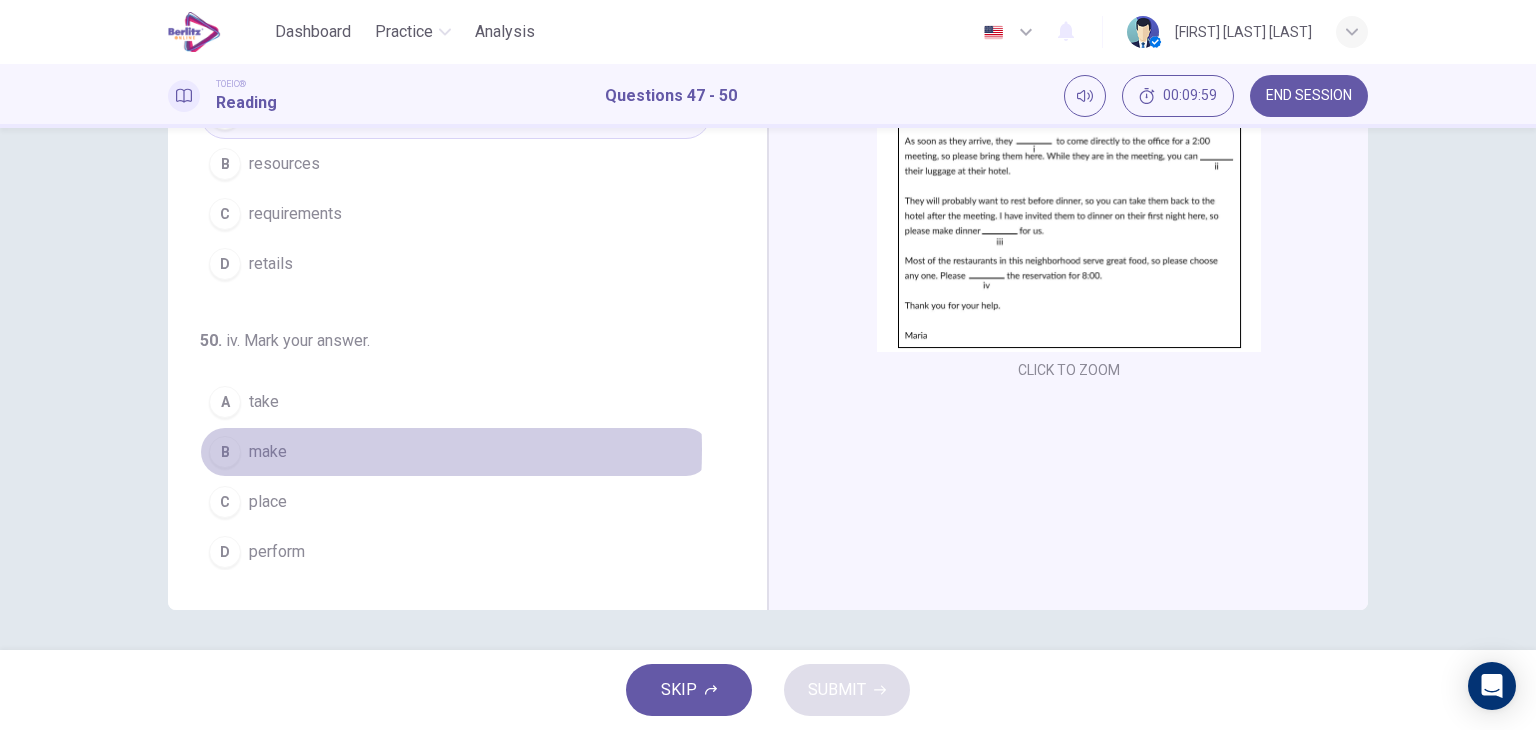 click on "B make" at bounding box center (455, 452) 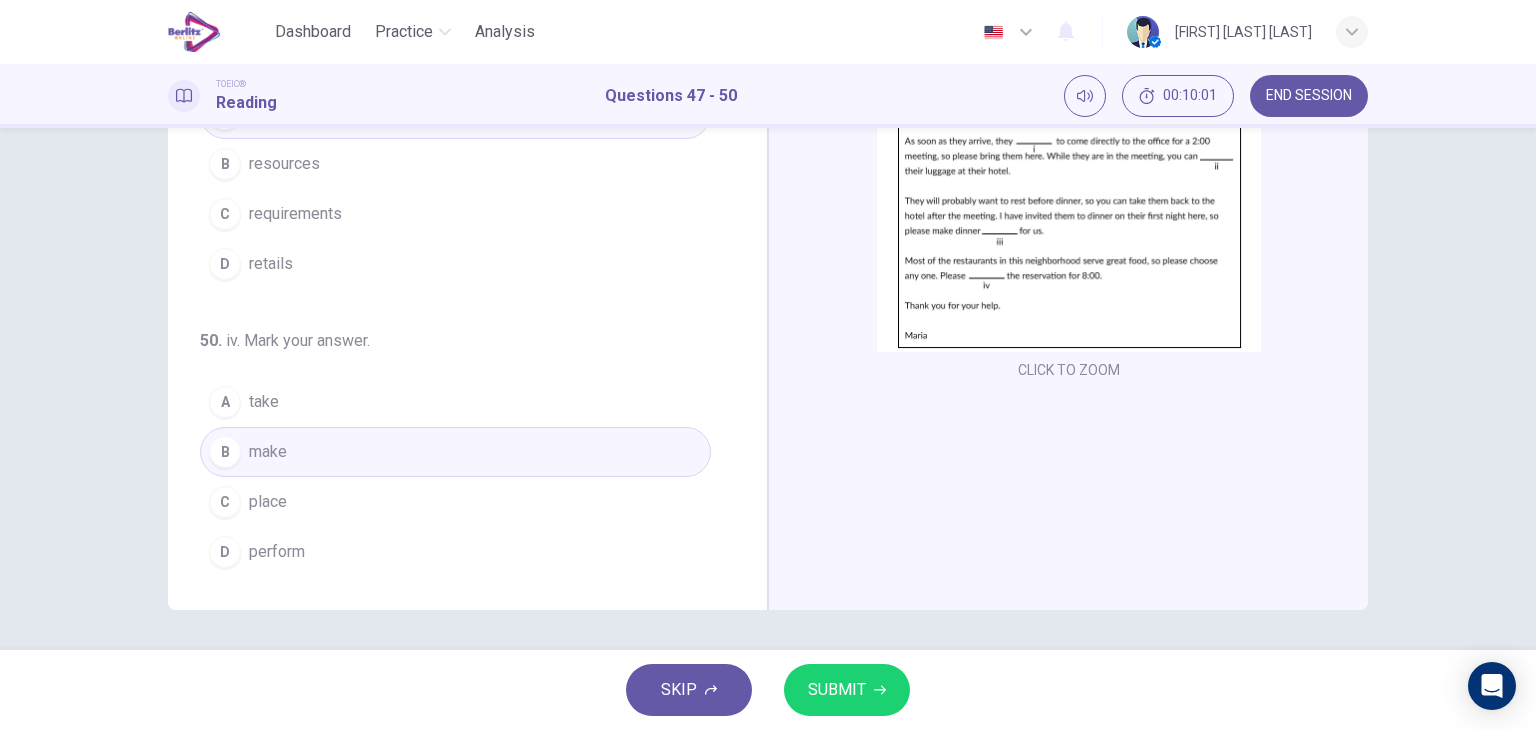 click on "SUBMIT" at bounding box center (837, 690) 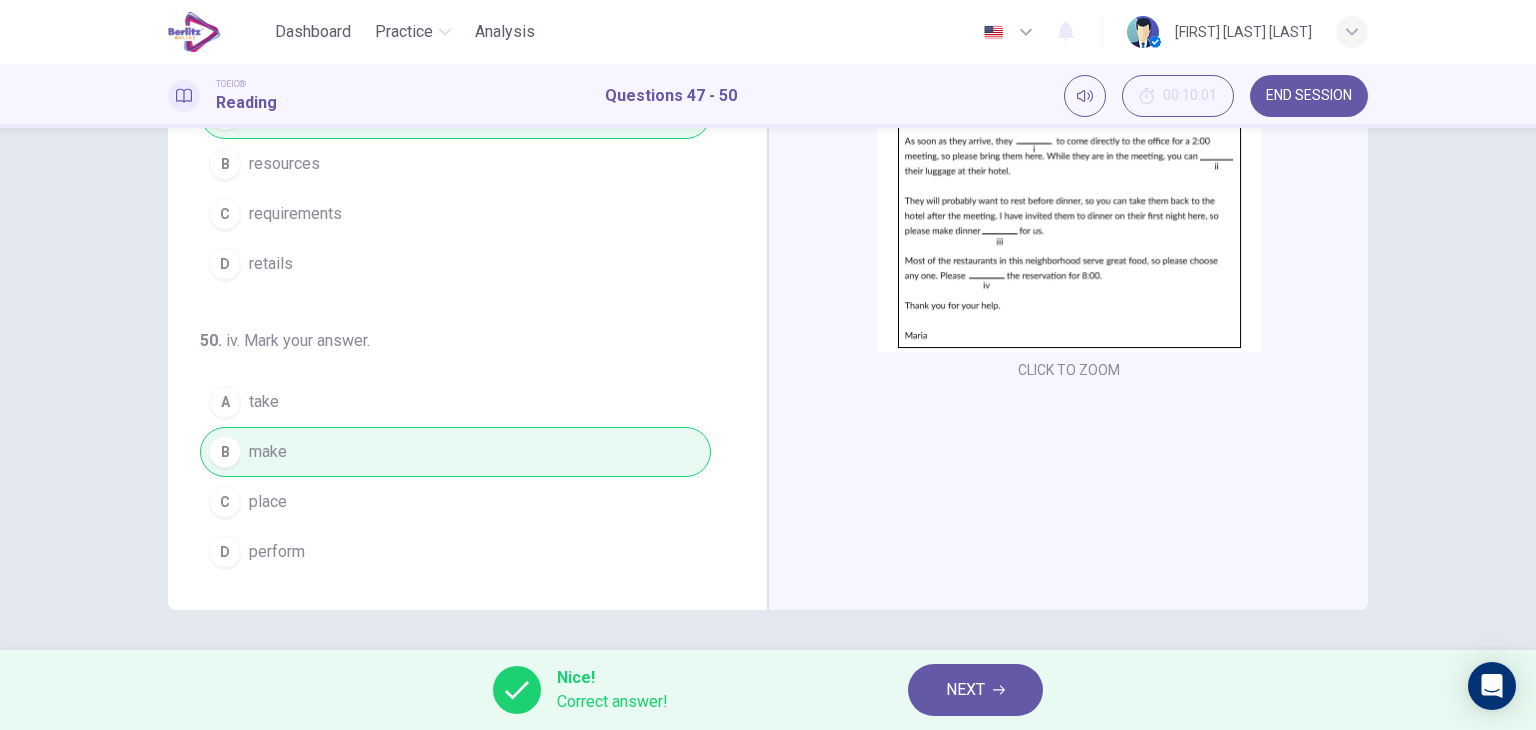 click on "NEXT" at bounding box center [965, 690] 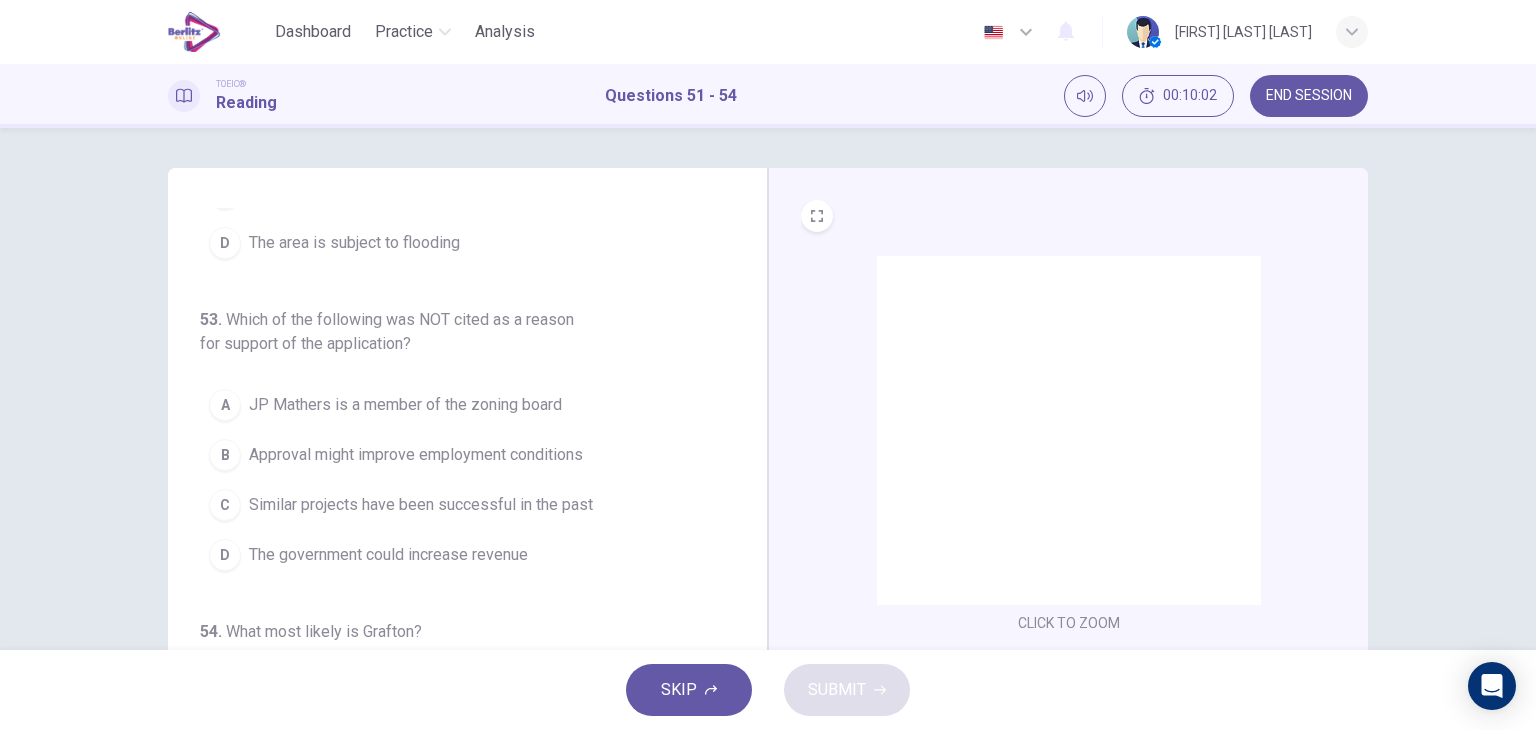 scroll, scrollTop: 0, scrollLeft: 0, axis: both 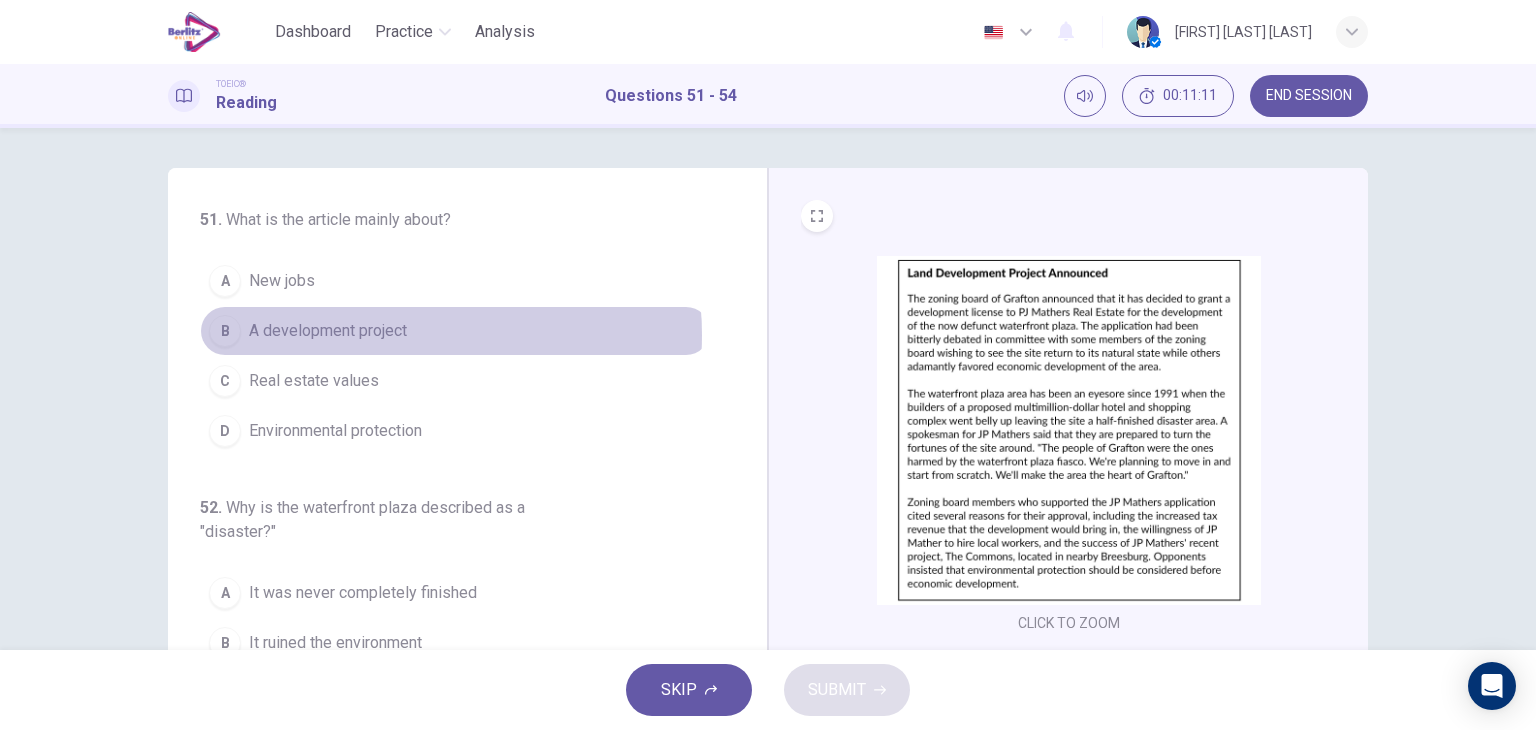 click on "A development project" at bounding box center (328, 331) 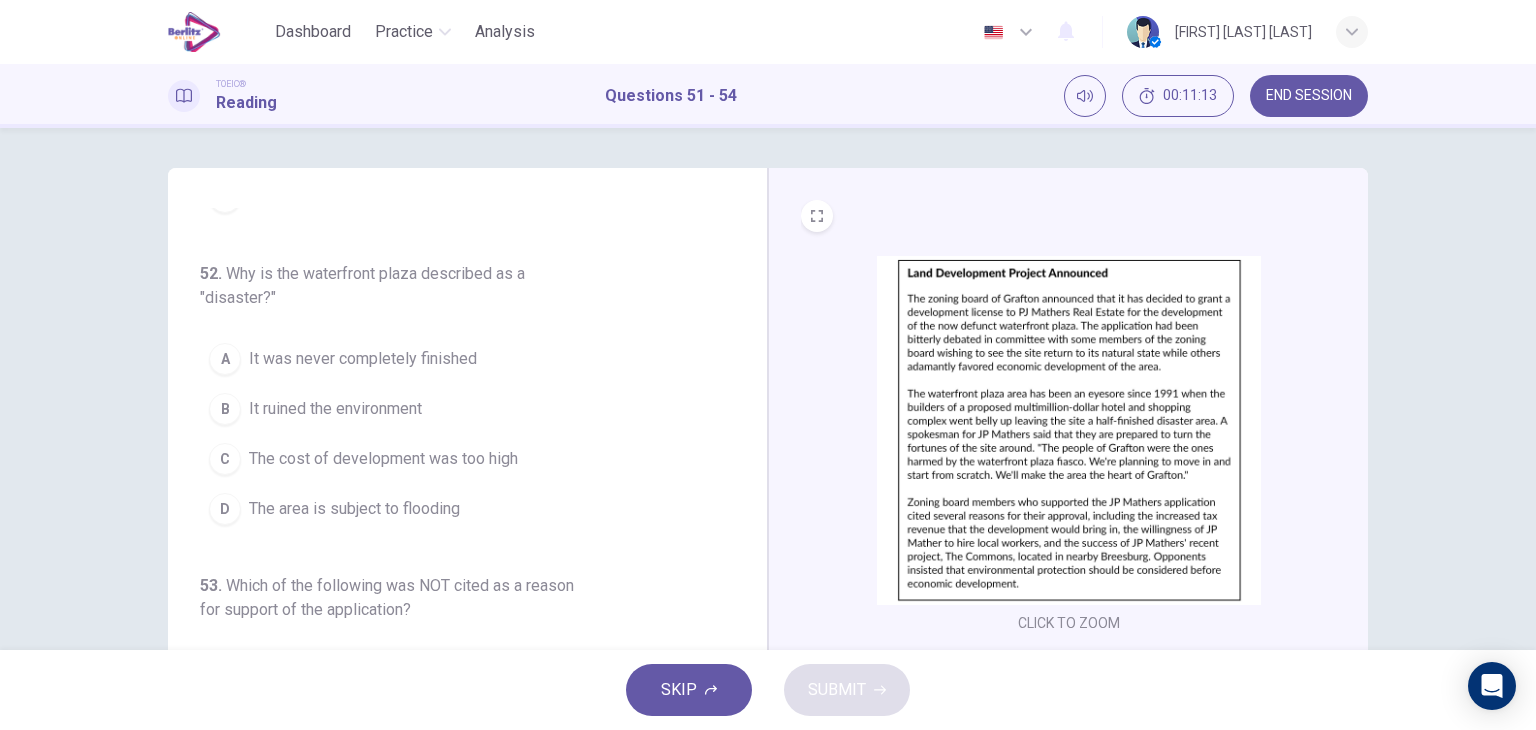 scroll, scrollTop: 200, scrollLeft: 0, axis: vertical 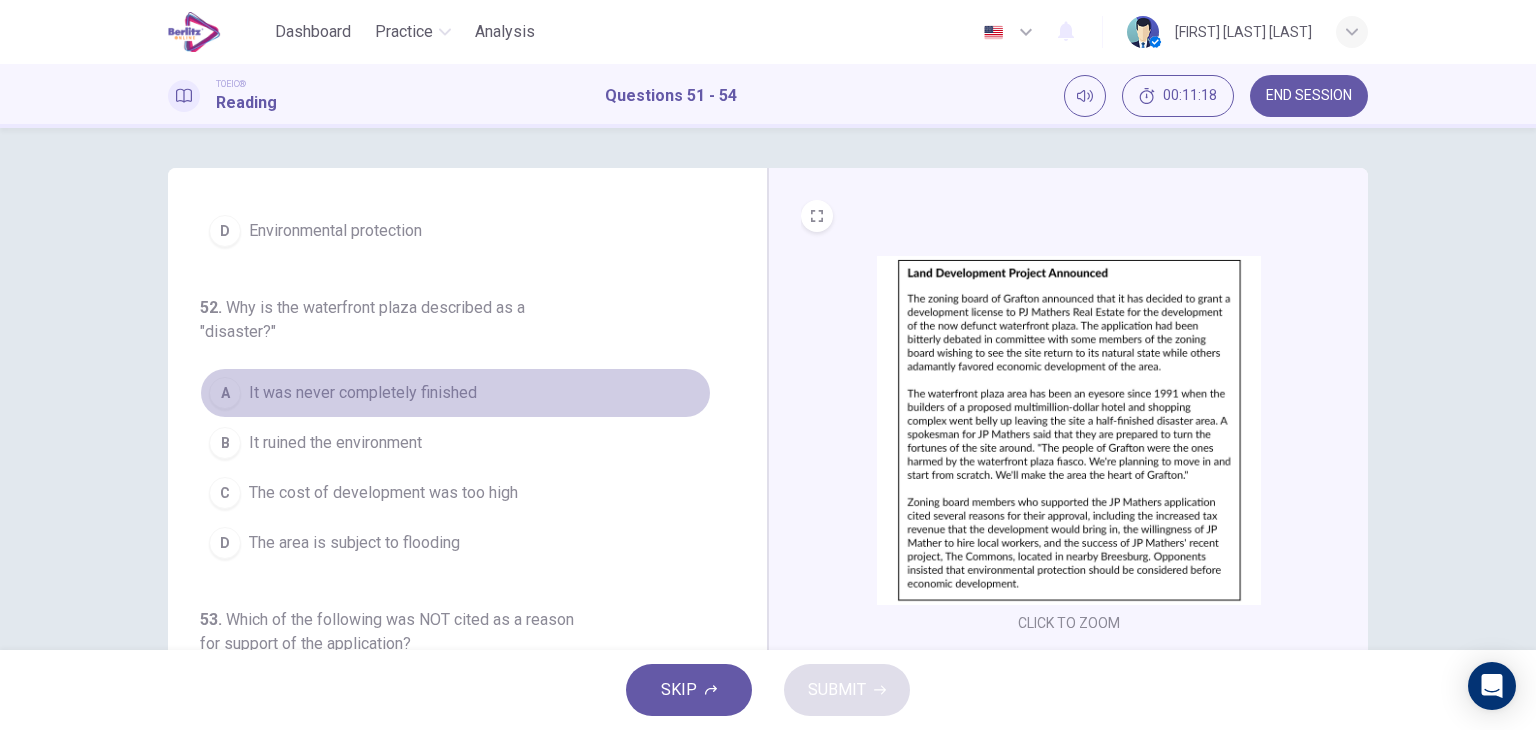 click on "It was never completely finished" at bounding box center (363, 393) 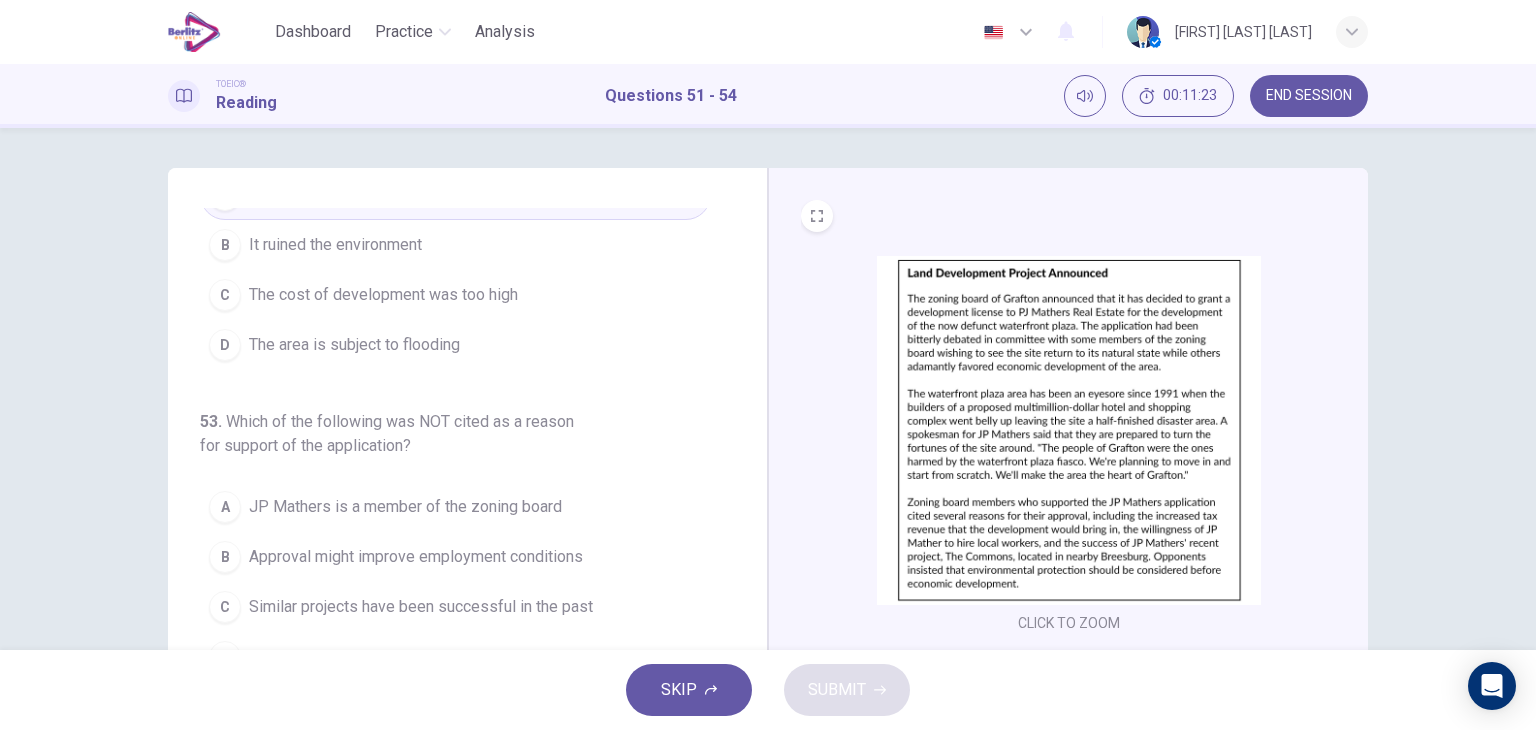 scroll, scrollTop: 500, scrollLeft: 0, axis: vertical 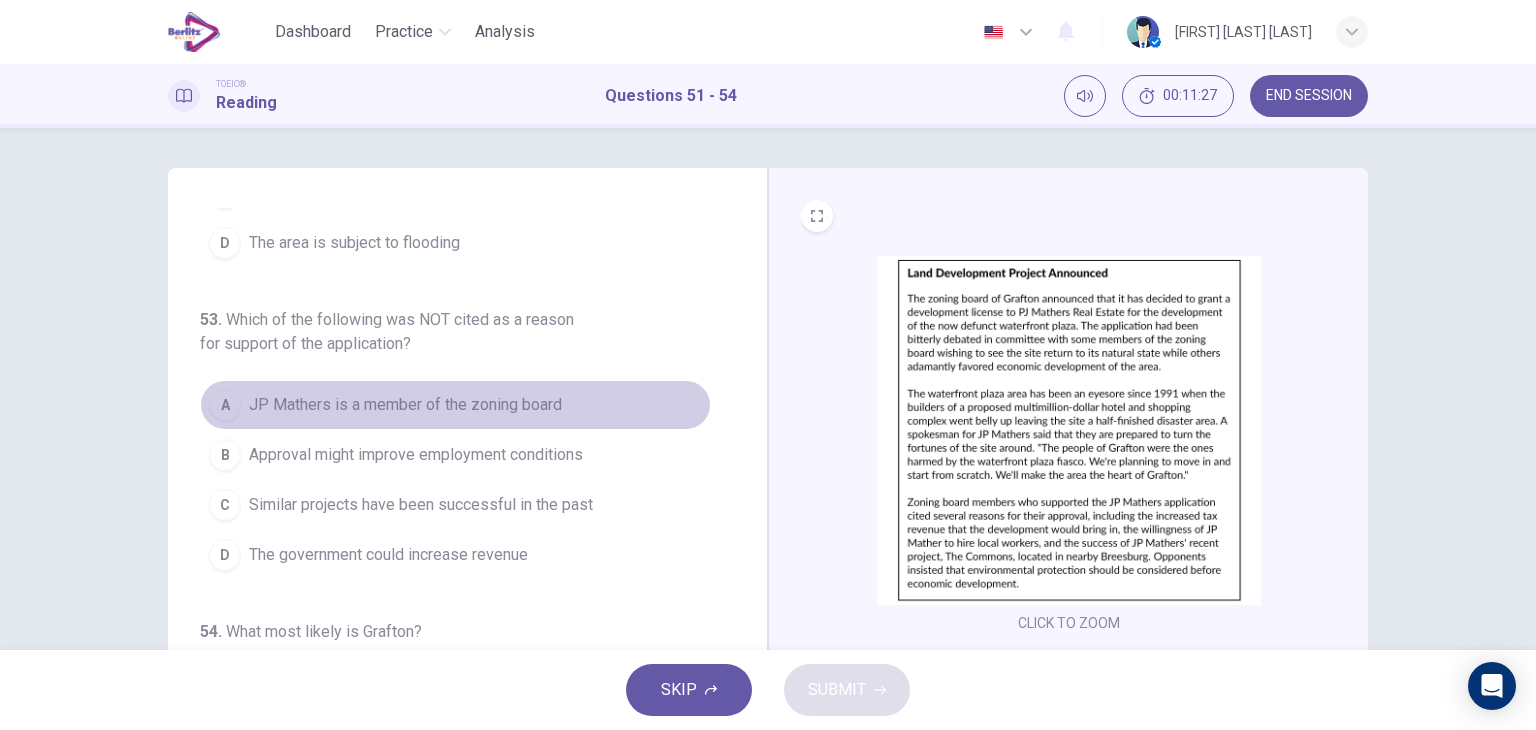 click on "A [NAME] is a member of the zoning board" at bounding box center [455, 405] 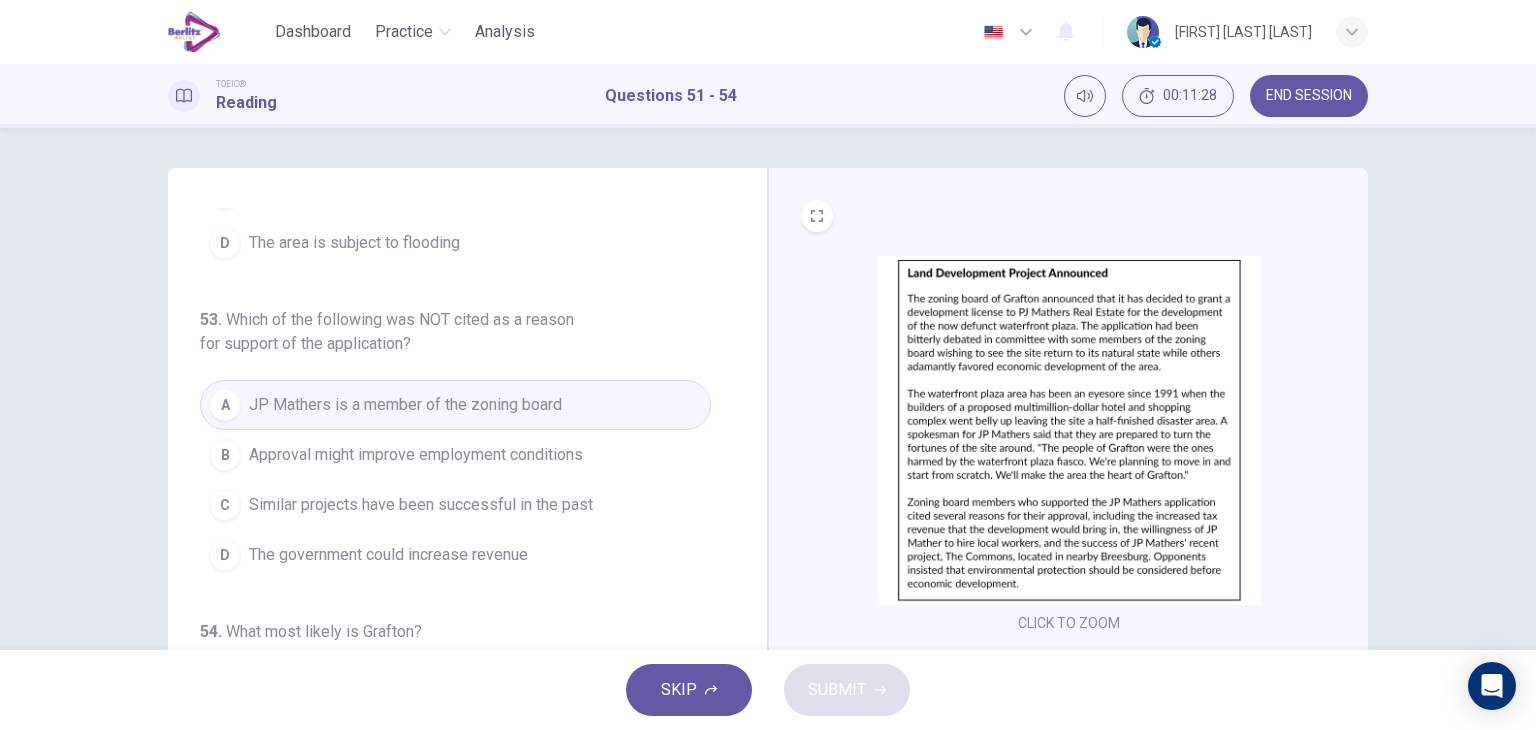 scroll, scrollTop: 538, scrollLeft: 0, axis: vertical 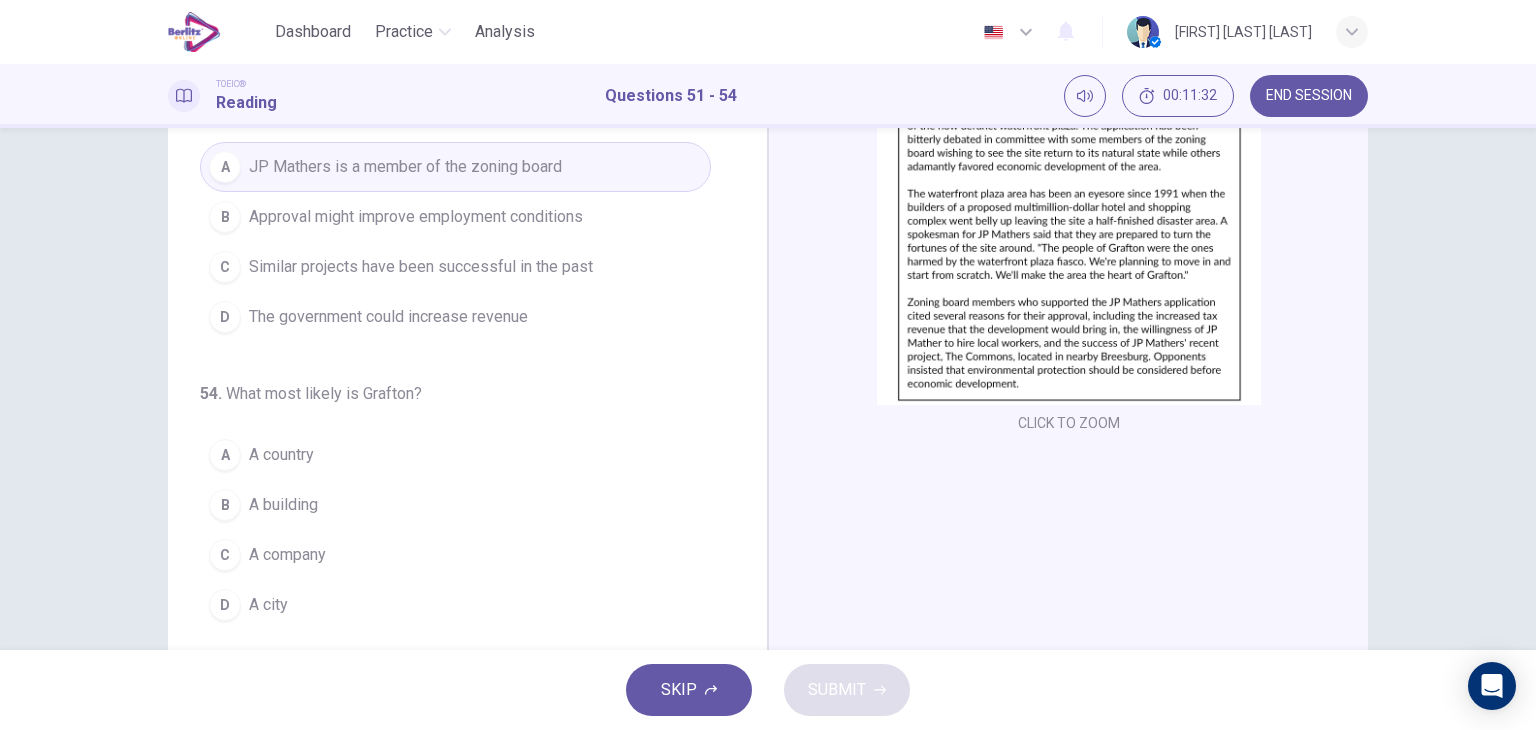 click on "D" at bounding box center [225, 605] 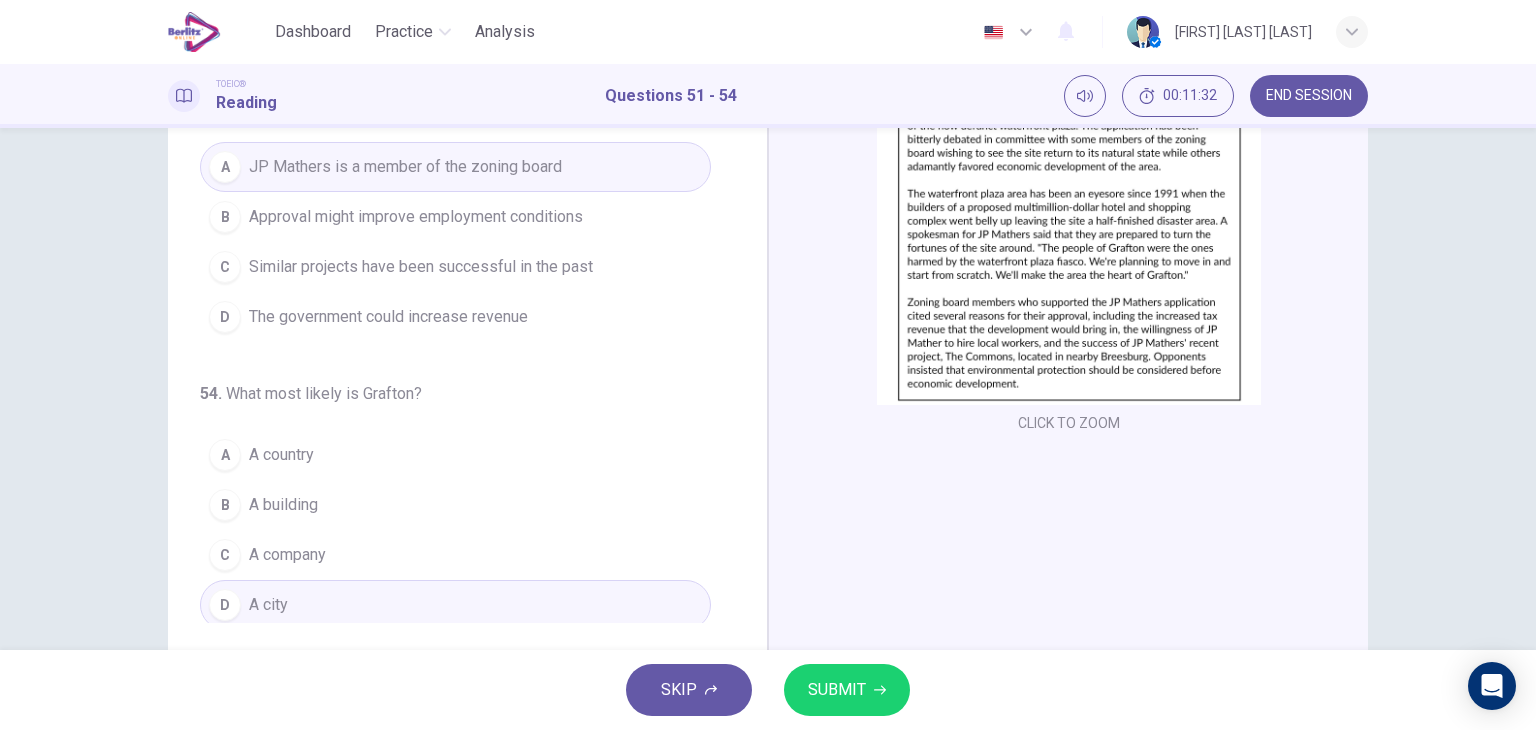 click on "SUBMIT" at bounding box center (847, 690) 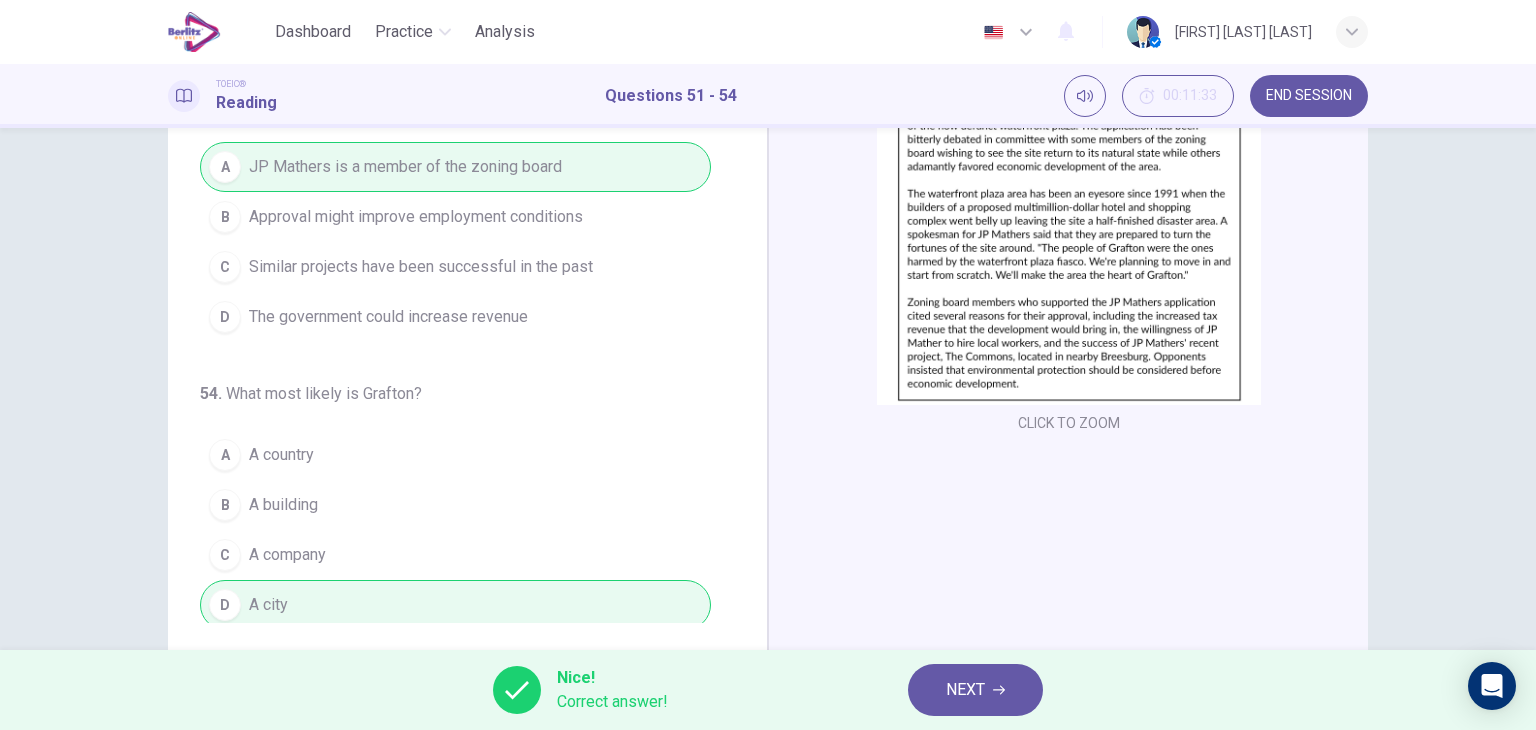 scroll, scrollTop: 253, scrollLeft: 0, axis: vertical 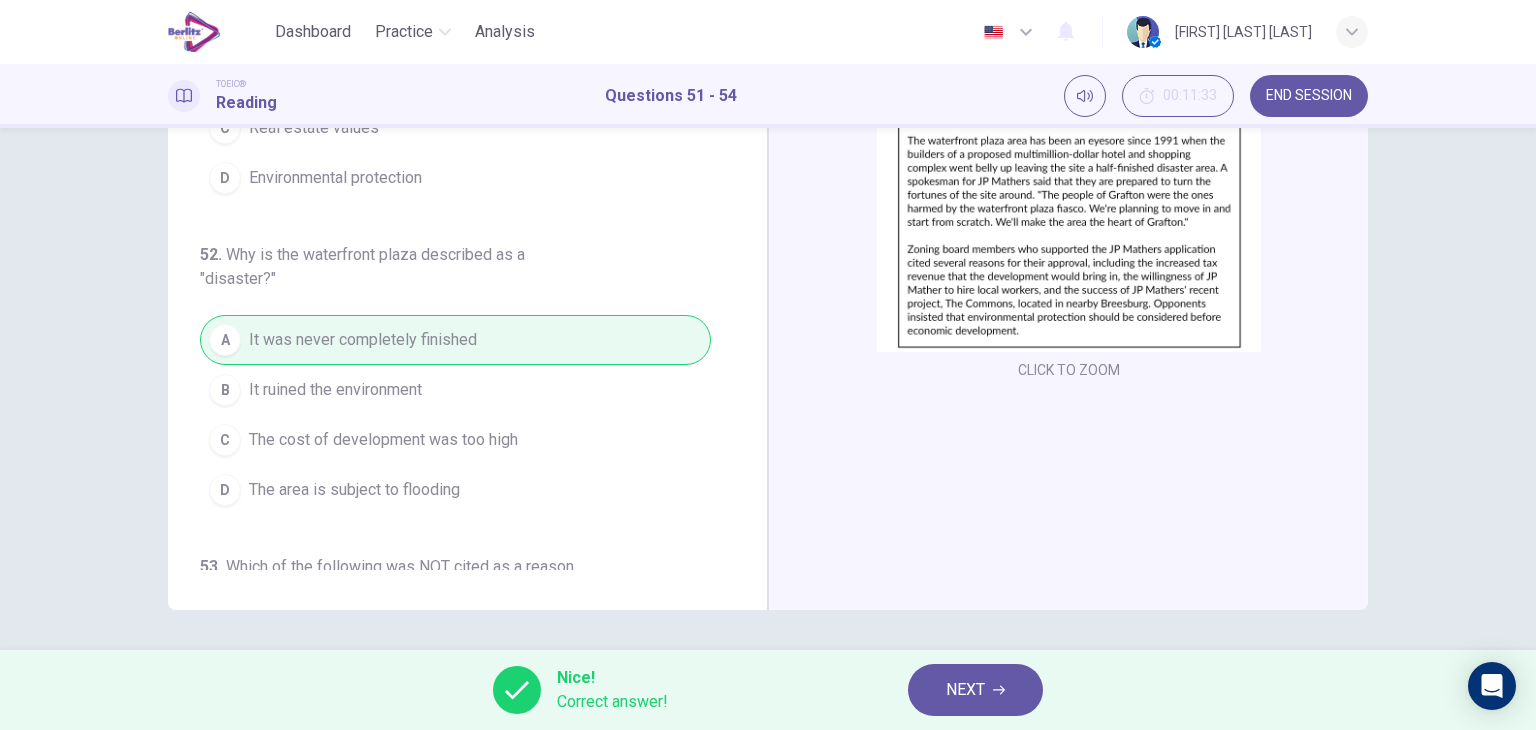 click on "NEXT" at bounding box center (965, 690) 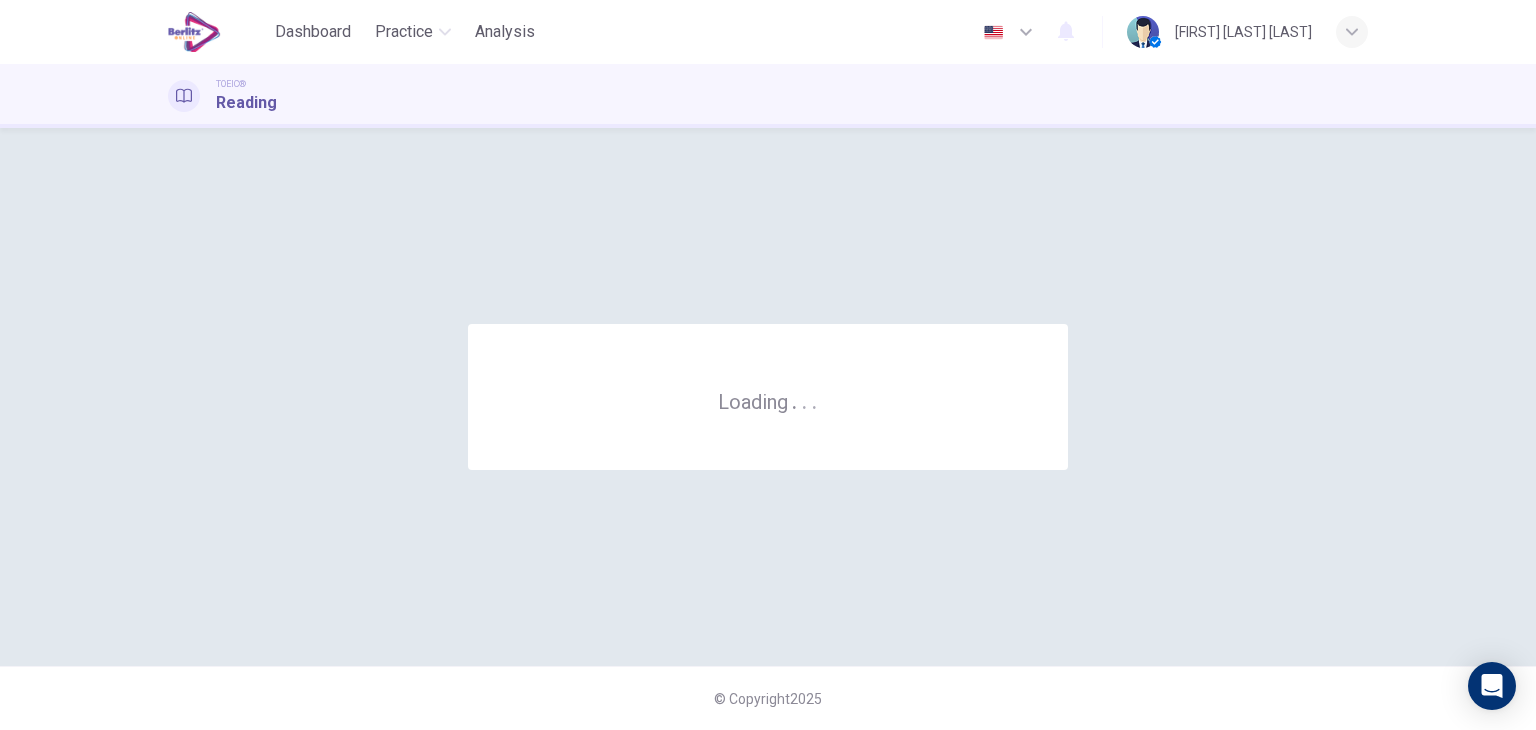 scroll, scrollTop: 0, scrollLeft: 0, axis: both 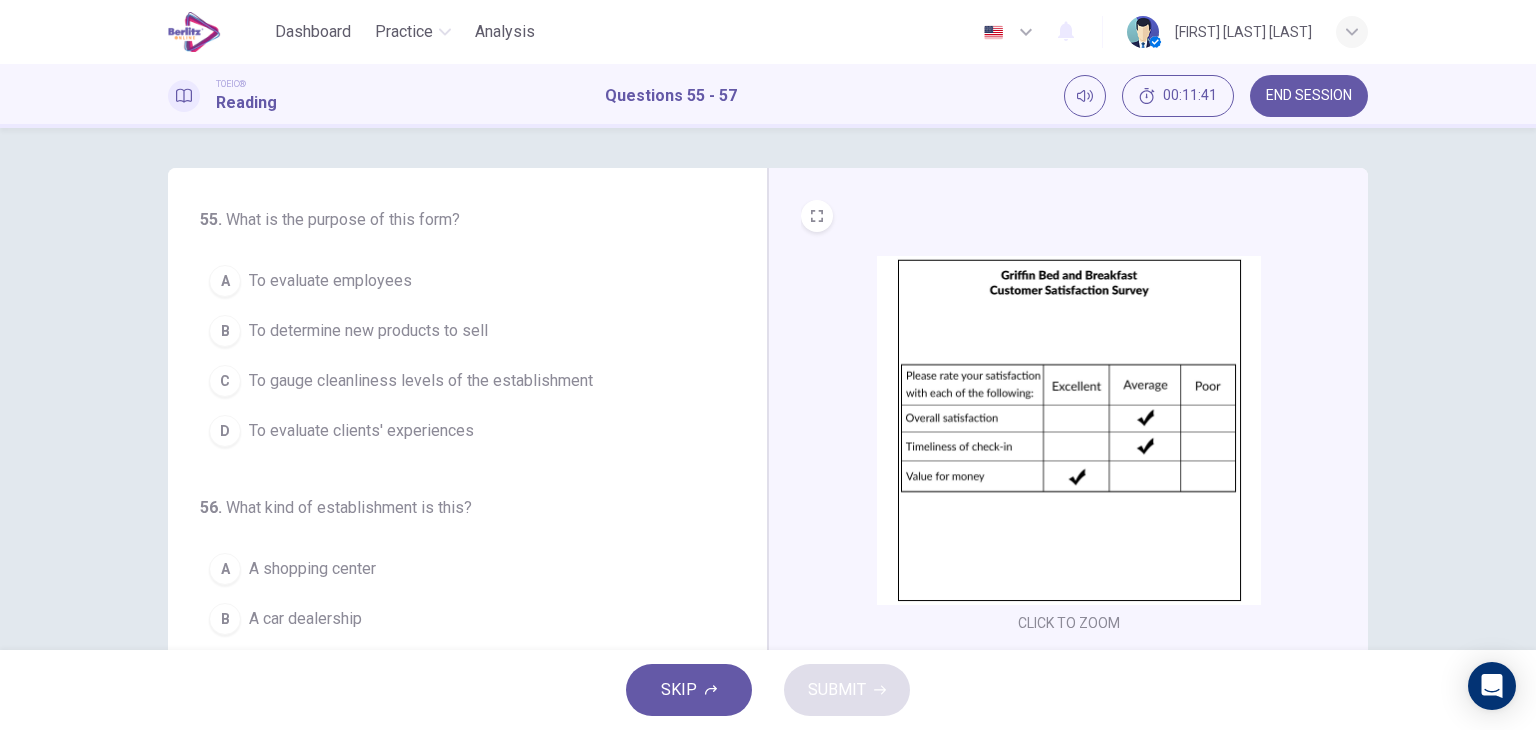 click on "To evaluate clients' experiences" at bounding box center (361, 431) 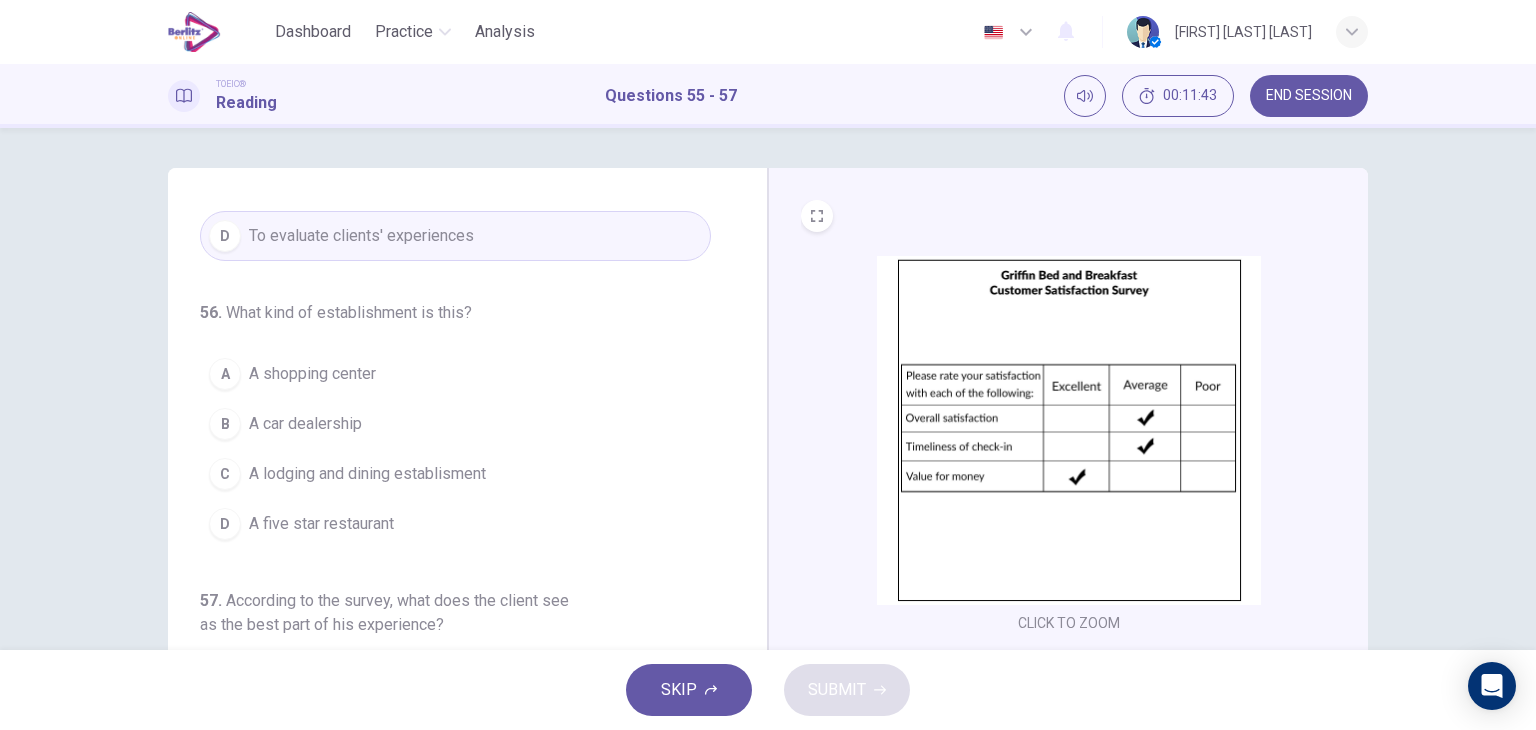 scroll, scrollTop: 200, scrollLeft: 0, axis: vertical 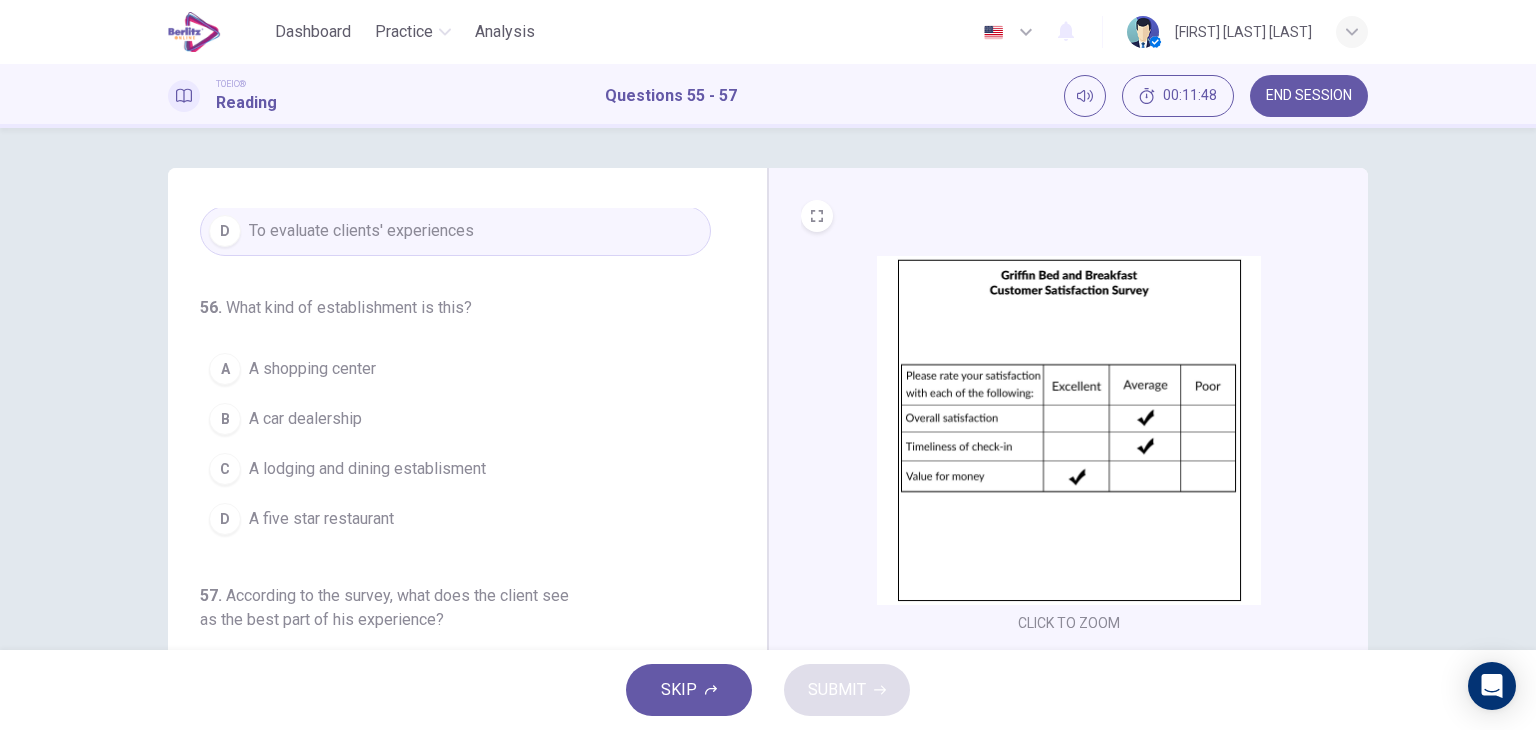 click on "A lodging and dining establisment" at bounding box center [367, 469] 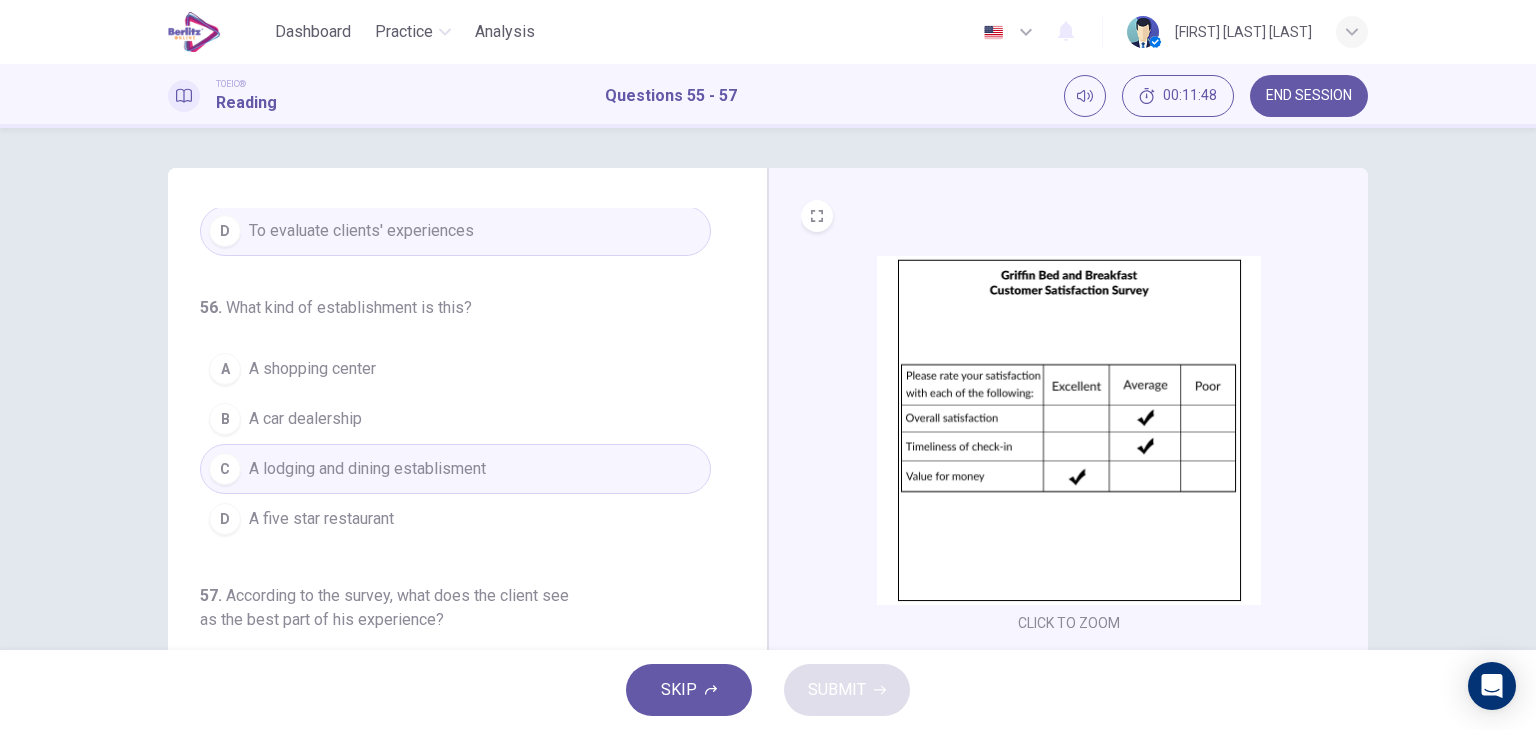 scroll, scrollTop: 228, scrollLeft: 0, axis: vertical 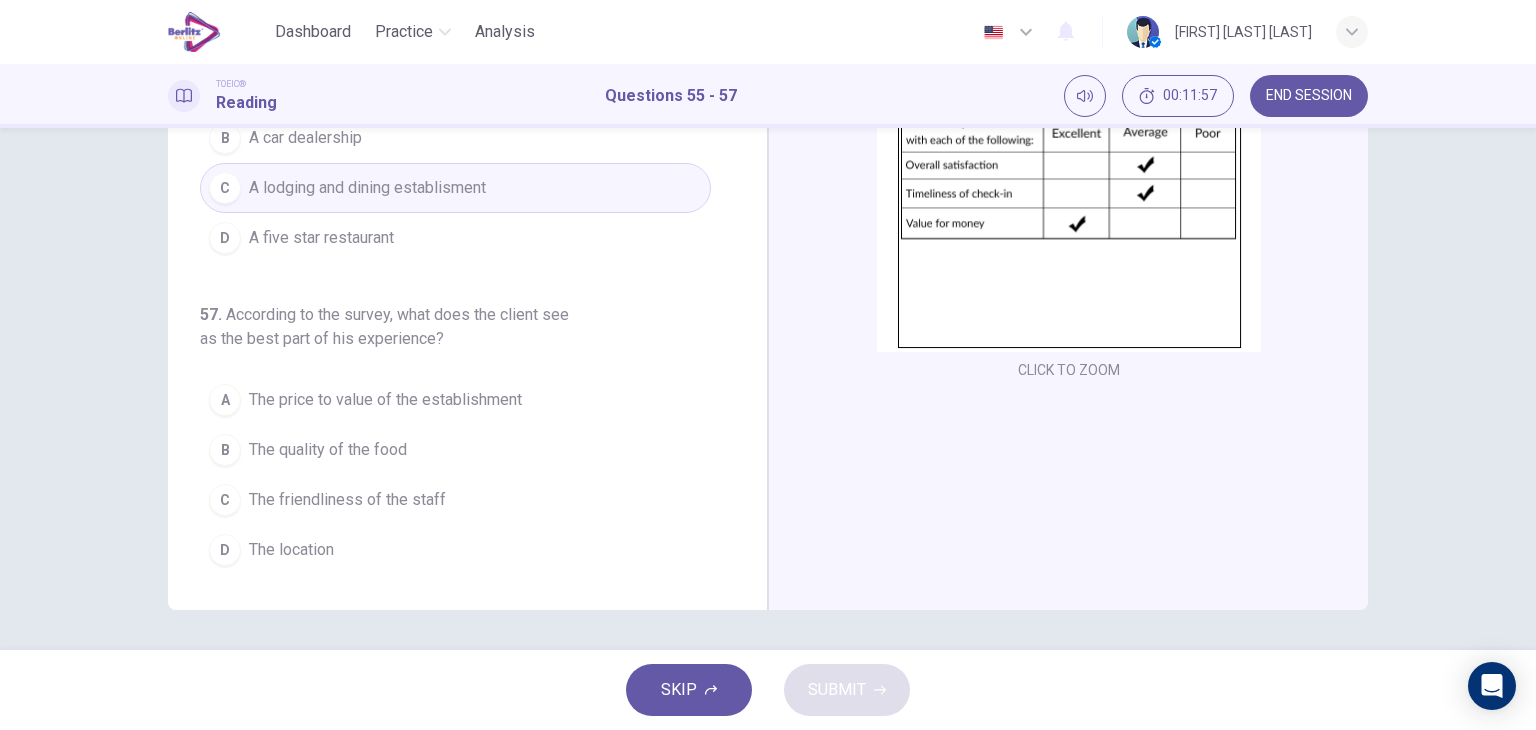 drag, startPoint x: 484, startPoint y: 391, endPoint x: 516, endPoint y: 421, distance: 43.863426 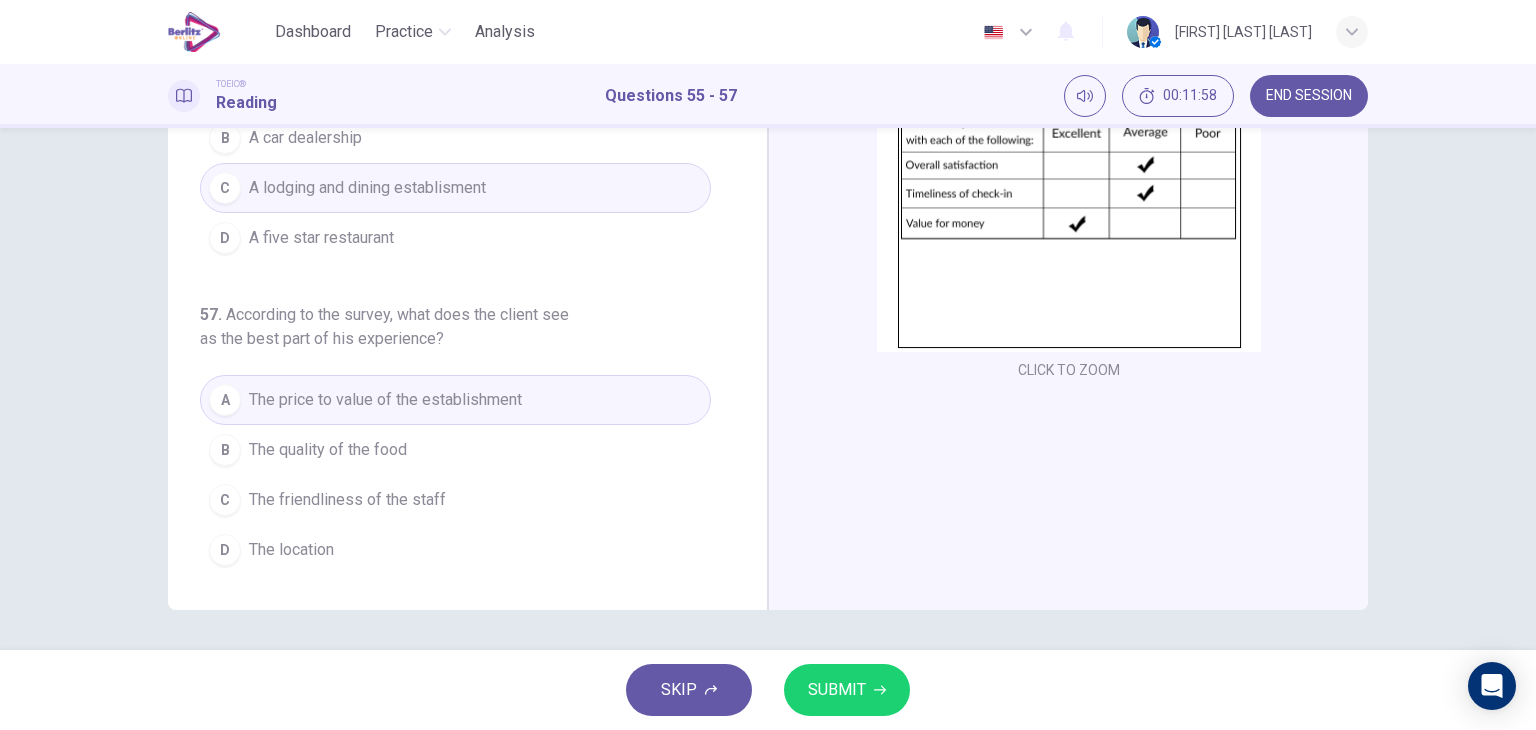 click on "SUBMIT" at bounding box center (847, 690) 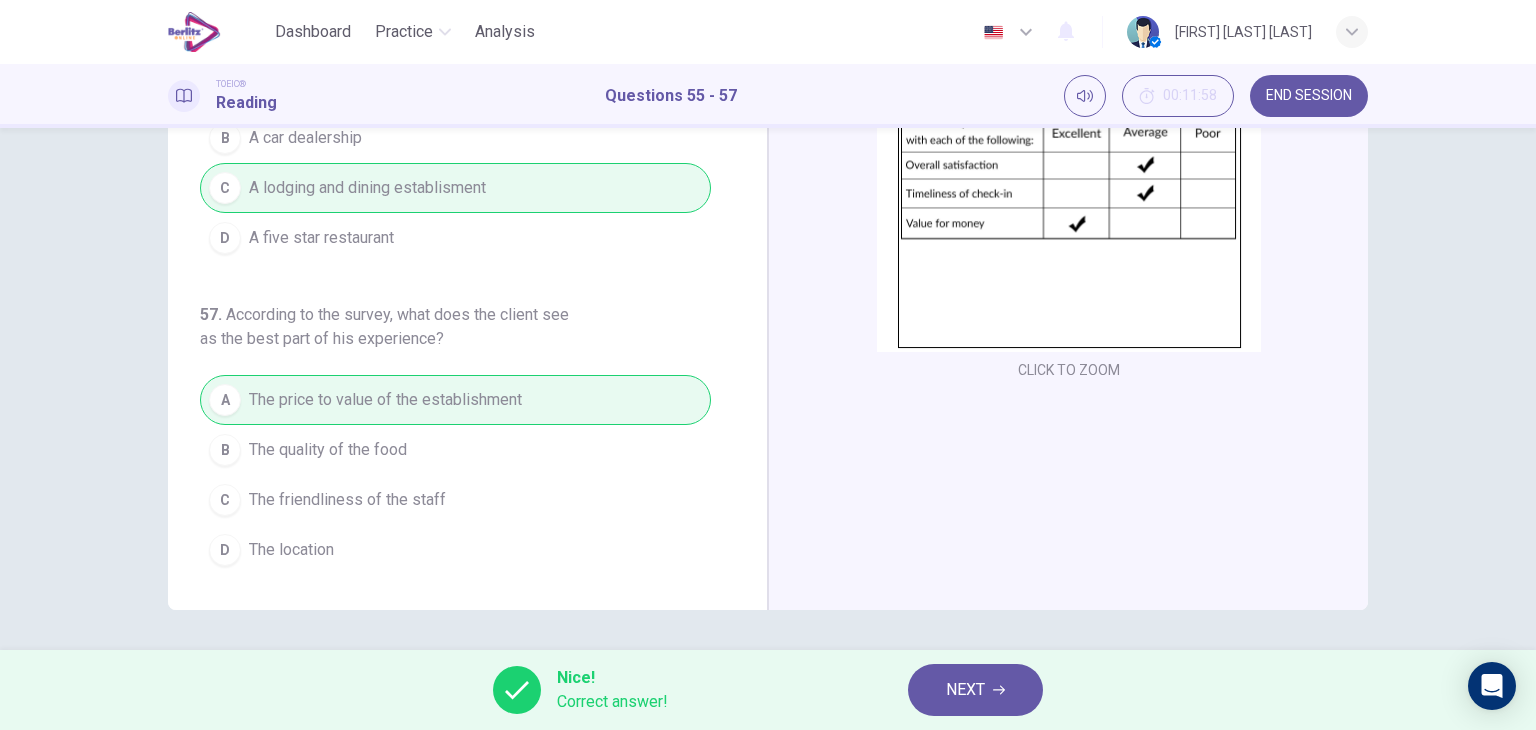 click on "NEXT" at bounding box center (965, 690) 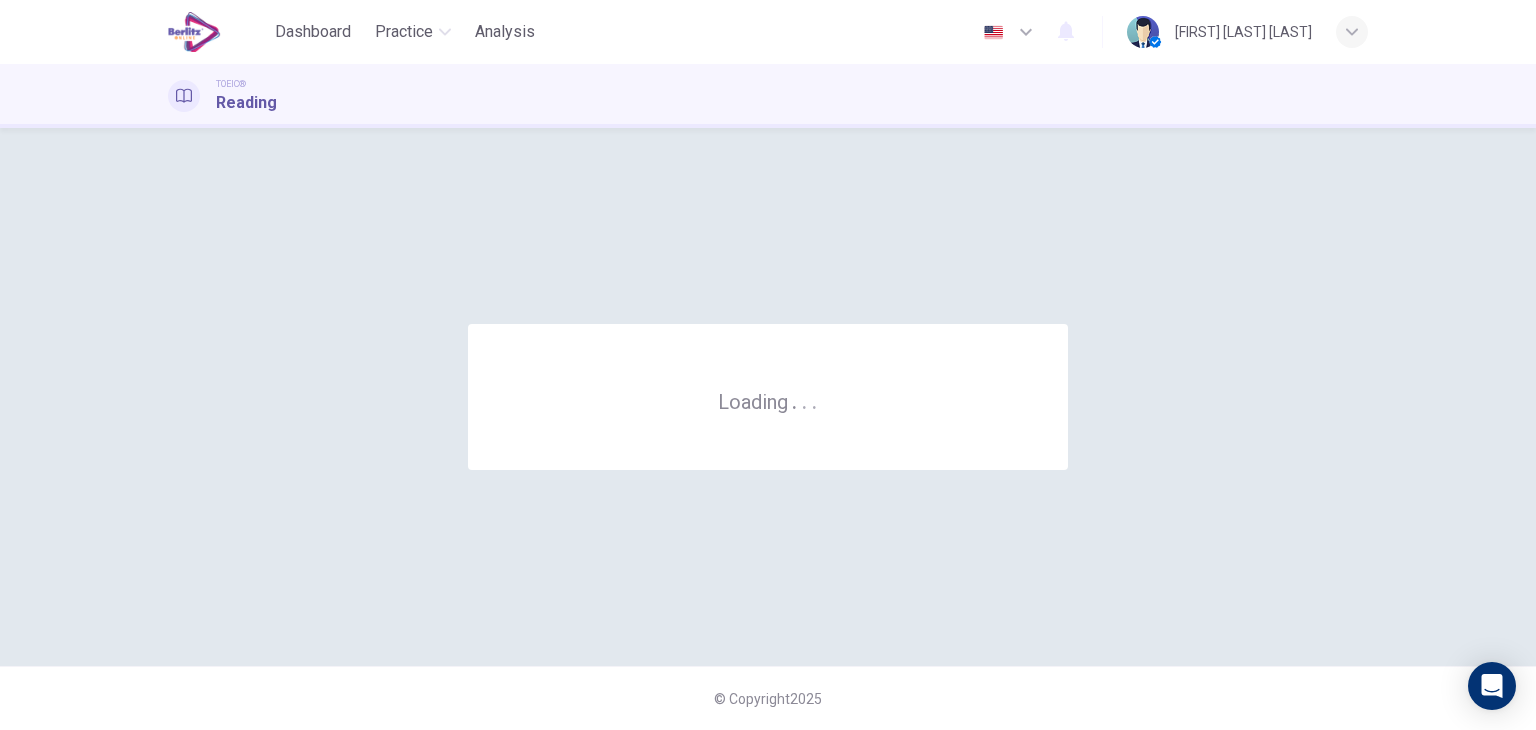 scroll, scrollTop: 0, scrollLeft: 0, axis: both 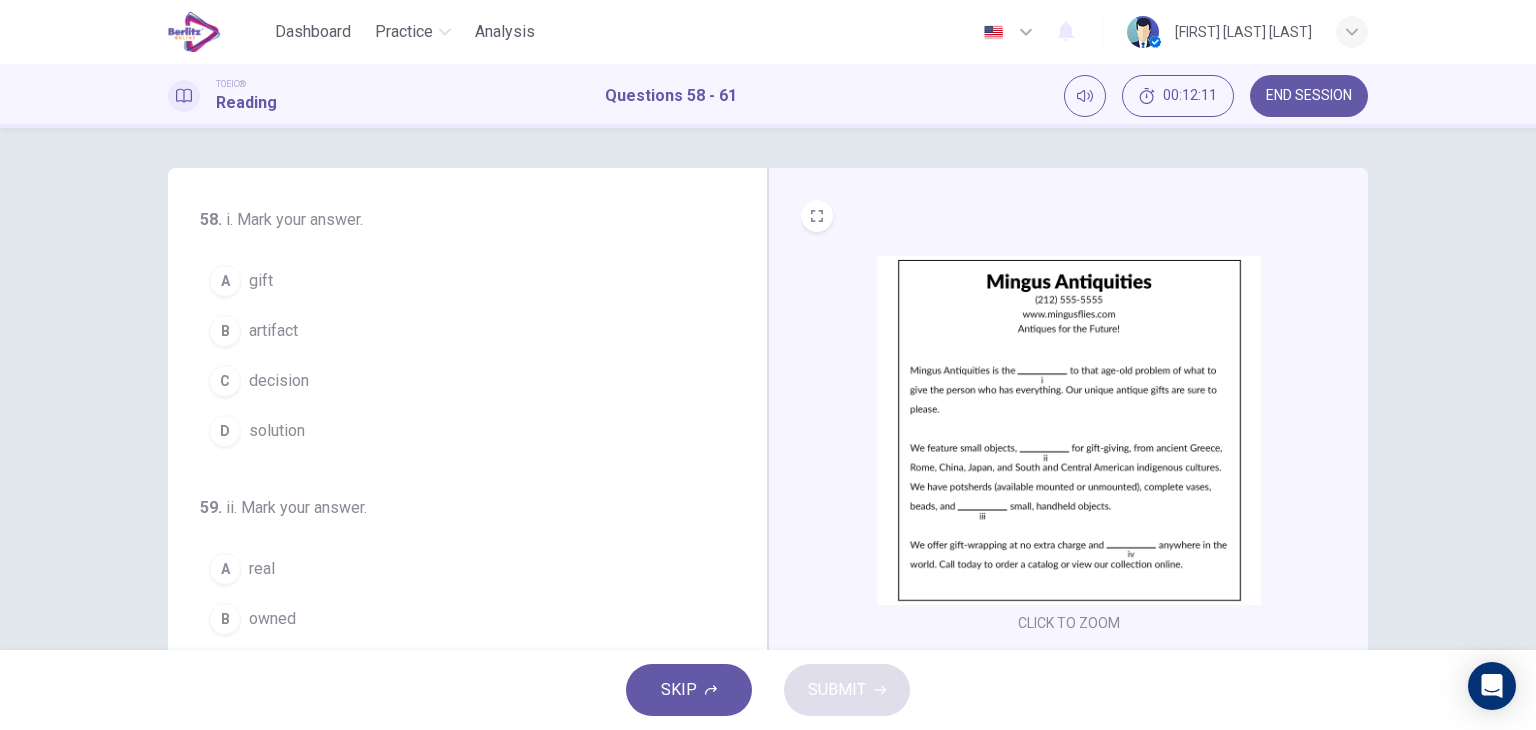 click on "D solution" at bounding box center (455, 431) 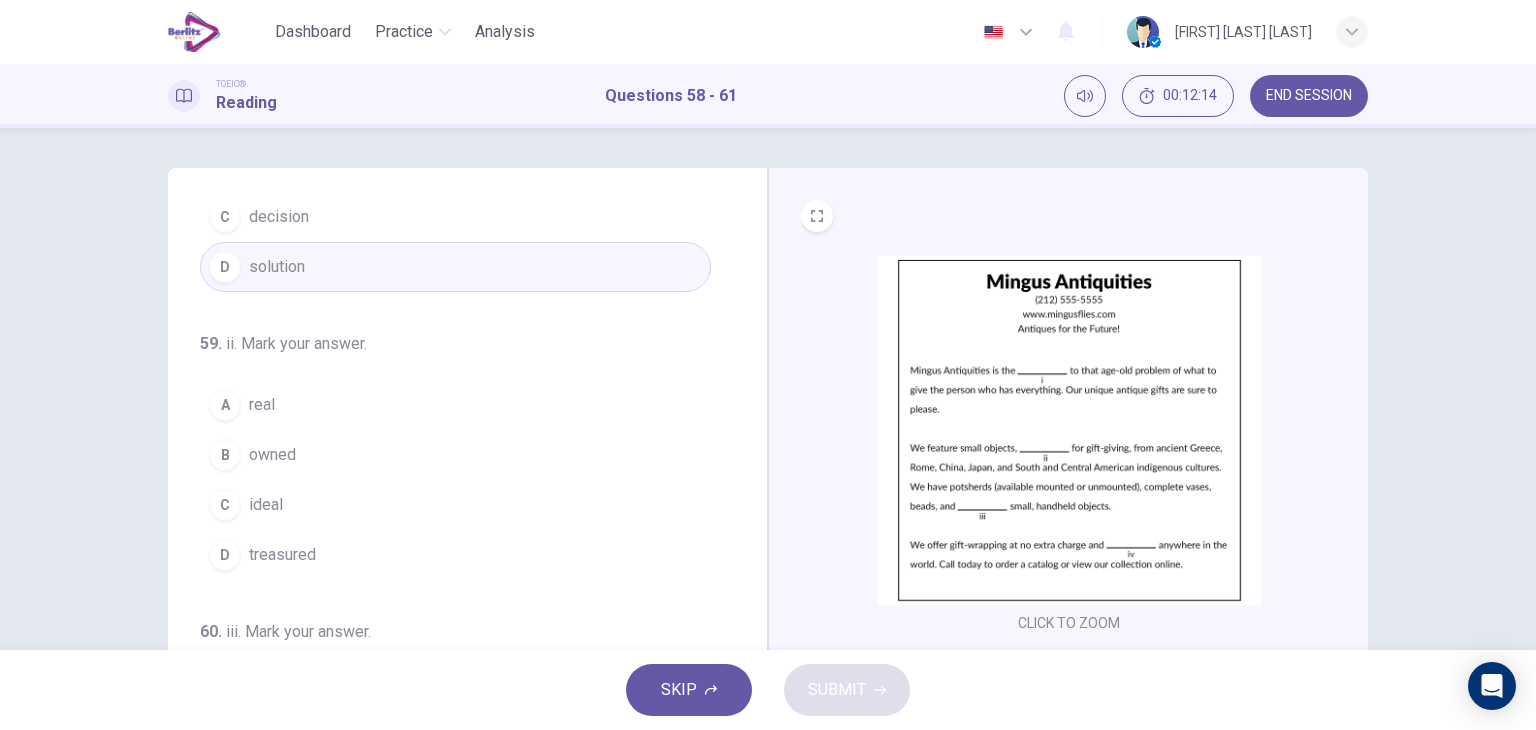 scroll, scrollTop: 200, scrollLeft: 0, axis: vertical 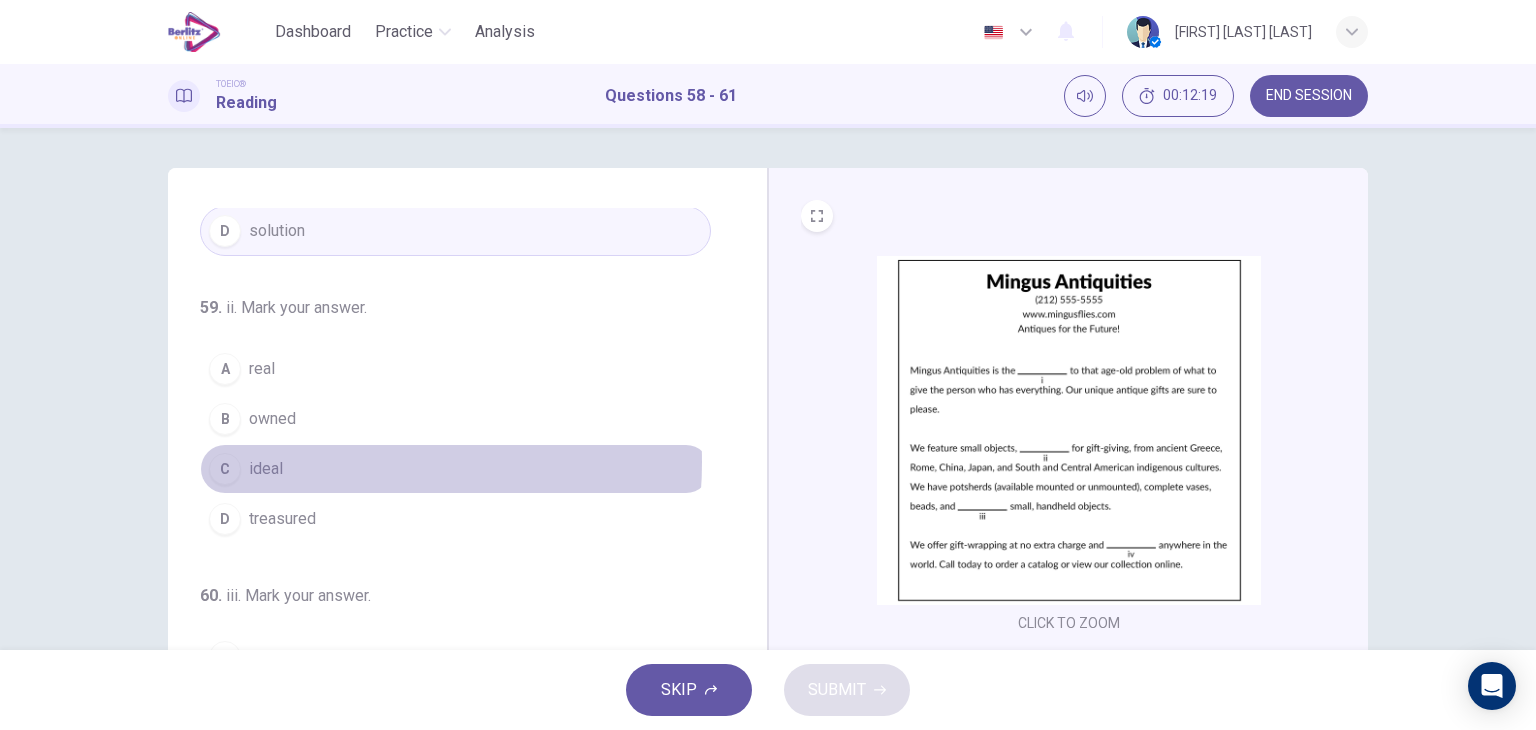 click on "C ideal" at bounding box center (455, 469) 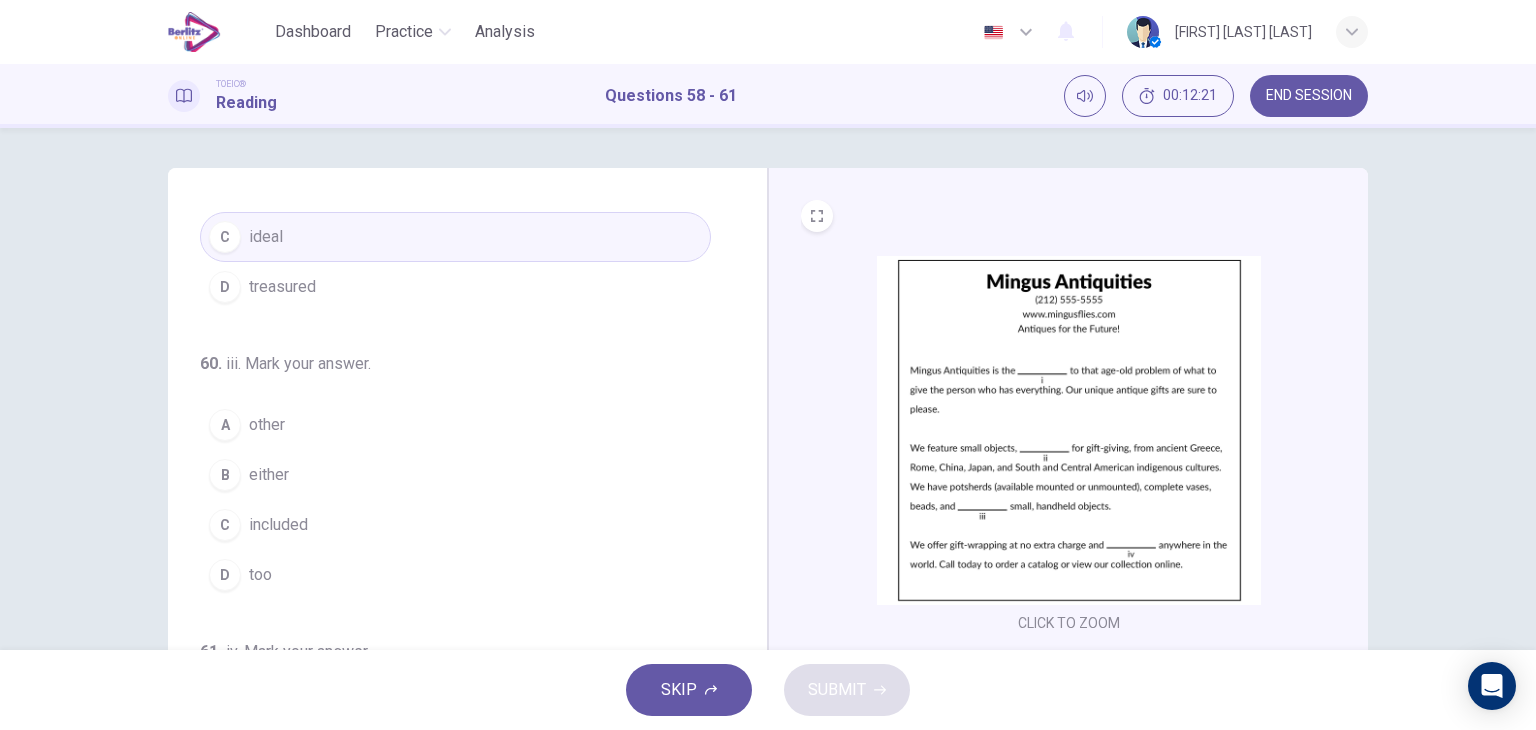 scroll, scrollTop: 490, scrollLeft: 0, axis: vertical 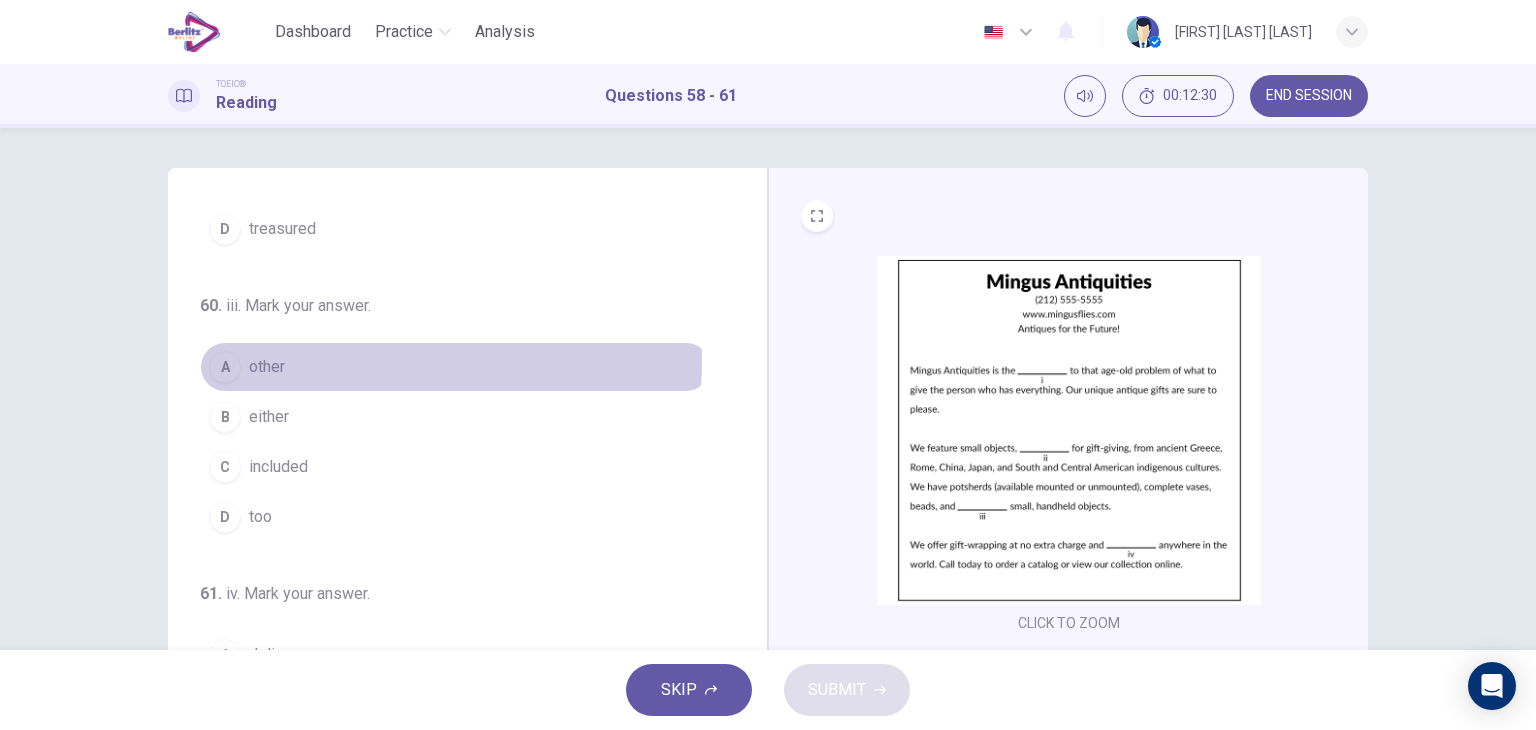 drag, startPoint x: 324, startPoint y: 357, endPoint x: 345, endPoint y: 364, distance: 22.135944 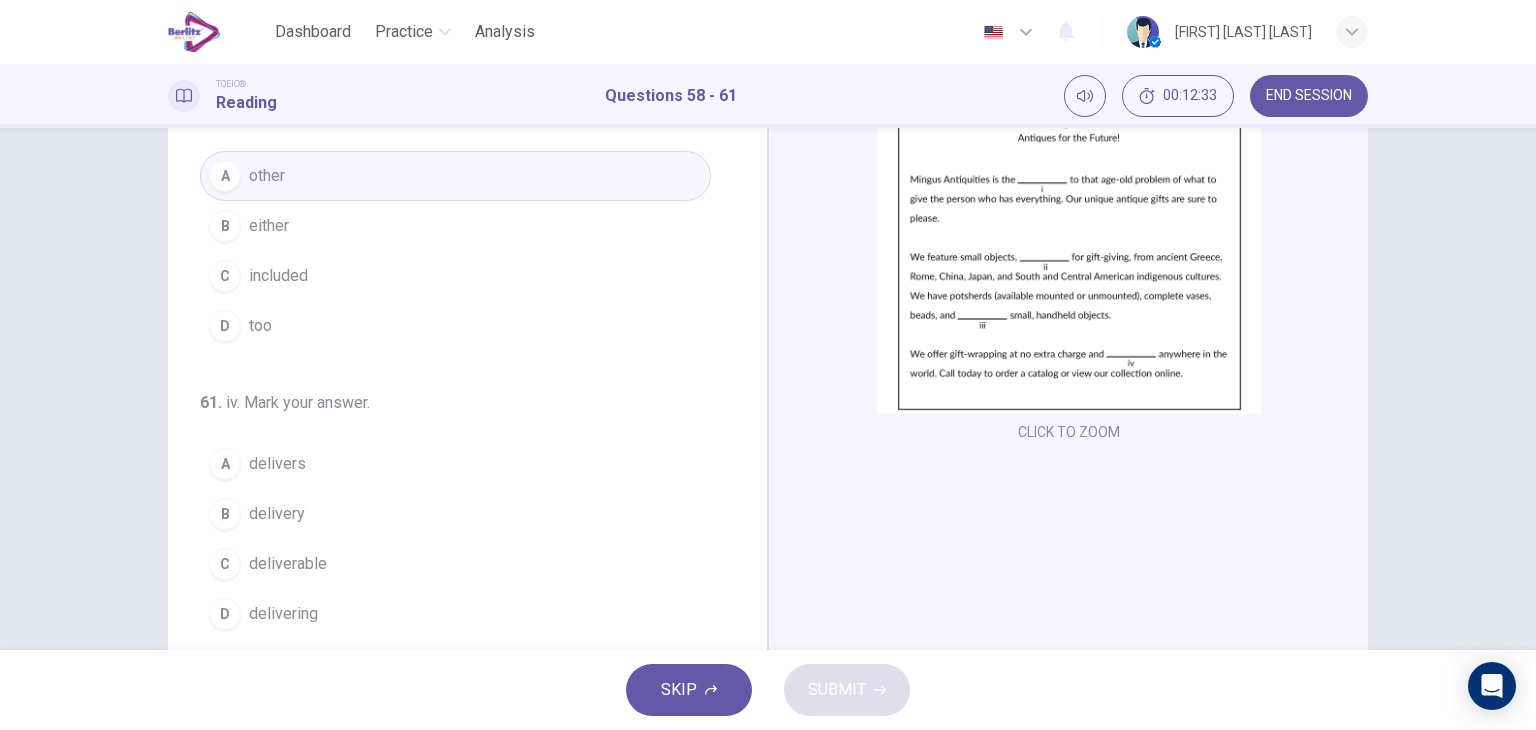scroll, scrollTop: 200, scrollLeft: 0, axis: vertical 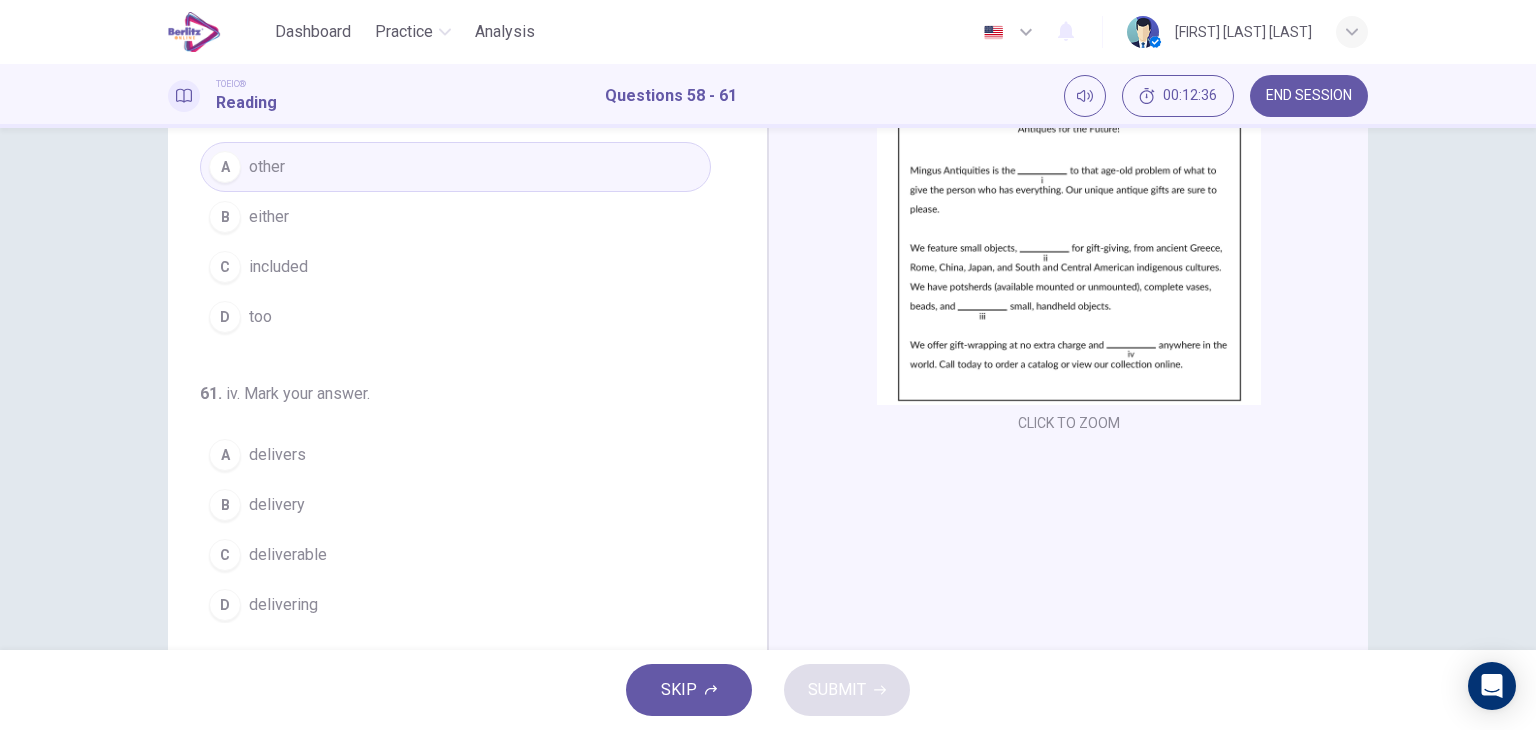 drag, startPoint x: 305, startPoint y: 497, endPoint x: 315, endPoint y: 498, distance: 10.049875 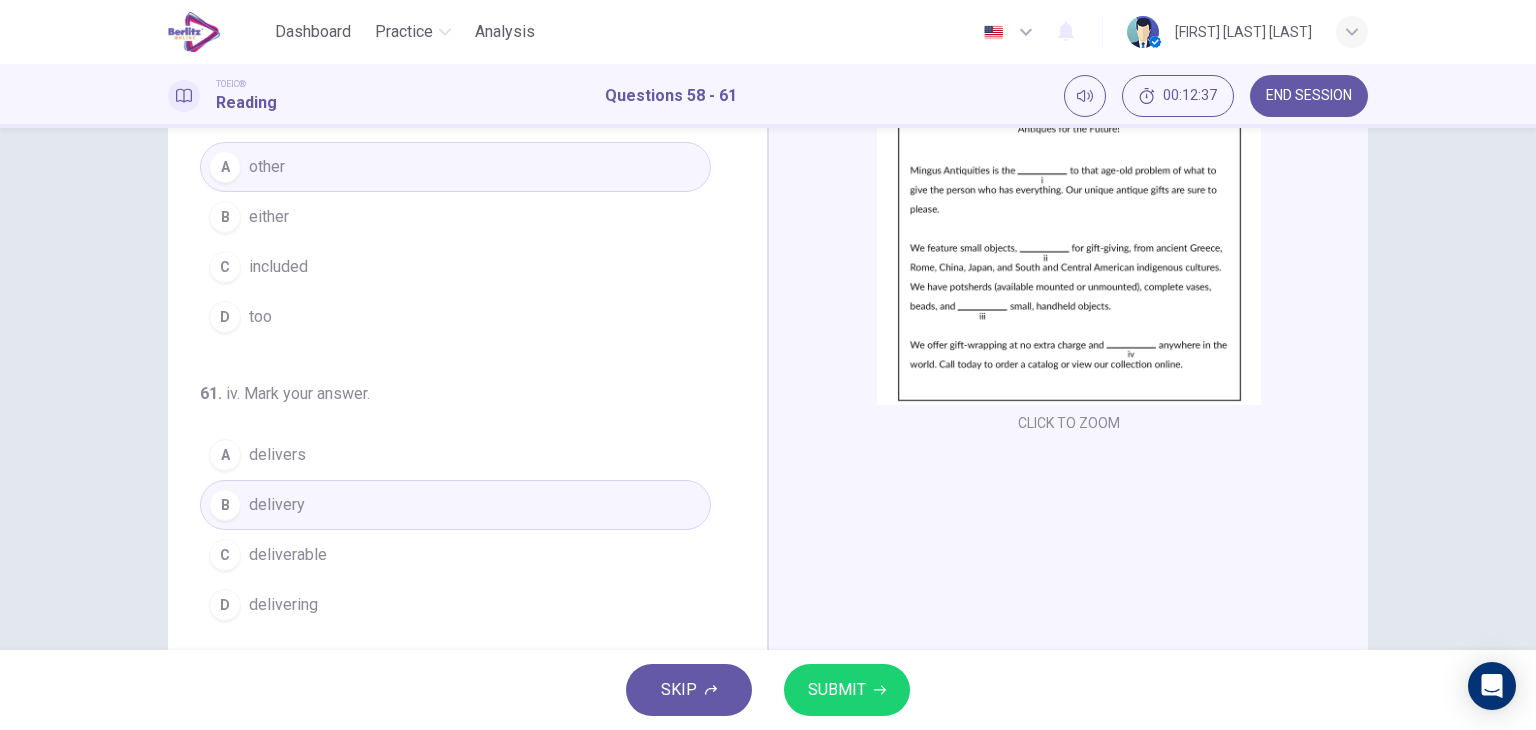 click on "SUBMIT" at bounding box center (847, 690) 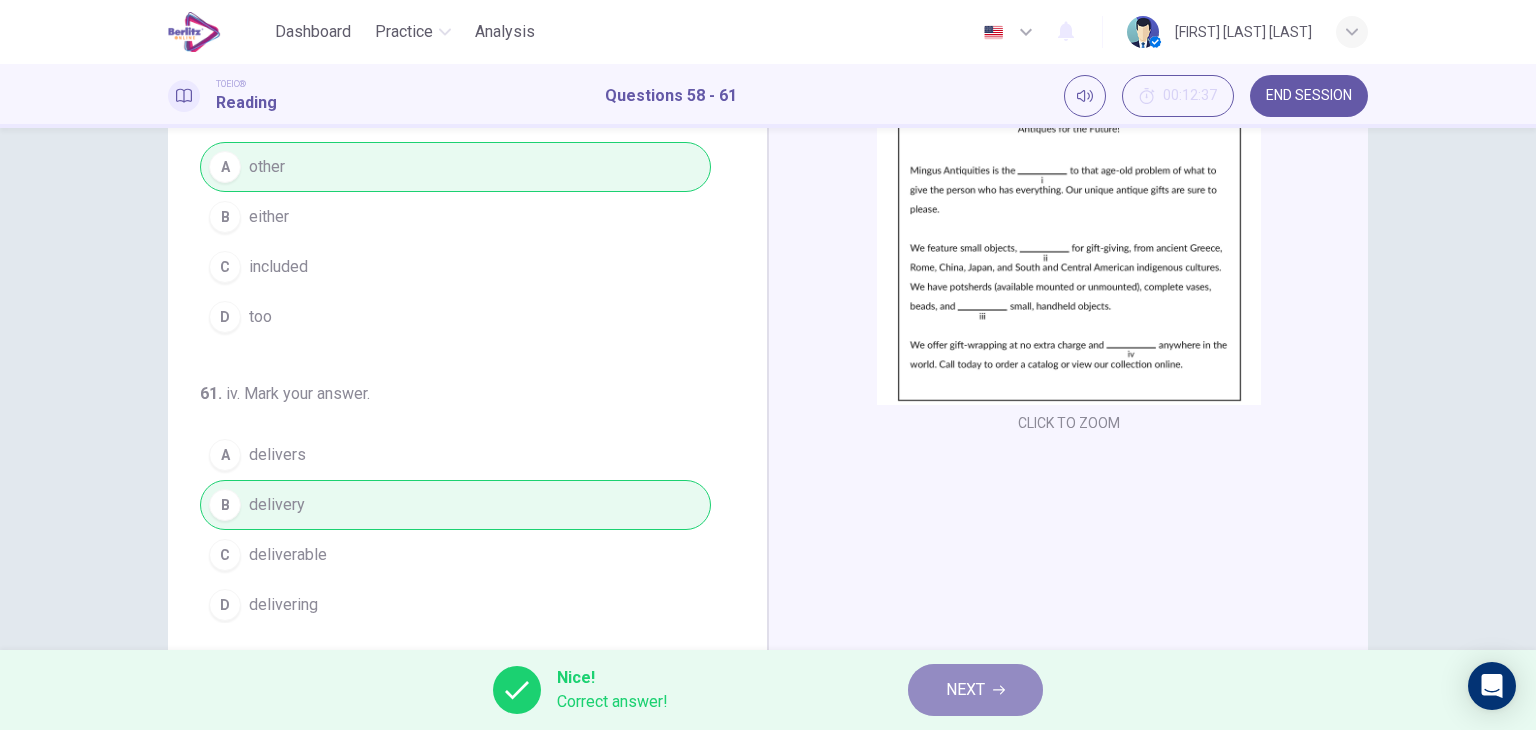 click on "NEXT" at bounding box center (975, 690) 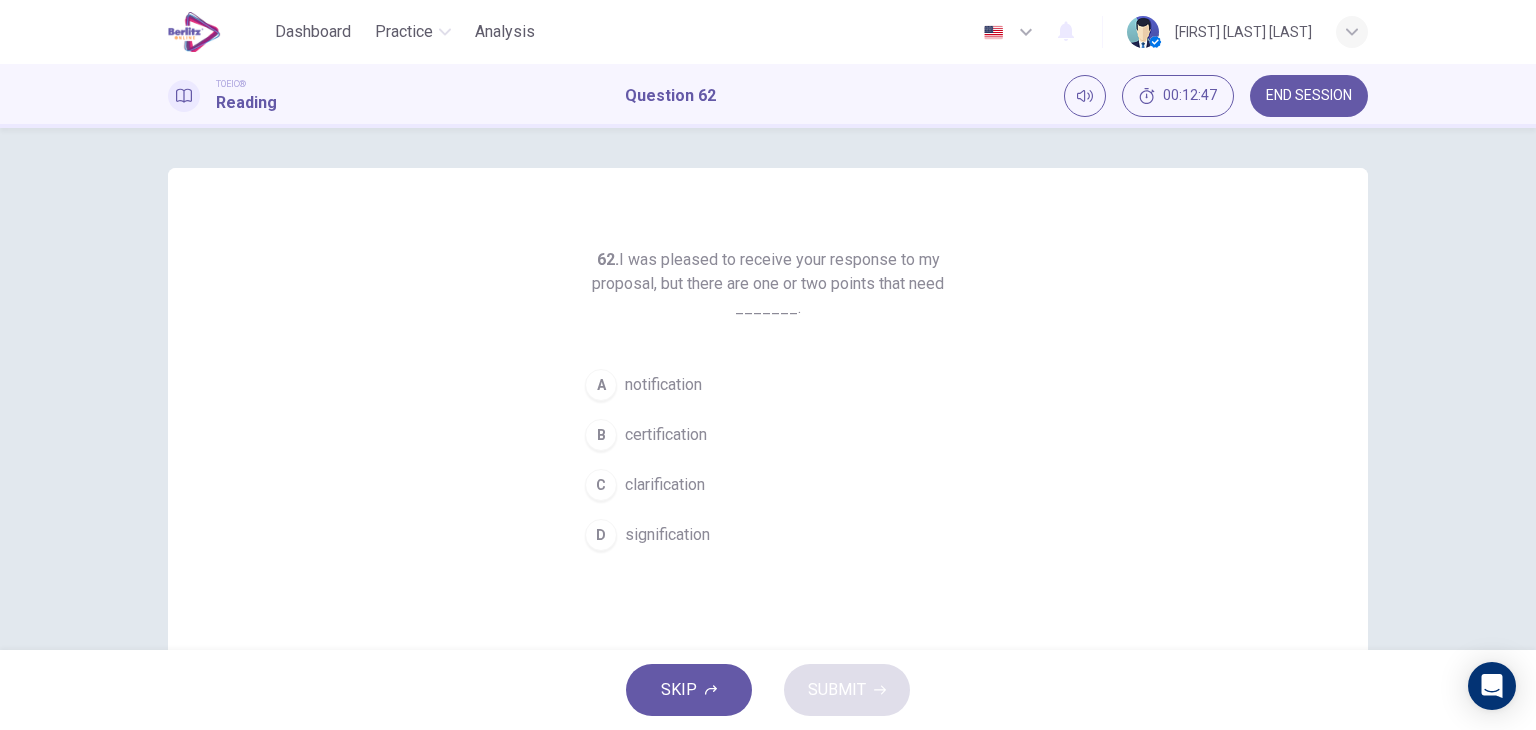 click on "clarification" at bounding box center [665, 485] 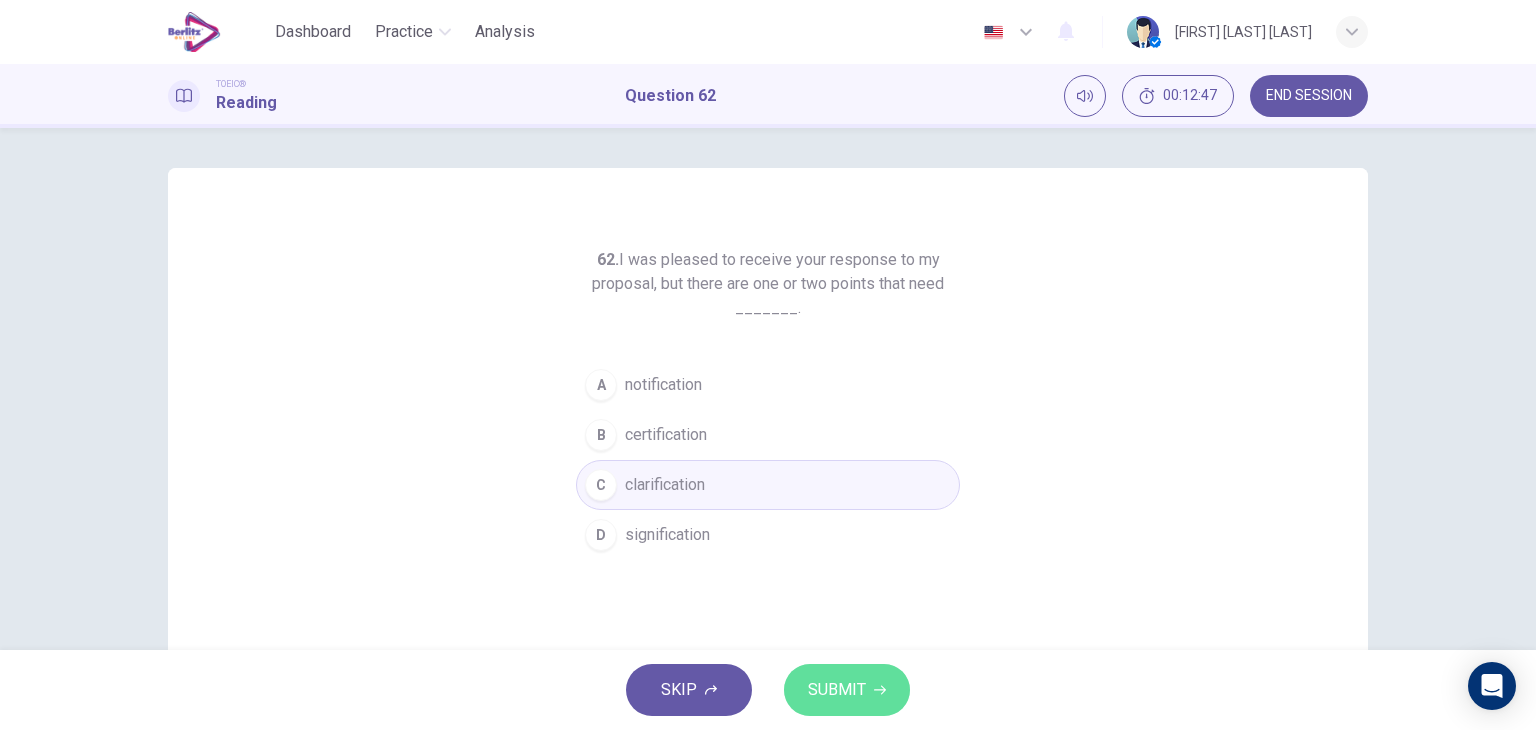 click on "SUBMIT" at bounding box center [837, 690] 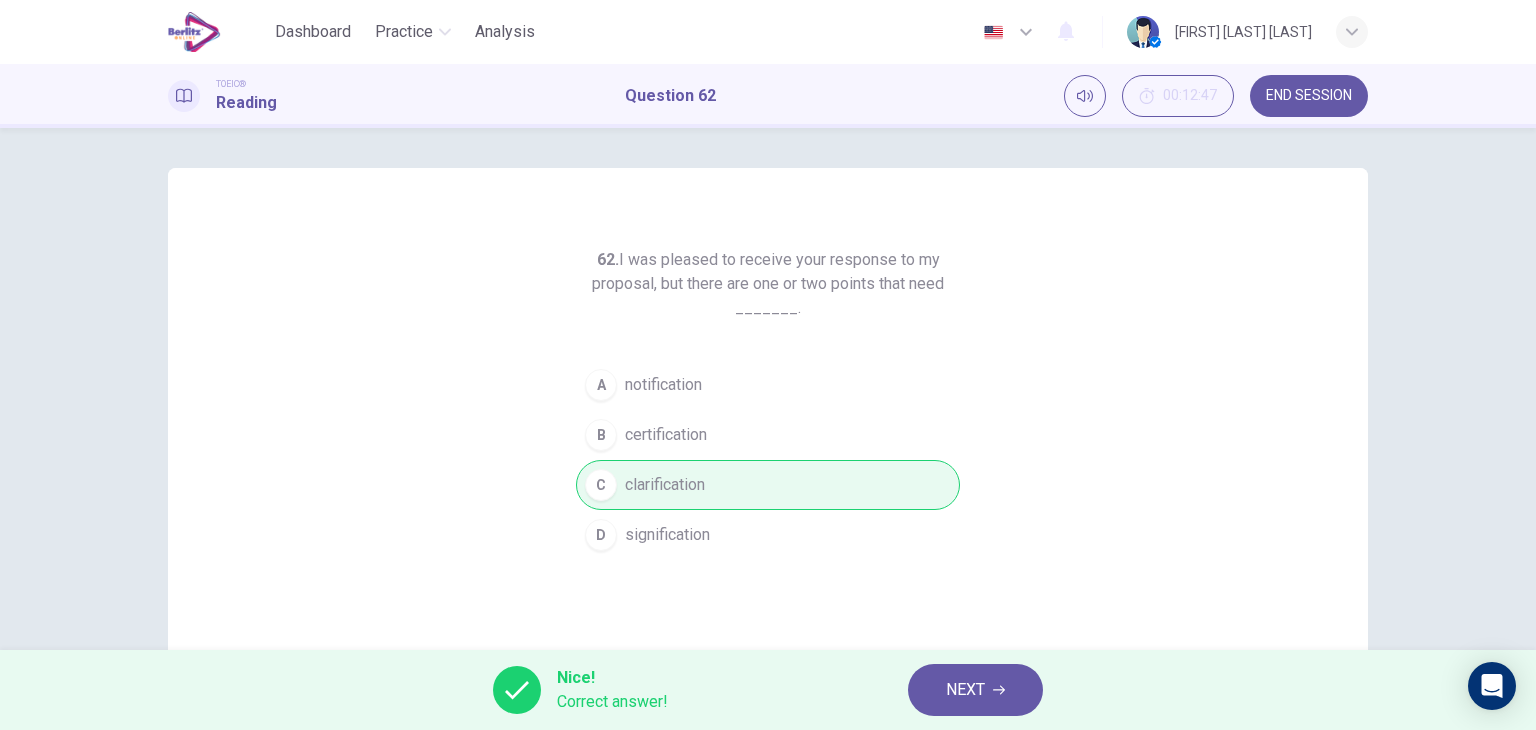 click on "NEXT" at bounding box center [975, 690] 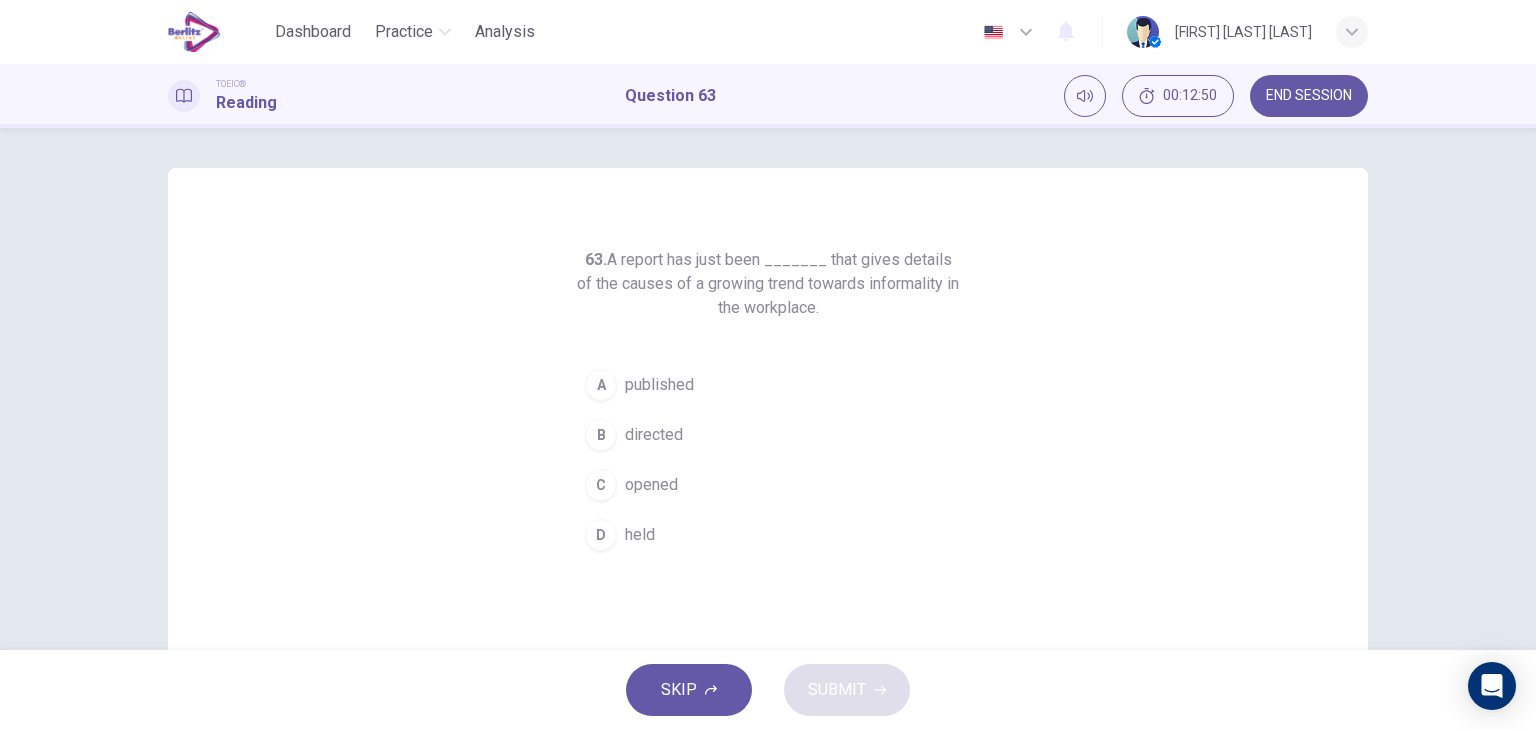 drag, startPoint x: 687, startPoint y: 382, endPoint x: 698, endPoint y: 403, distance: 23.70654 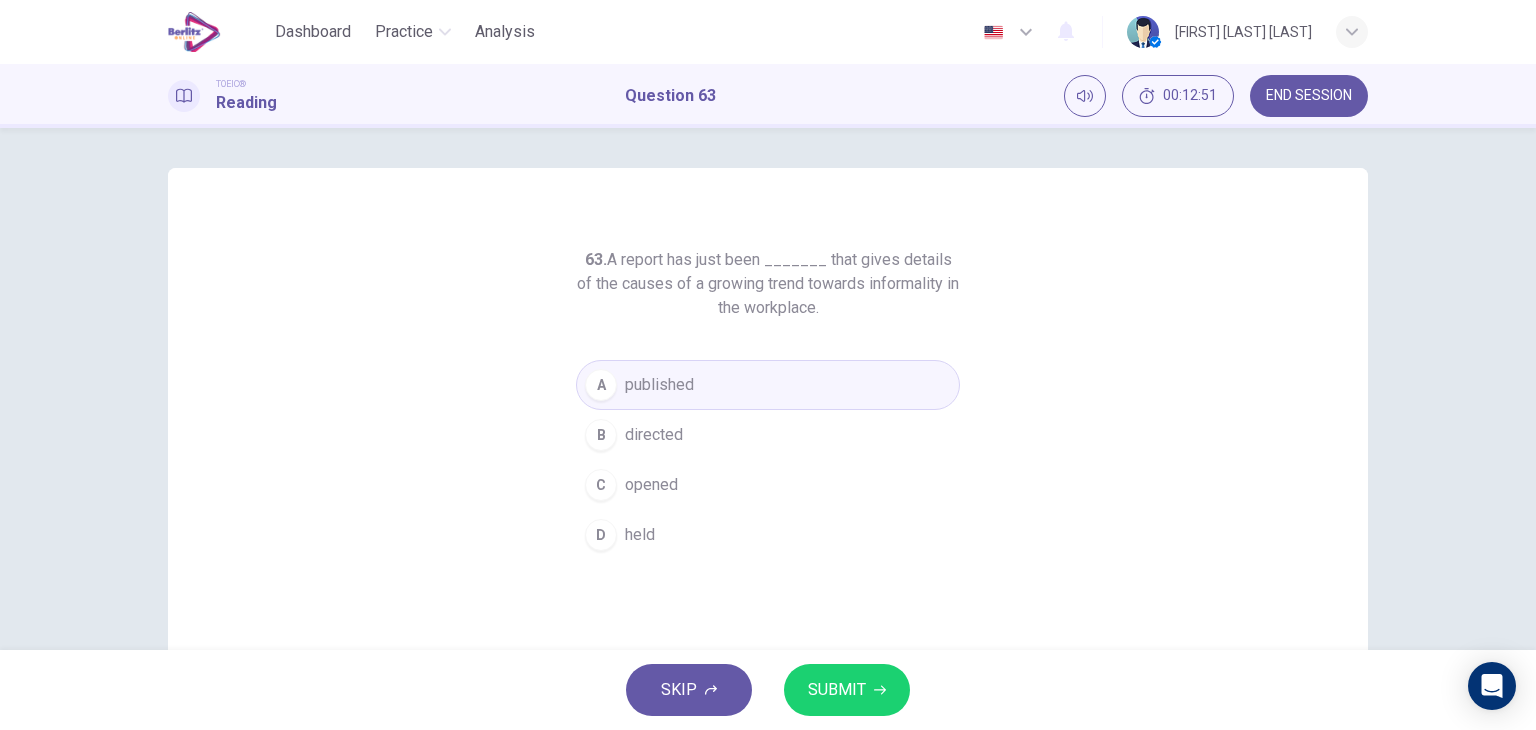 click on "SUBMIT" at bounding box center (837, 690) 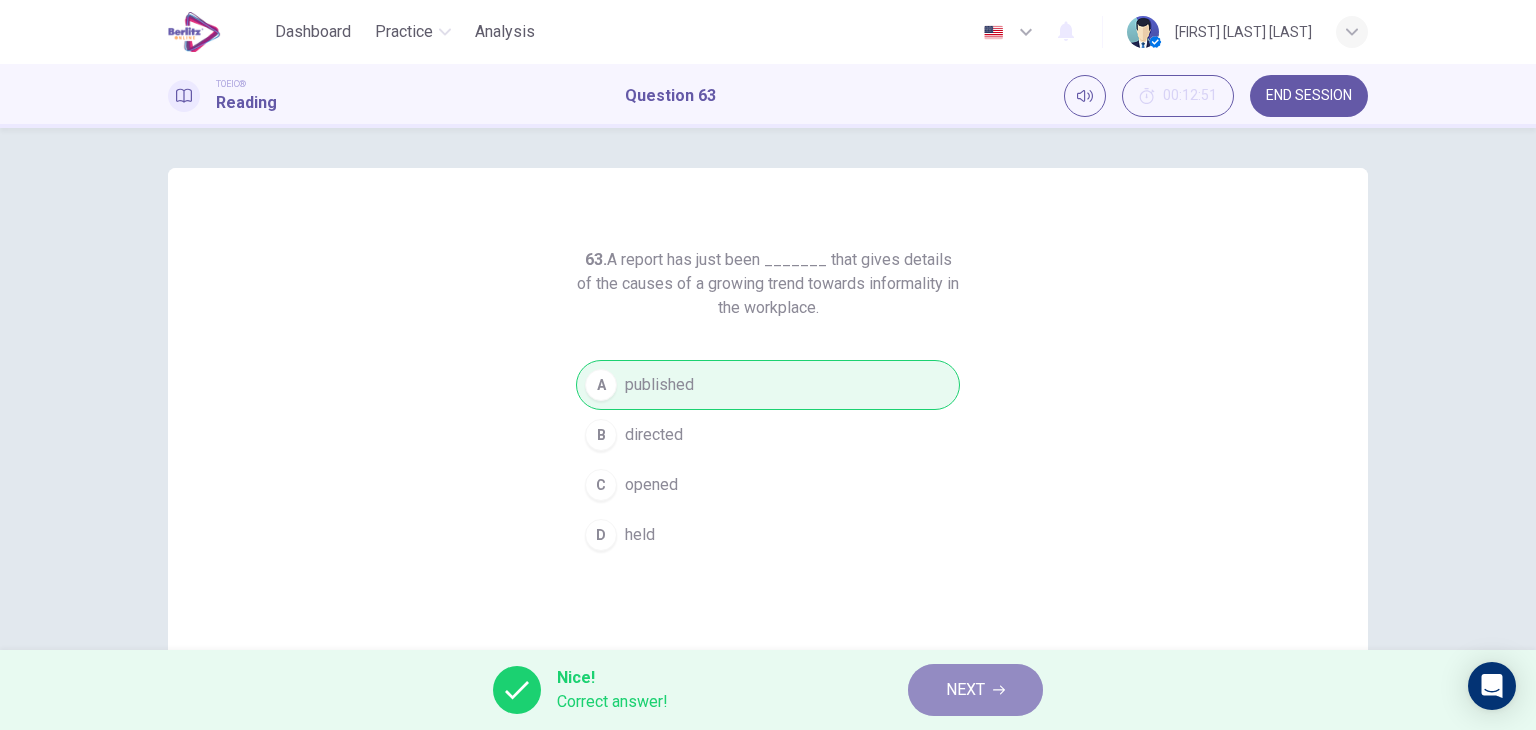 click on "NEXT" at bounding box center [975, 690] 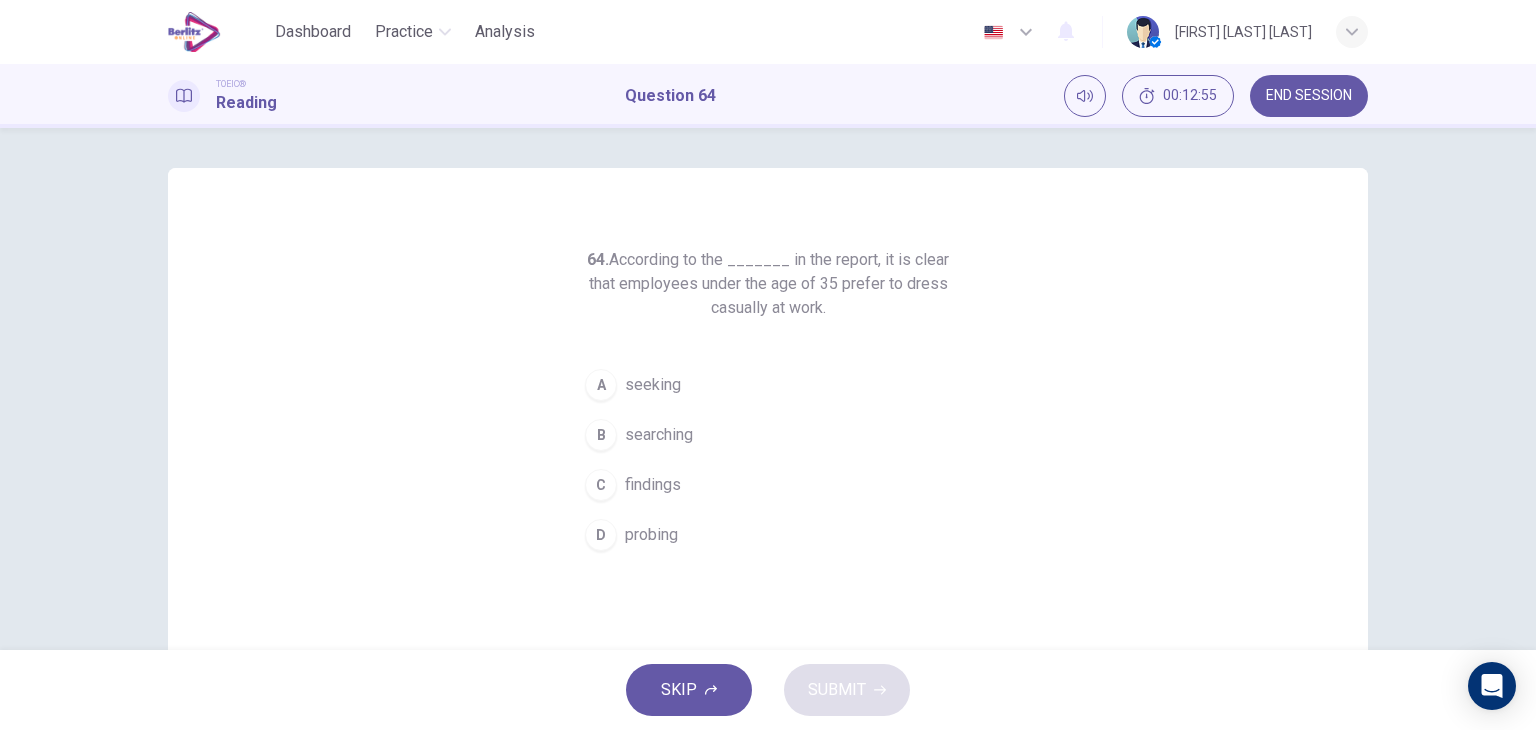 click on "findings" at bounding box center [653, 485] 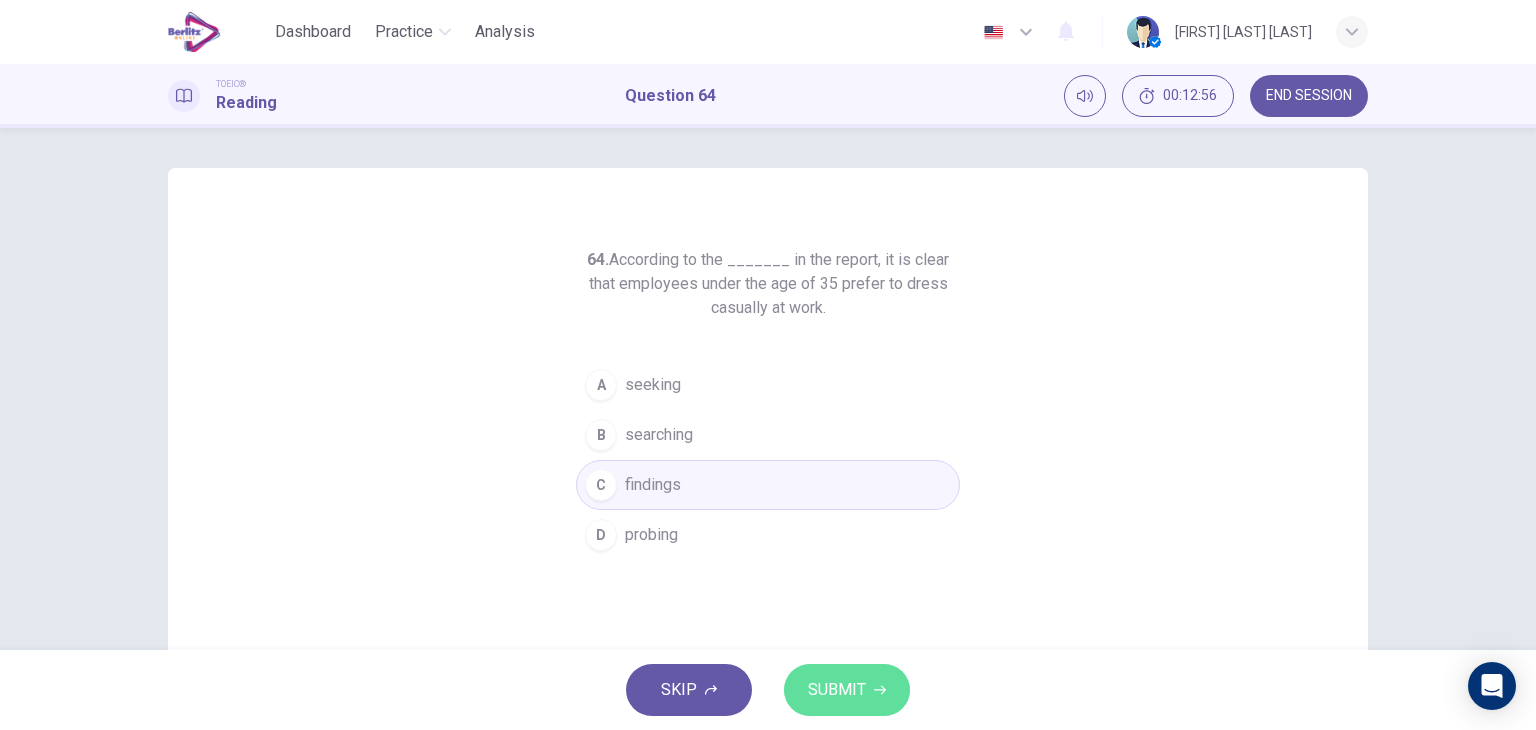 click on "SUBMIT" at bounding box center [837, 690] 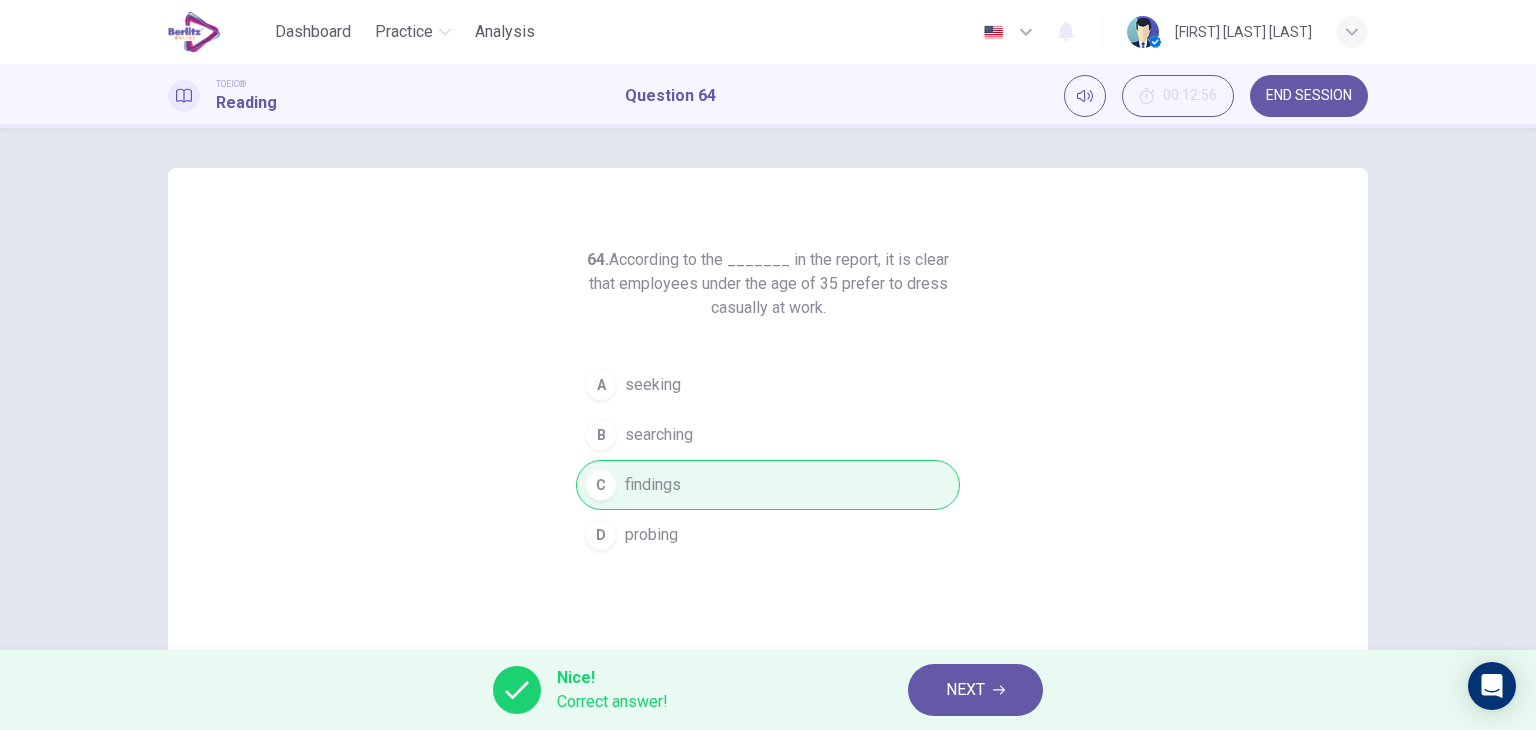 click on "NEXT" at bounding box center [965, 690] 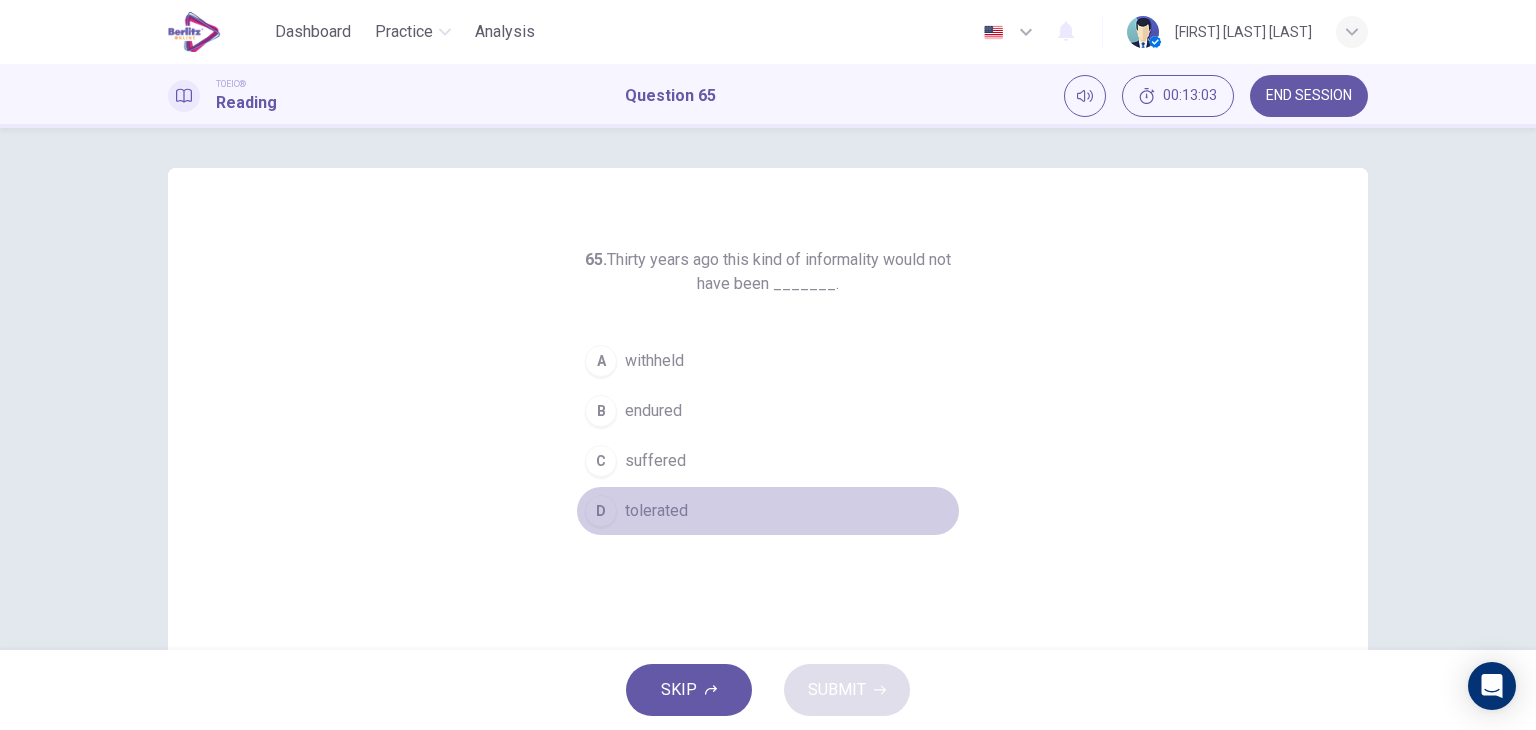 click on "tolerated" at bounding box center [656, 511] 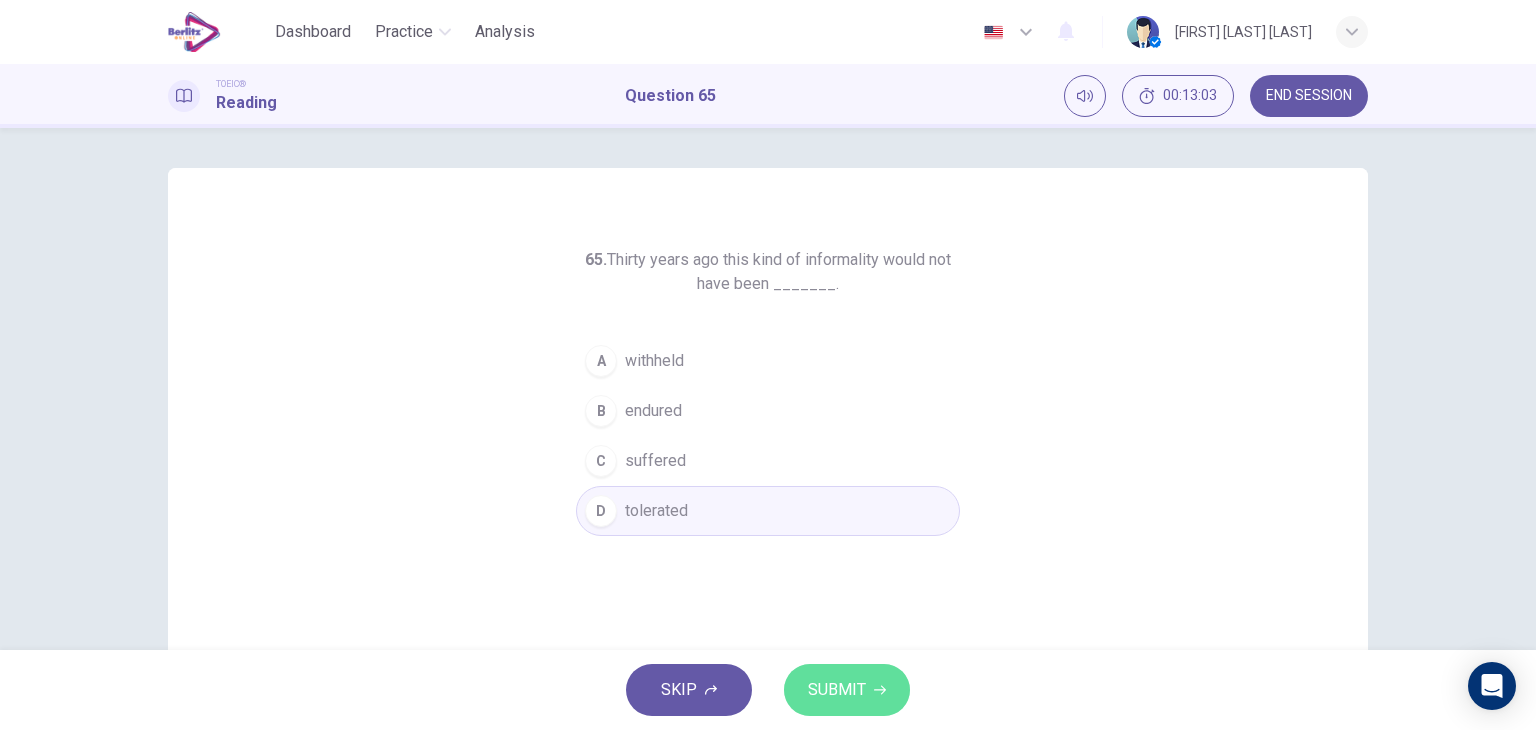 click on "SUBMIT" at bounding box center [847, 690] 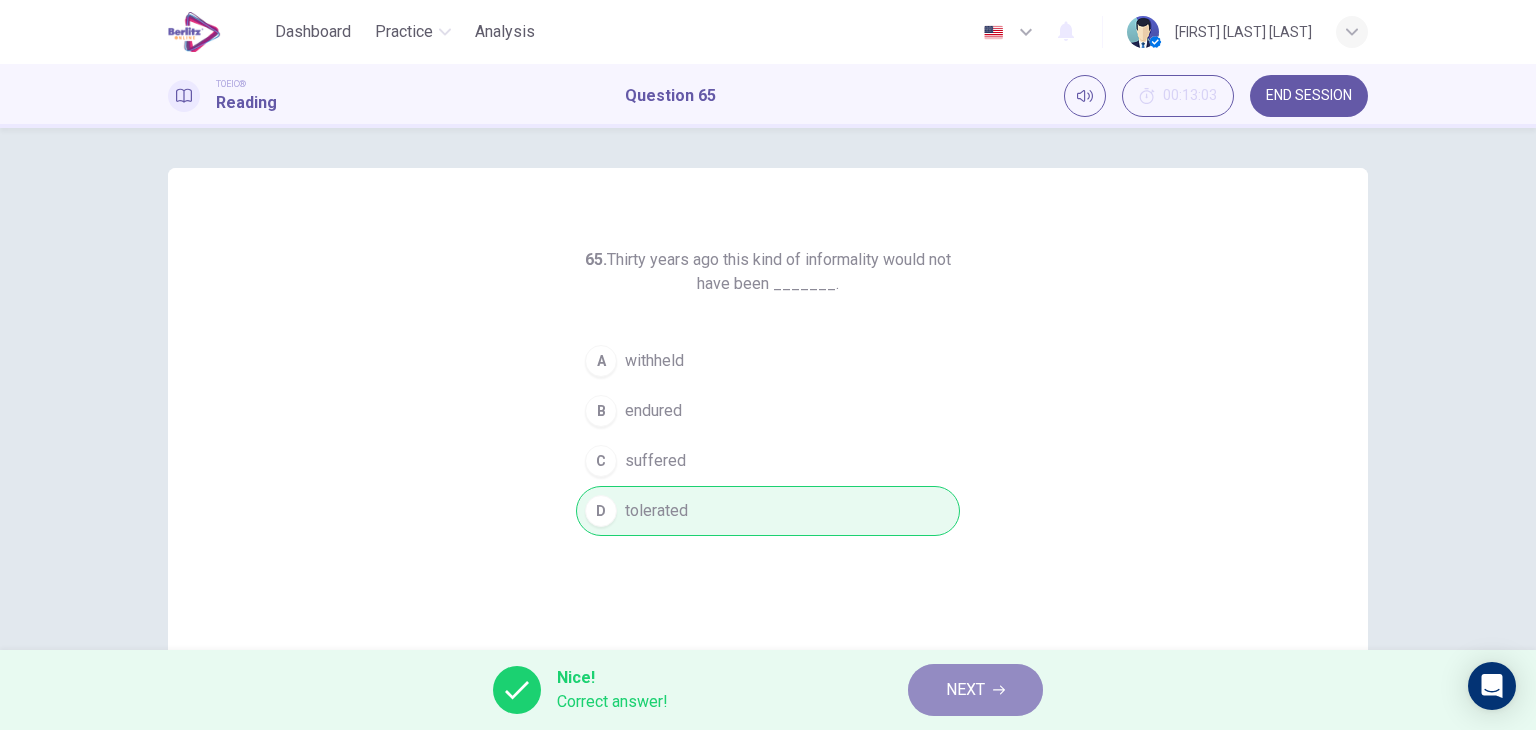 click on "NEXT" at bounding box center [965, 690] 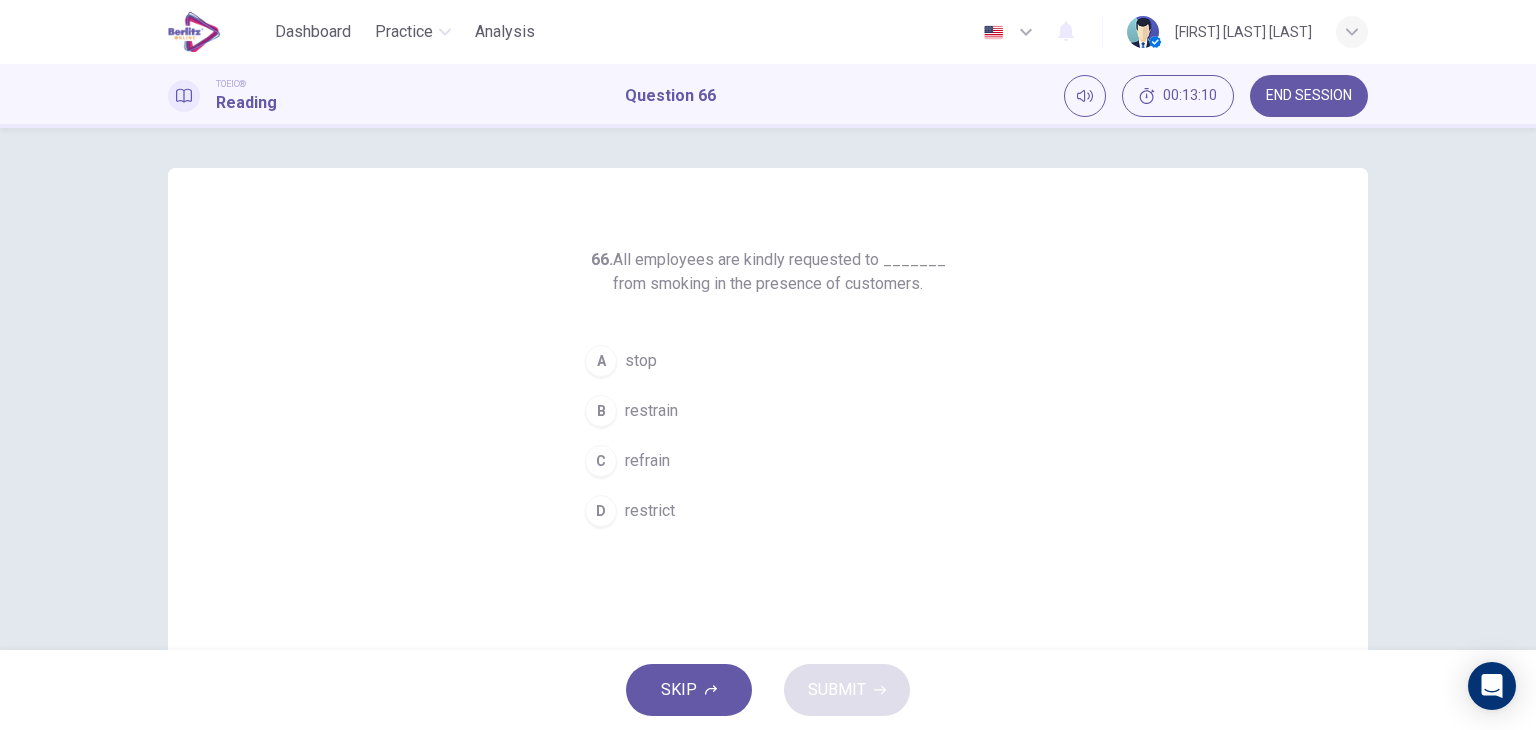 click on "B restrain" at bounding box center [768, 411] 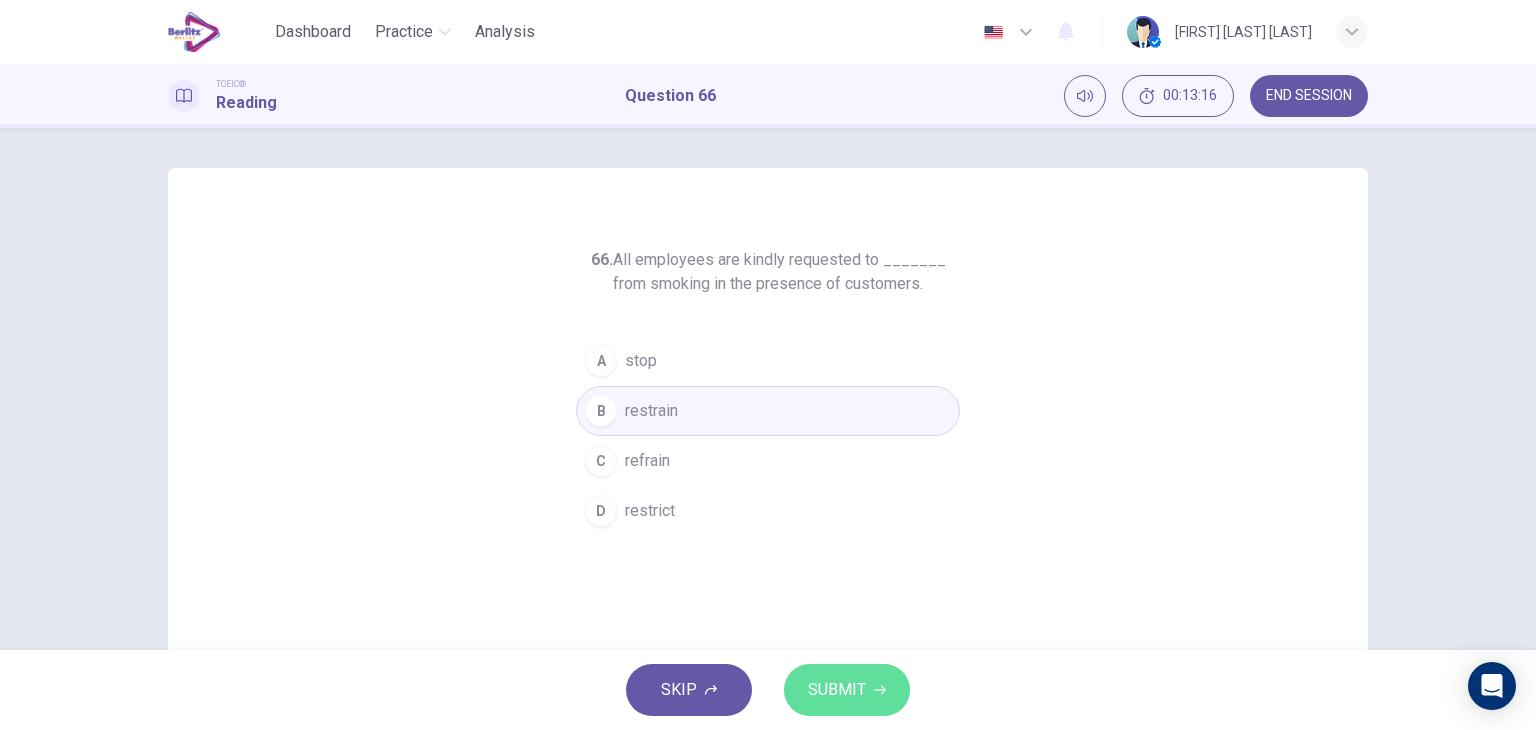 click on "SUBMIT" at bounding box center (847, 690) 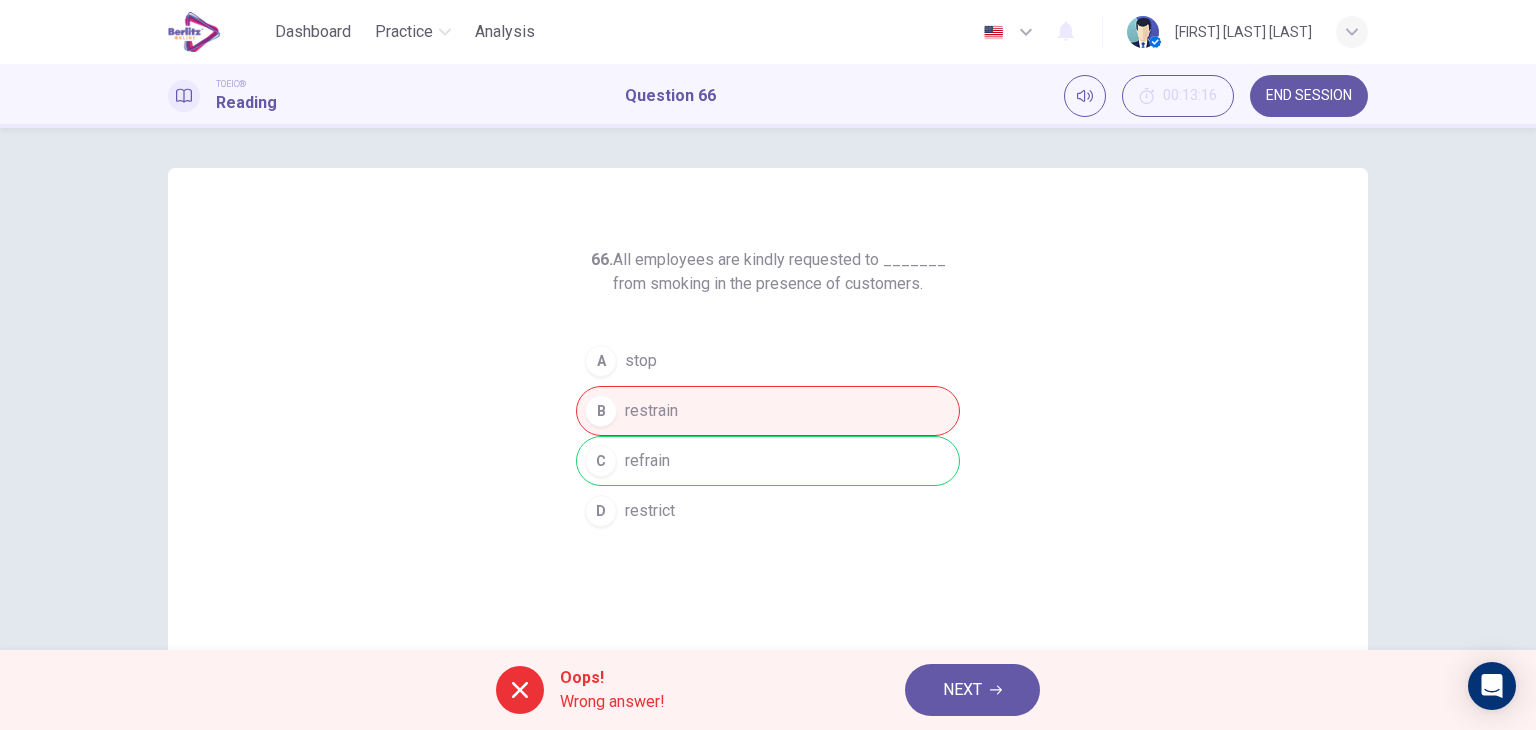 click on "NEXT" at bounding box center [962, 690] 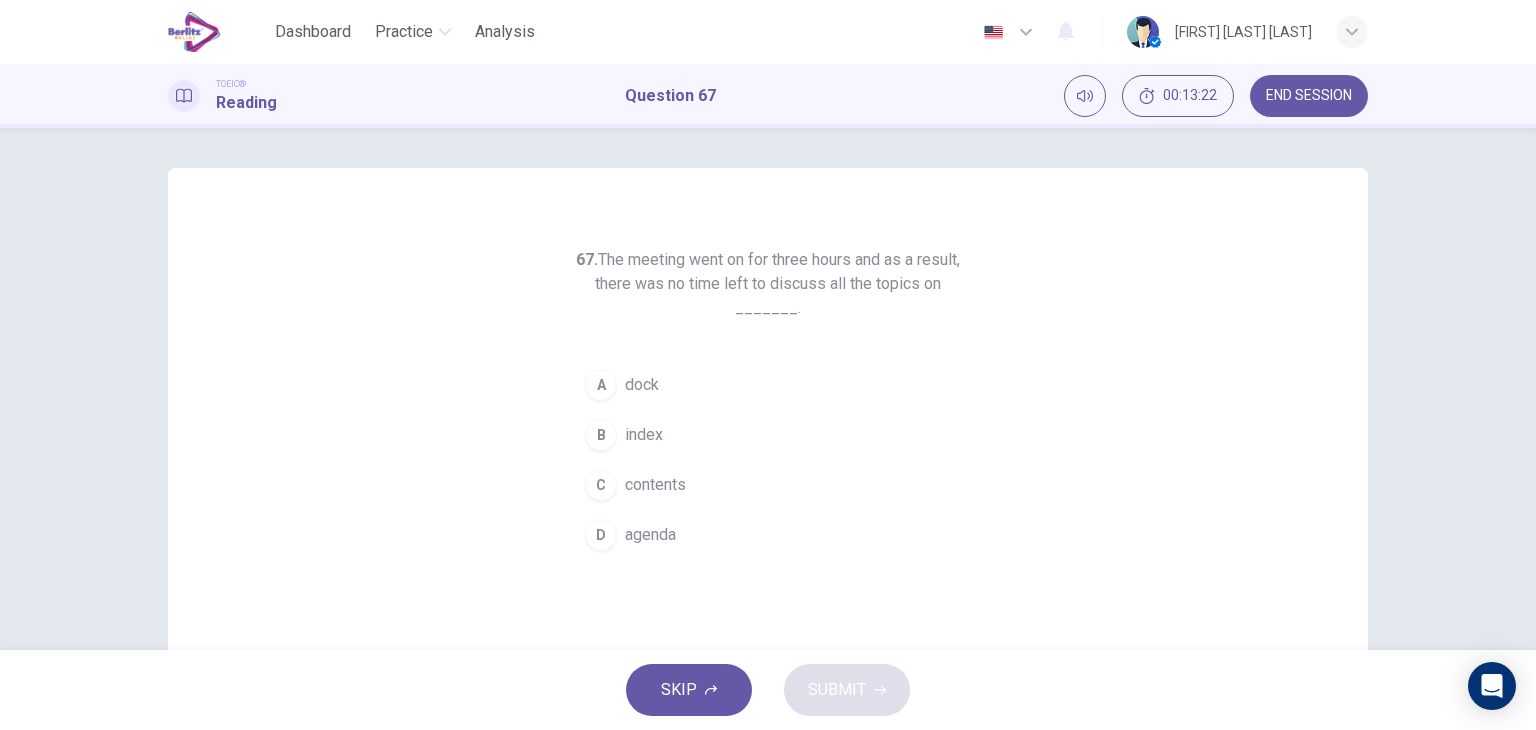 click on "D agenda" at bounding box center (768, 535) 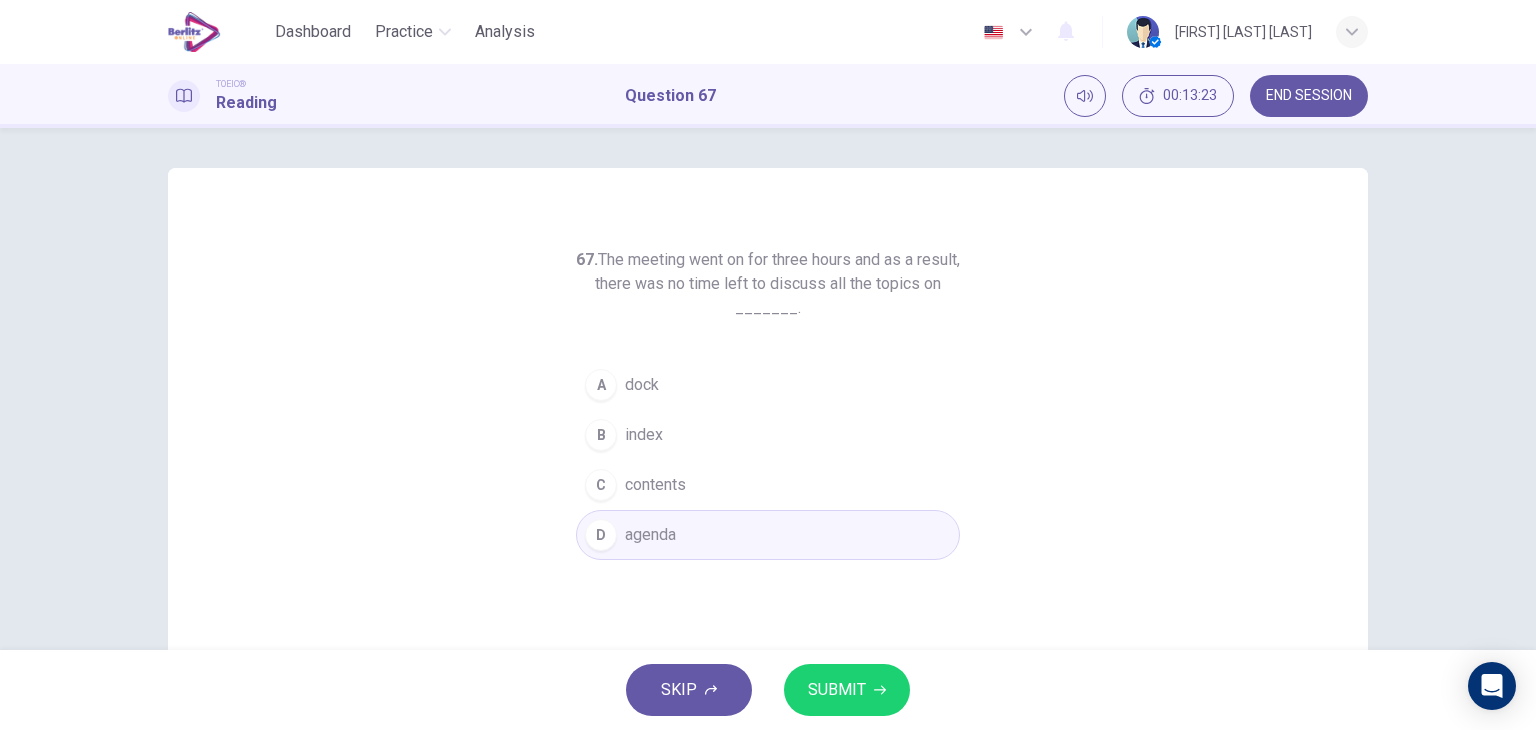 click on "SUBMIT" at bounding box center (847, 690) 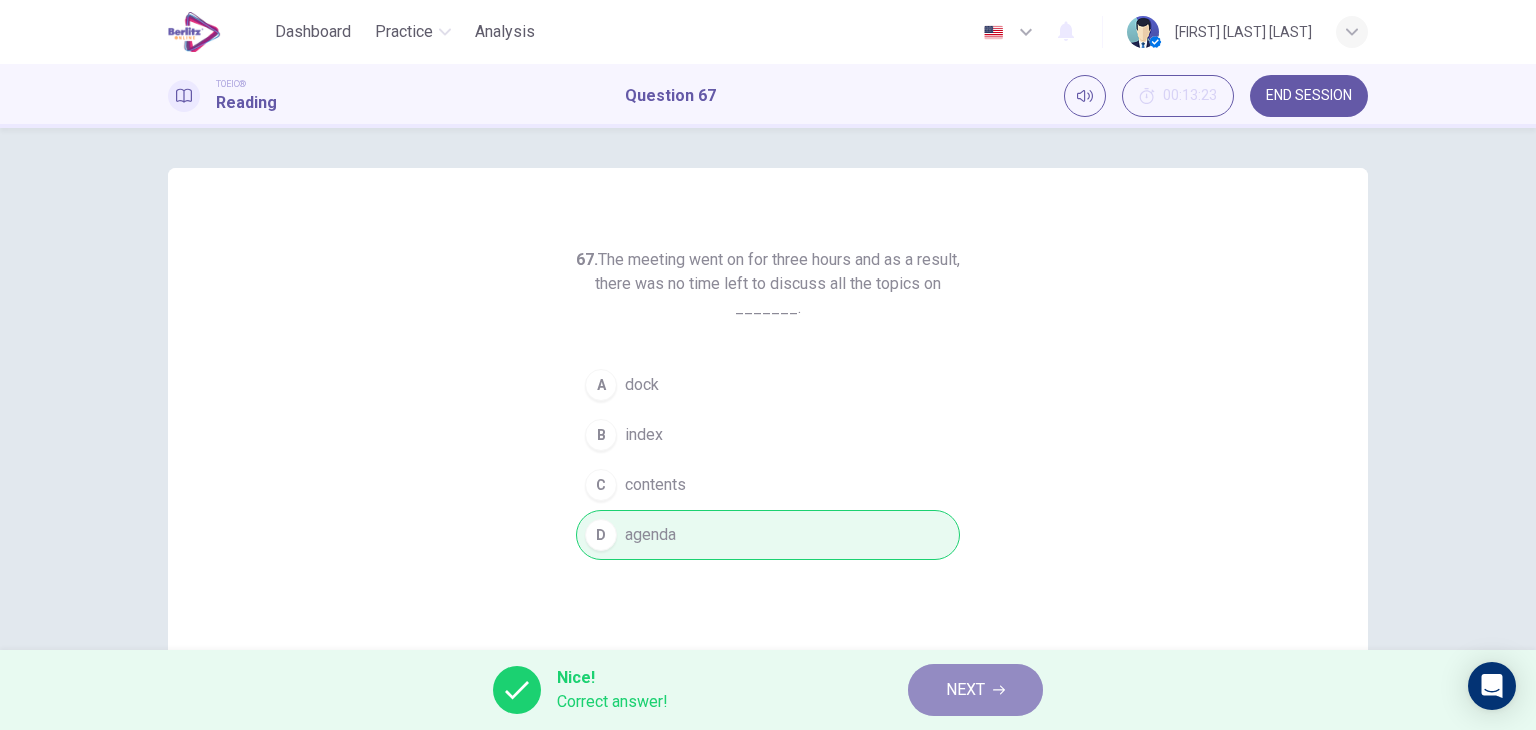 click on "NEXT" at bounding box center [975, 690] 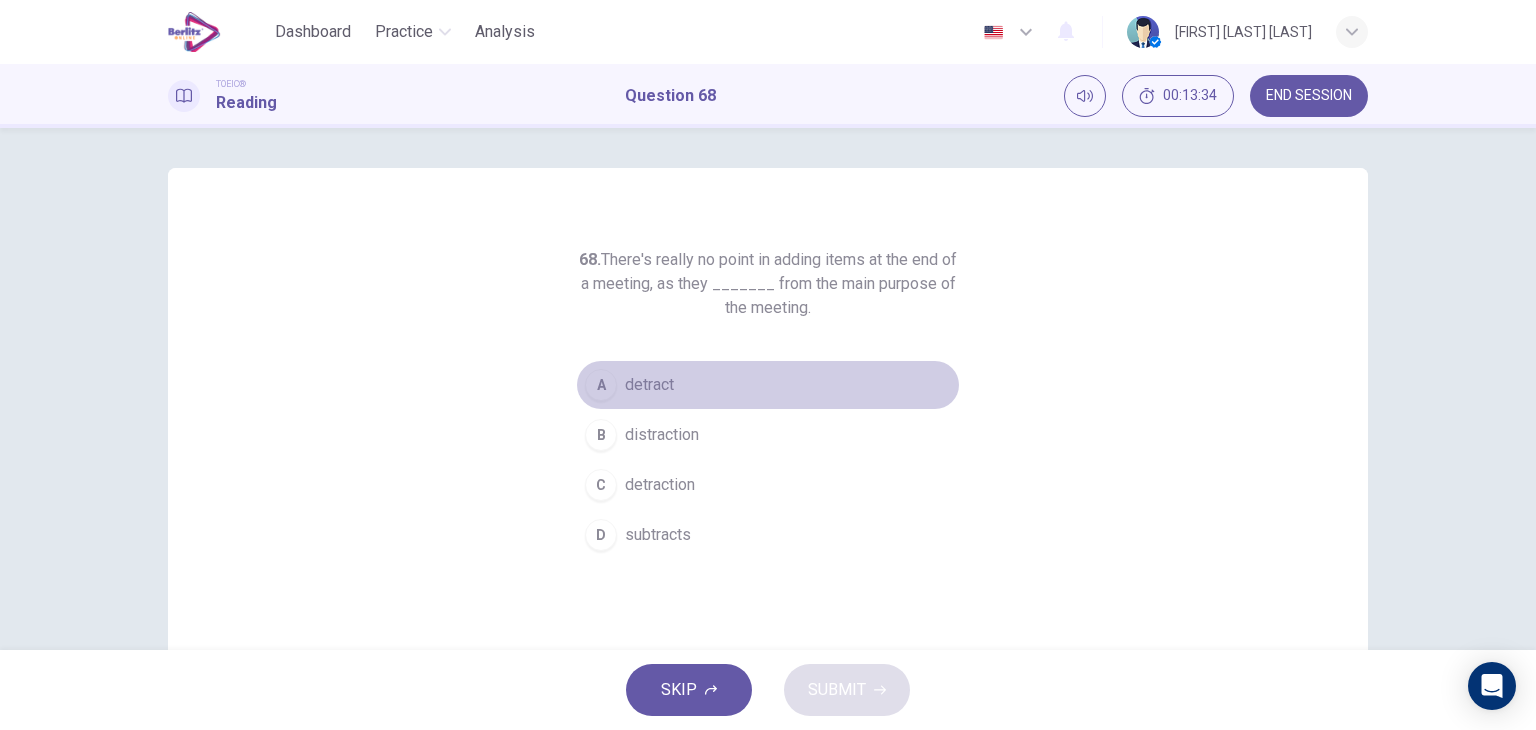 click on "detract" at bounding box center [649, 385] 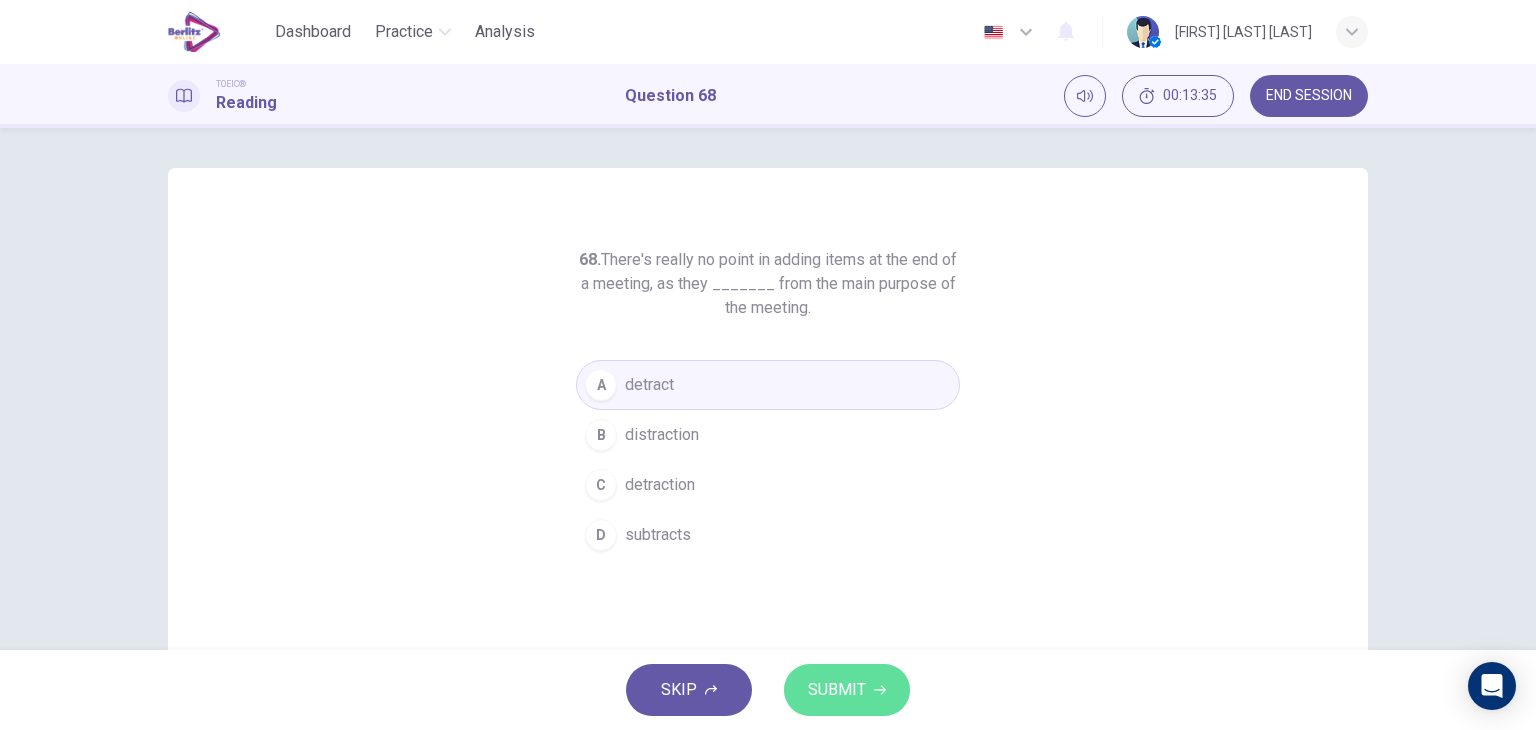 click on "SUBMIT" at bounding box center [837, 690] 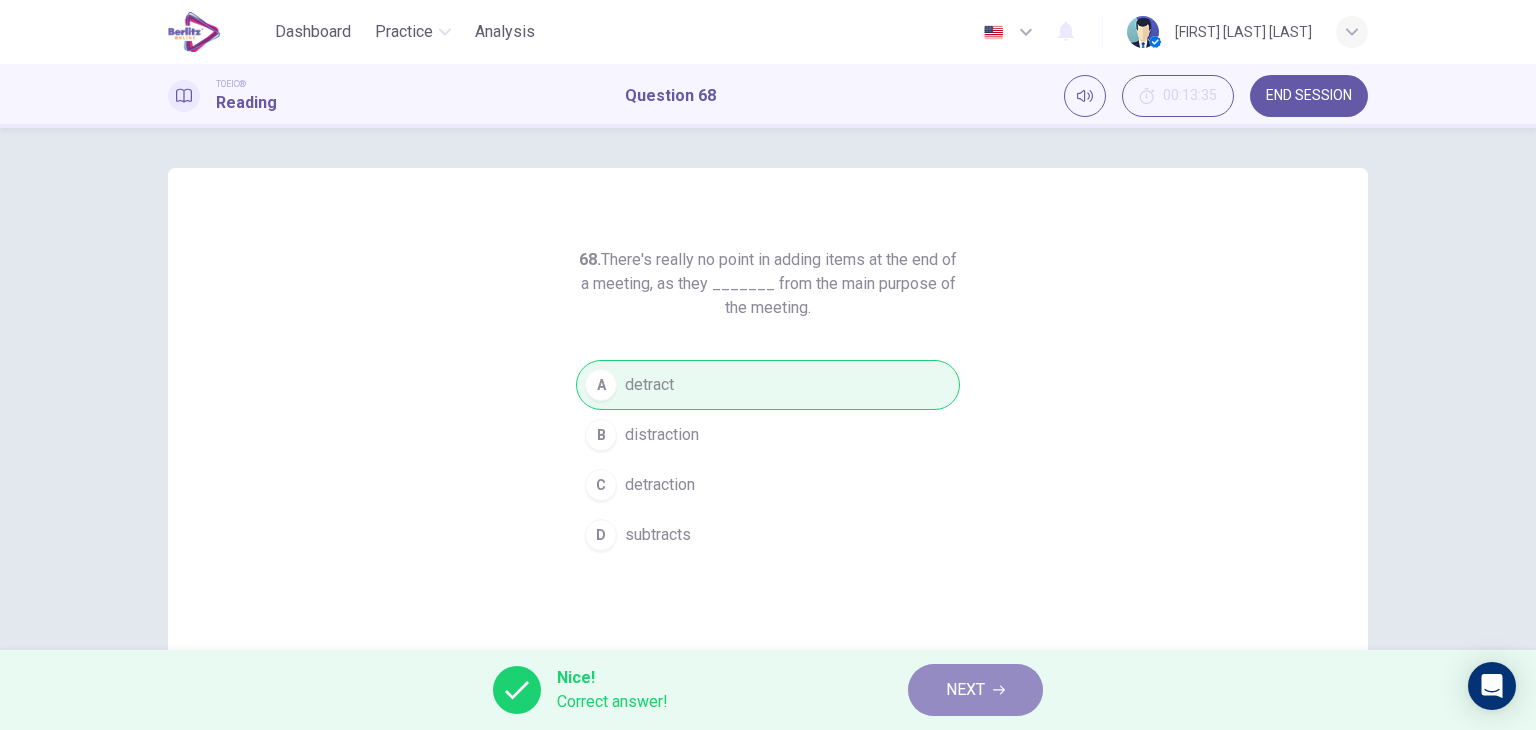 click on "NEXT" at bounding box center [965, 690] 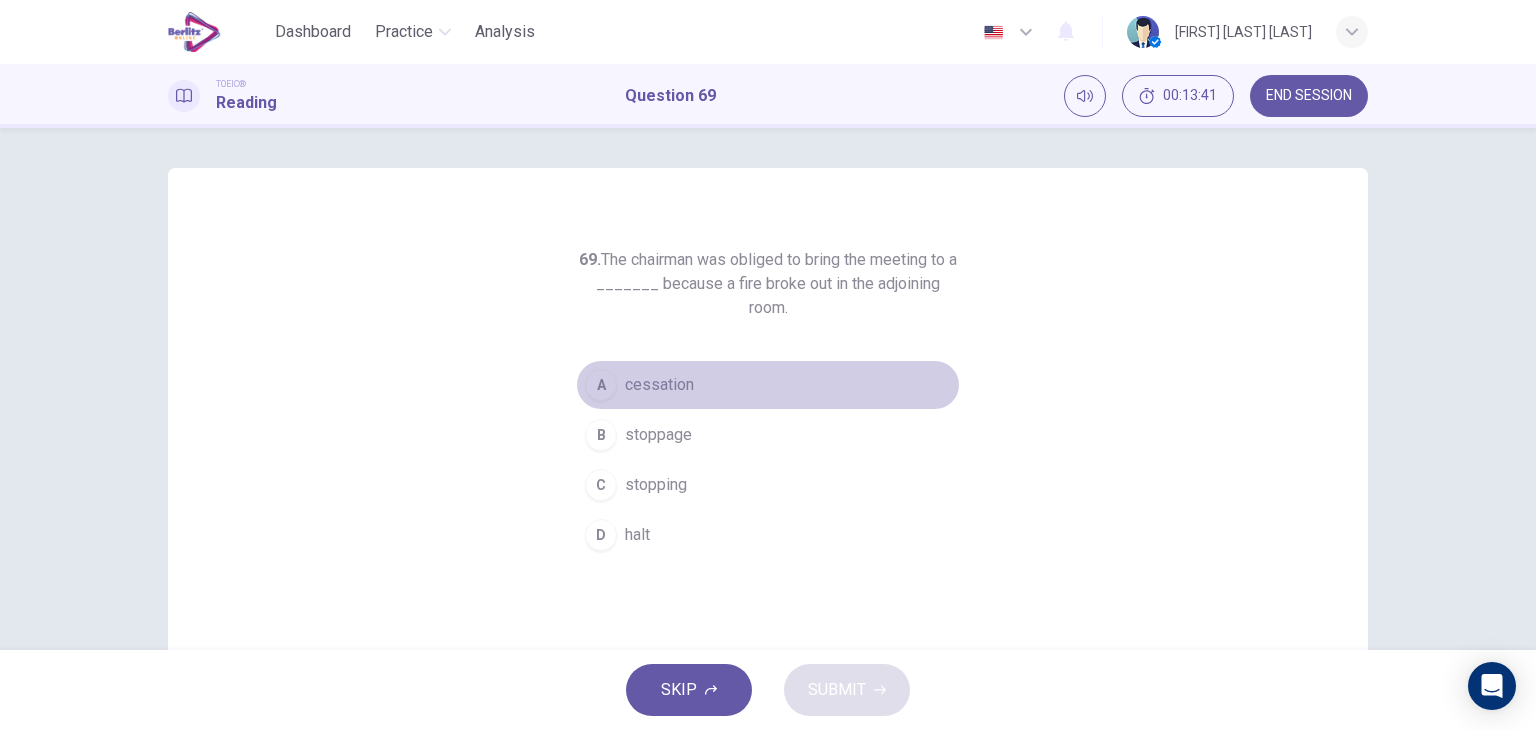 click on "A cessation" at bounding box center (768, 385) 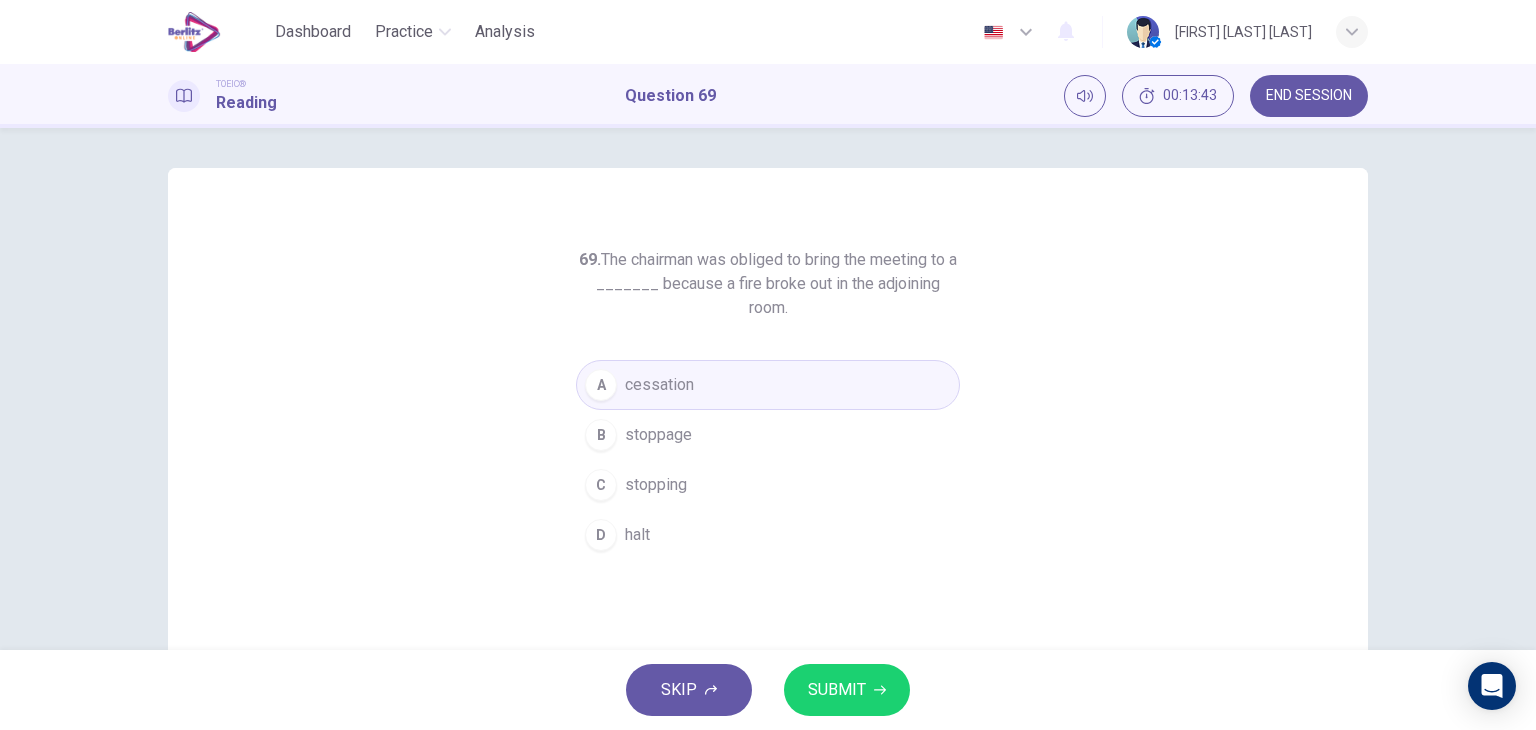 click on "SUBMIT" at bounding box center [837, 690] 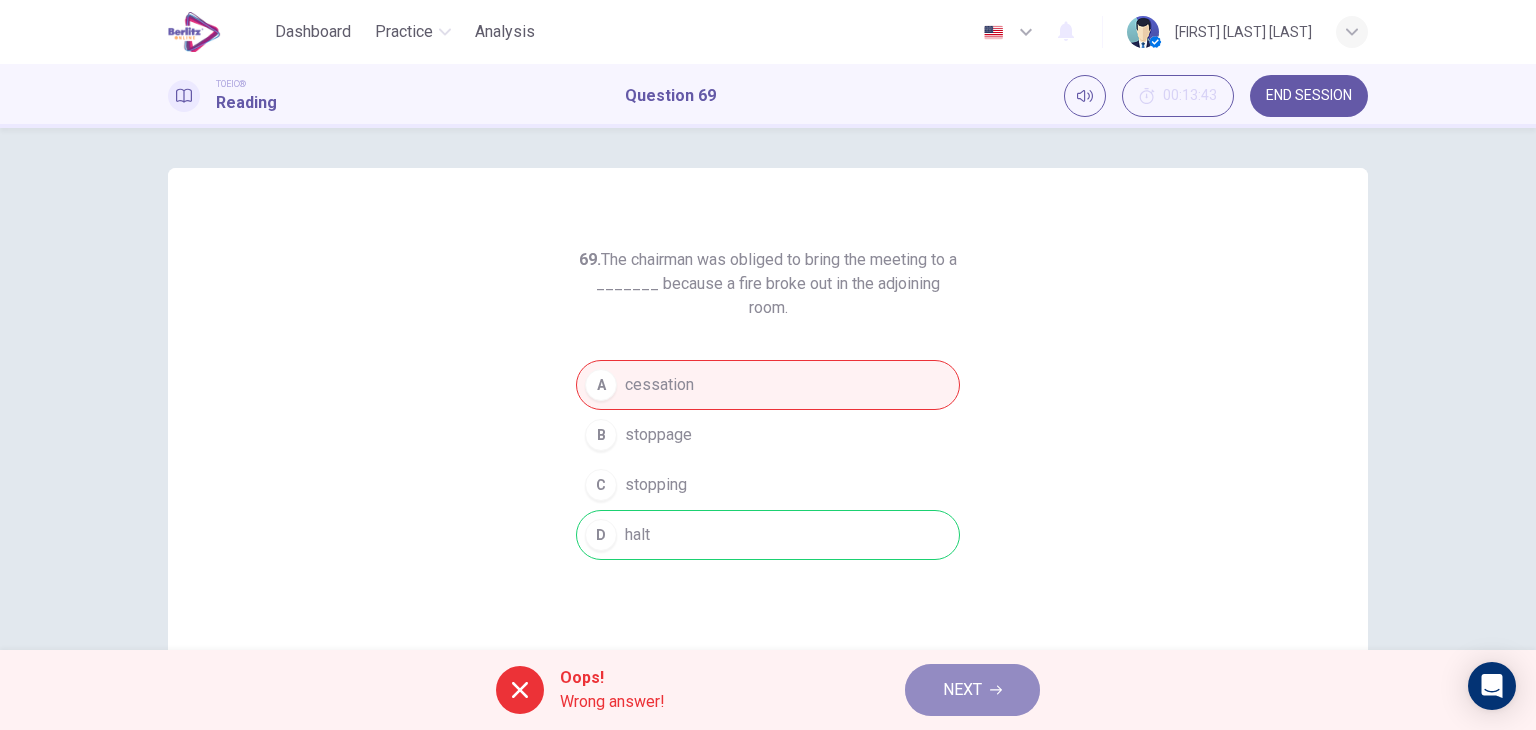 click on "NEXT" at bounding box center (962, 690) 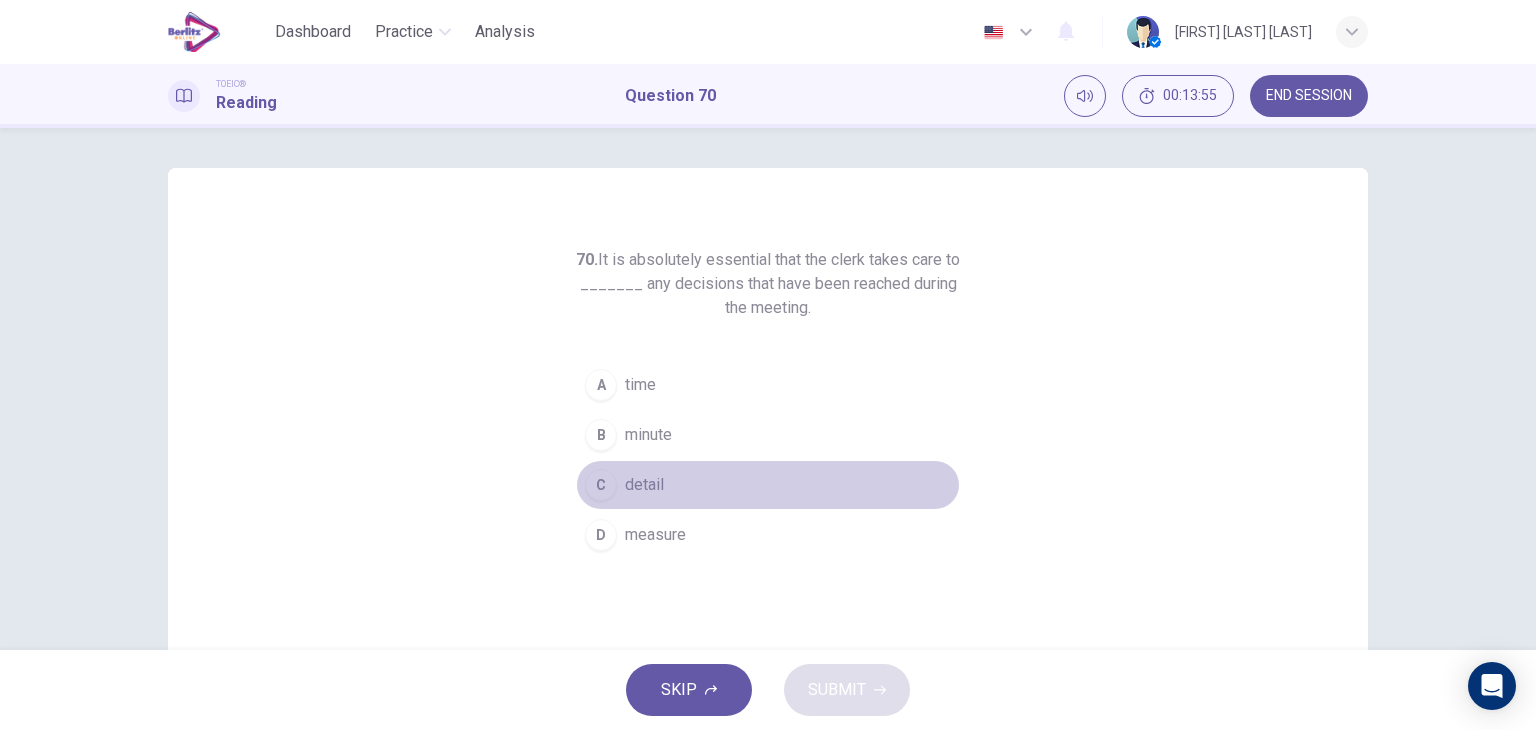 click on "C detail" at bounding box center (768, 485) 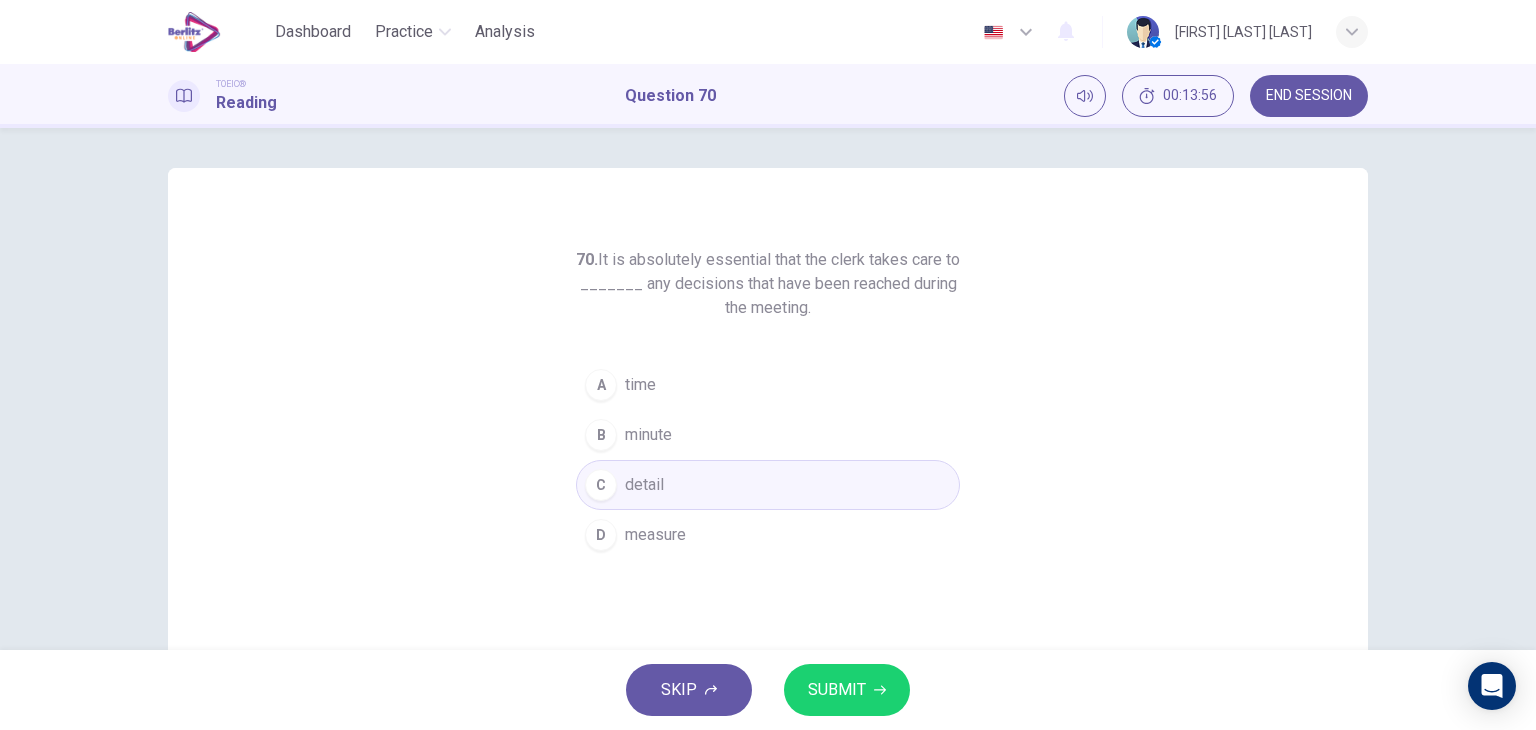 drag, startPoint x: 834, startPoint y: 664, endPoint x: 847, endPoint y: 680, distance: 20.615528 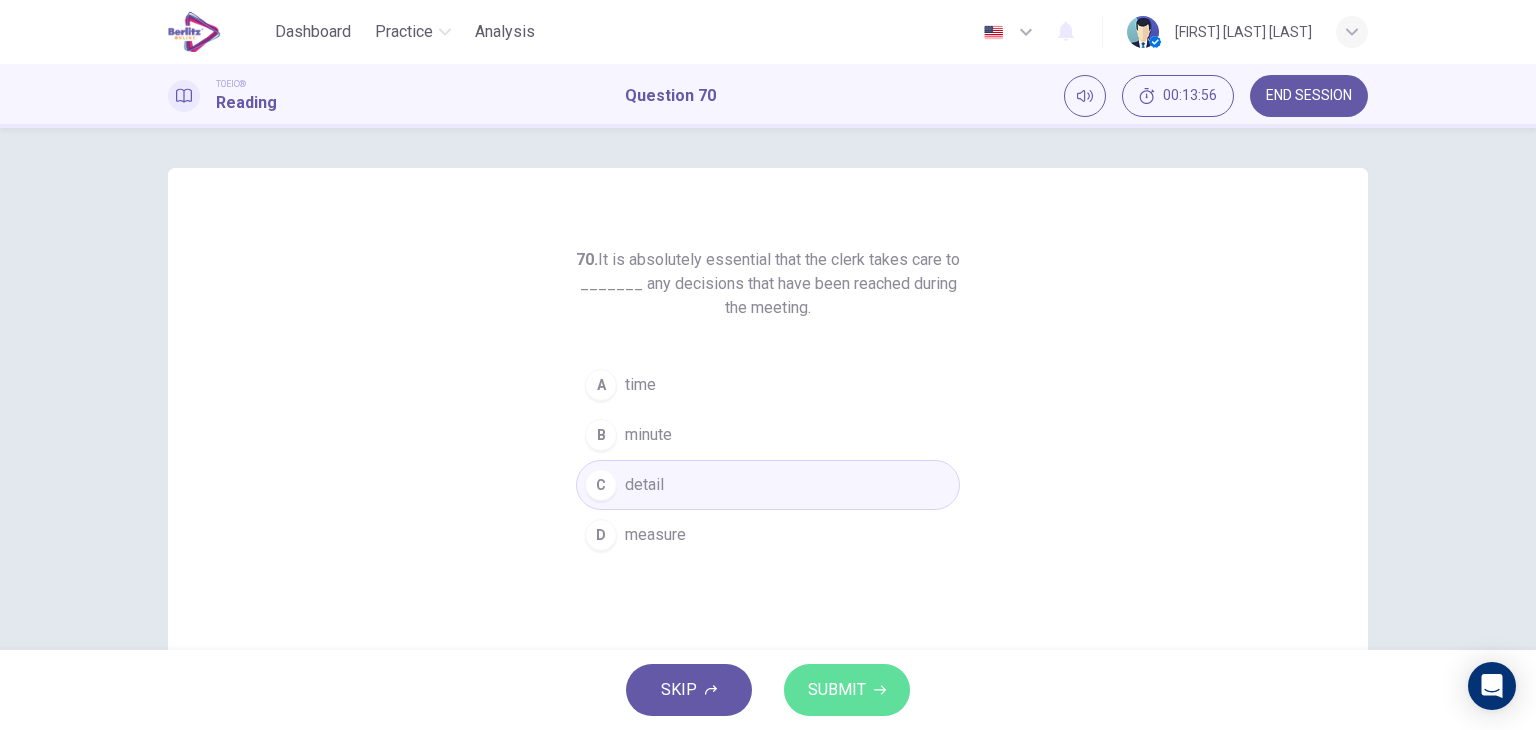 click on "SUBMIT" at bounding box center (837, 690) 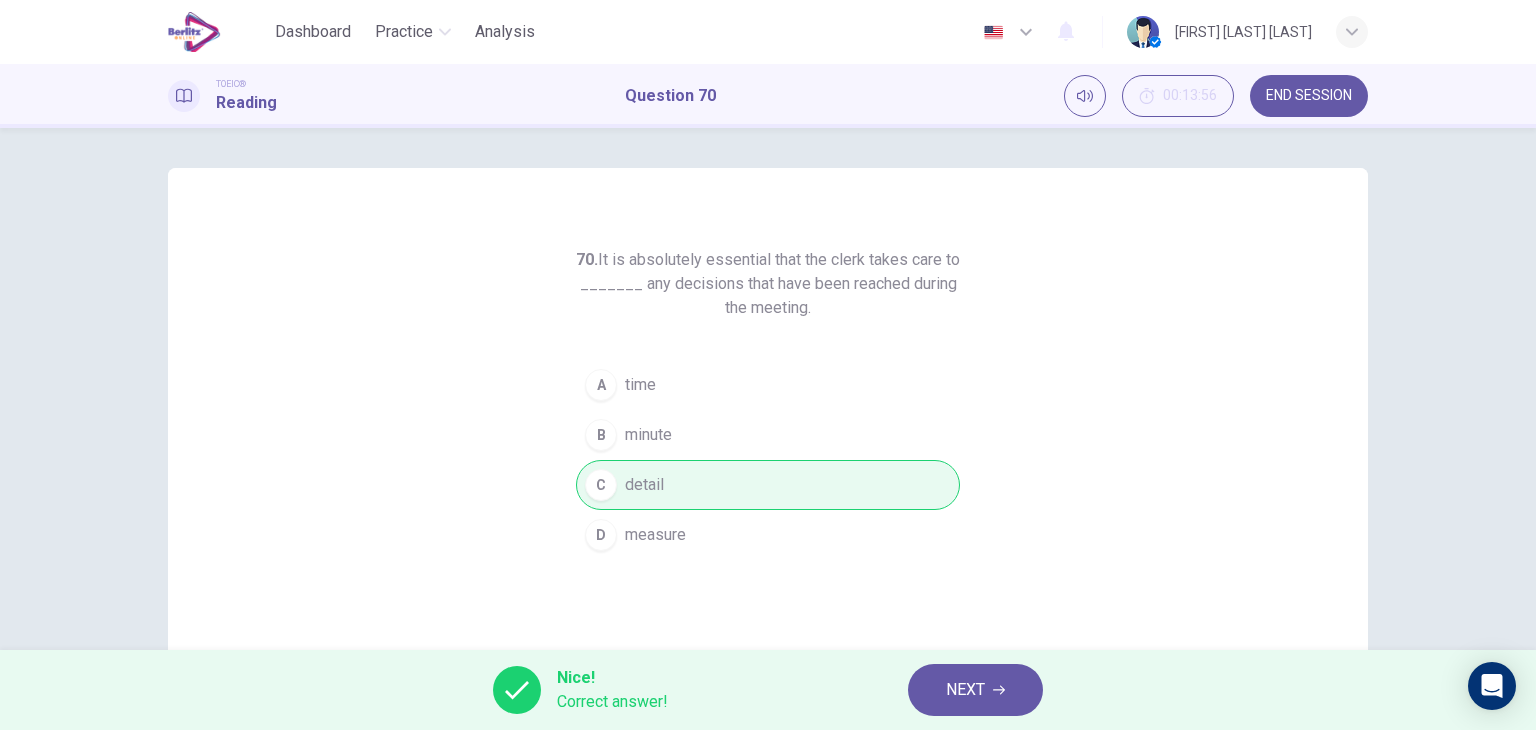 click 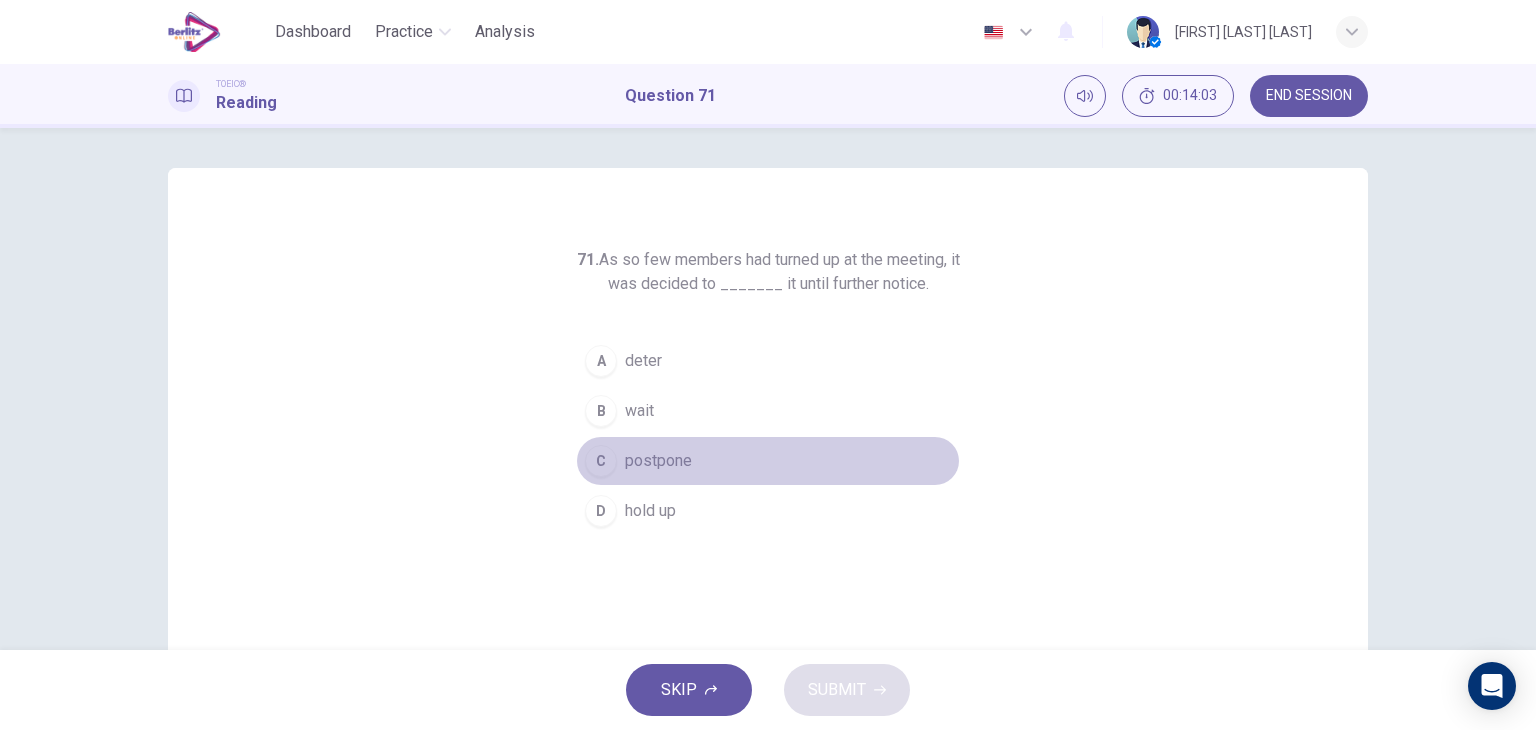 drag, startPoint x: 672, startPoint y: 448, endPoint x: 728, endPoint y: 486, distance: 67.6757 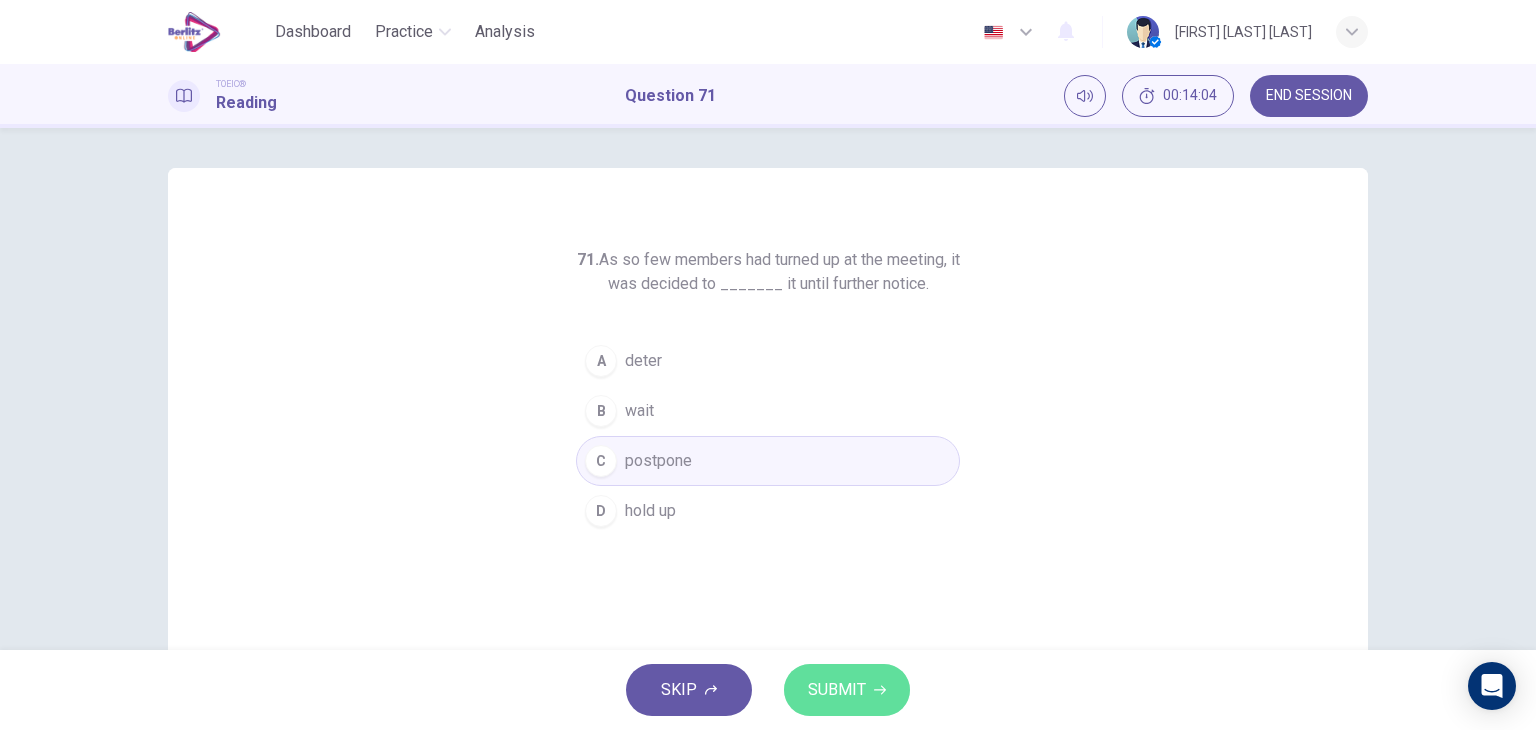 click on "SUBMIT" at bounding box center [847, 690] 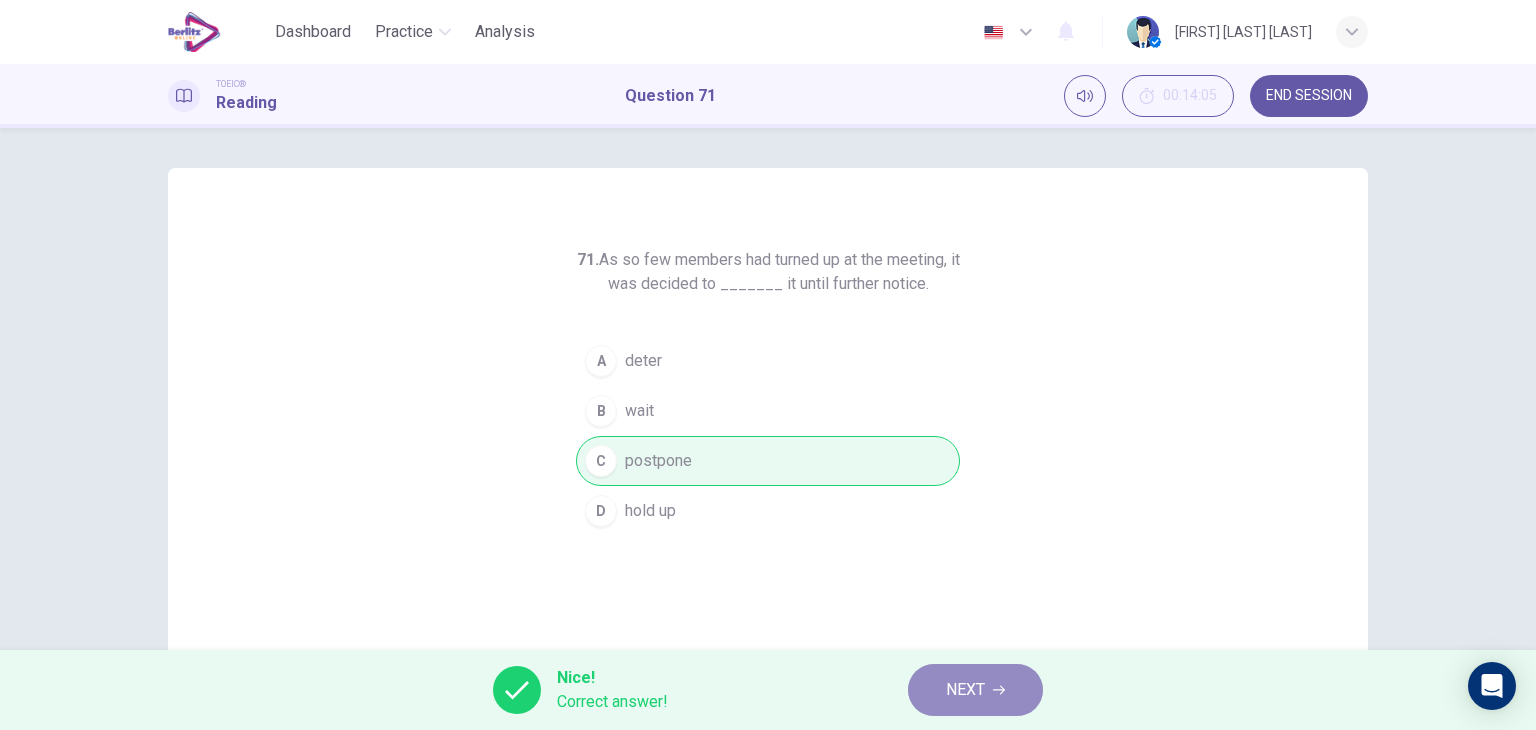 click on "NEXT" at bounding box center (975, 690) 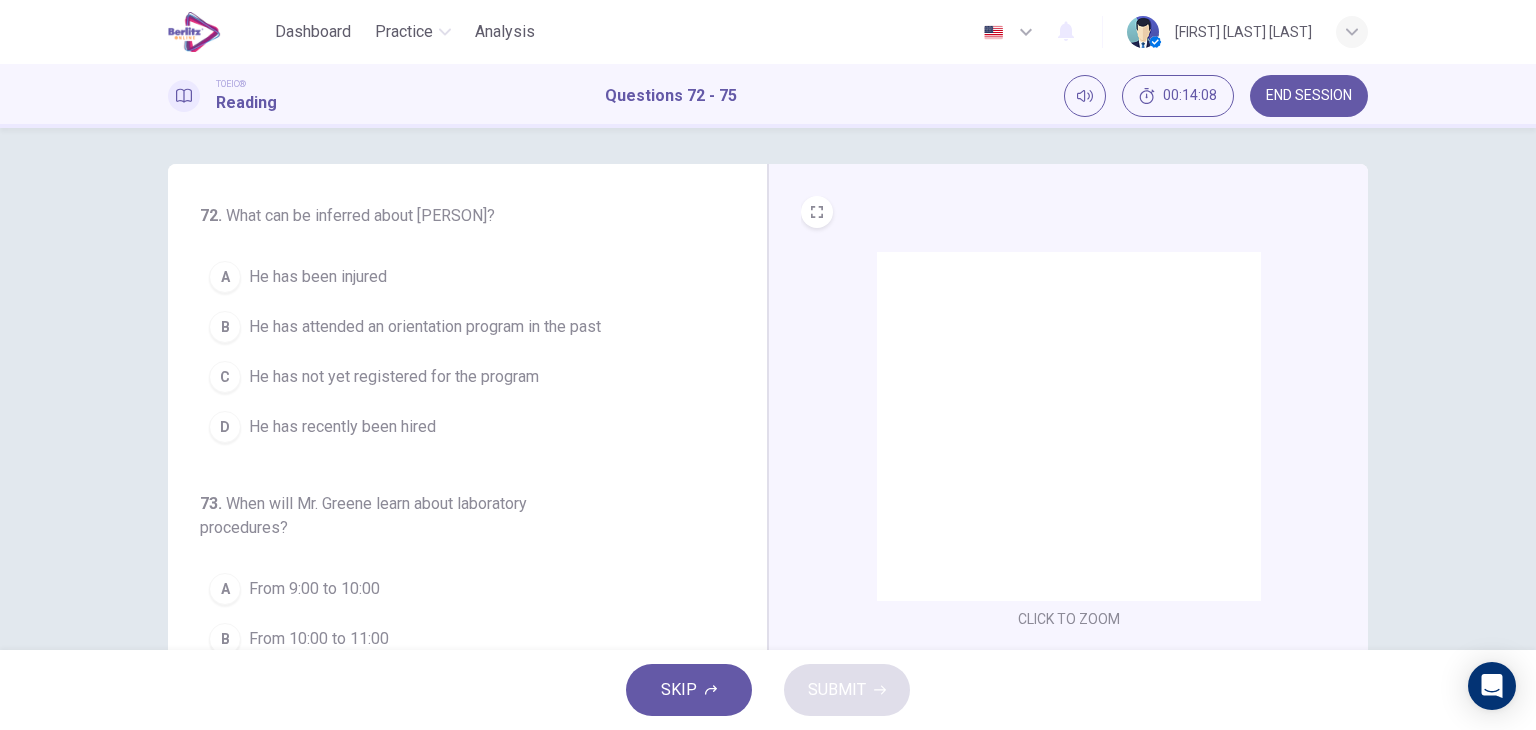 scroll, scrollTop: 0, scrollLeft: 0, axis: both 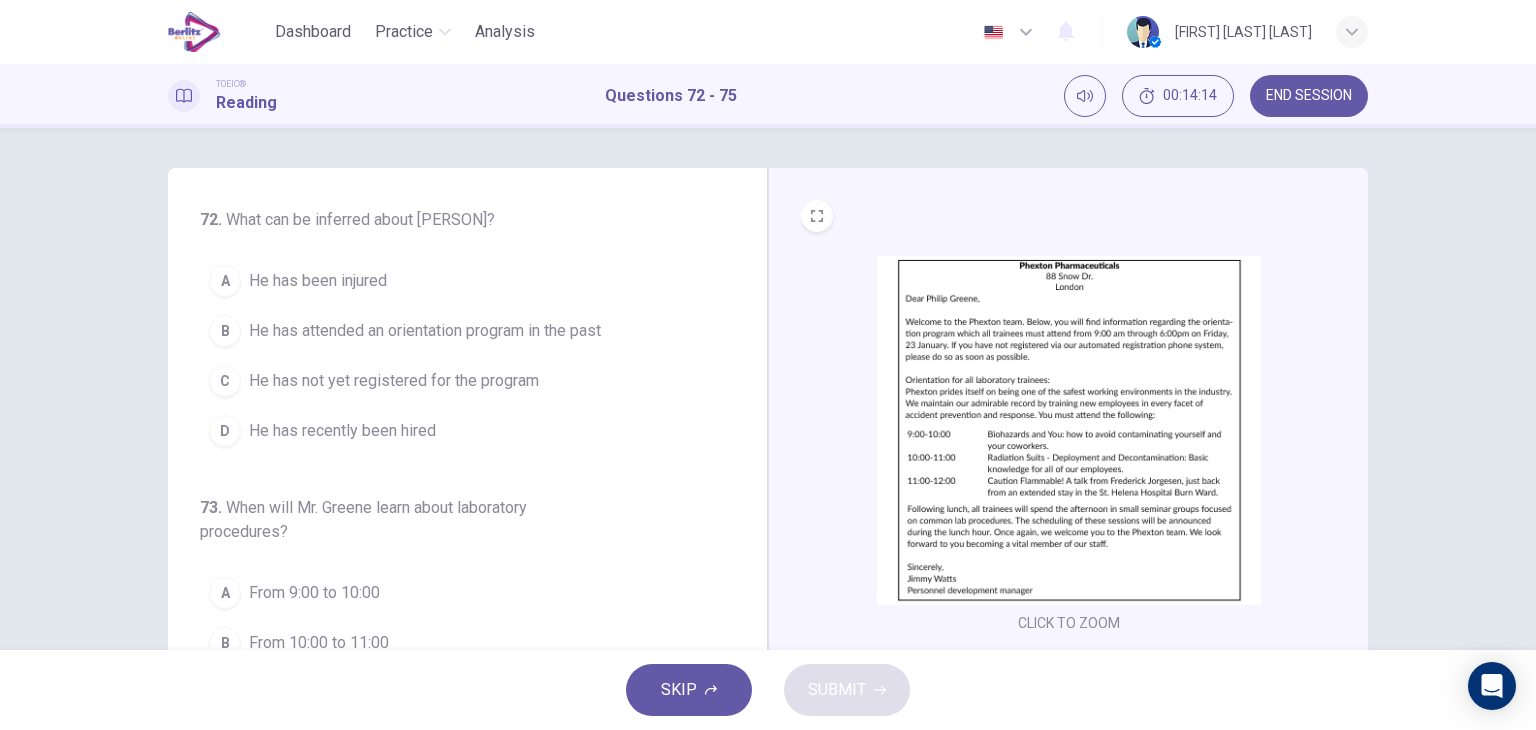 click on "He has recently been hired" at bounding box center (342, 431) 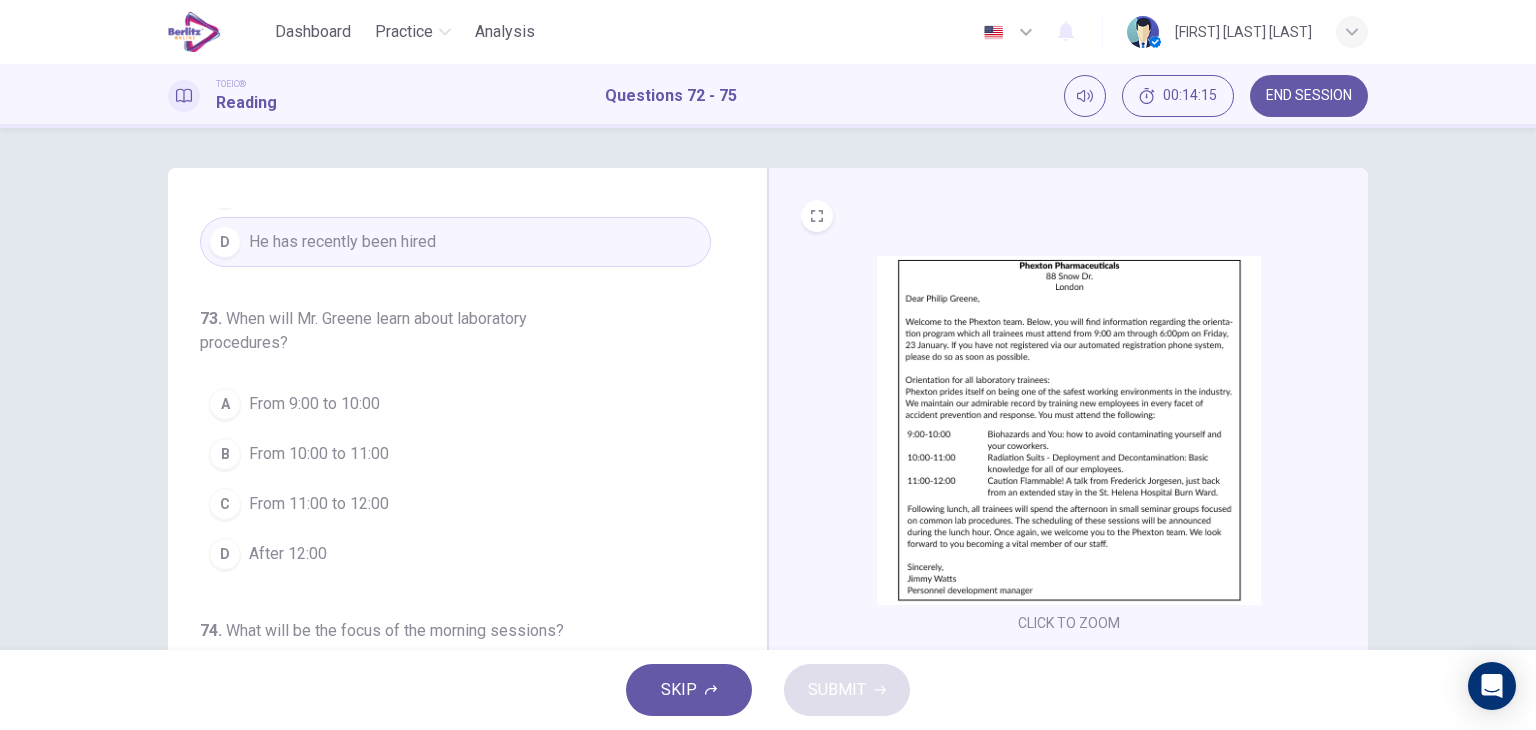 scroll, scrollTop: 200, scrollLeft: 0, axis: vertical 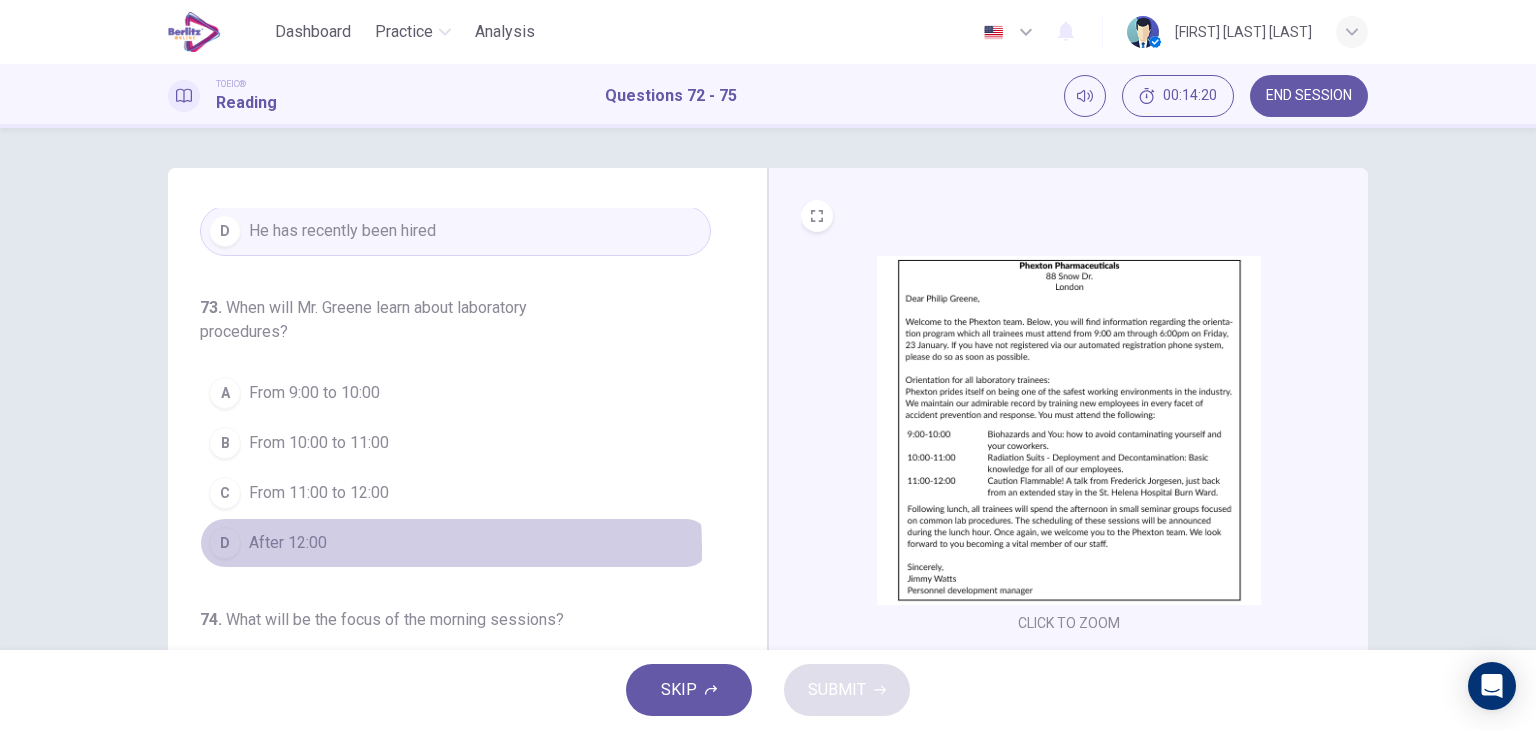 click on "D After 12:00" at bounding box center (455, 543) 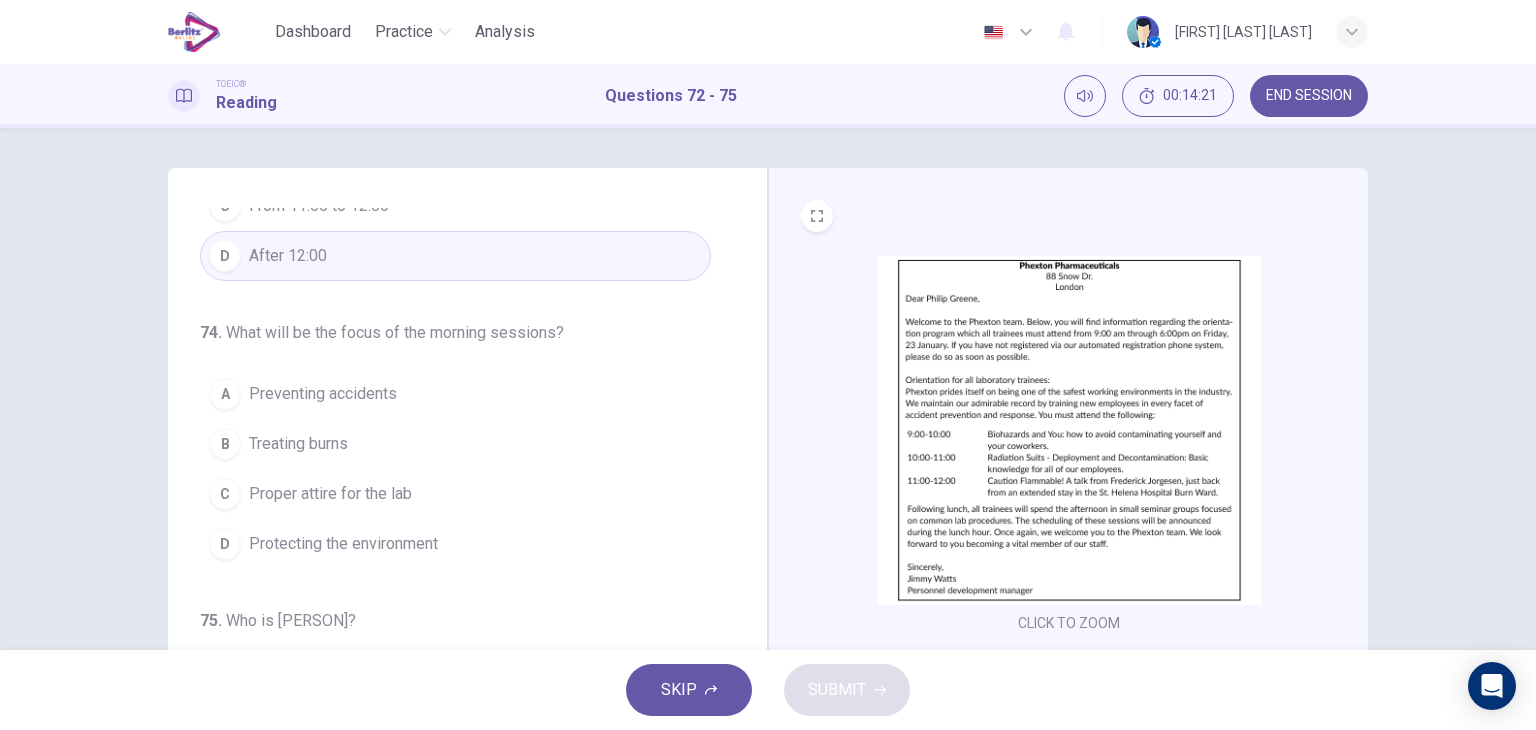 scroll, scrollTop: 500, scrollLeft: 0, axis: vertical 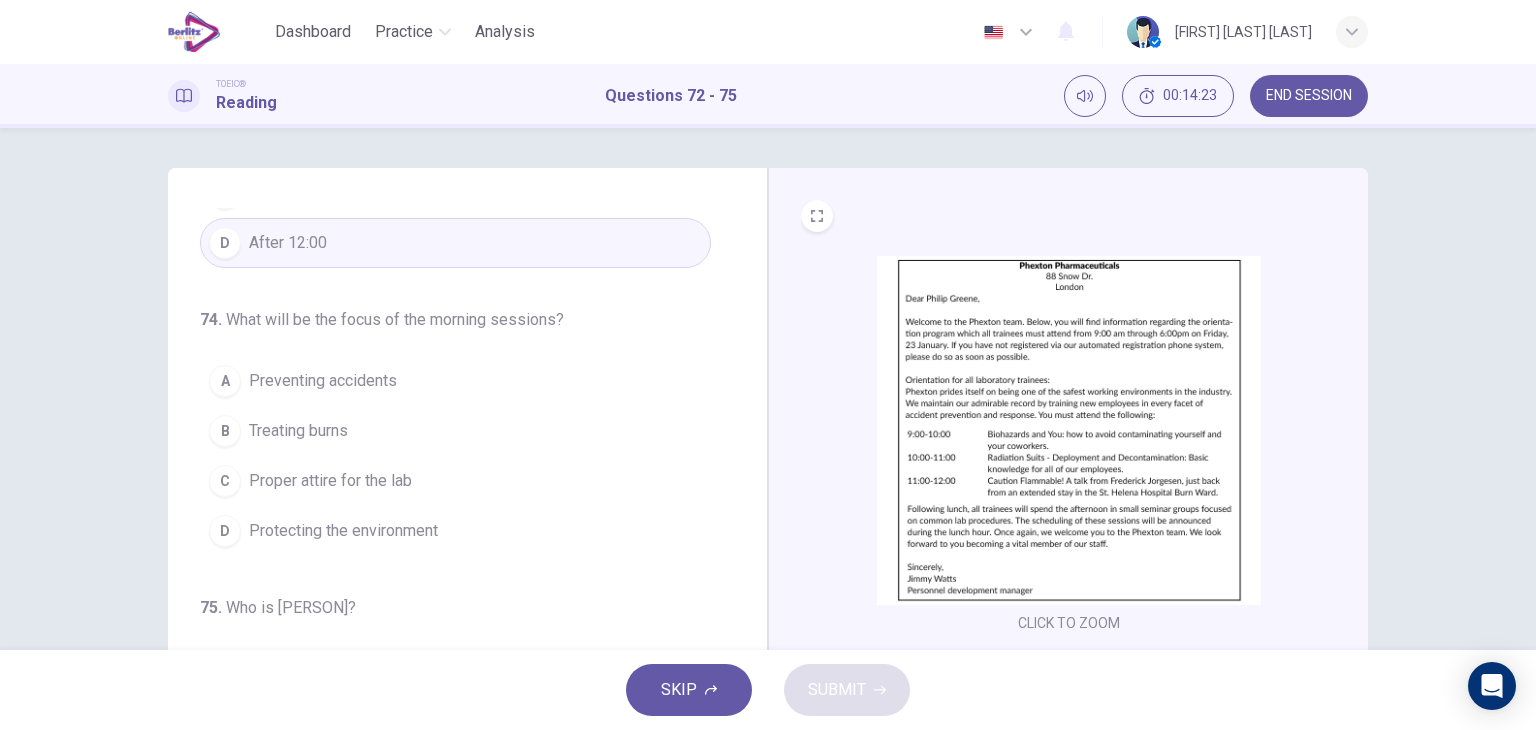 click on "A Preventing accidents" at bounding box center (455, 381) 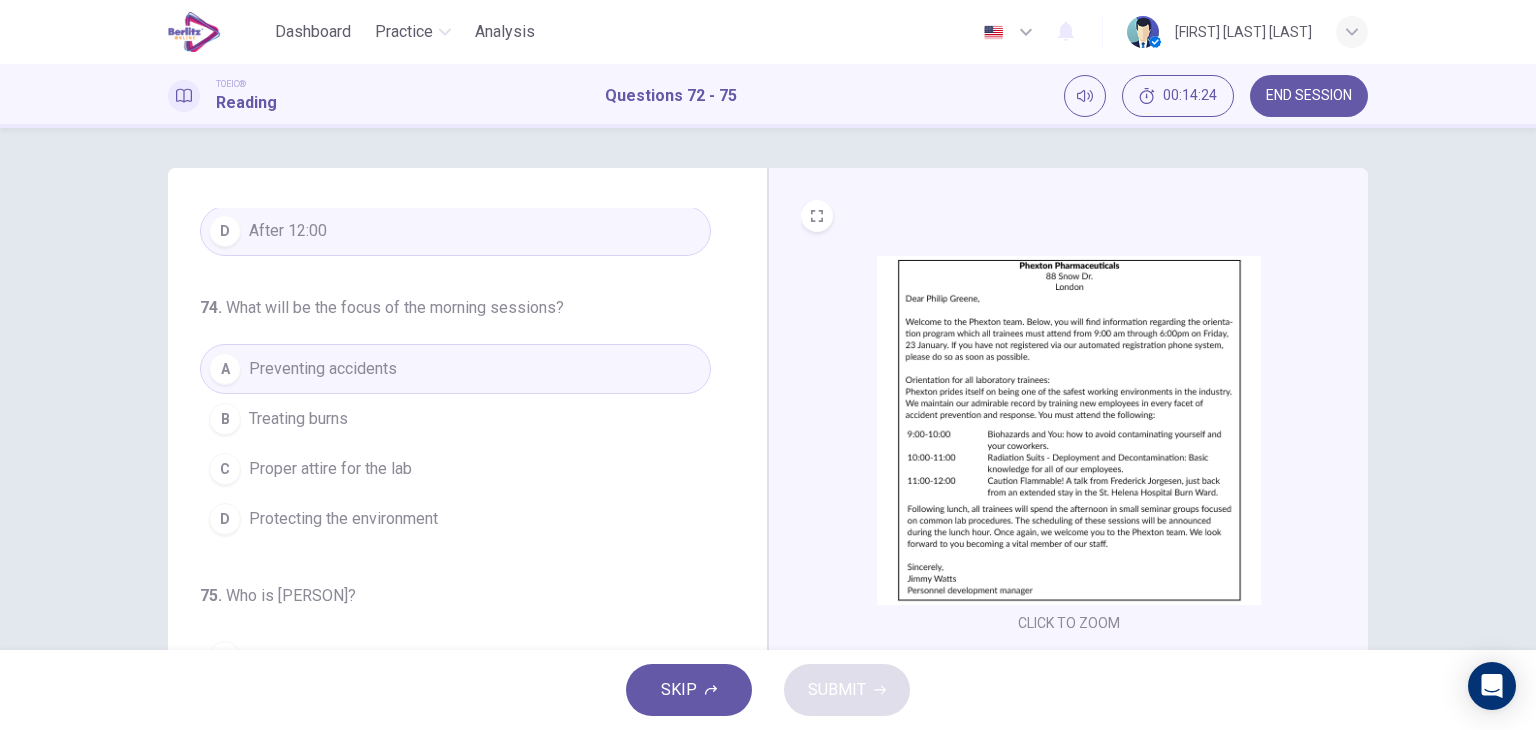 scroll, scrollTop: 514, scrollLeft: 0, axis: vertical 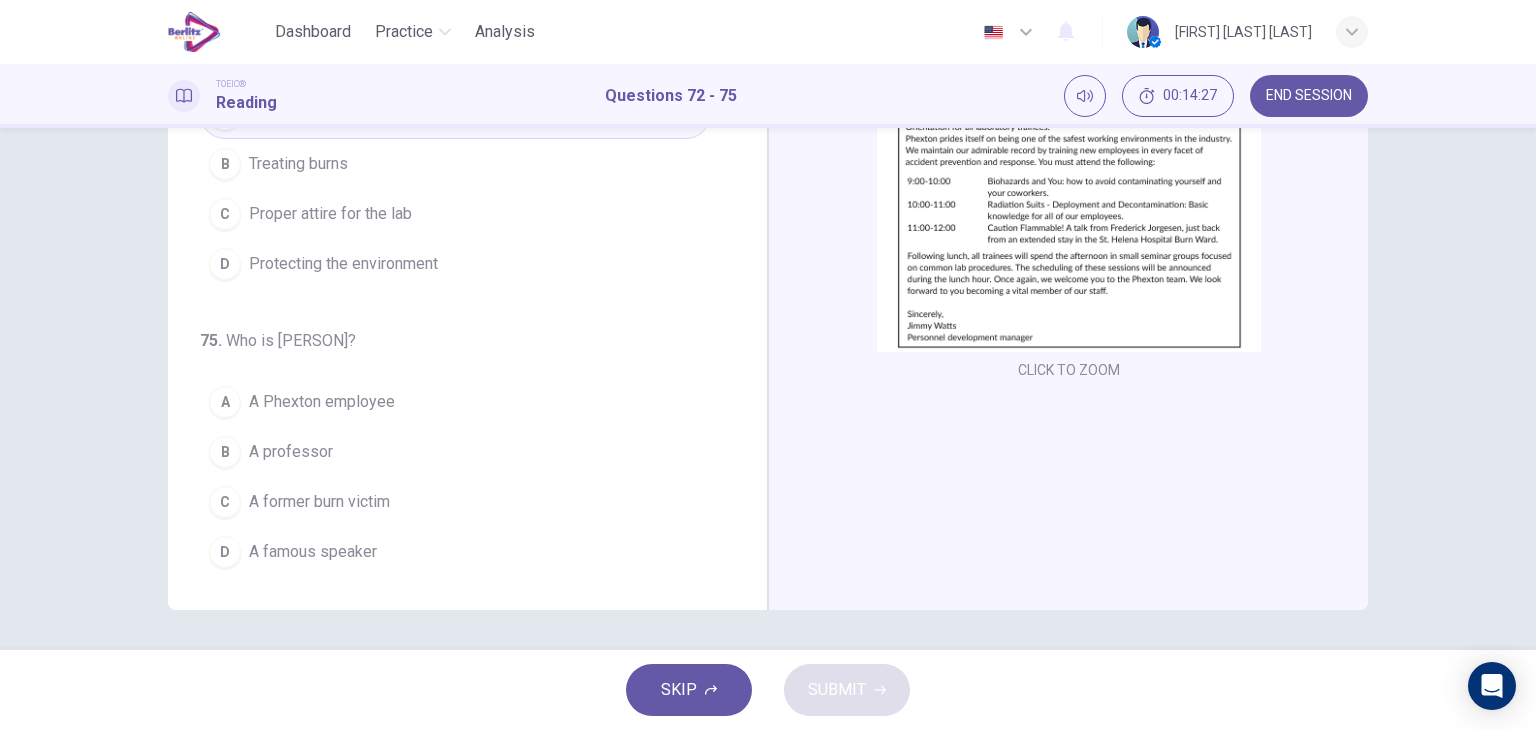 click on "C A former burn victim" at bounding box center (455, 502) 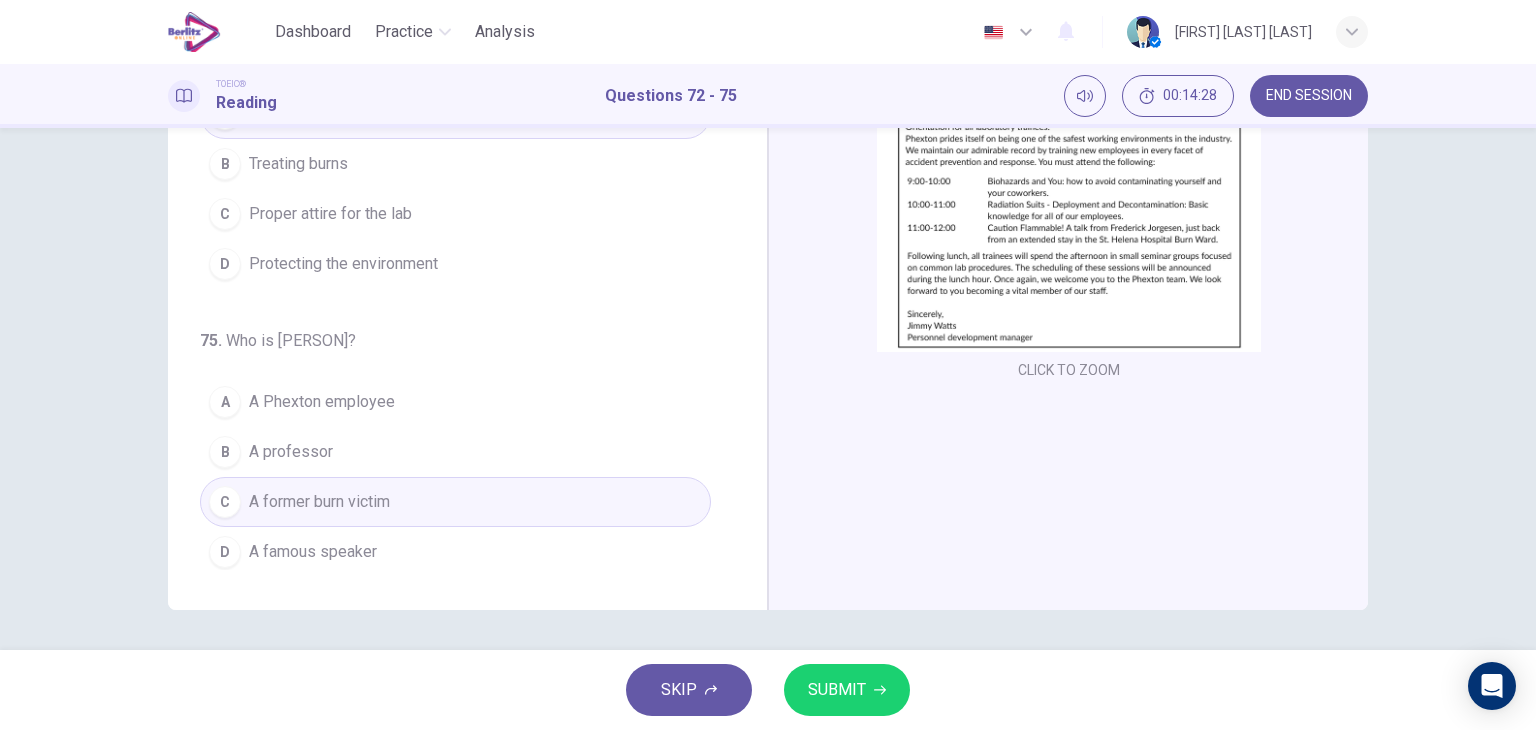 click on "SUBMIT" at bounding box center [837, 690] 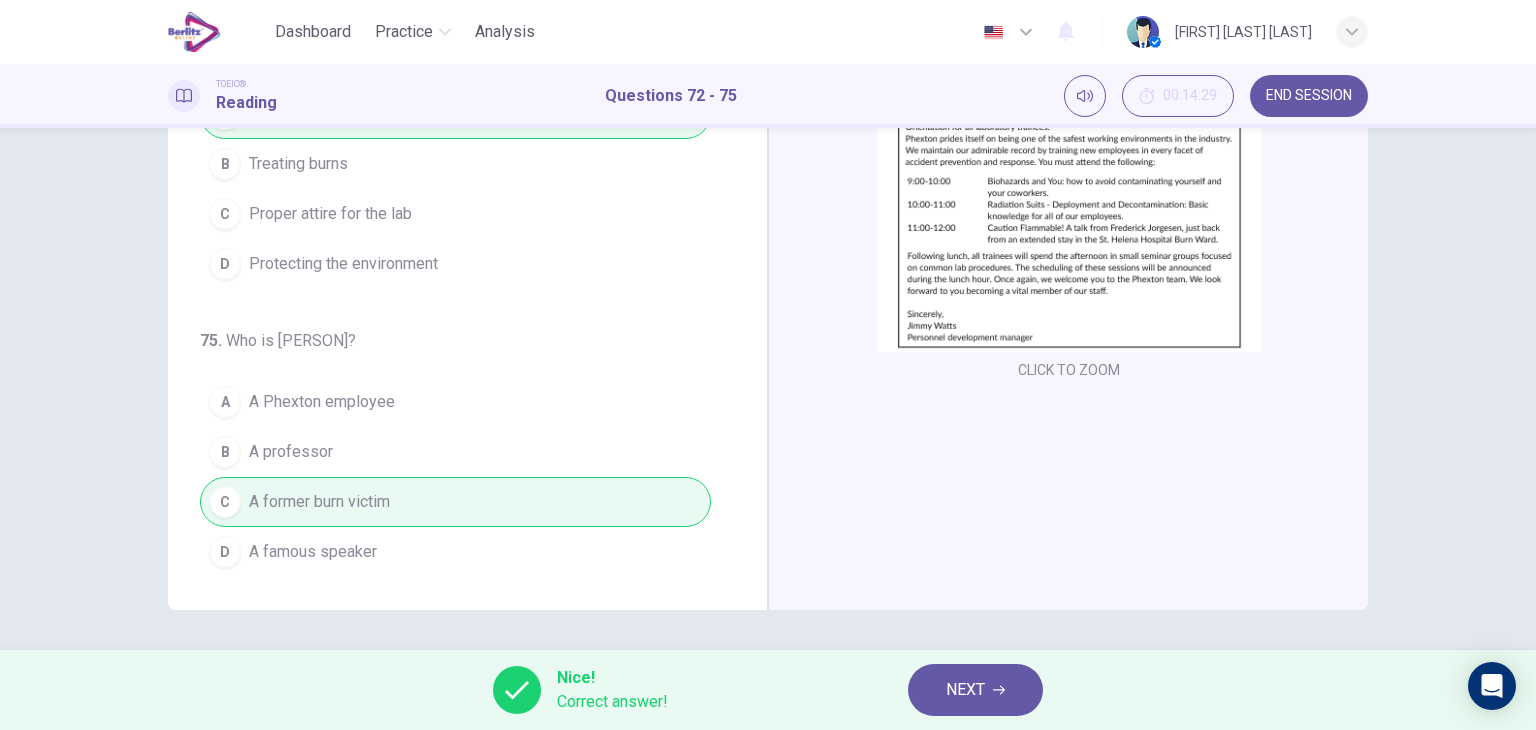 click on "NEXT" at bounding box center [965, 690] 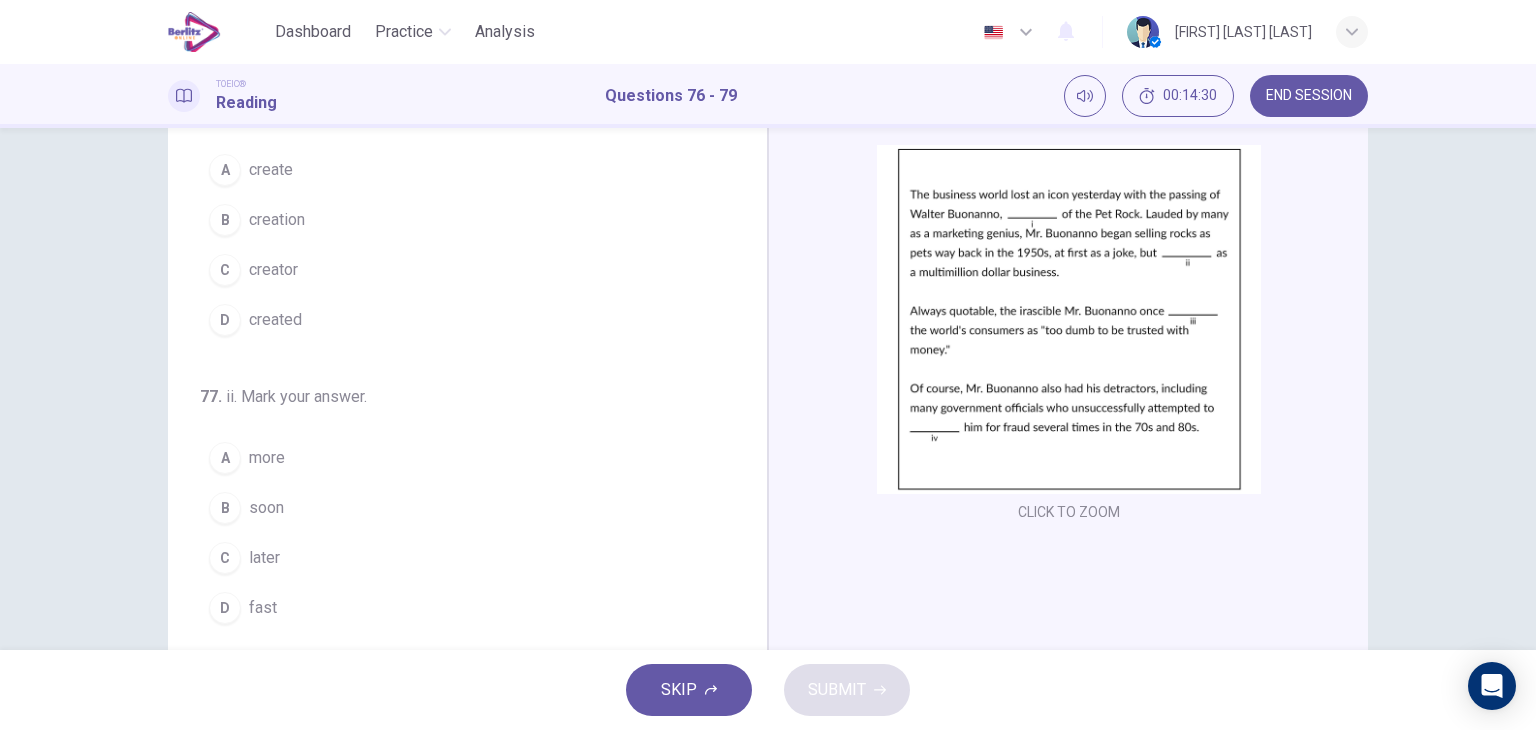 scroll, scrollTop: 0, scrollLeft: 0, axis: both 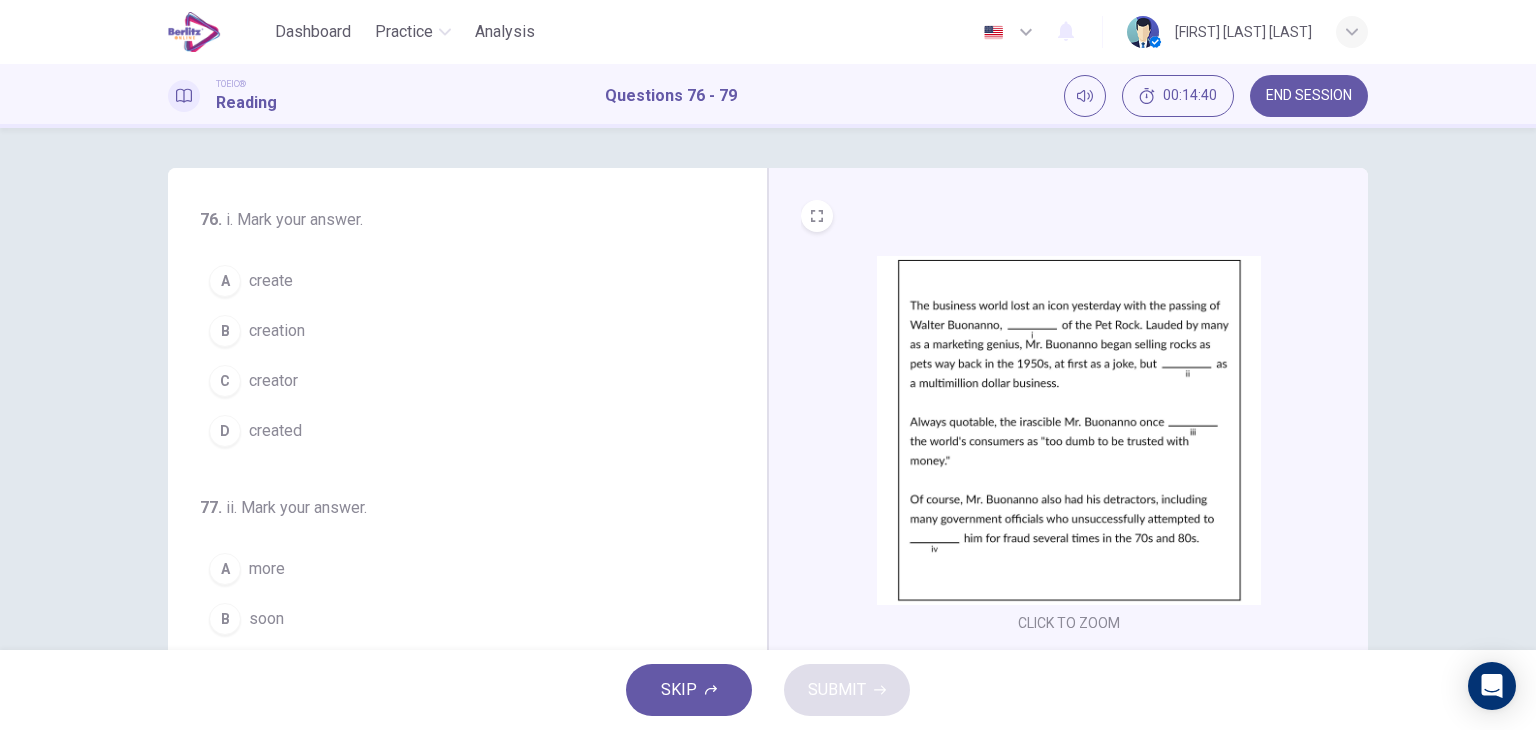 click on "creator" at bounding box center [273, 381] 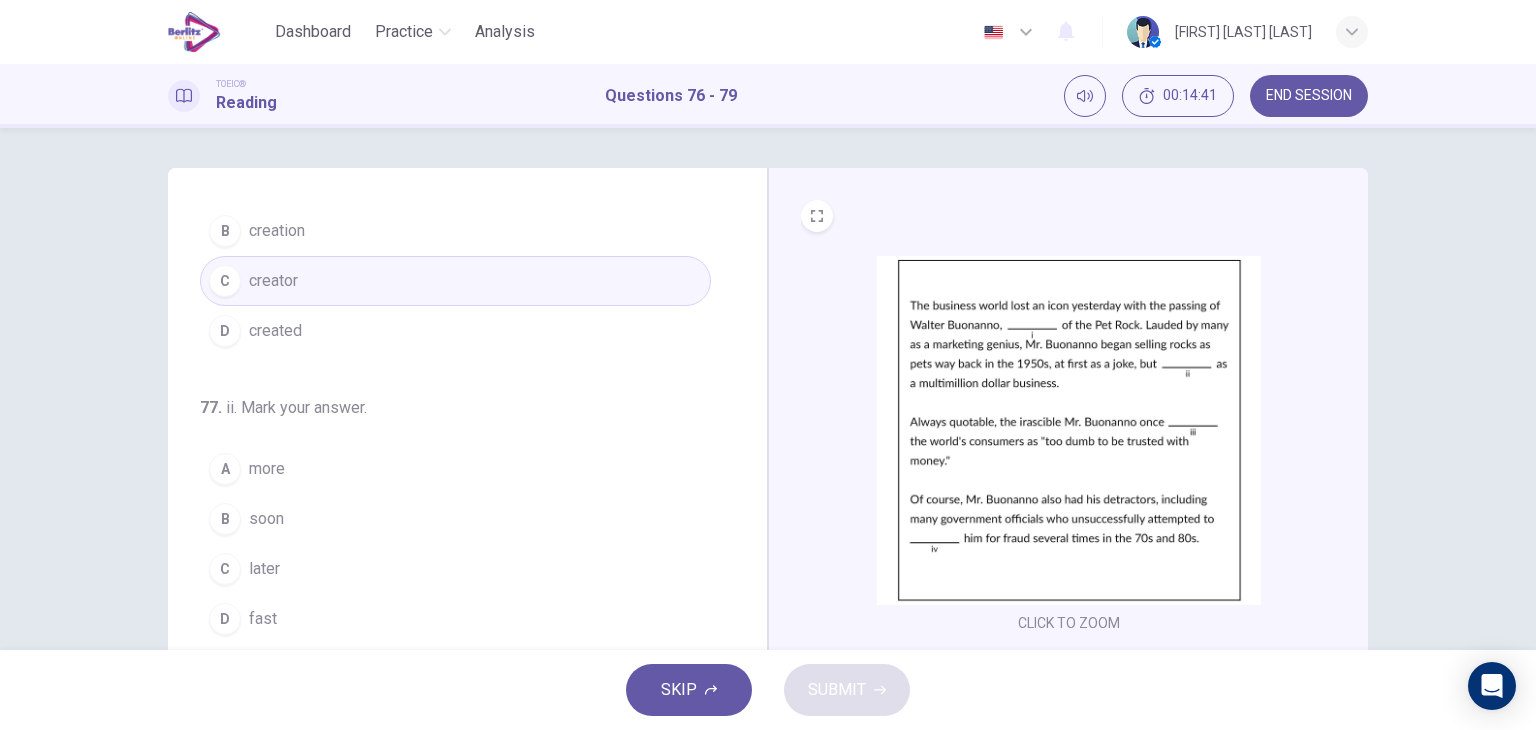 scroll, scrollTop: 200, scrollLeft: 0, axis: vertical 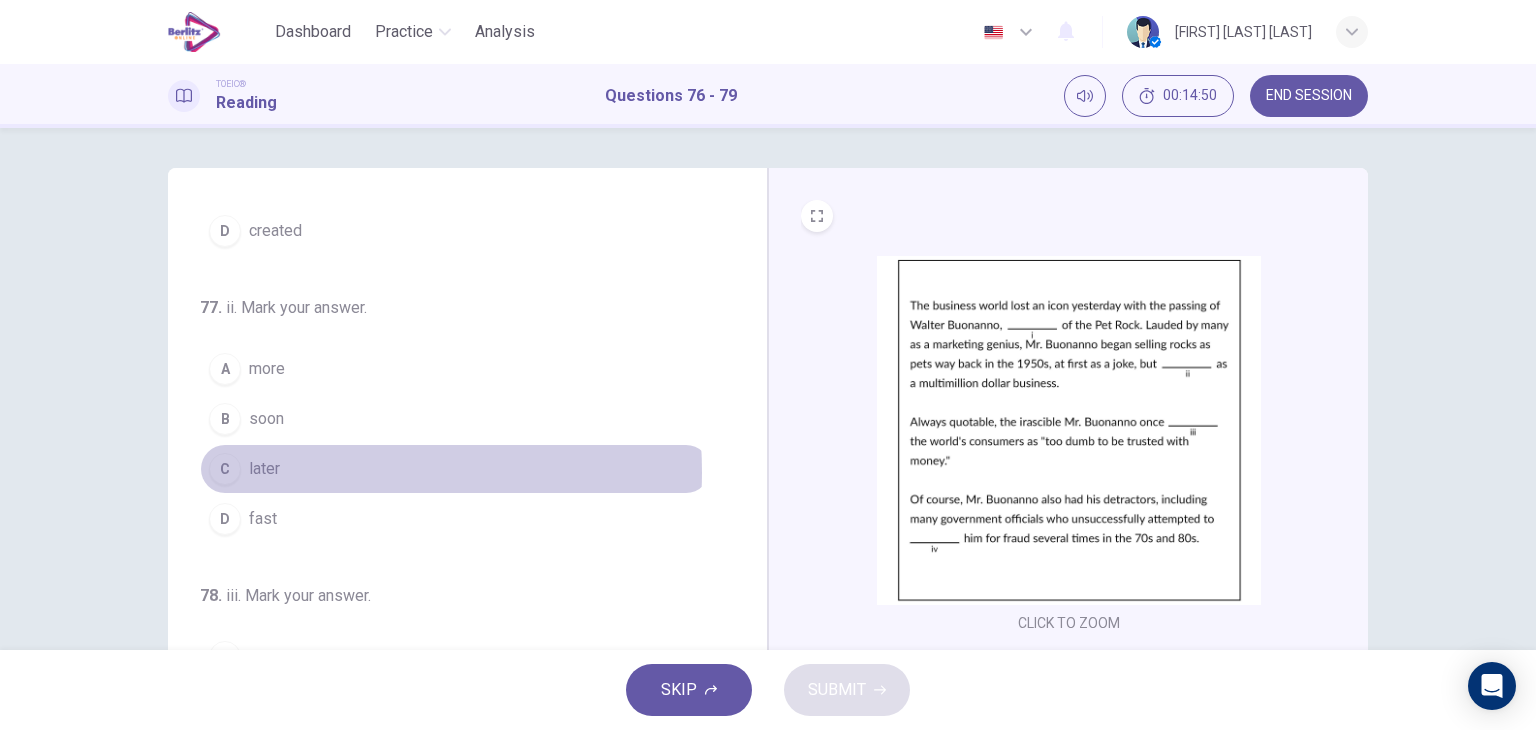 click on "C later" at bounding box center (455, 469) 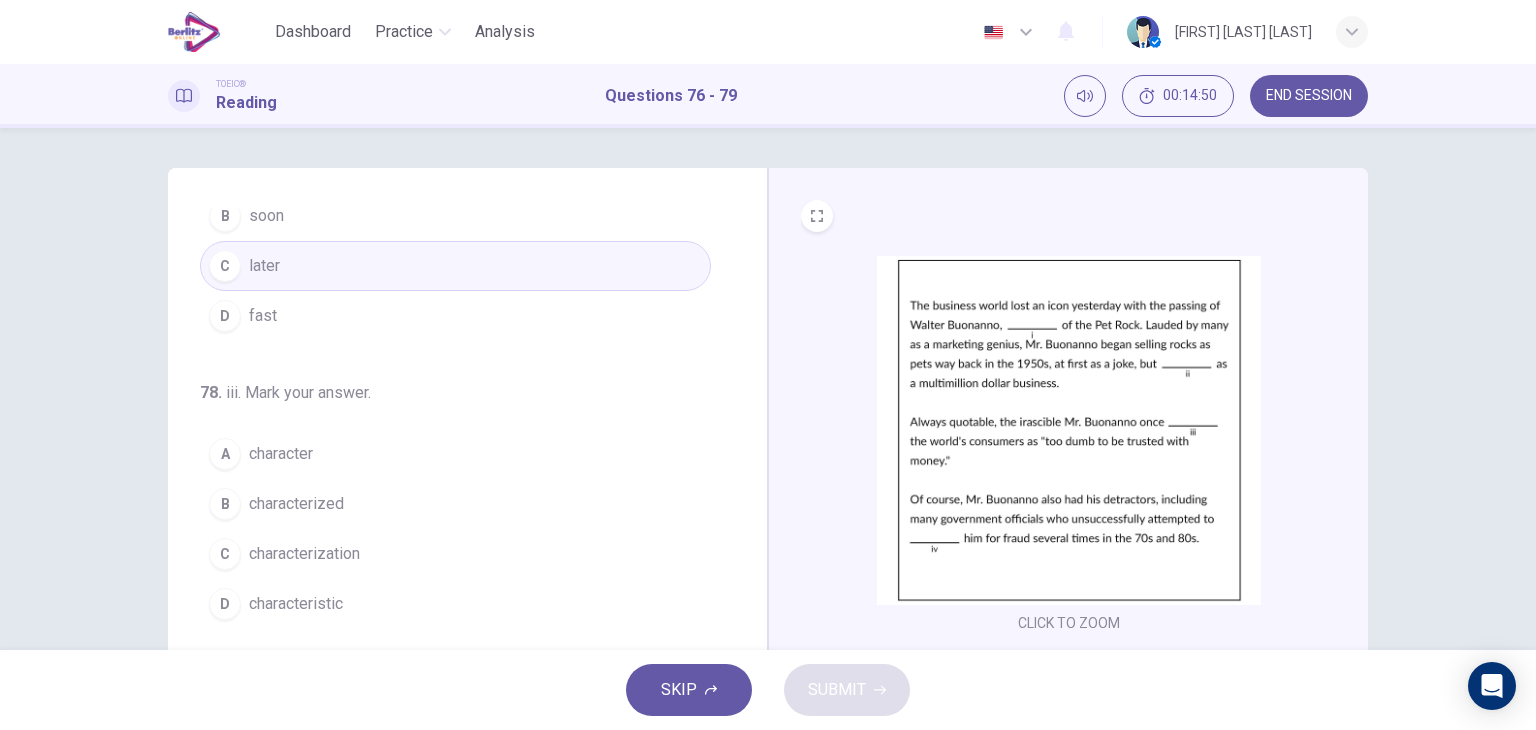 scroll, scrollTop: 490, scrollLeft: 0, axis: vertical 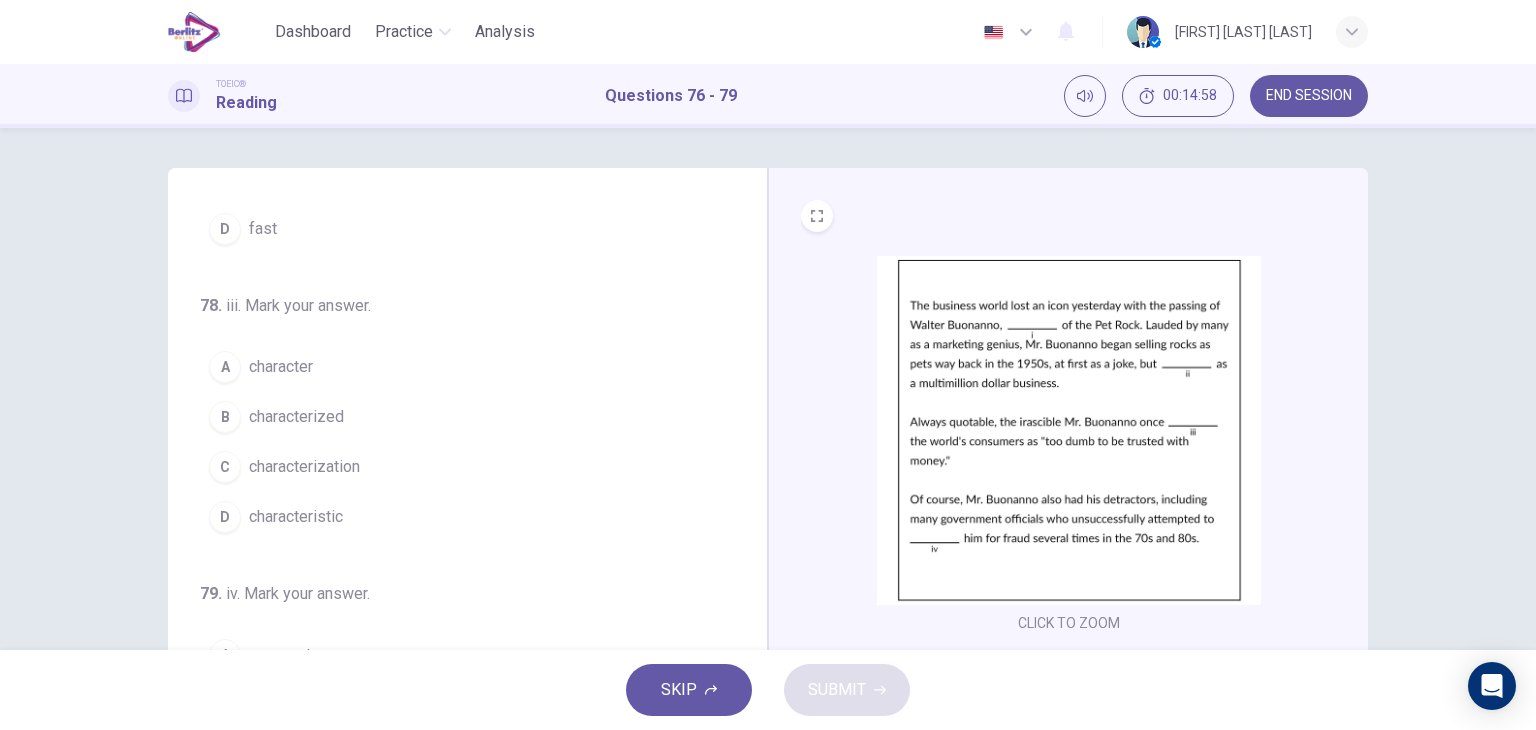 click on "B characterized" at bounding box center [455, 417] 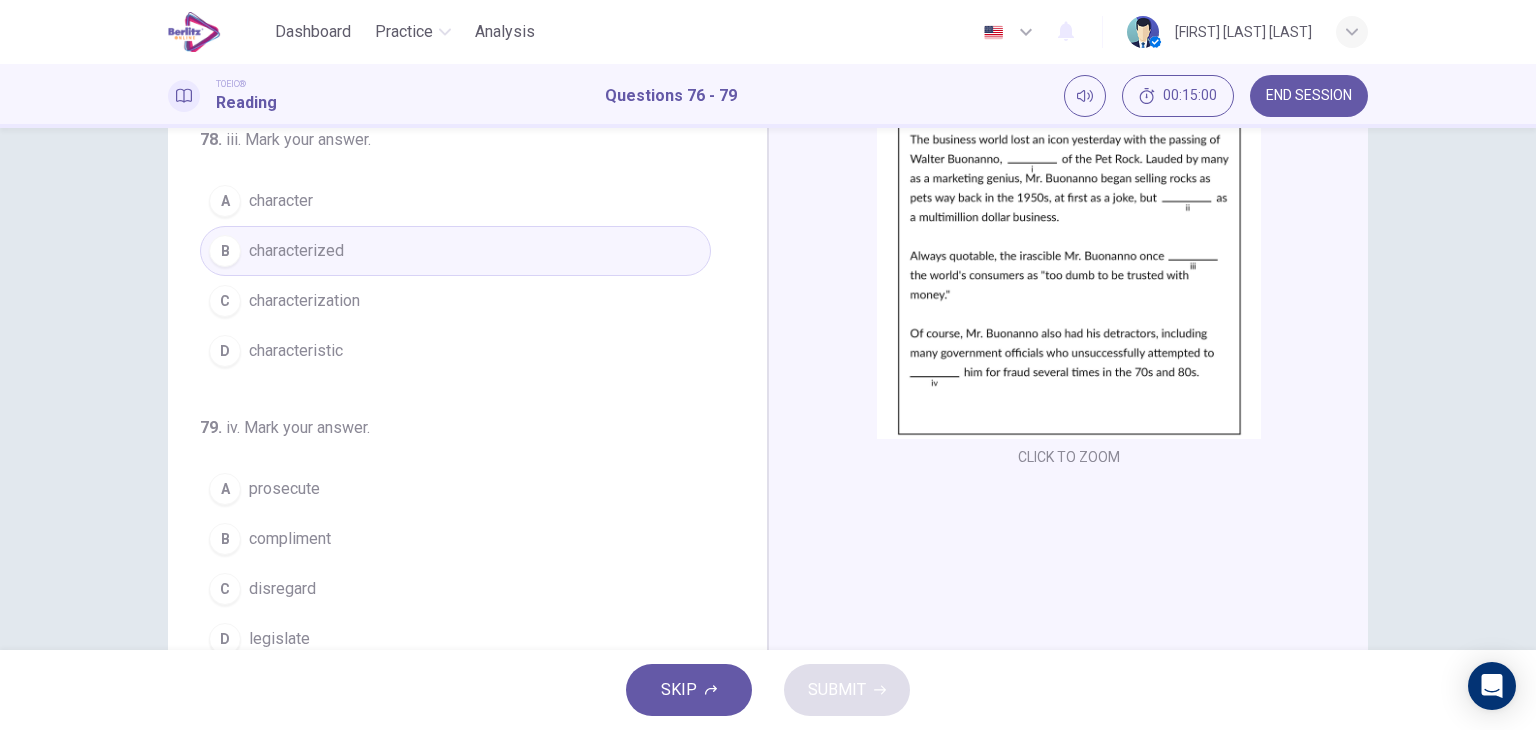 scroll, scrollTop: 253, scrollLeft: 0, axis: vertical 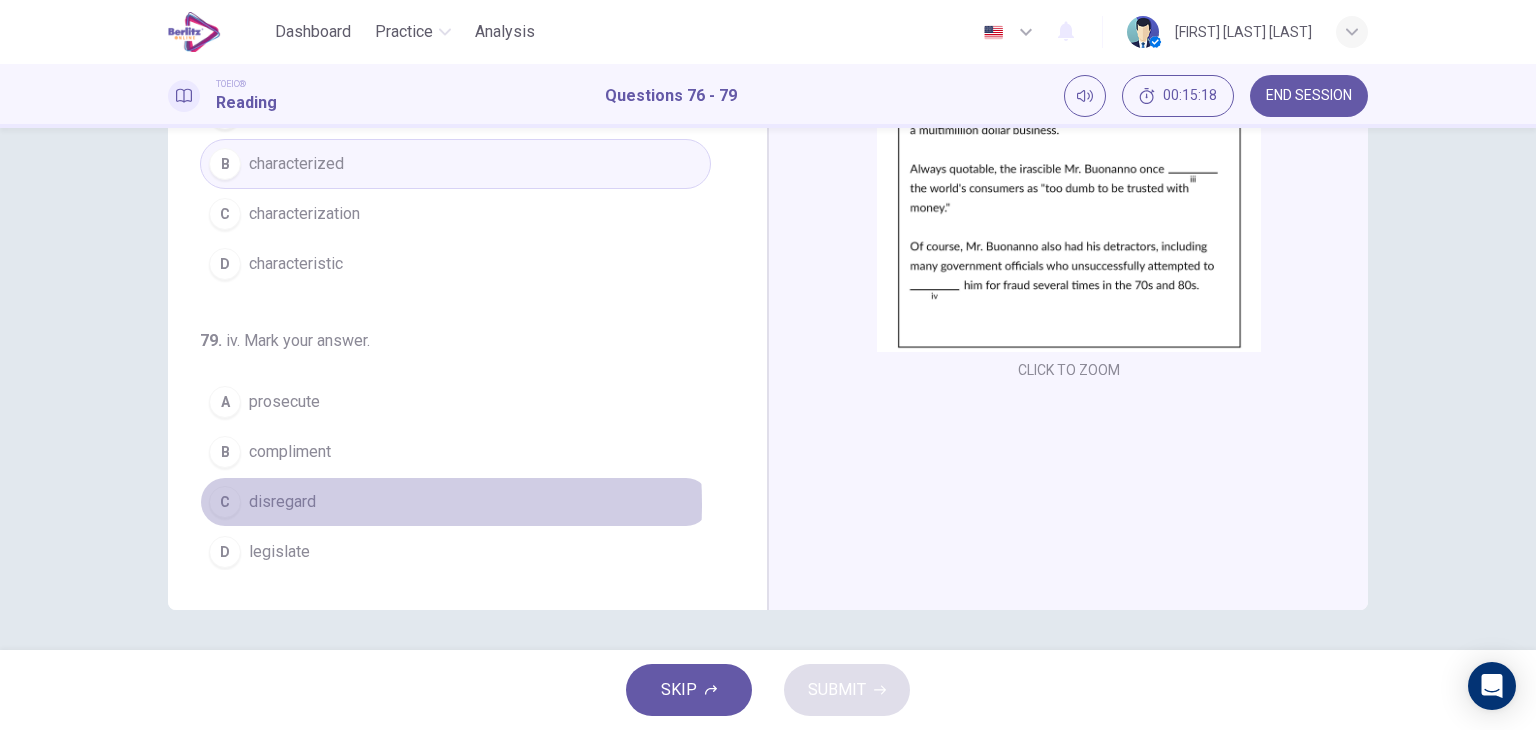 click on "disregard" at bounding box center [282, 502] 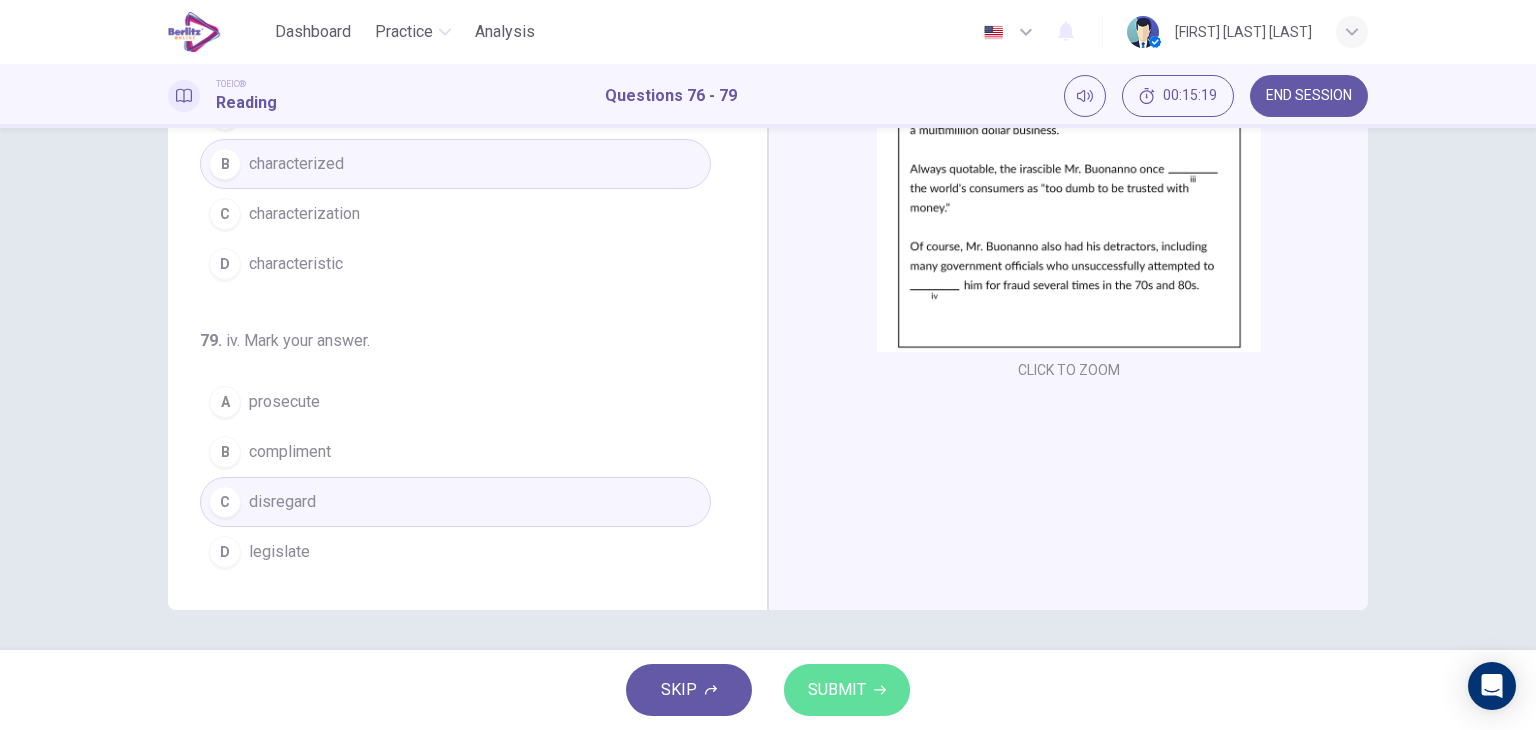 click on "SUBMIT" at bounding box center (837, 690) 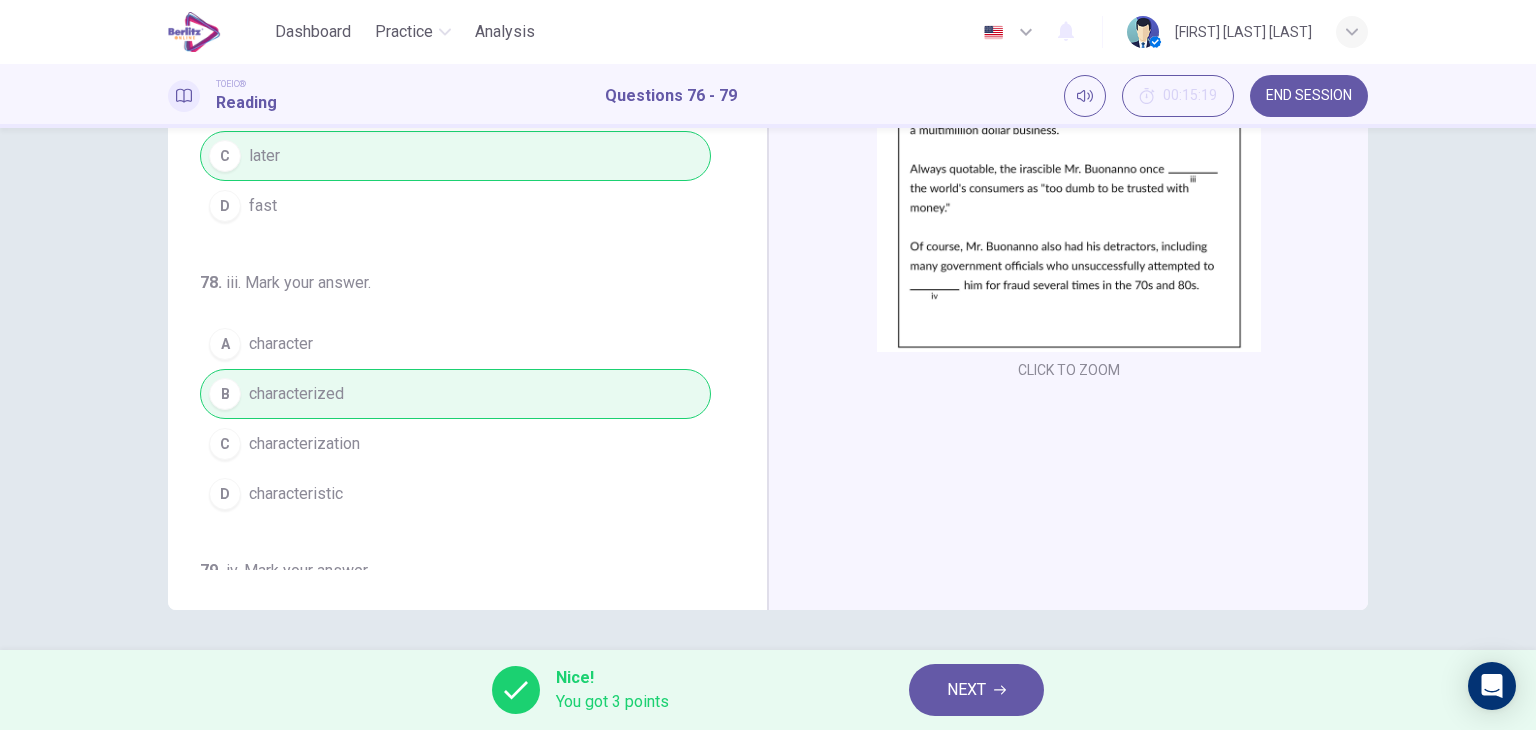 scroll, scrollTop: 0, scrollLeft: 0, axis: both 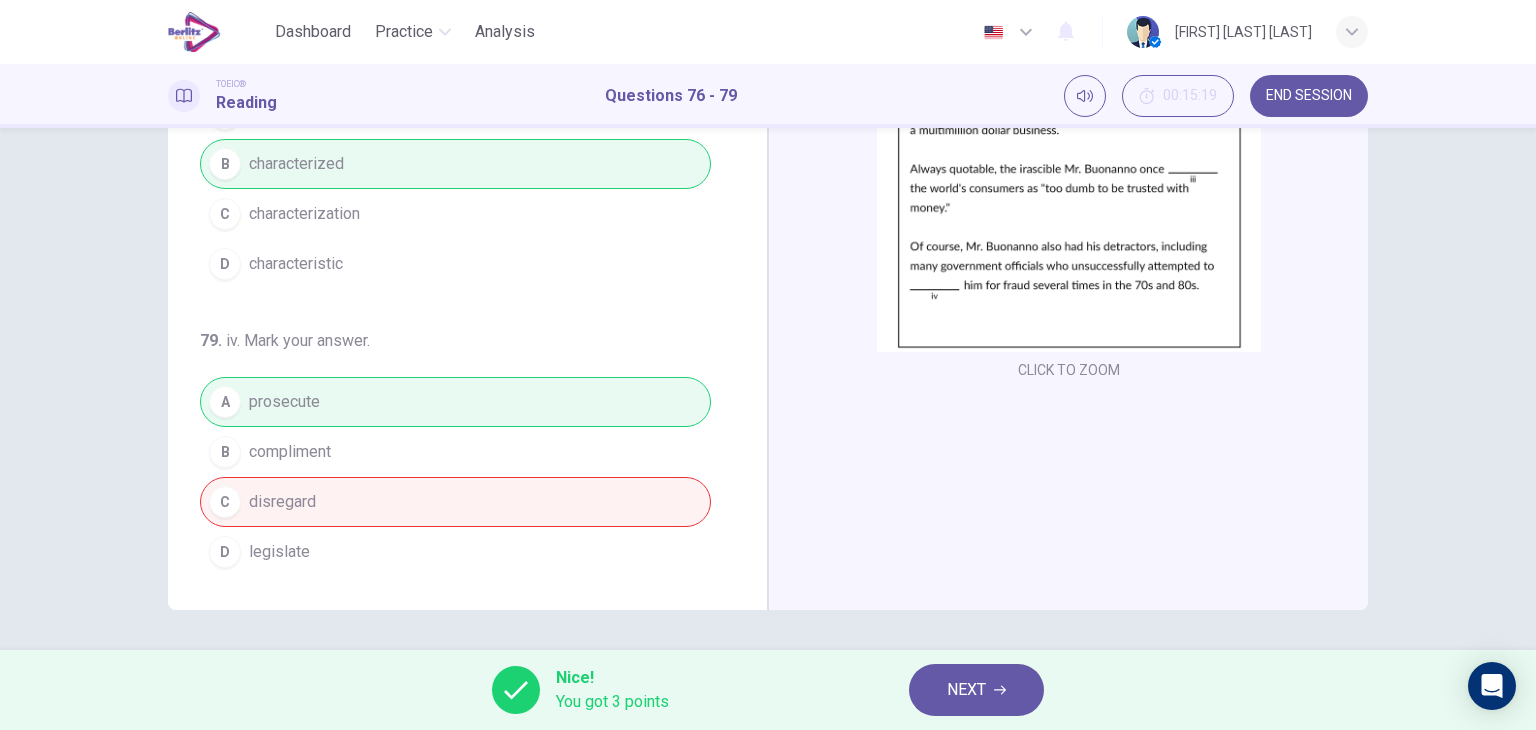 click 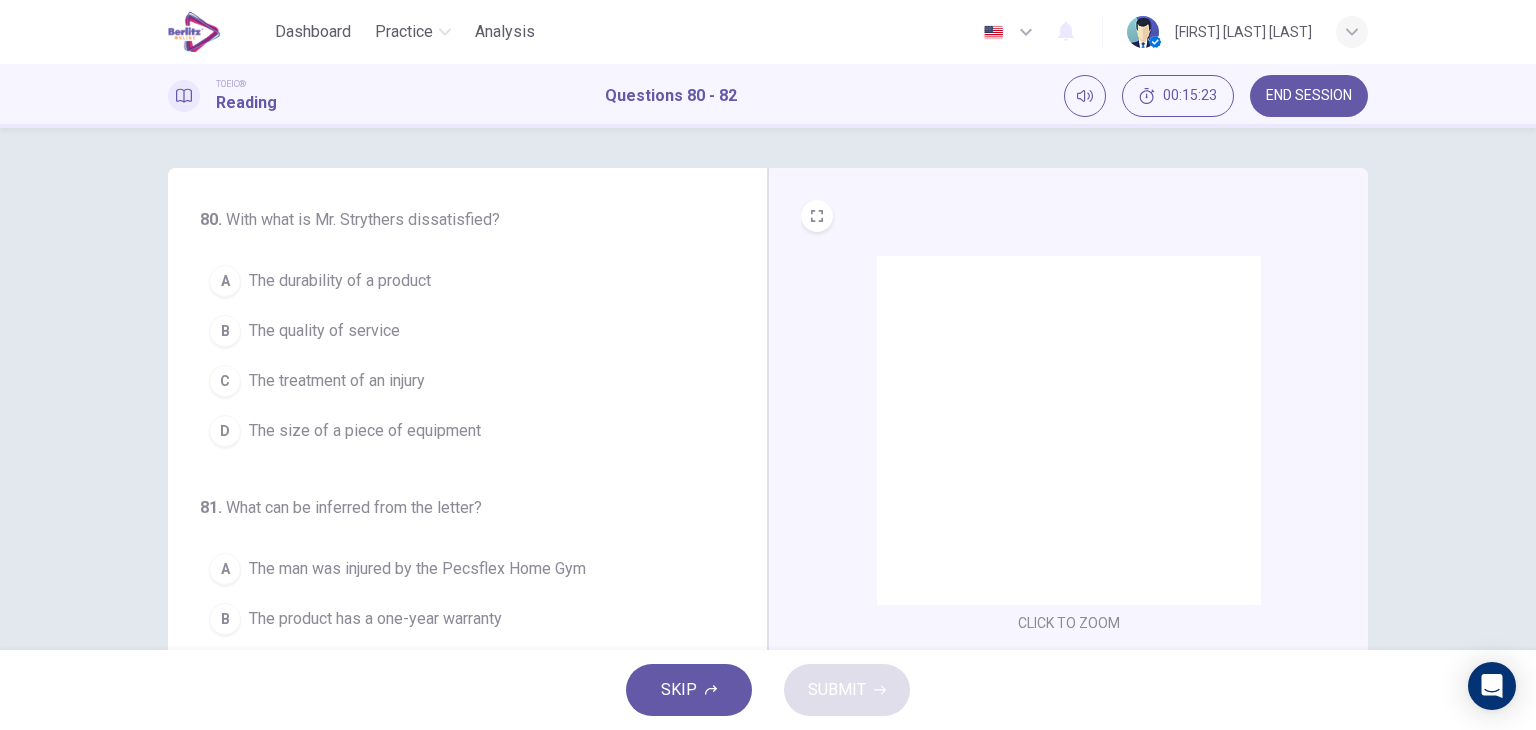 scroll, scrollTop: 0, scrollLeft: 0, axis: both 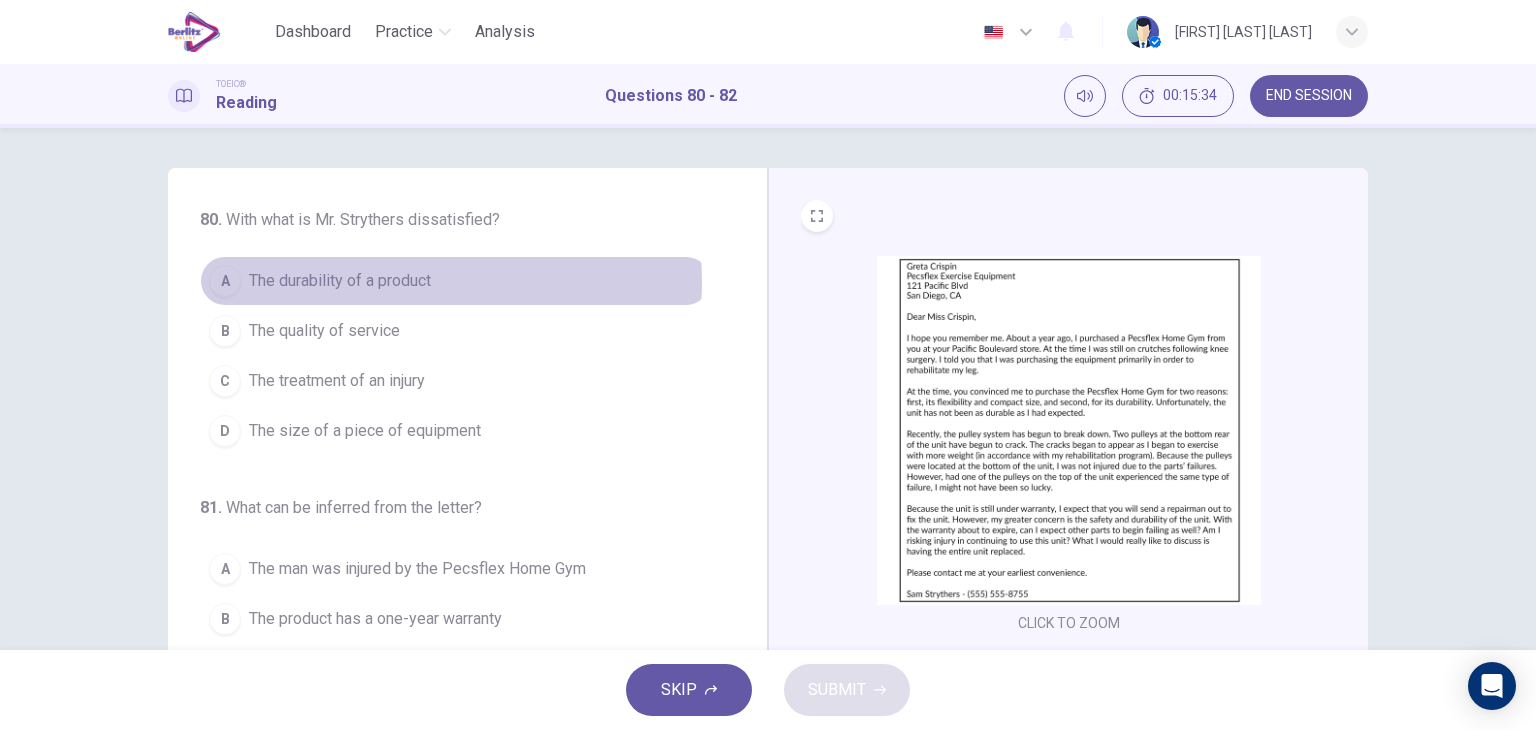 click on "The durability of a product" at bounding box center [340, 281] 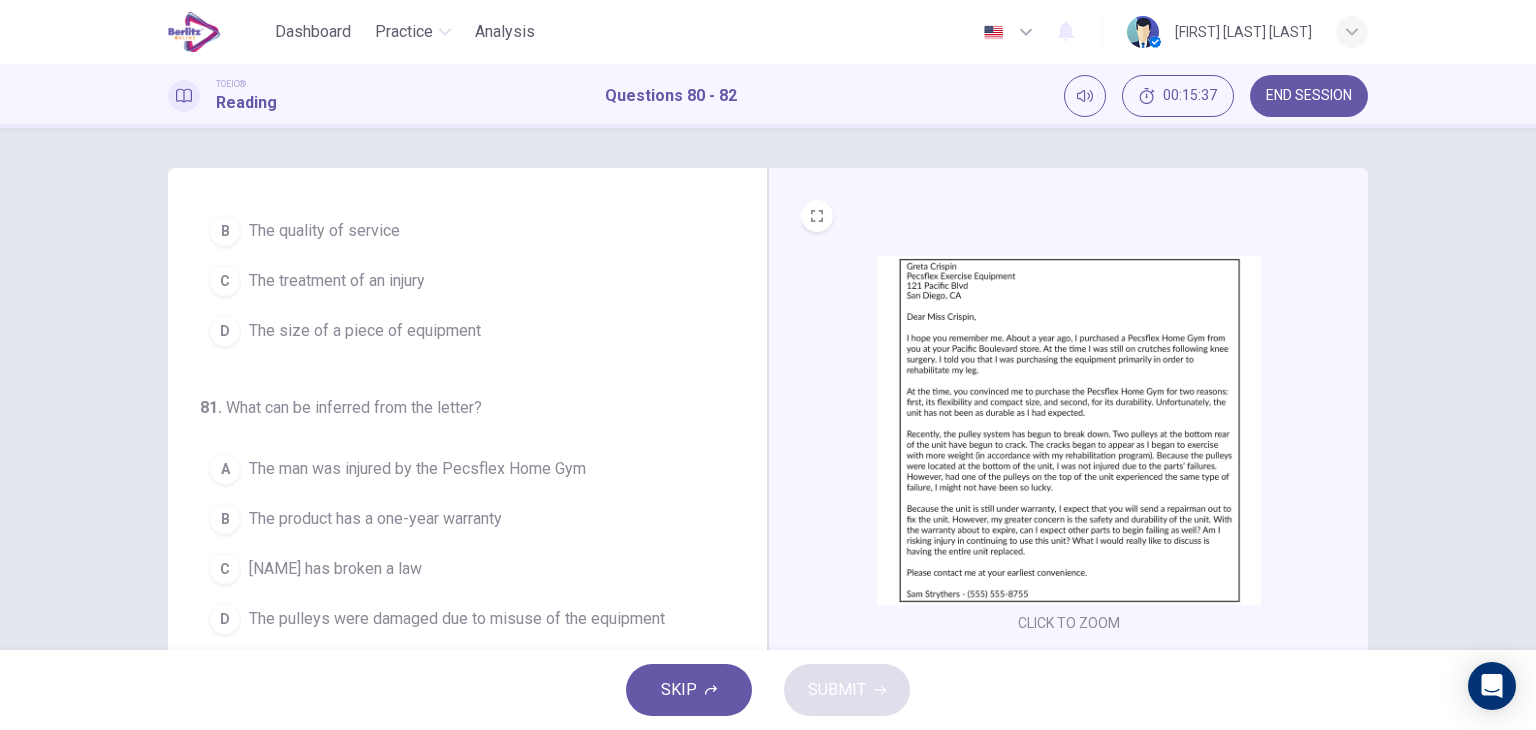 scroll, scrollTop: 204, scrollLeft: 0, axis: vertical 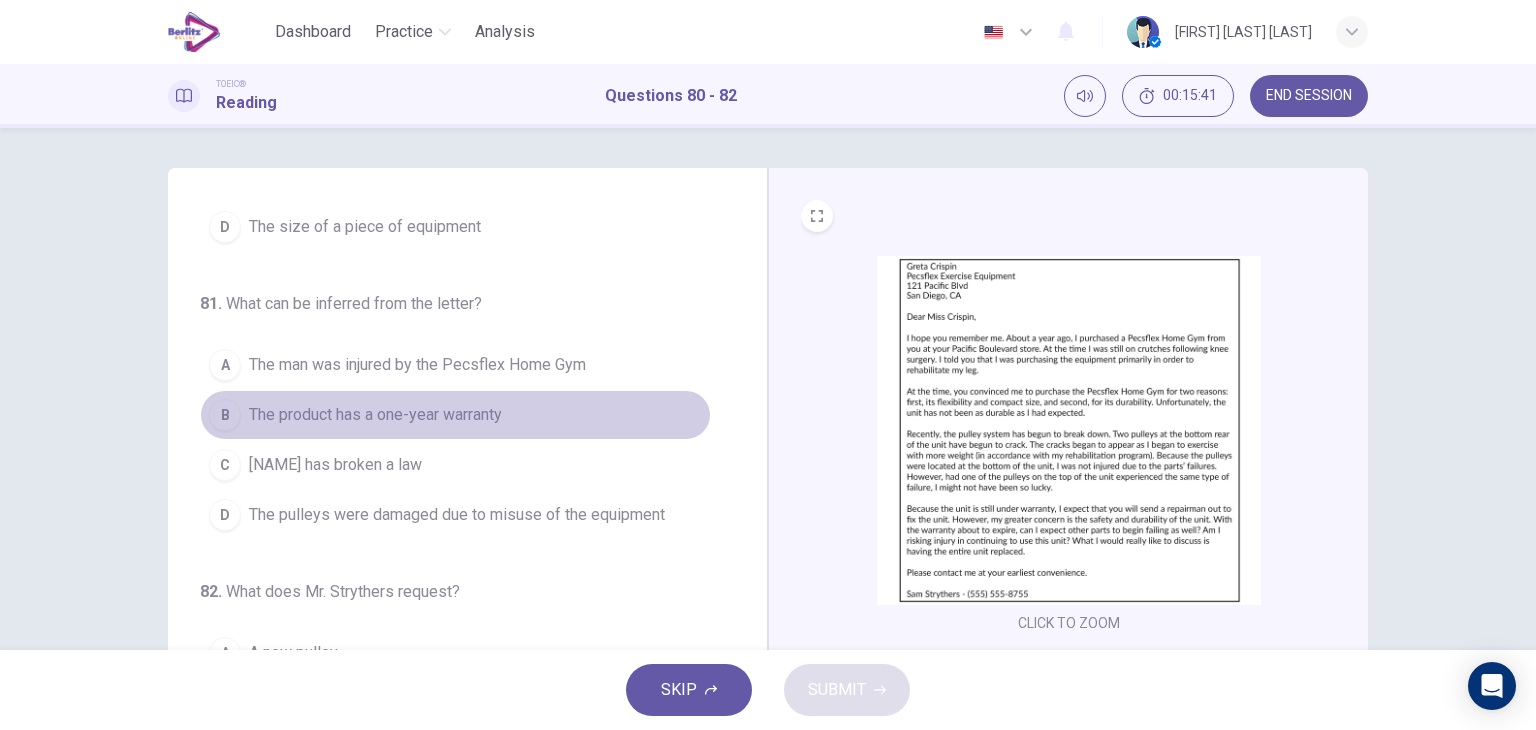 click on "The product has a one-year warranty" at bounding box center [375, 415] 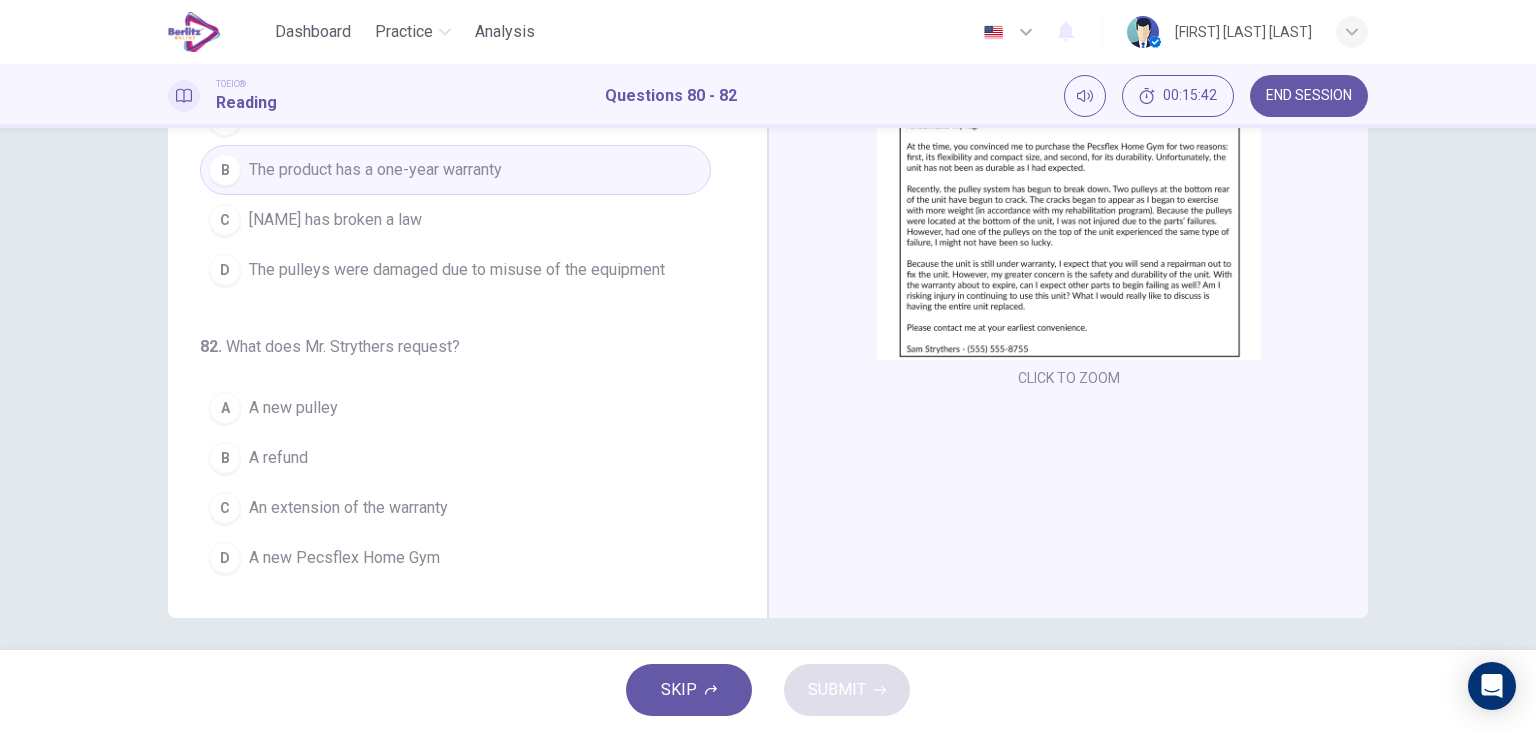 scroll, scrollTop: 253, scrollLeft: 0, axis: vertical 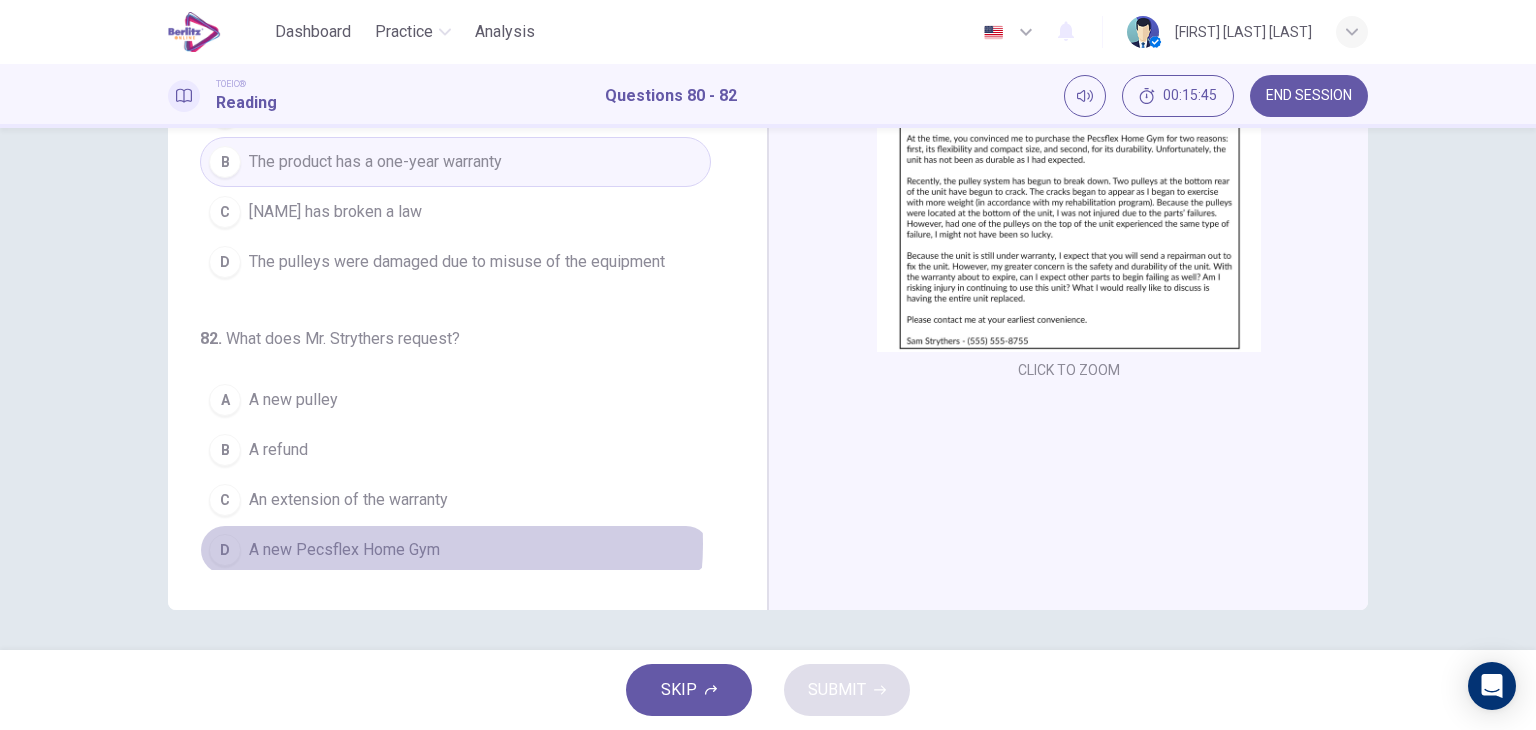 click on "A new Pecsflex Home Gym" at bounding box center (344, 550) 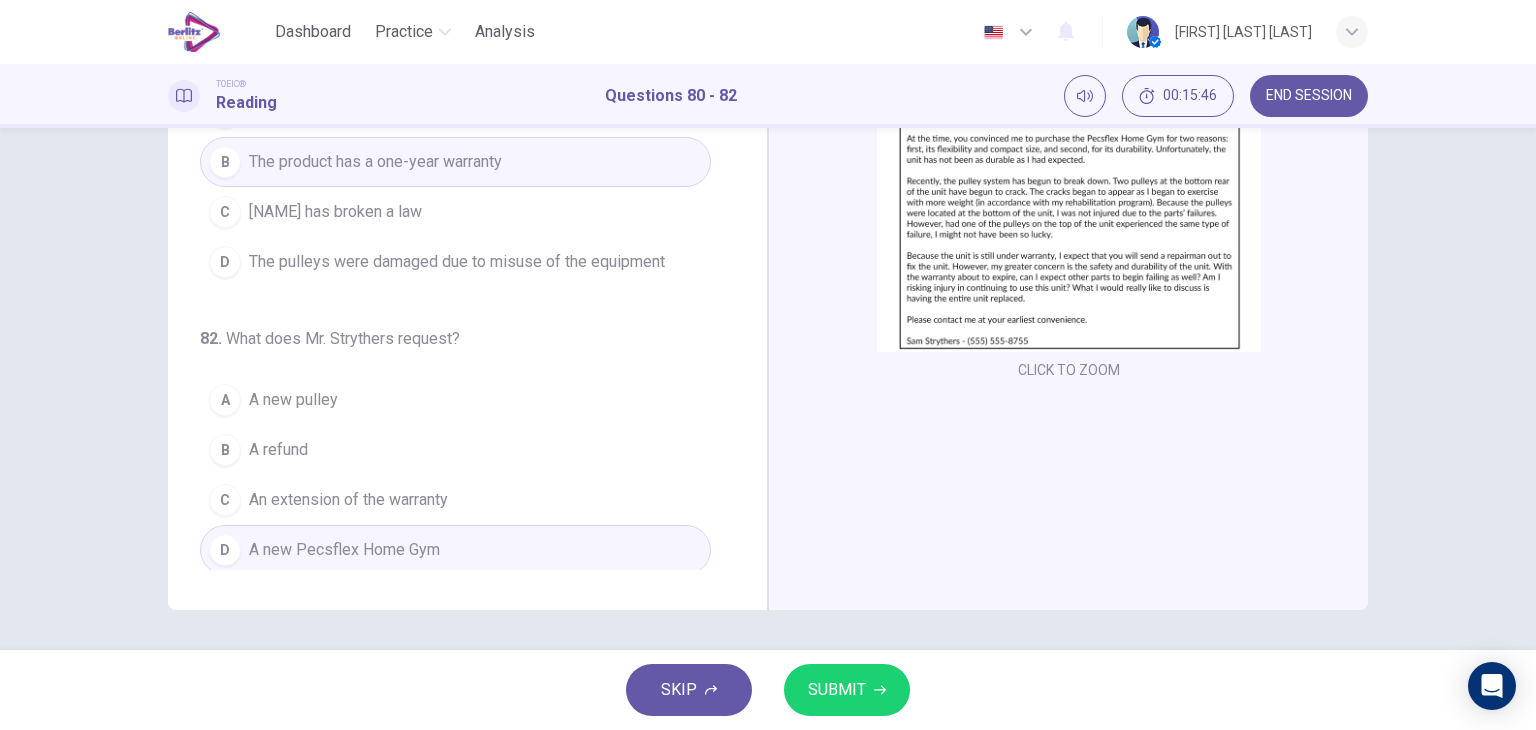 click on "SUBMIT" at bounding box center (847, 690) 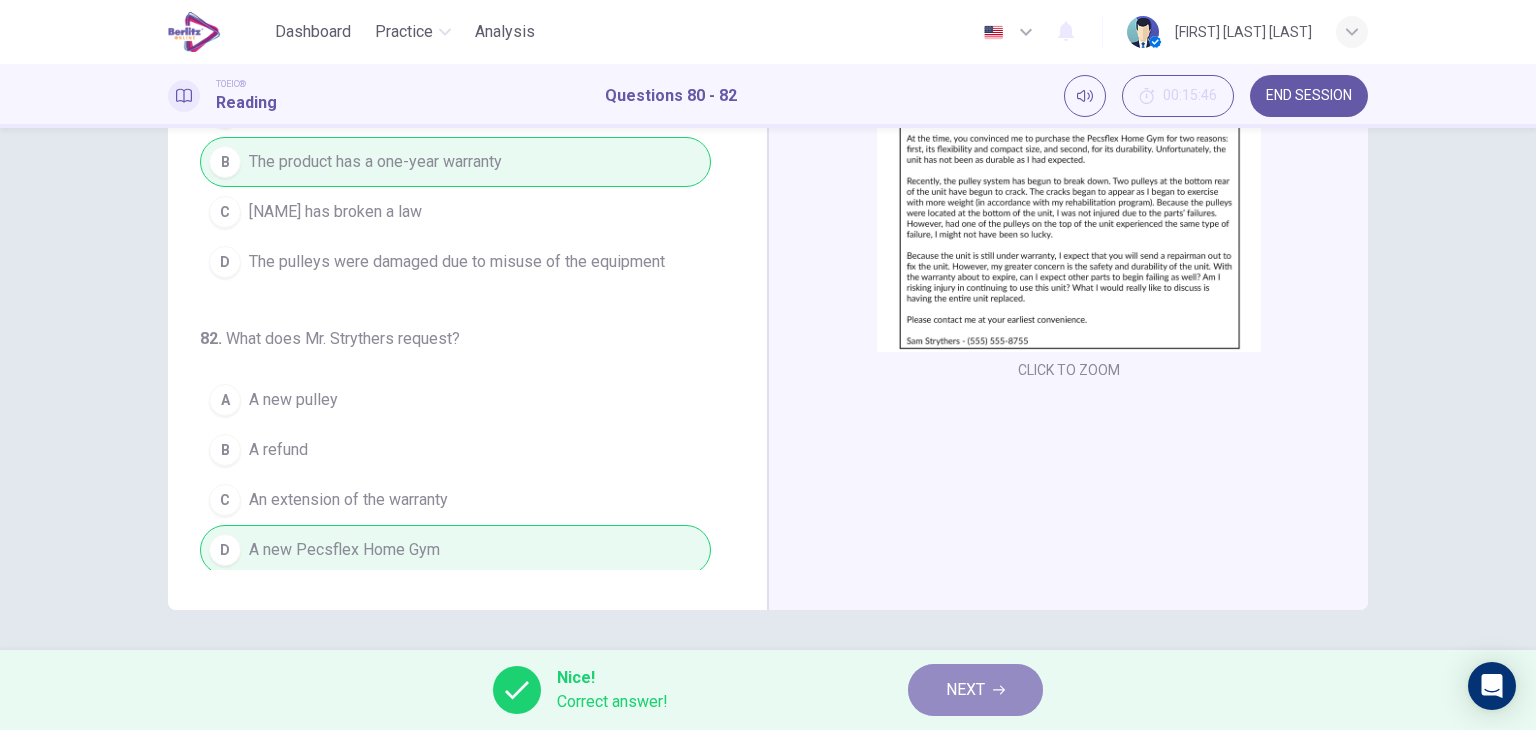 click on "NEXT" at bounding box center [975, 690] 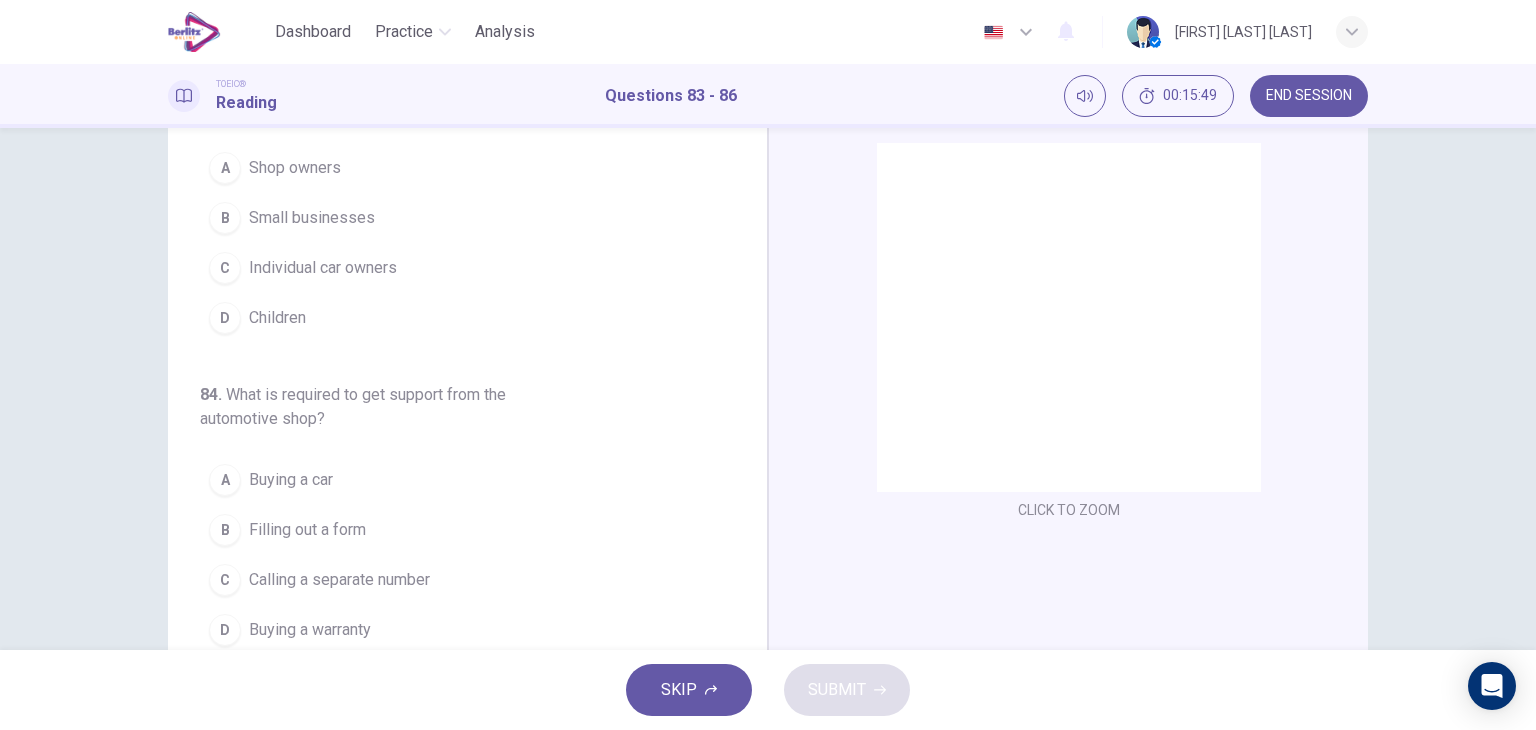 scroll, scrollTop: 0, scrollLeft: 0, axis: both 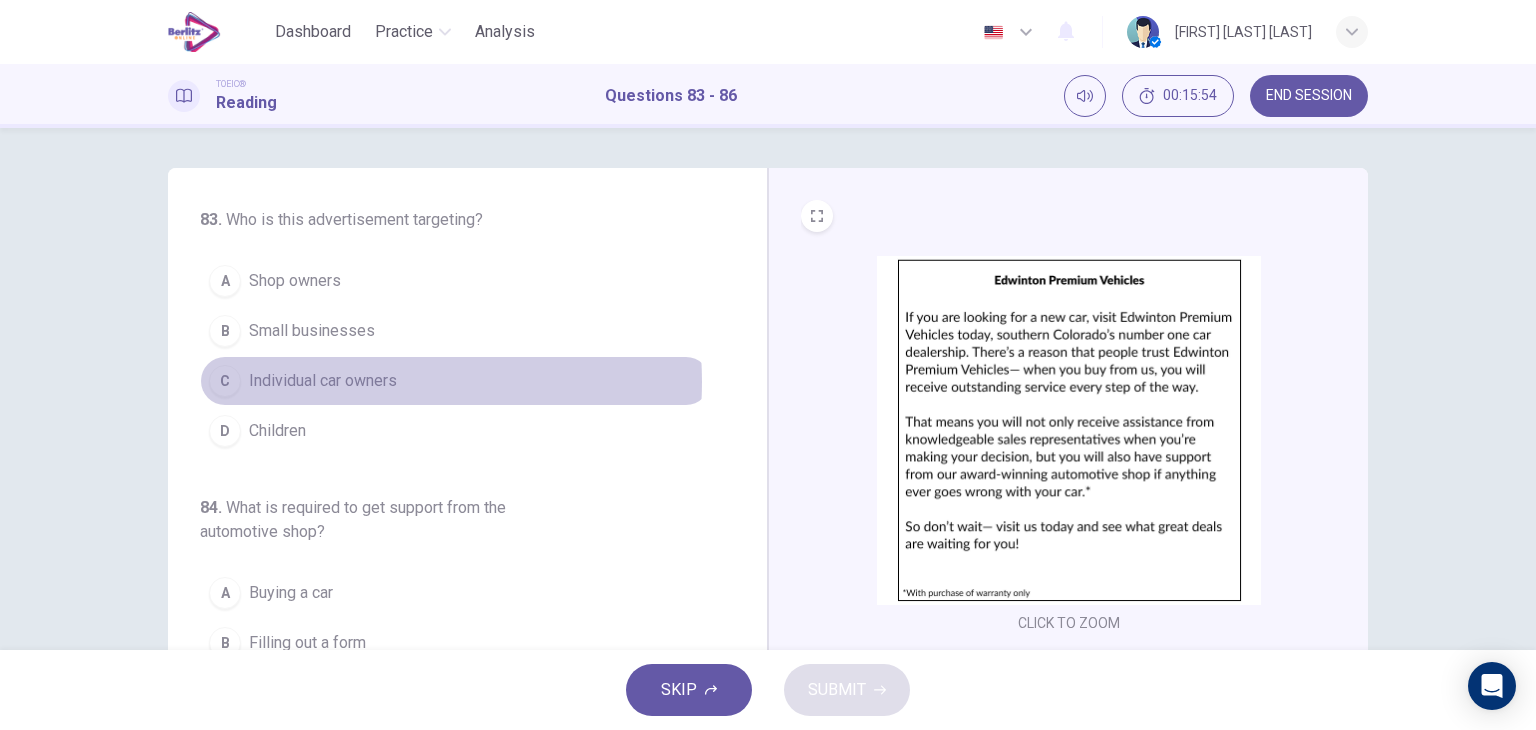 click on "Individual car owners" at bounding box center (323, 381) 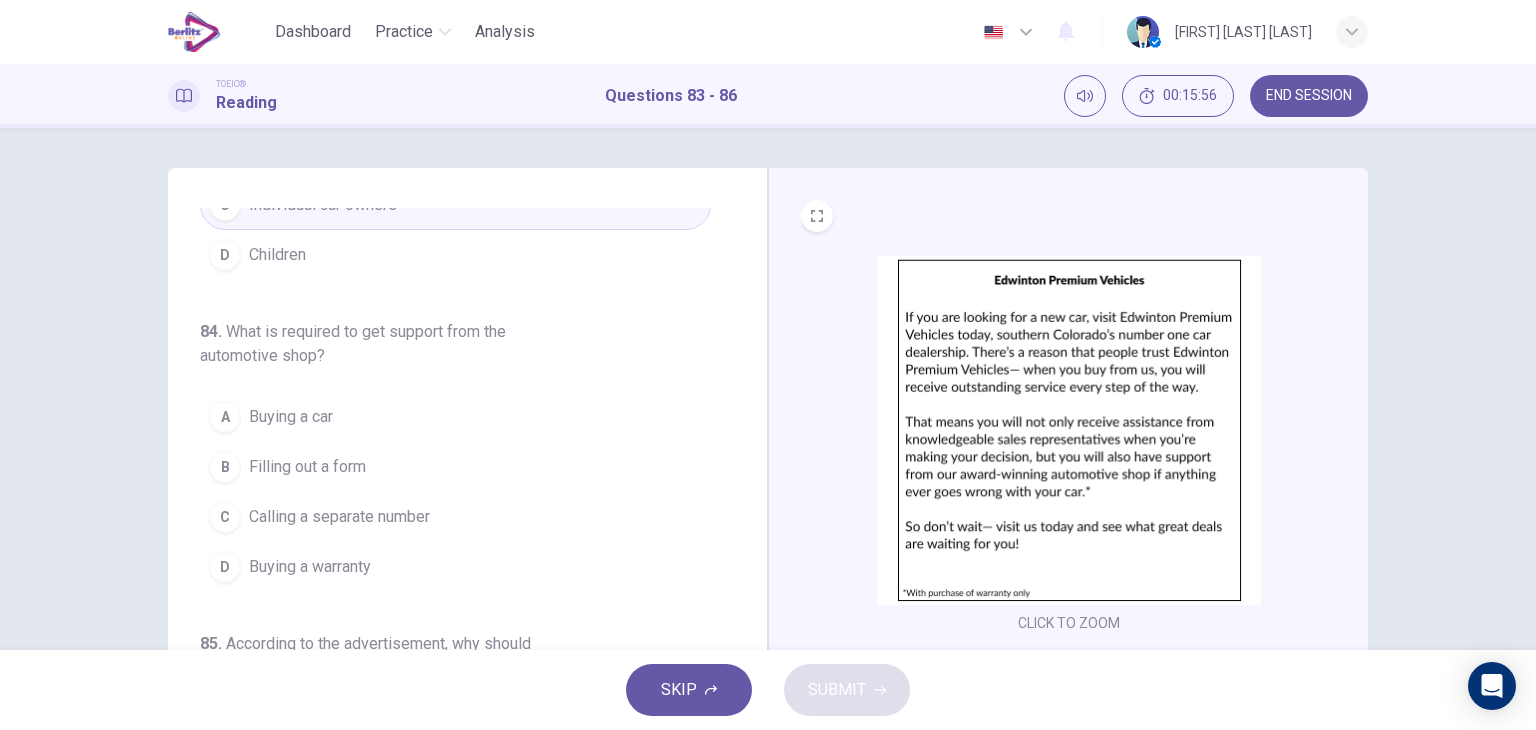scroll, scrollTop: 200, scrollLeft: 0, axis: vertical 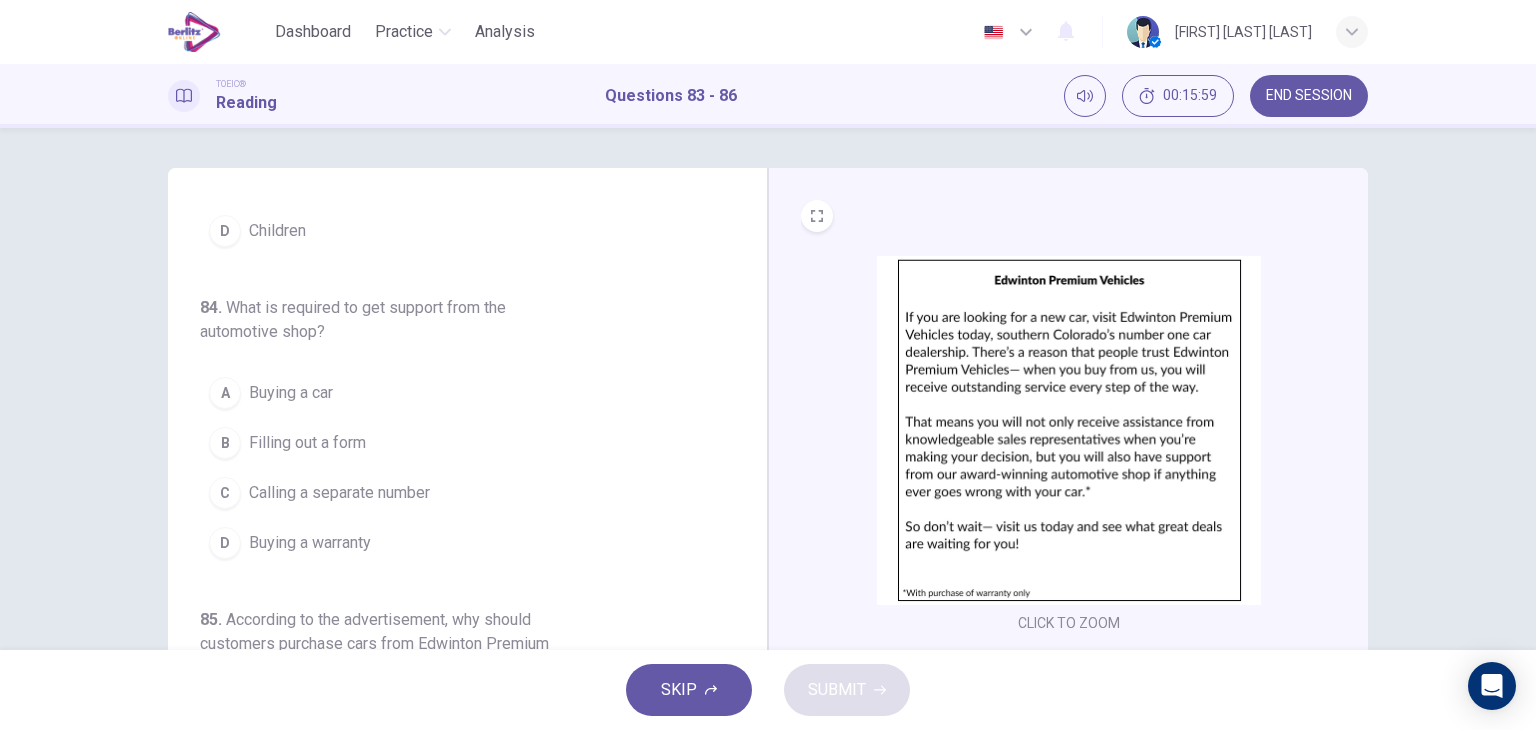 click on "Buying a warranty" at bounding box center [310, 543] 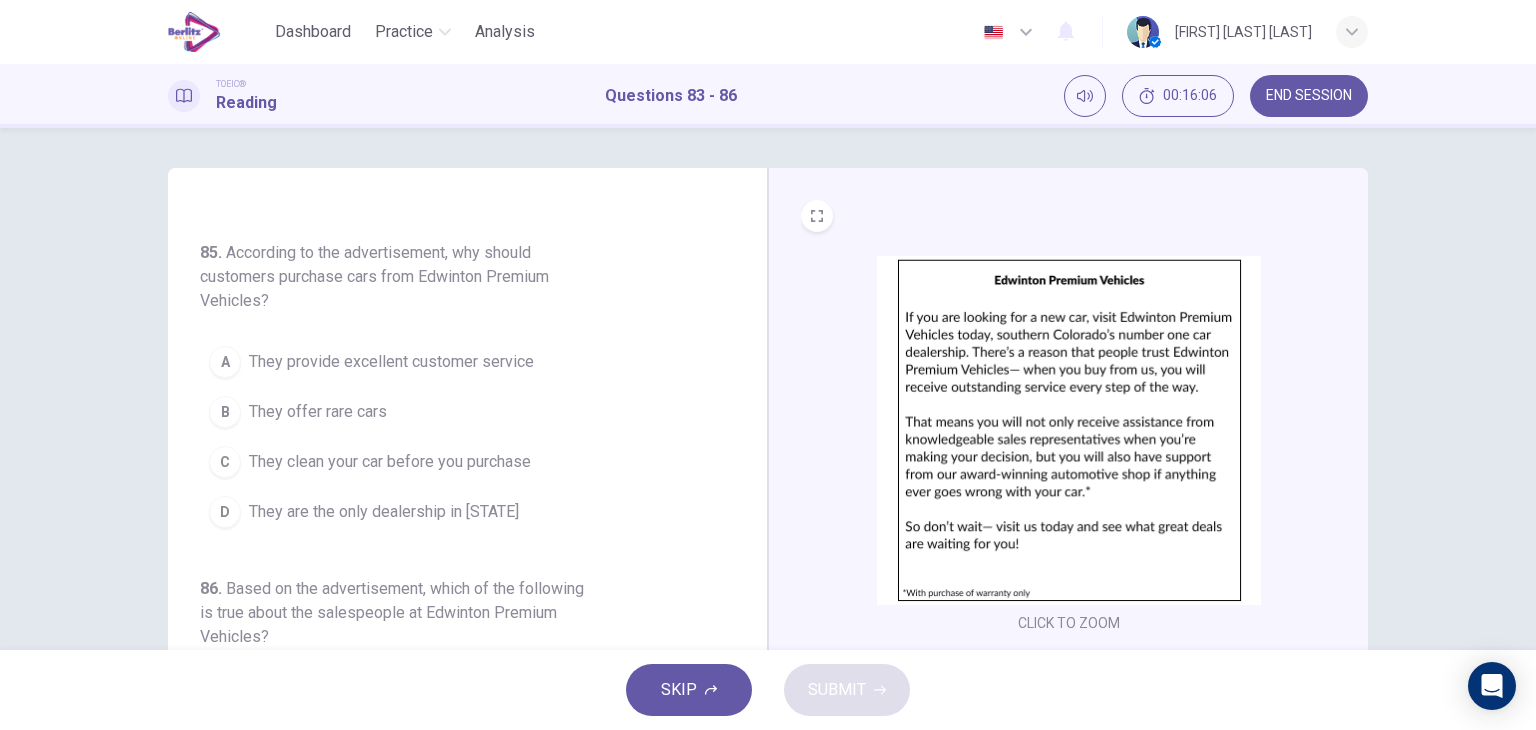 scroll, scrollTop: 600, scrollLeft: 0, axis: vertical 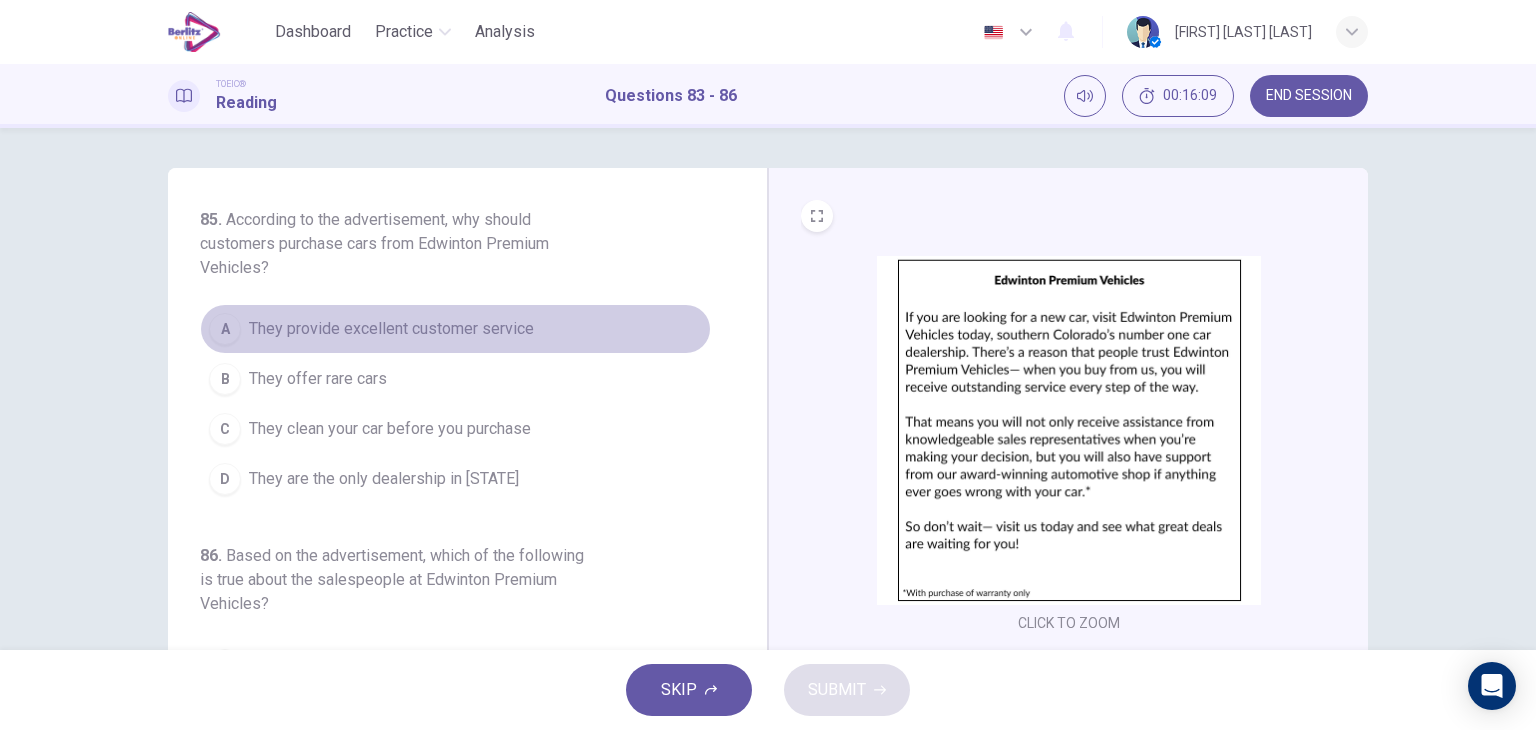 click on "They provide excellent customer service" at bounding box center (391, 329) 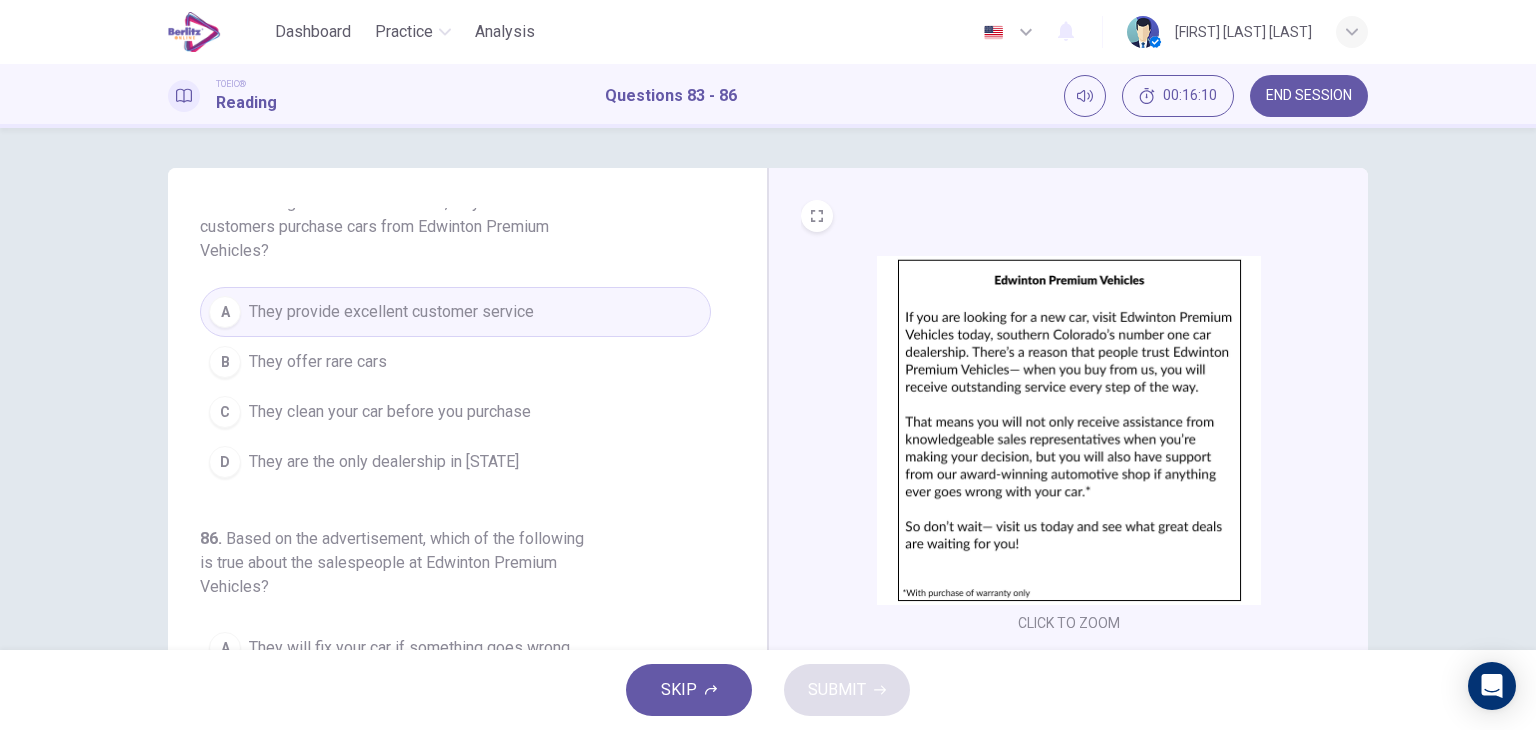 scroll, scrollTop: 626, scrollLeft: 0, axis: vertical 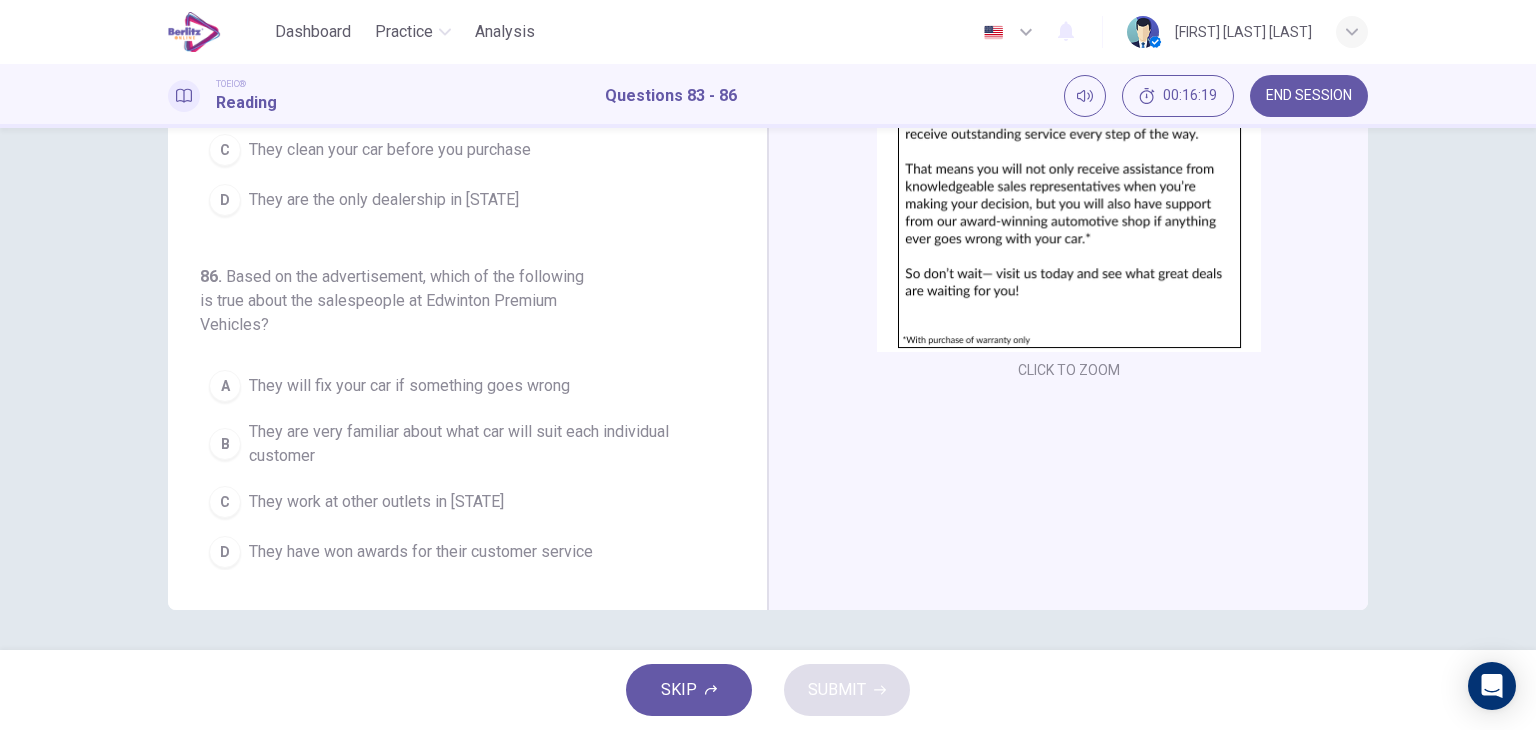 click on "They are very familiar about what car will suit each individual customer" at bounding box center [475, 444] 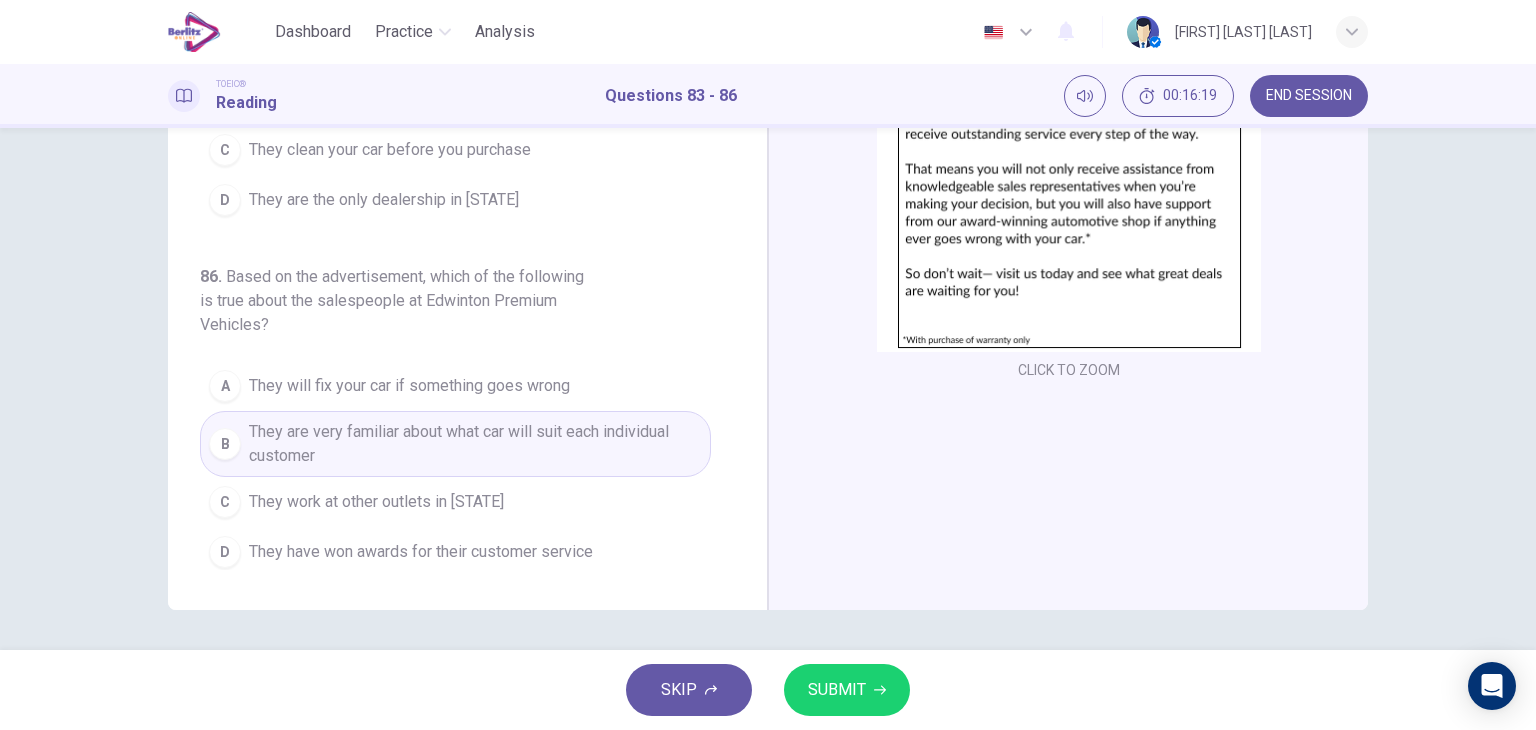 click on "SUBMIT" at bounding box center (847, 690) 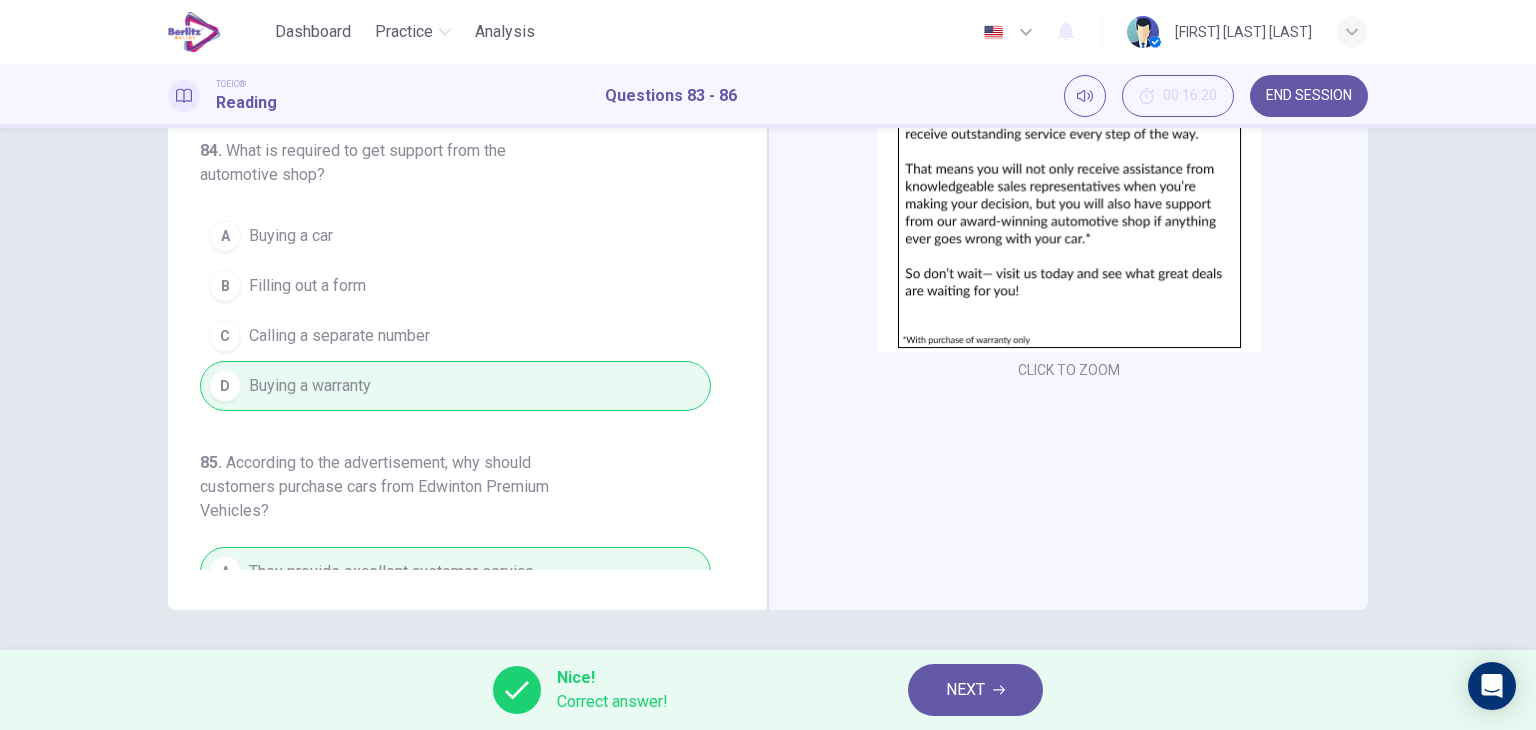 scroll, scrollTop: 0, scrollLeft: 0, axis: both 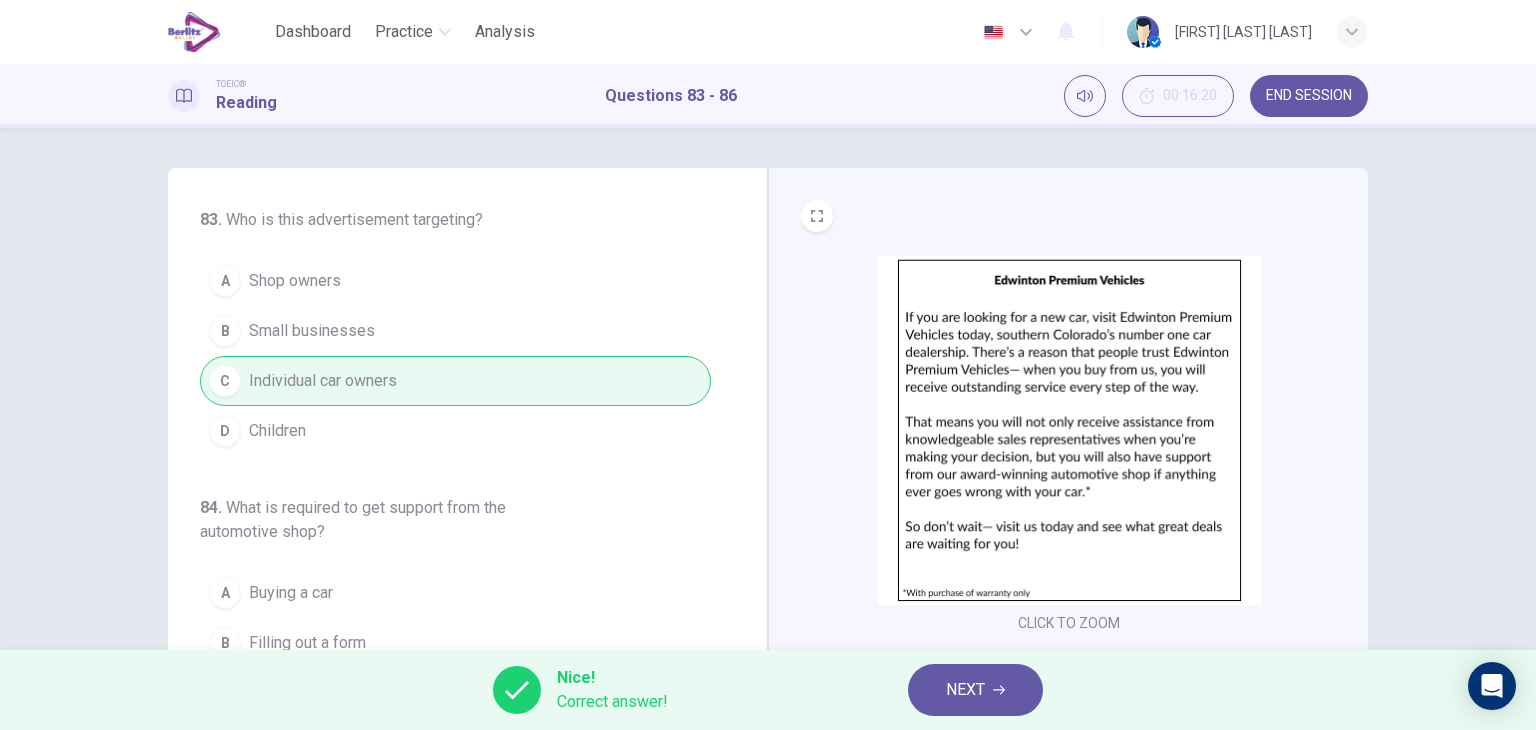 click on "NEXT" at bounding box center (975, 690) 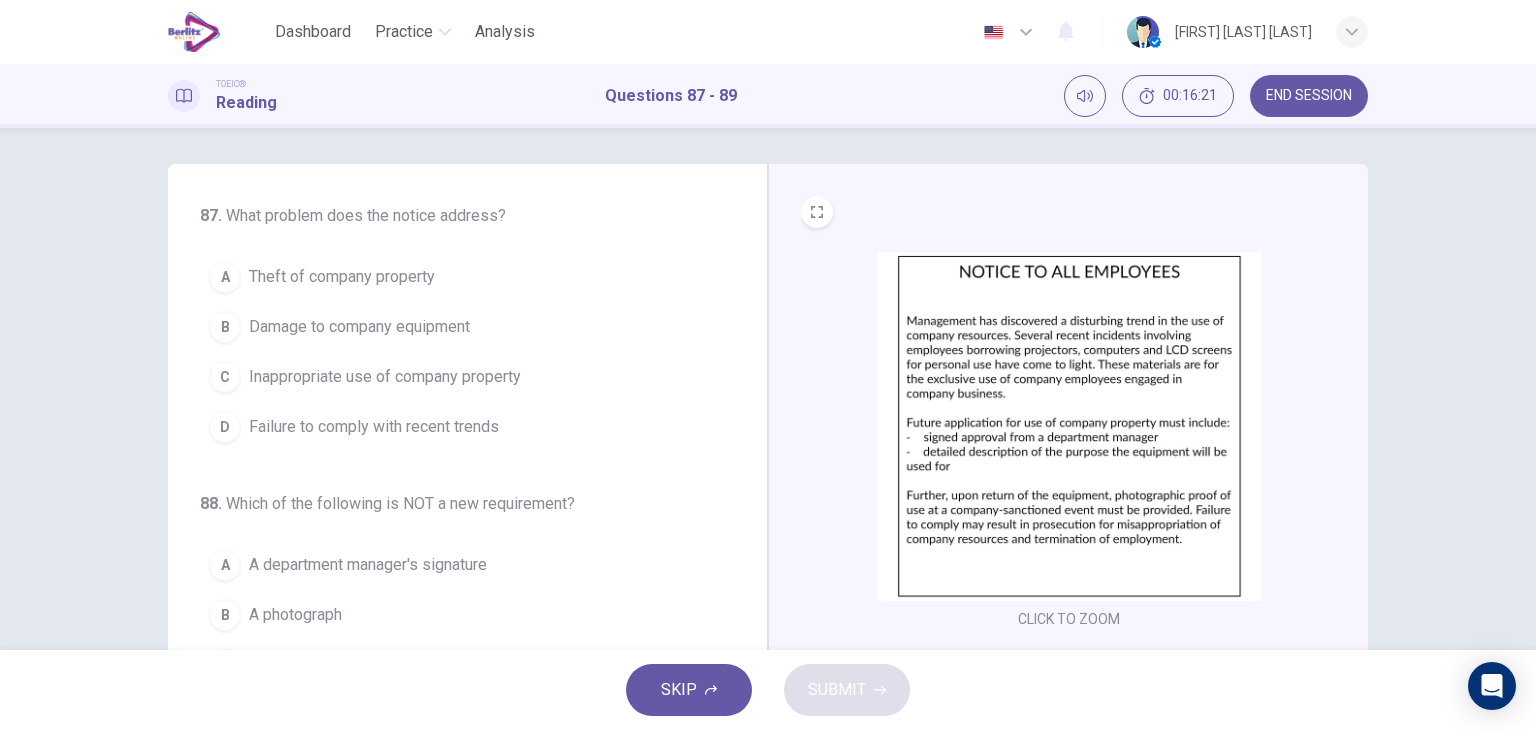 scroll, scrollTop: 0, scrollLeft: 0, axis: both 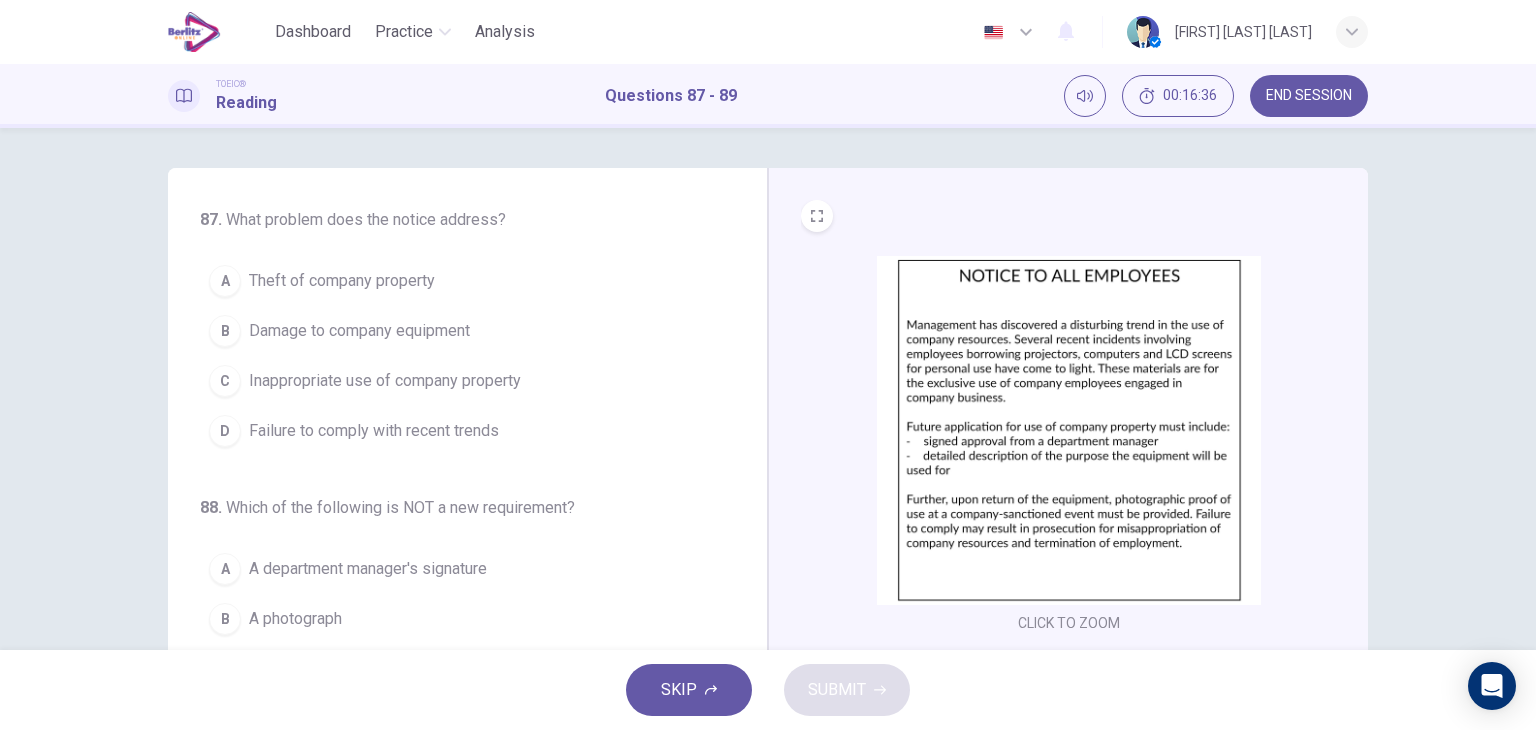 click on "C Inappropriate use of company property" at bounding box center (455, 381) 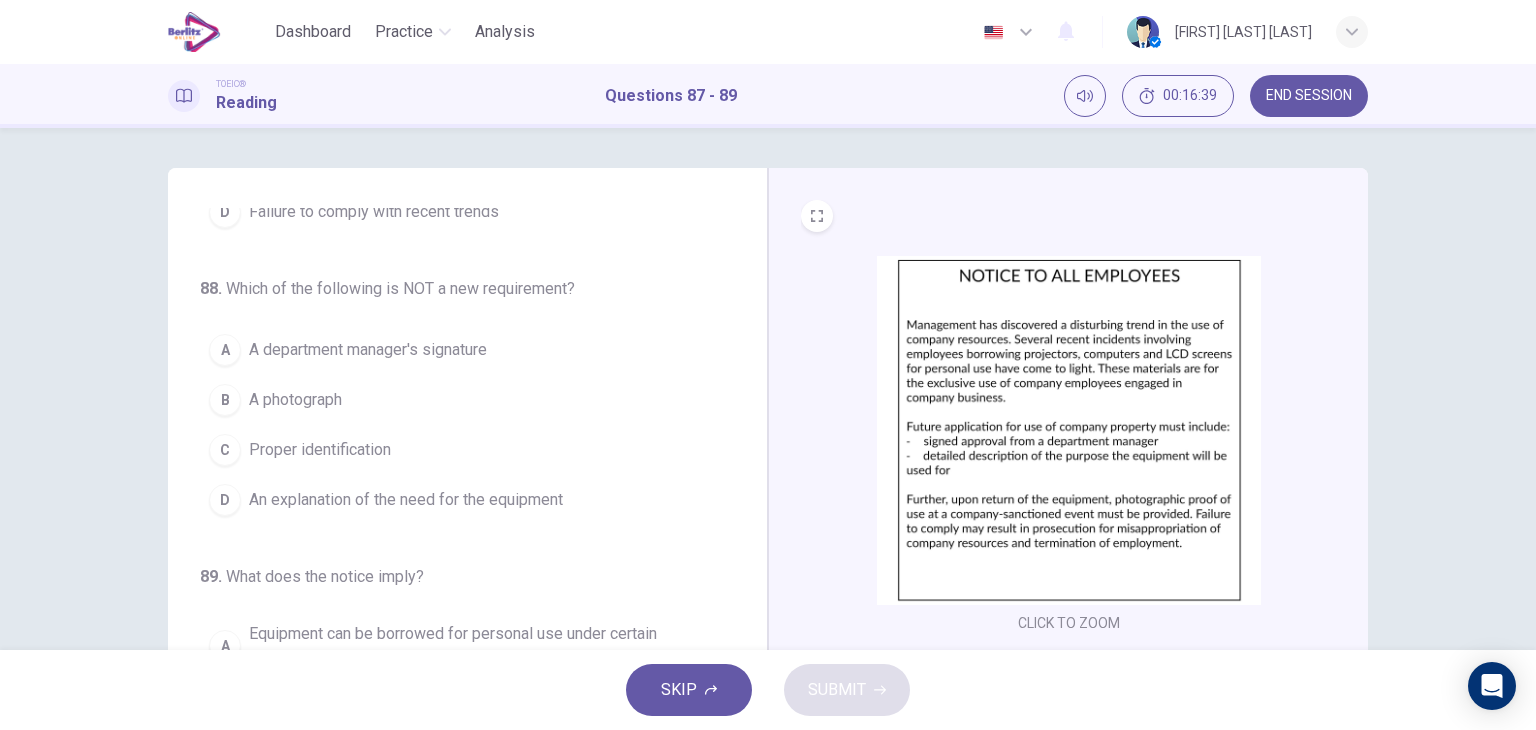 scroll, scrollTop: 220, scrollLeft: 0, axis: vertical 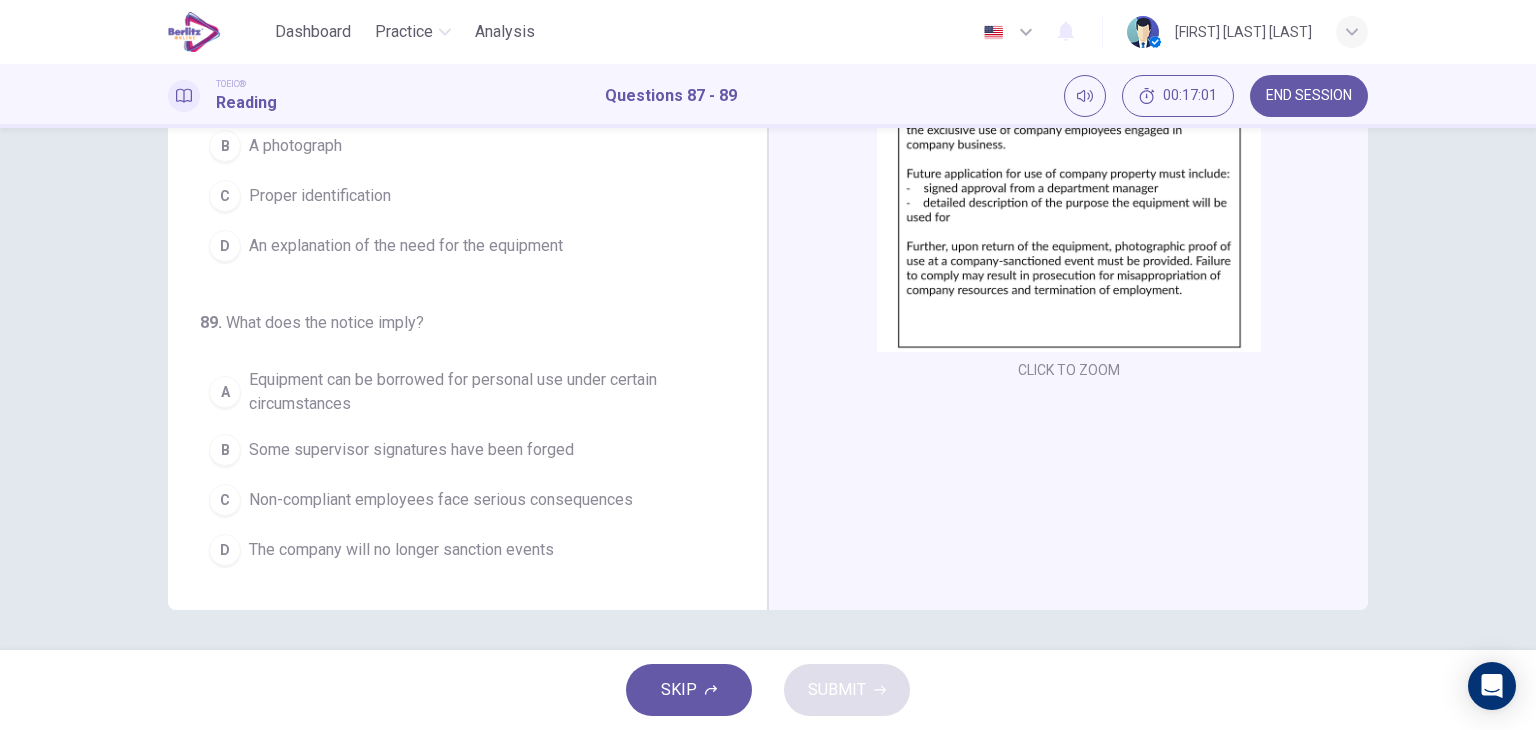 click on "Non-compliant employees face serious consequences" at bounding box center [441, 500] 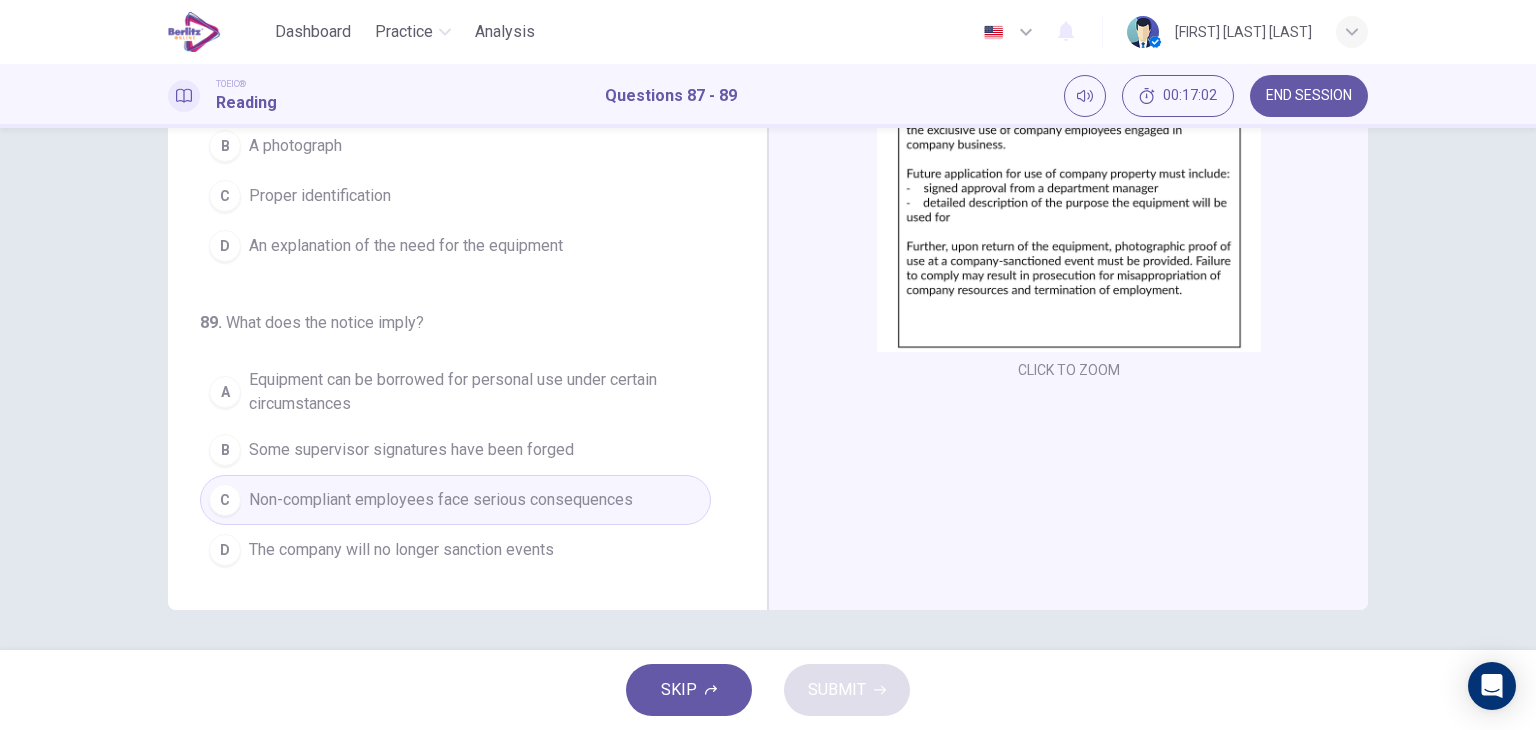 scroll, scrollTop: 120, scrollLeft: 0, axis: vertical 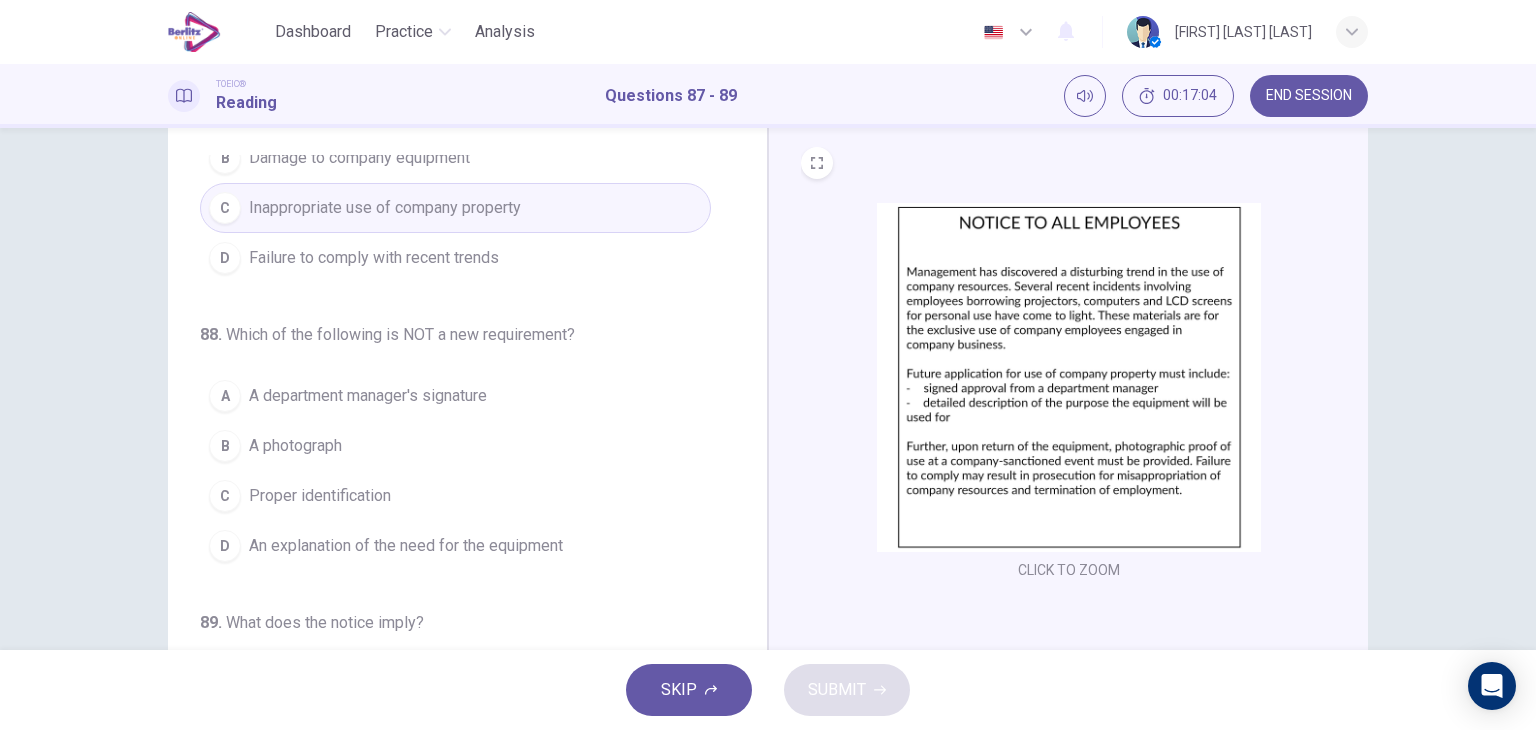 click on "Proper identification" at bounding box center [320, 496] 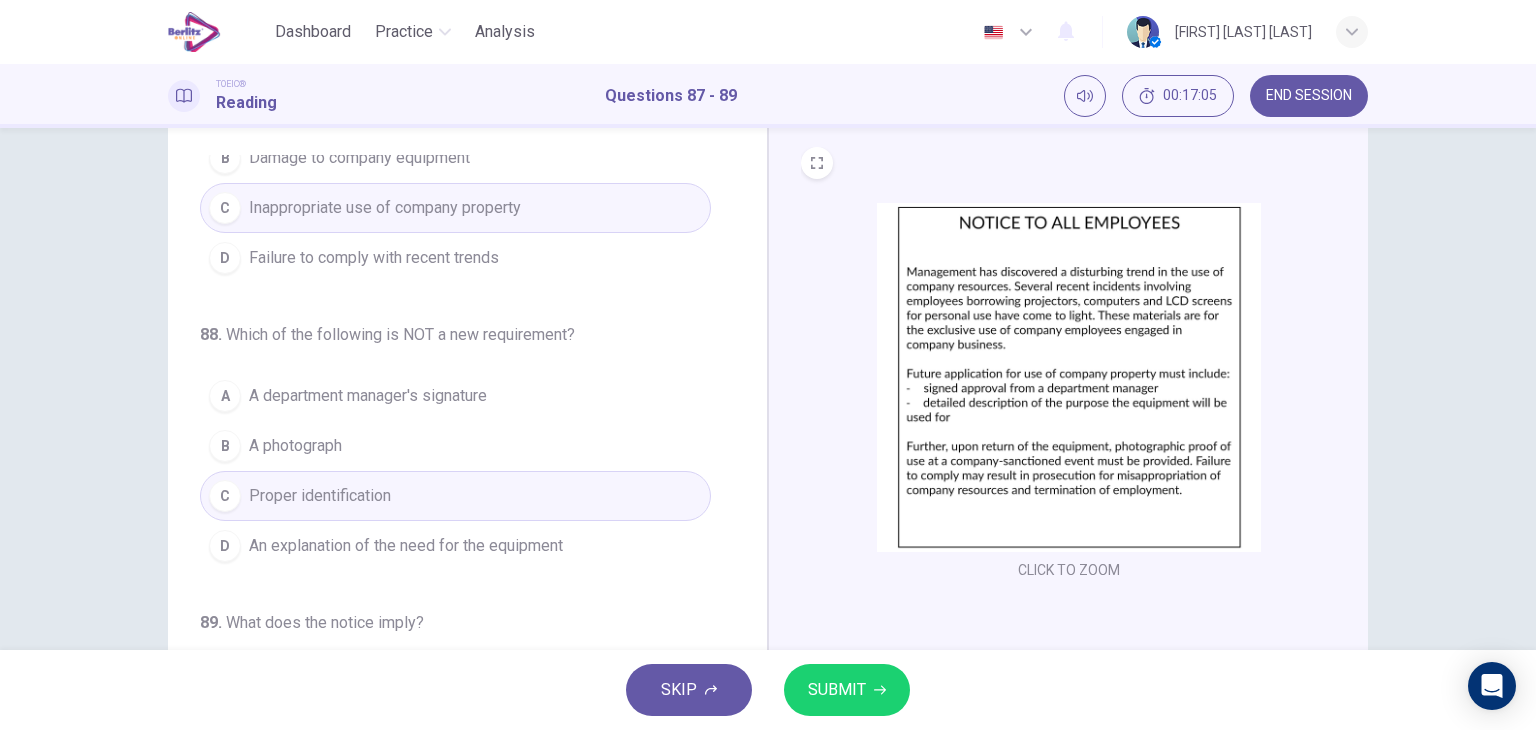 click on "SUBMIT" at bounding box center [837, 690] 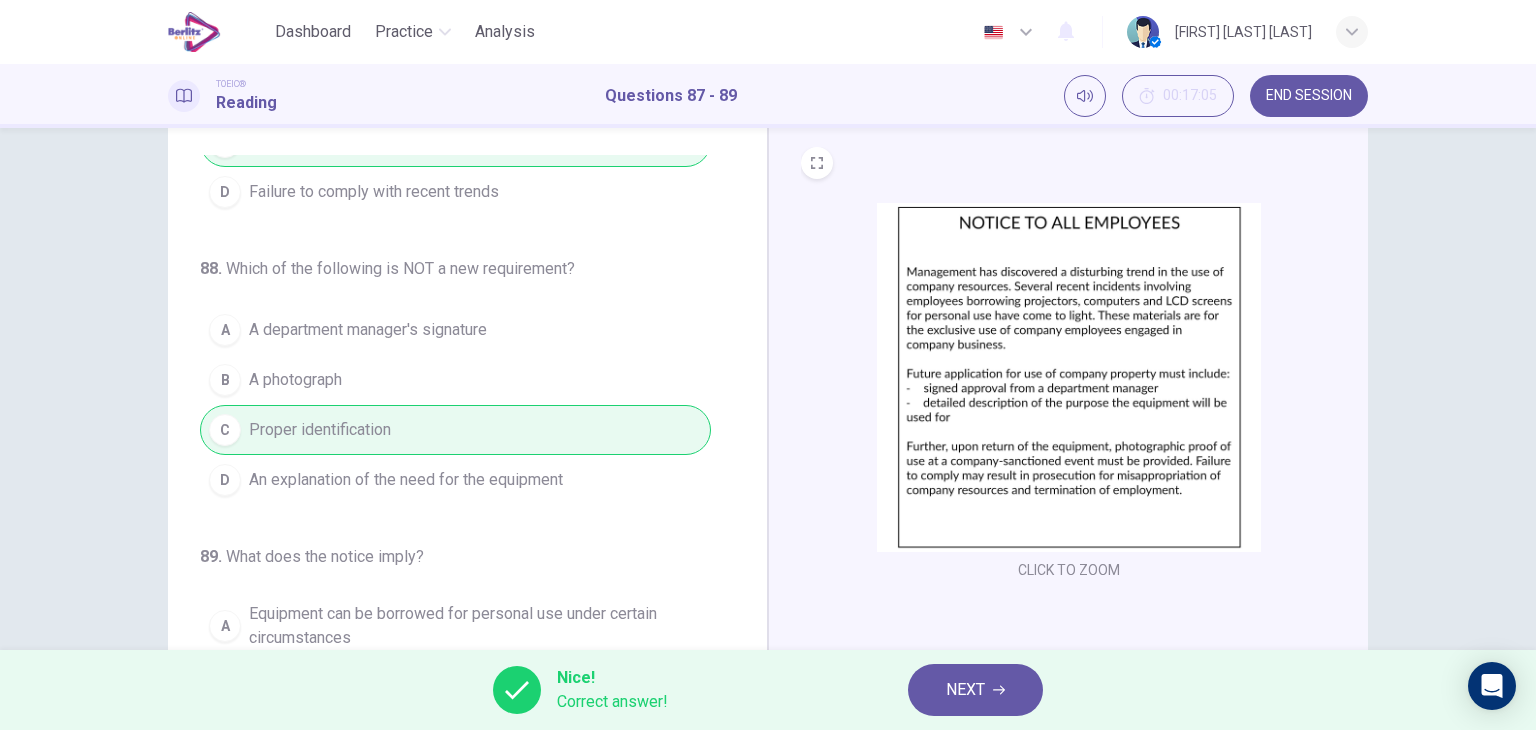 scroll, scrollTop: 220, scrollLeft: 0, axis: vertical 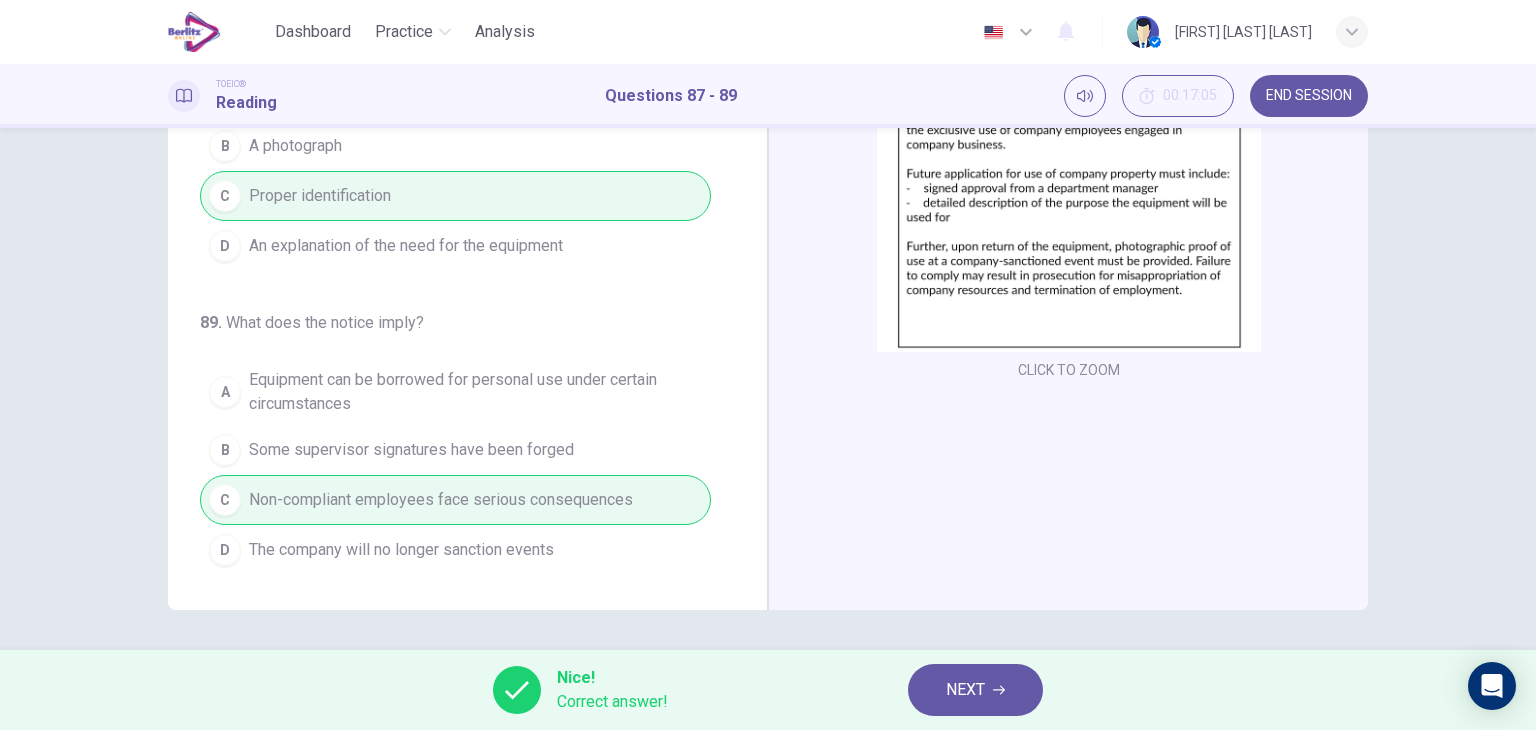 click on "NEXT" at bounding box center [975, 690] 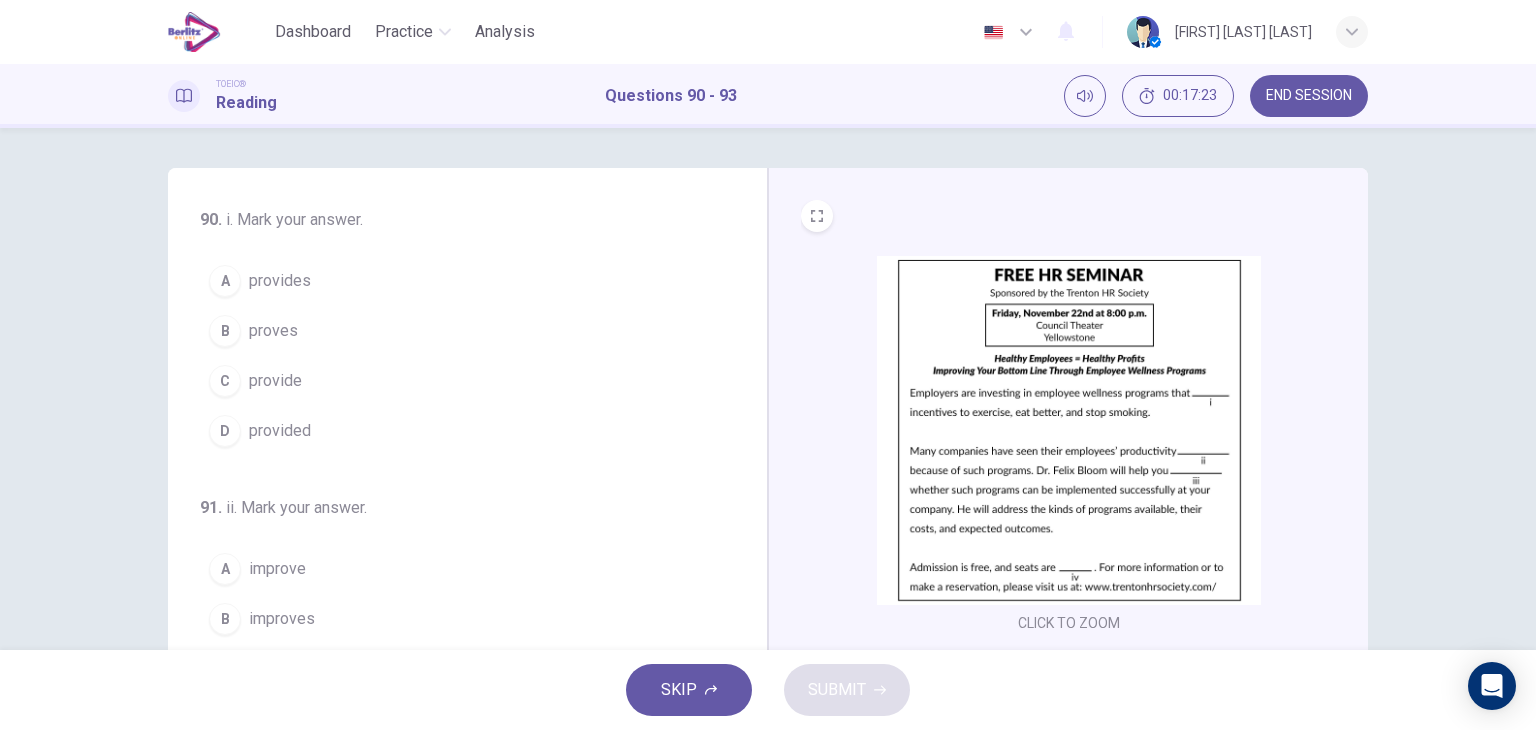 click on "provides" at bounding box center [280, 281] 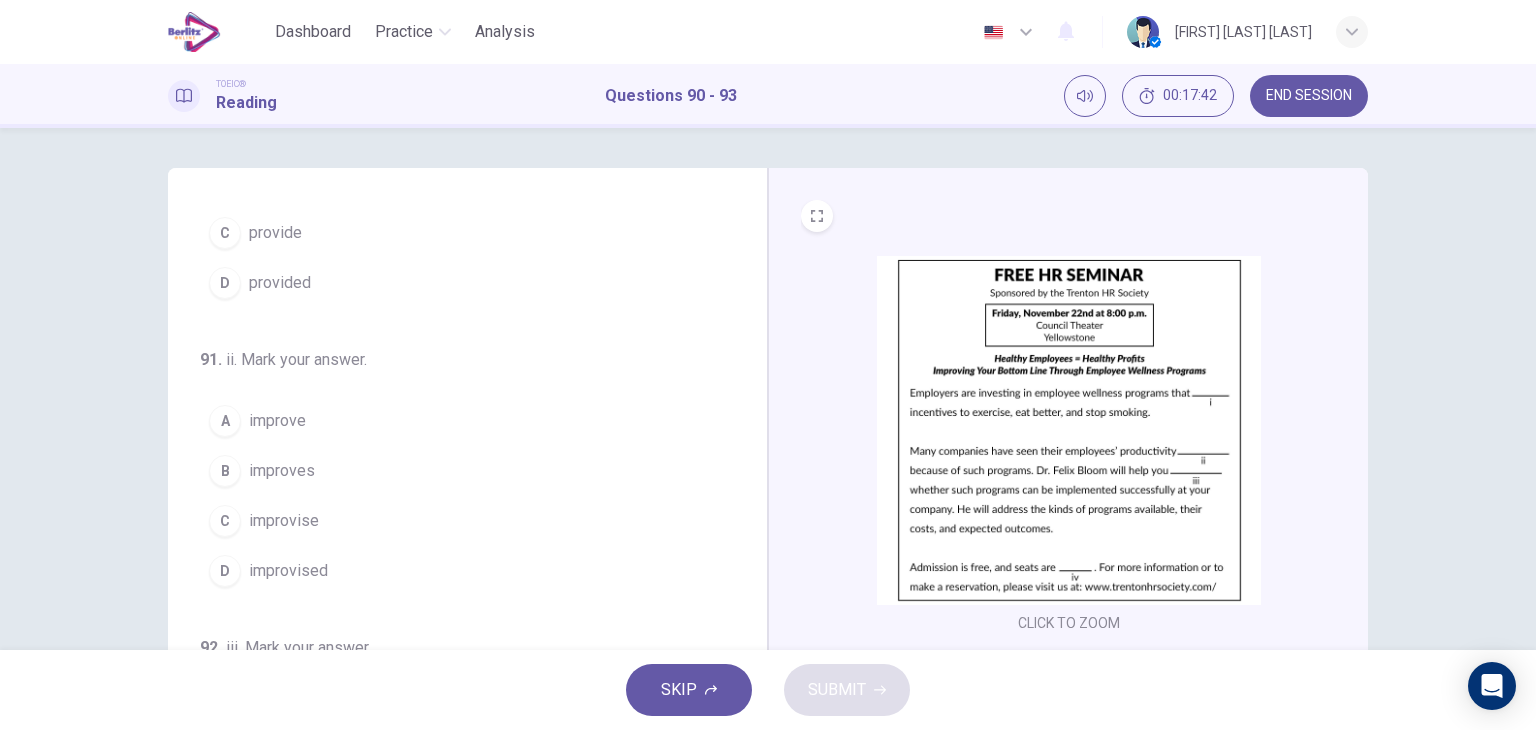 scroll, scrollTop: 200, scrollLeft: 0, axis: vertical 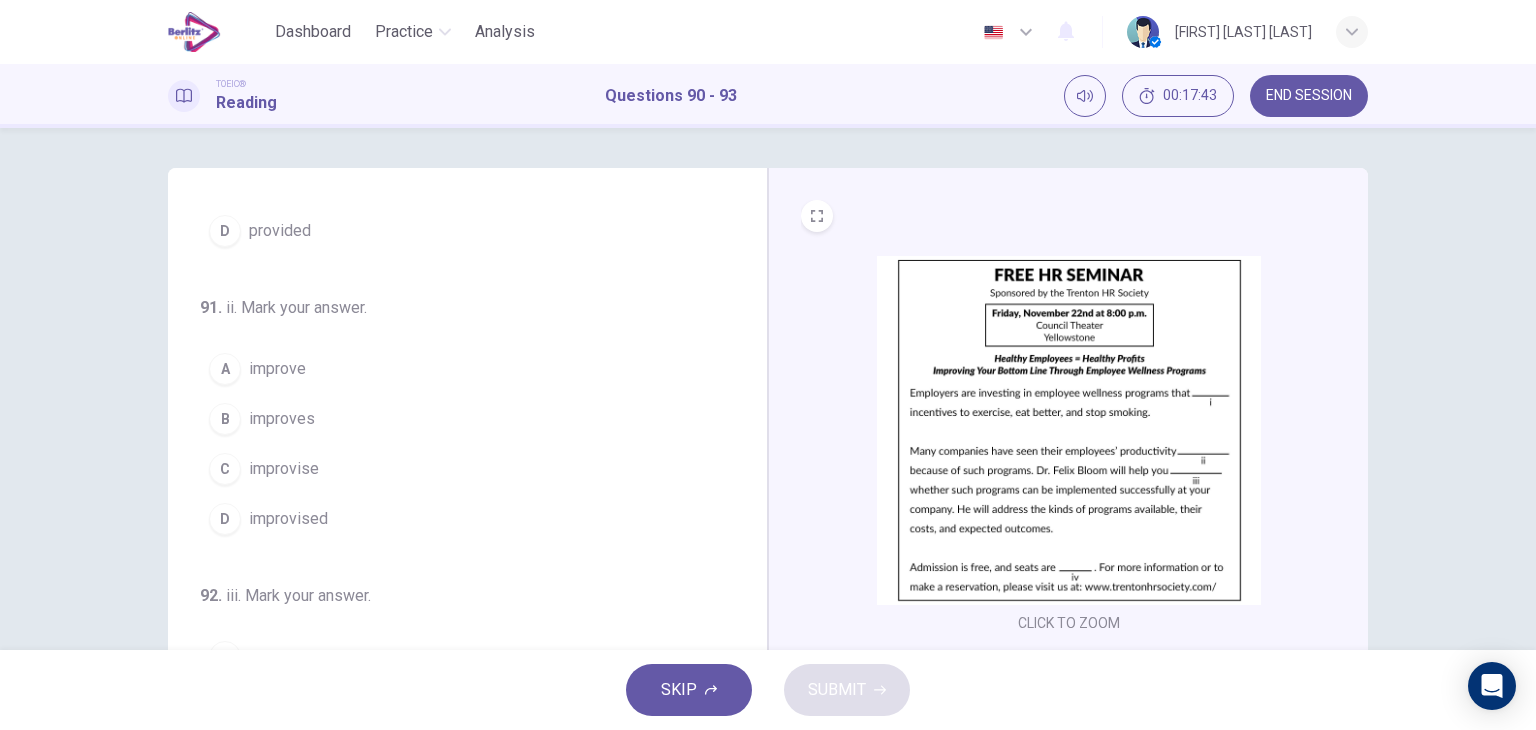 click on "B improves" at bounding box center [455, 419] 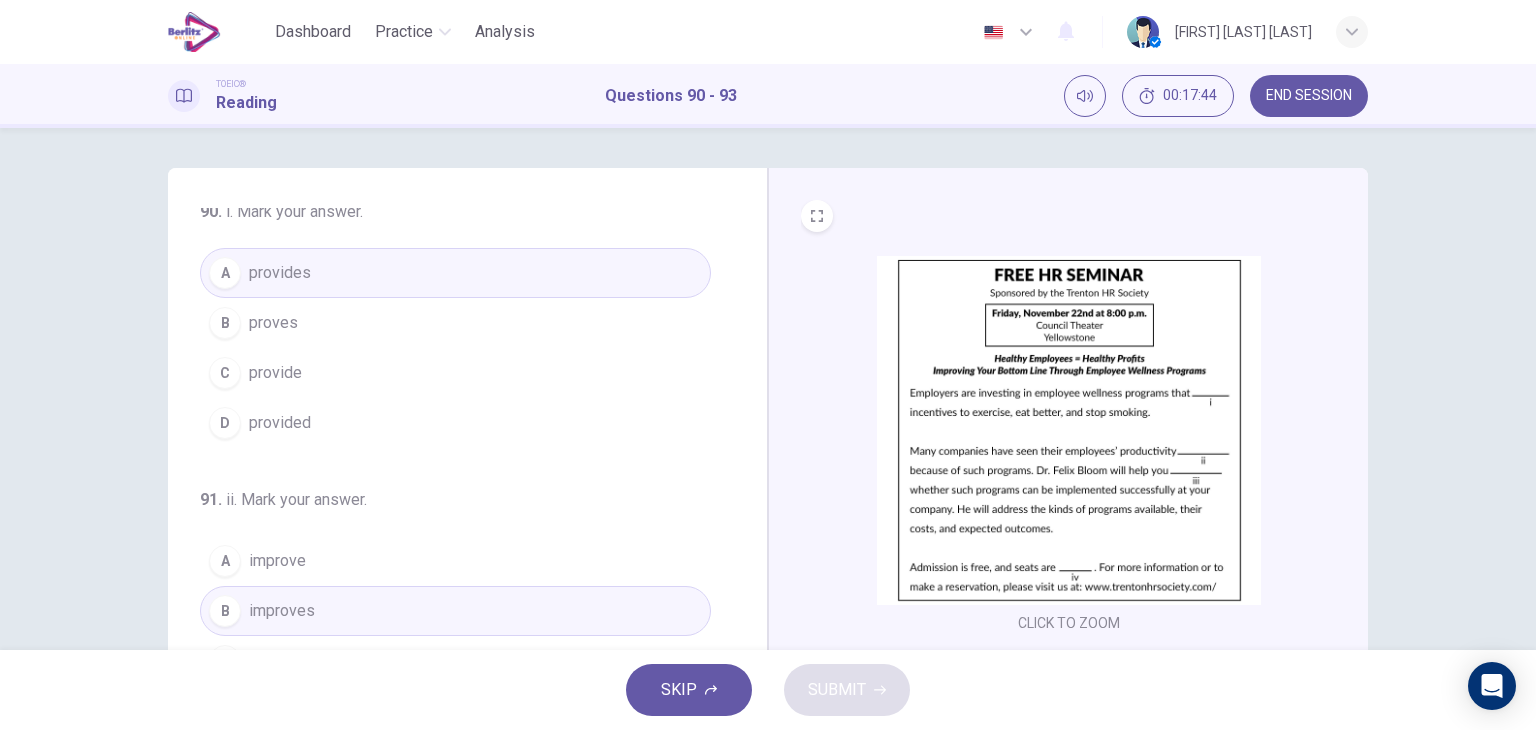 scroll, scrollTop: 0, scrollLeft: 0, axis: both 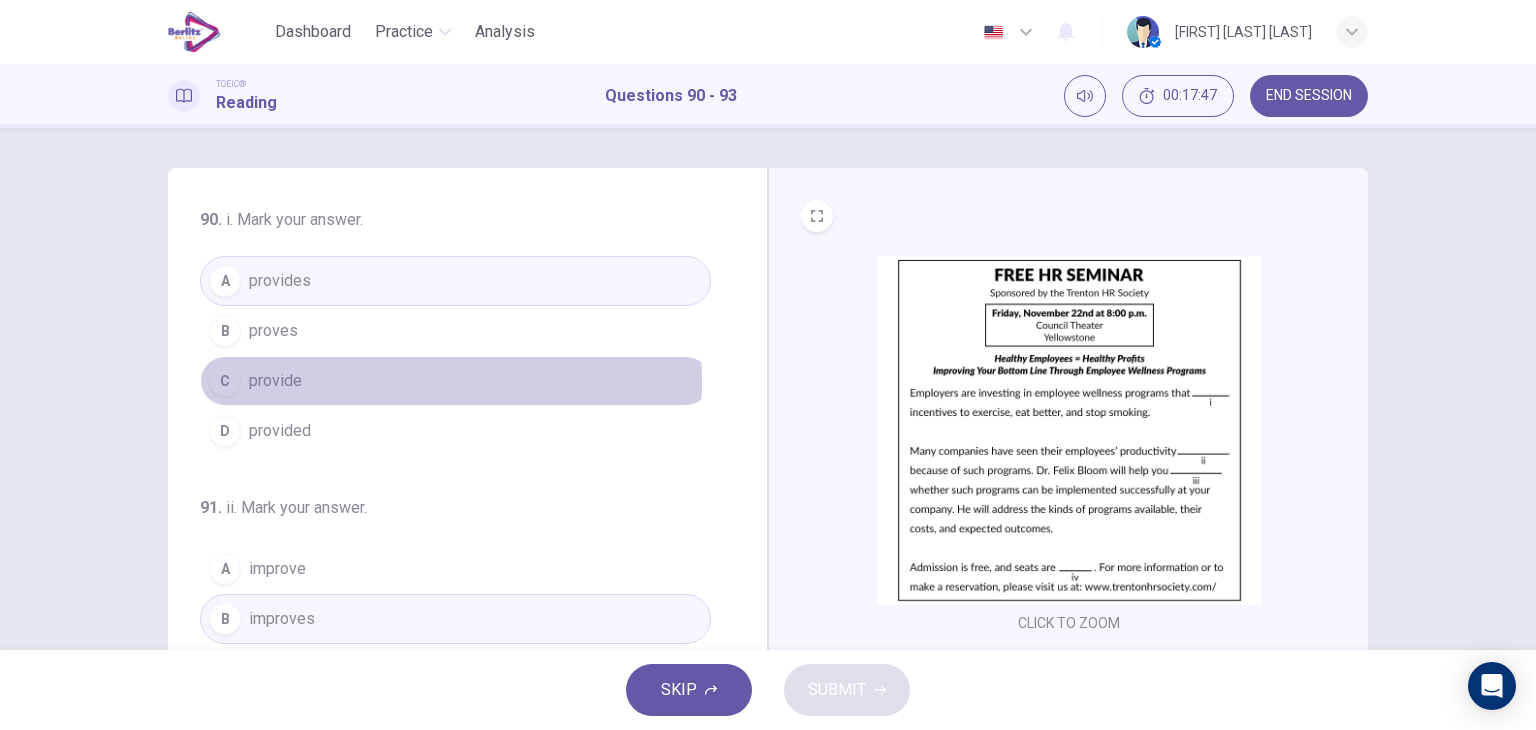 click on "C provide" at bounding box center (455, 381) 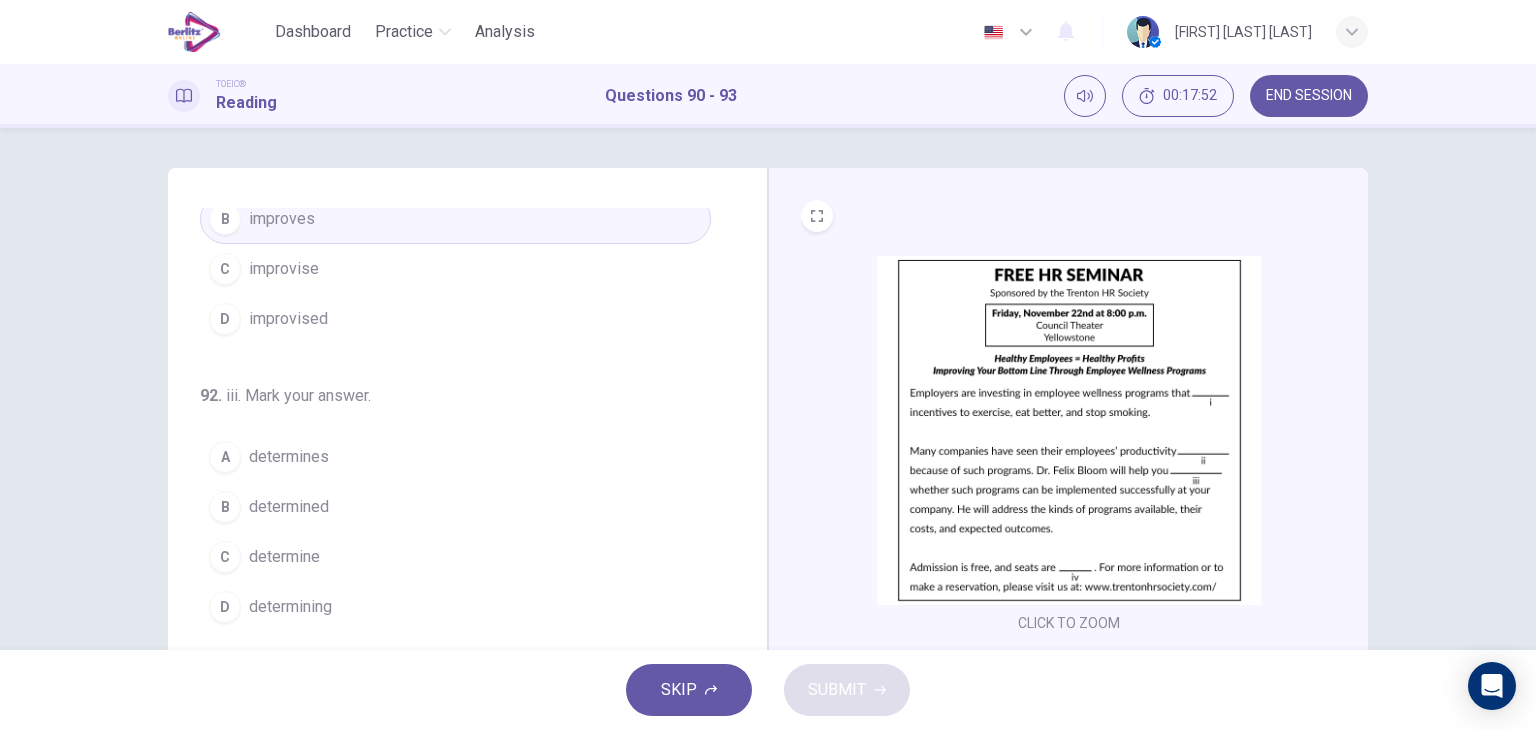 scroll, scrollTop: 490, scrollLeft: 0, axis: vertical 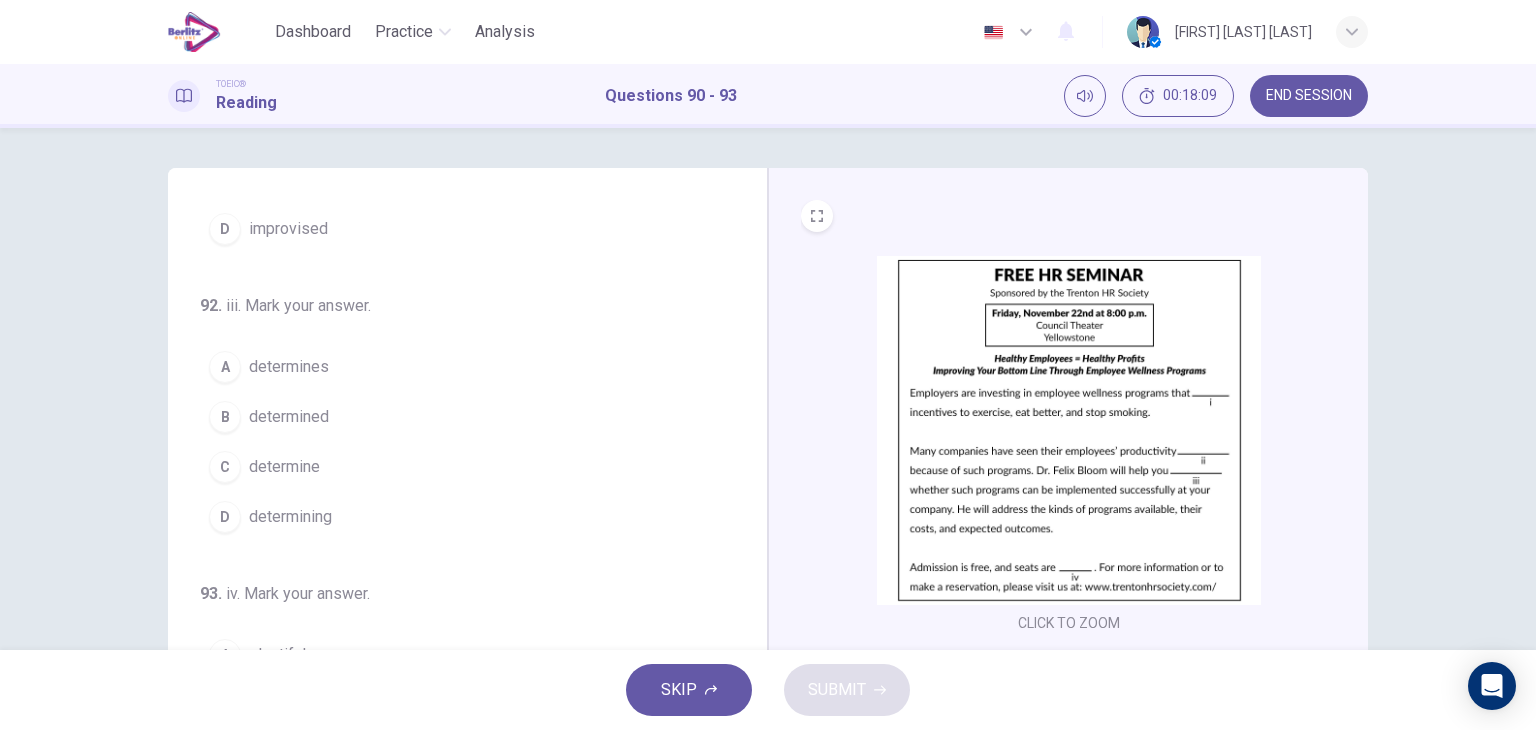 click on "D determining" at bounding box center (455, 517) 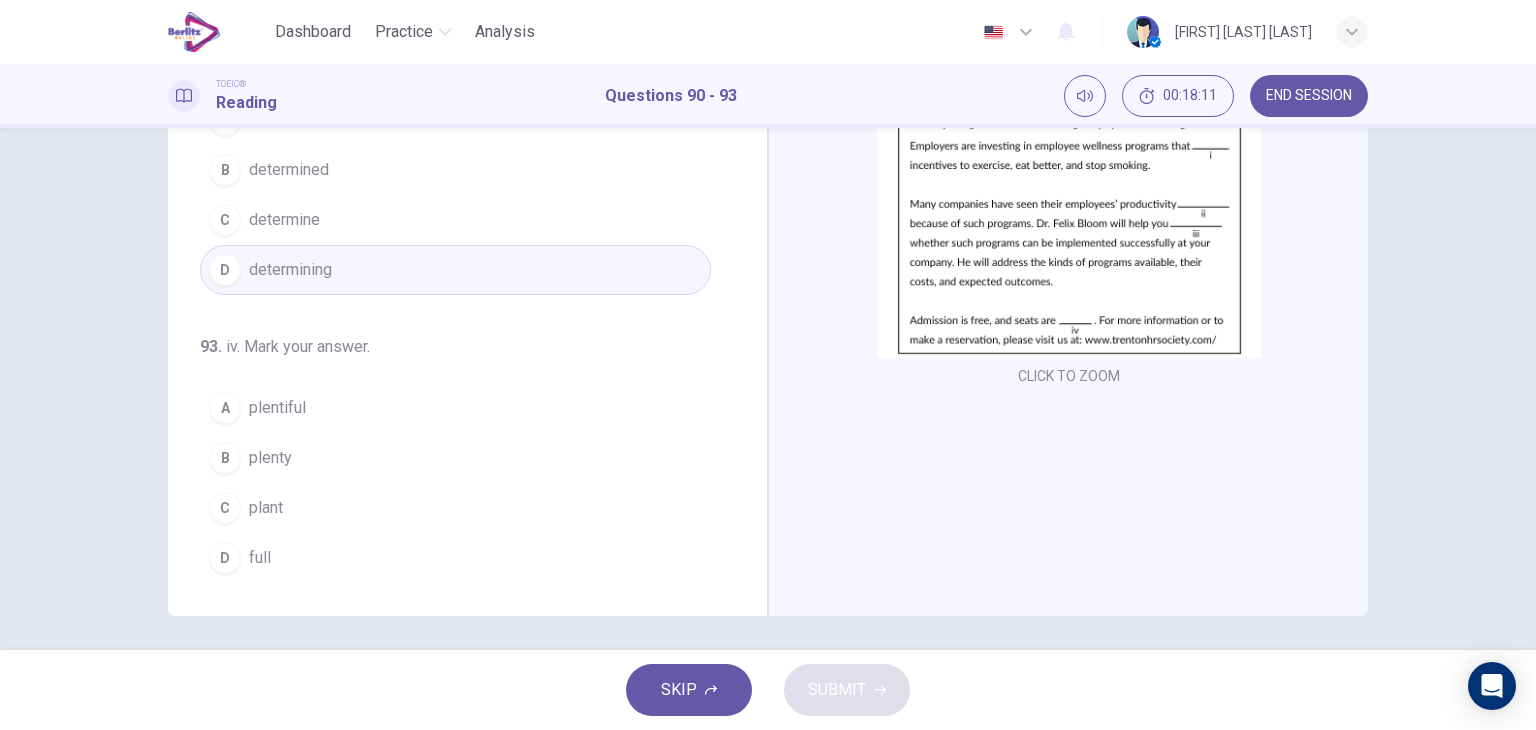 scroll, scrollTop: 253, scrollLeft: 0, axis: vertical 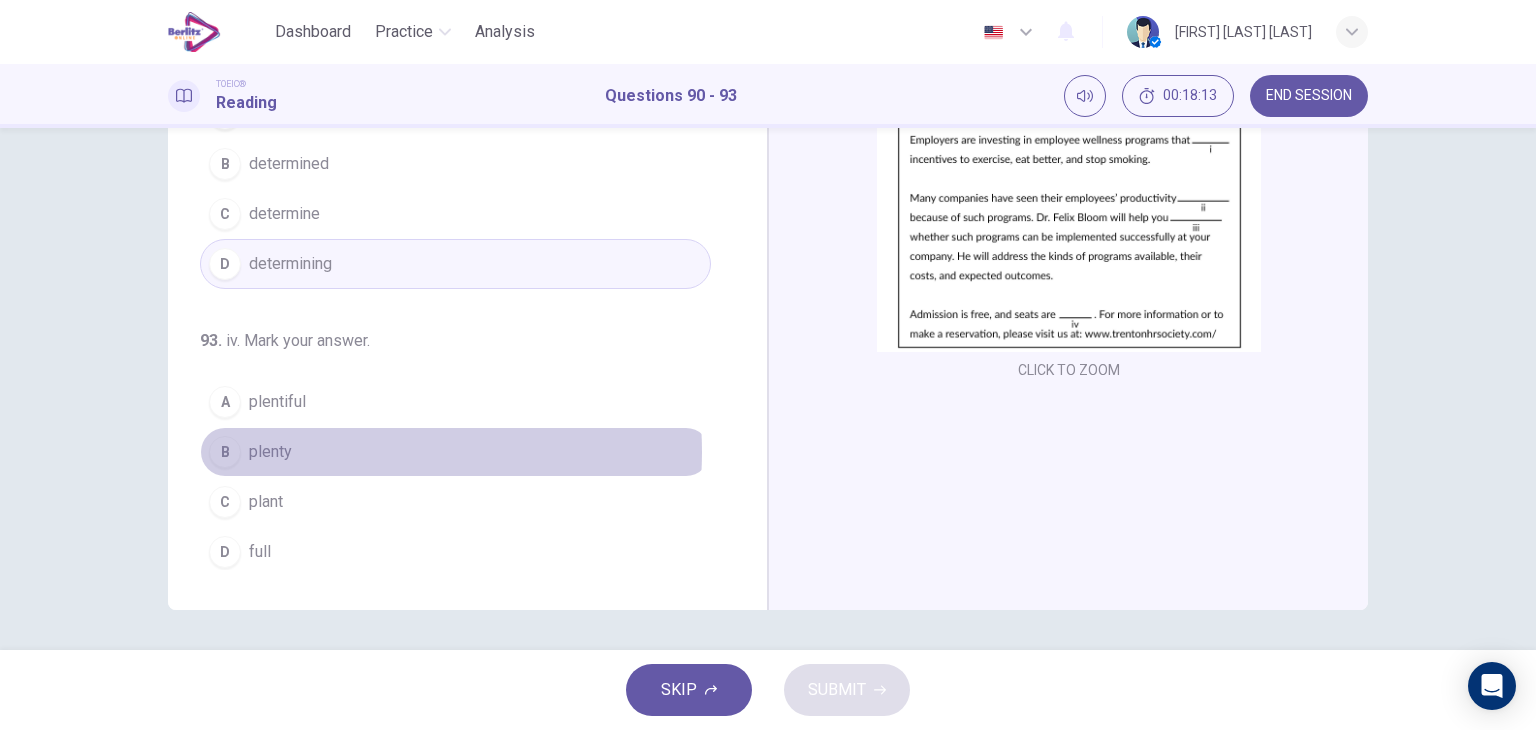 click on "B plenty" at bounding box center (455, 452) 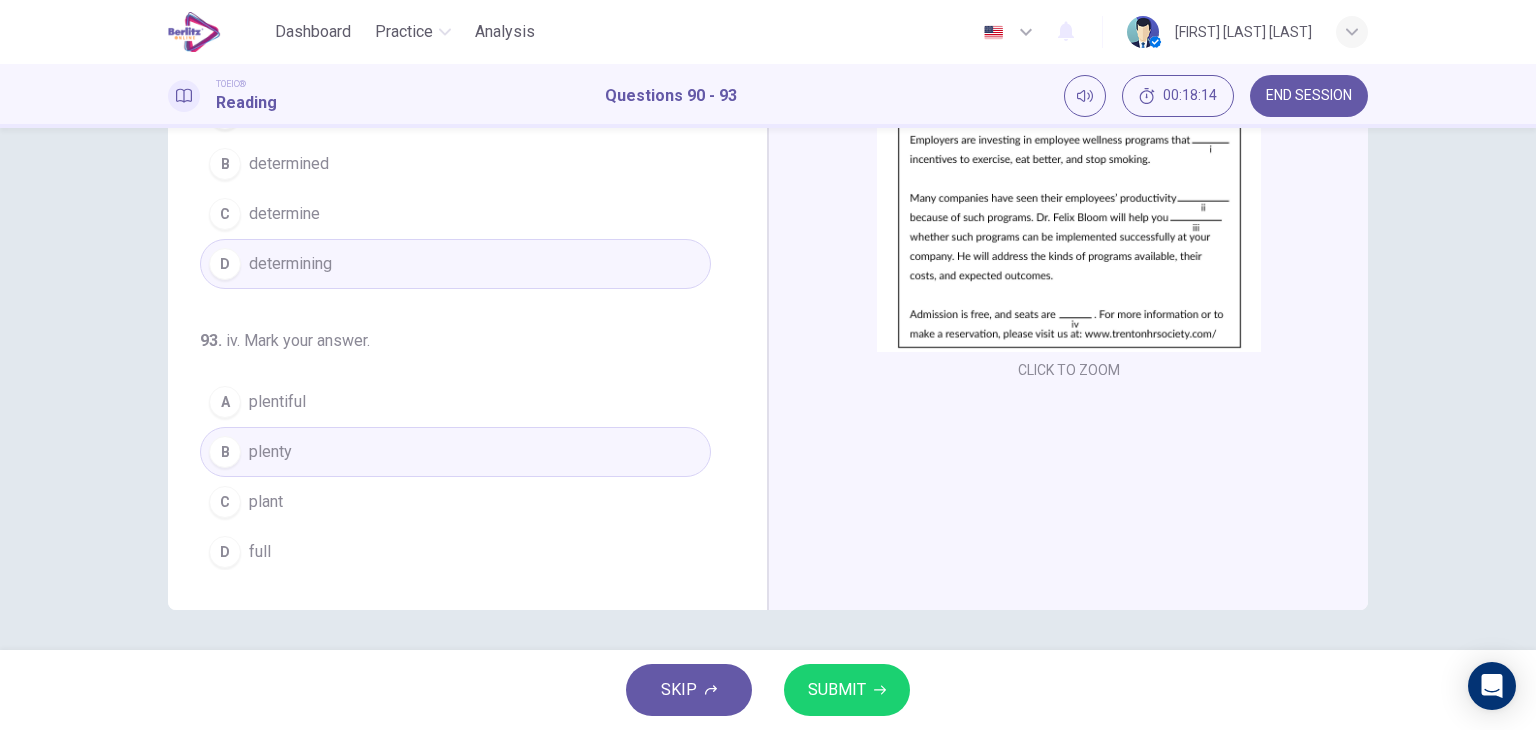 click on "SUBMIT" at bounding box center (837, 690) 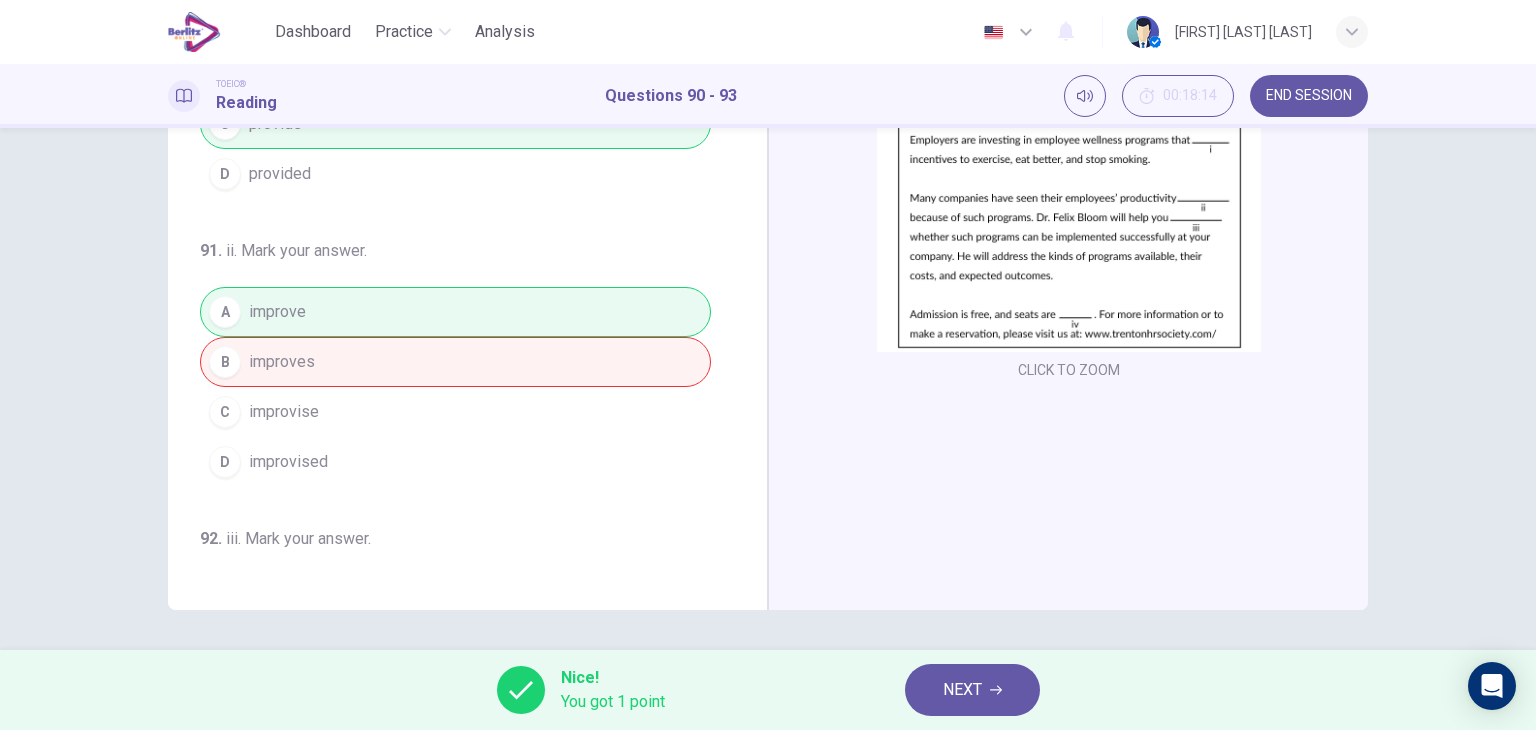 scroll, scrollTop: 0, scrollLeft: 0, axis: both 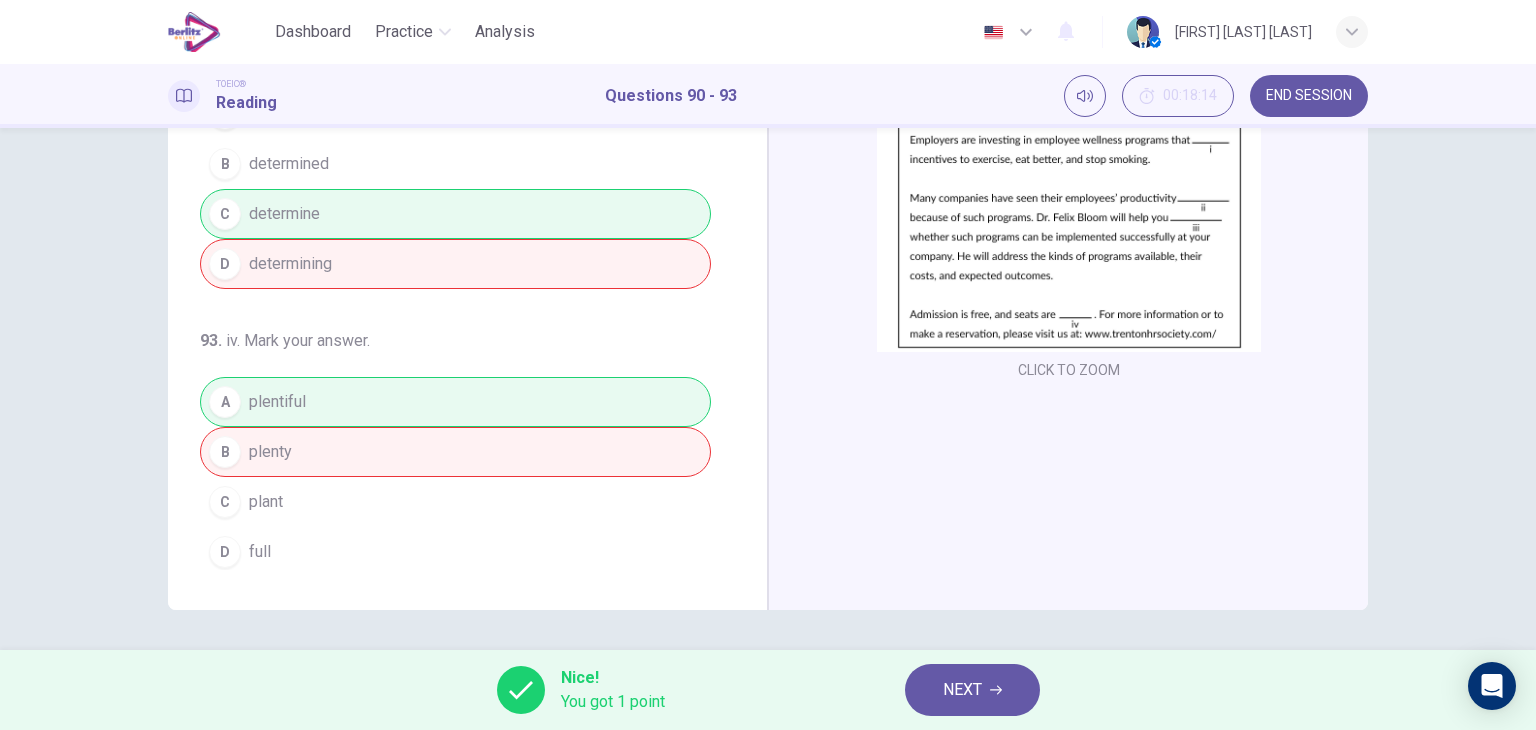 click on "NEXT" at bounding box center [962, 690] 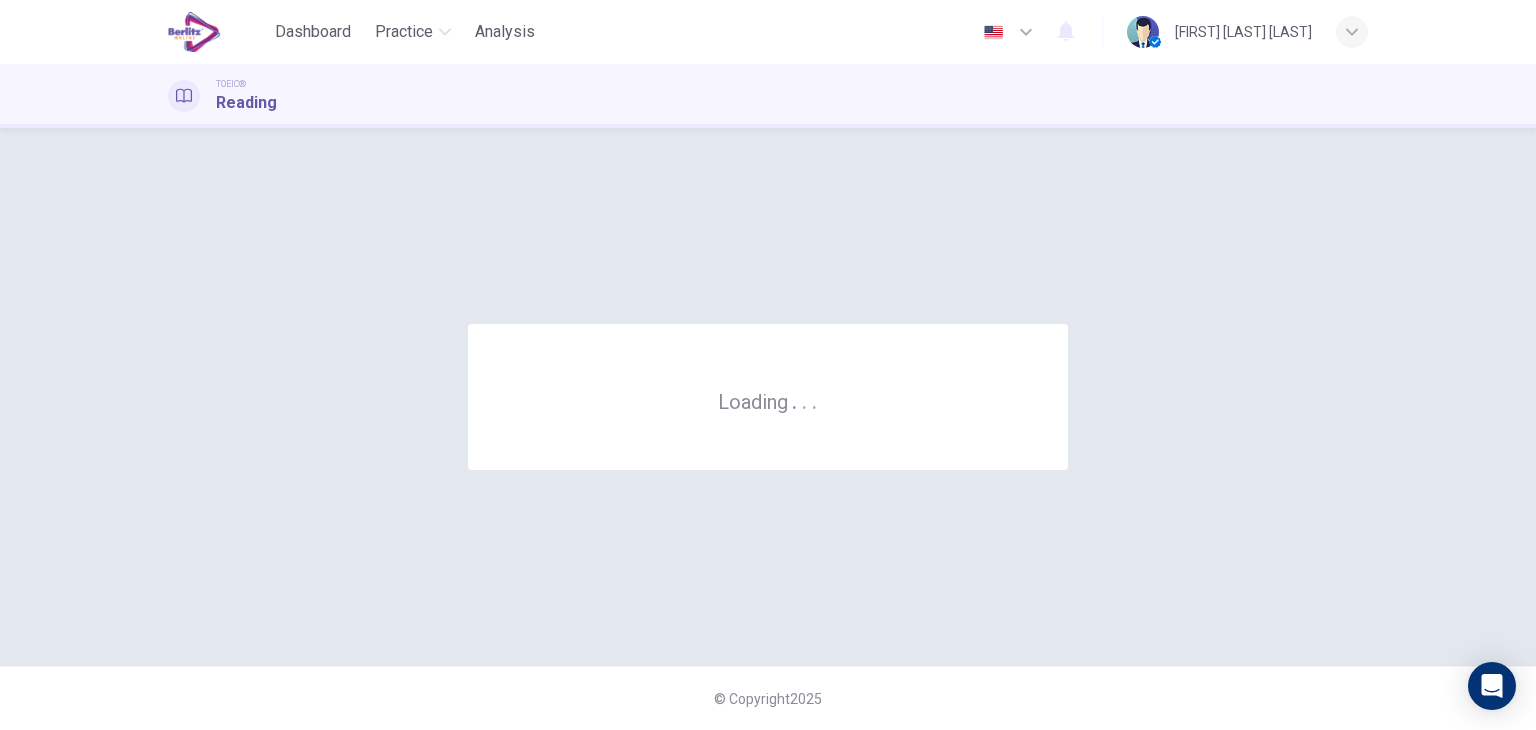 scroll, scrollTop: 0, scrollLeft: 0, axis: both 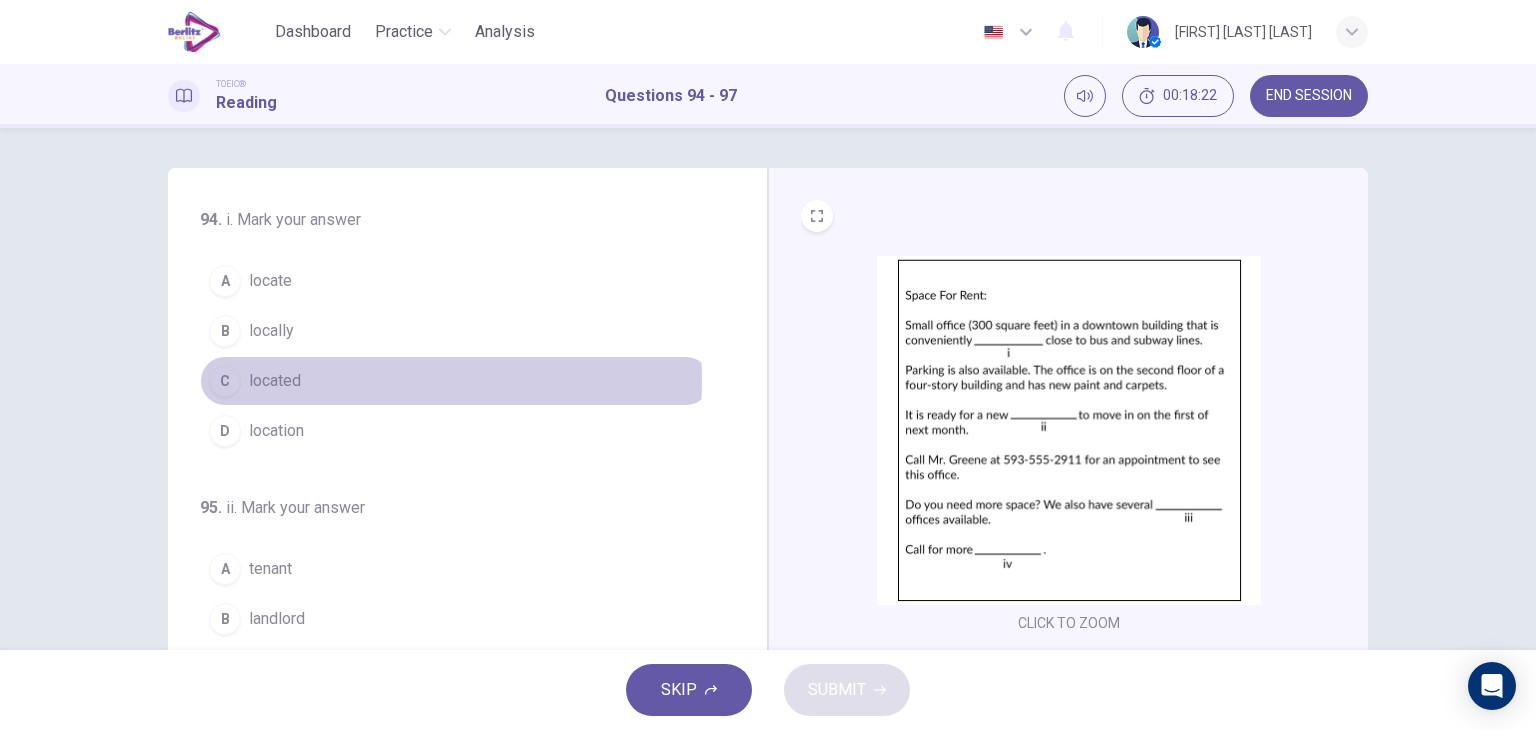 click on "C located" at bounding box center (455, 381) 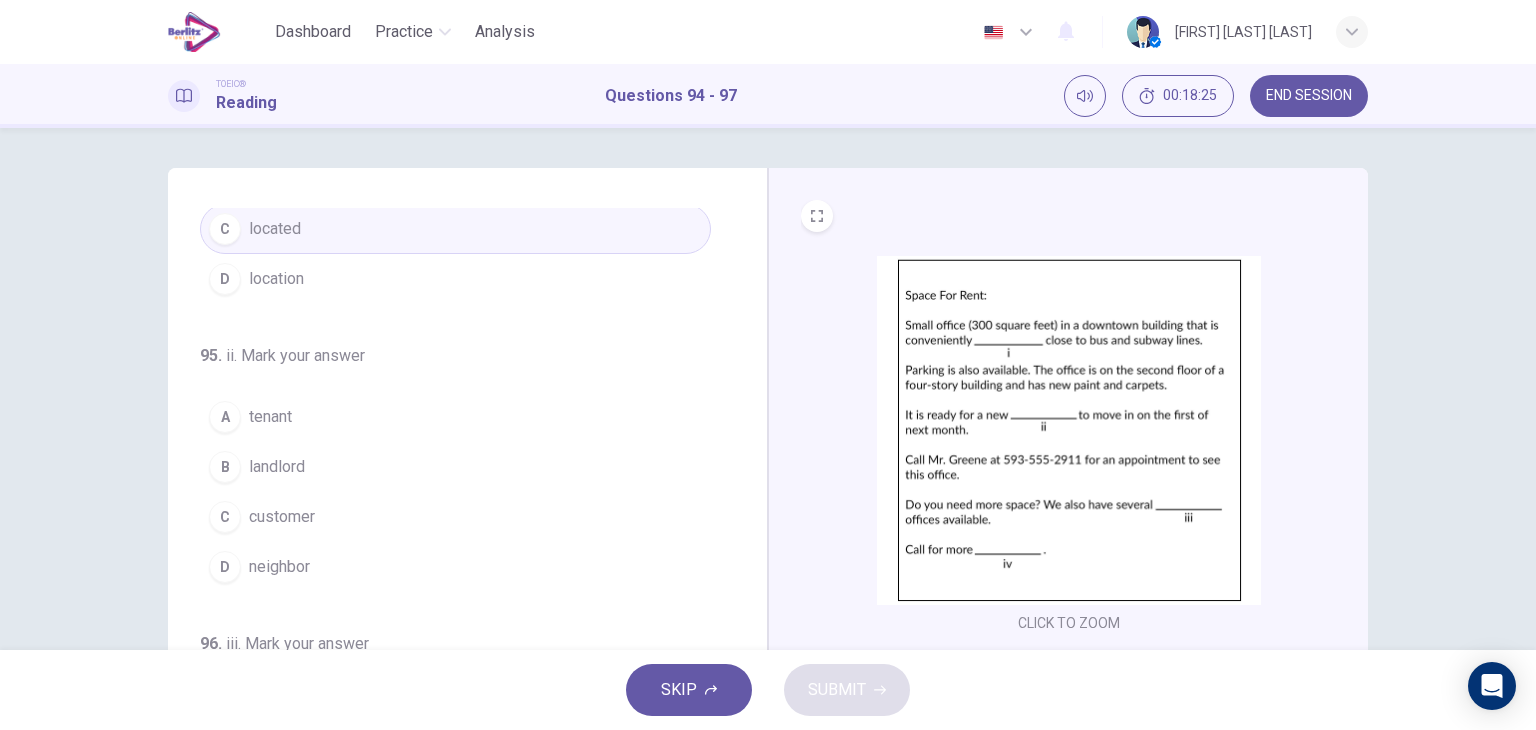 scroll, scrollTop: 200, scrollLeft: 0, axis: vertical 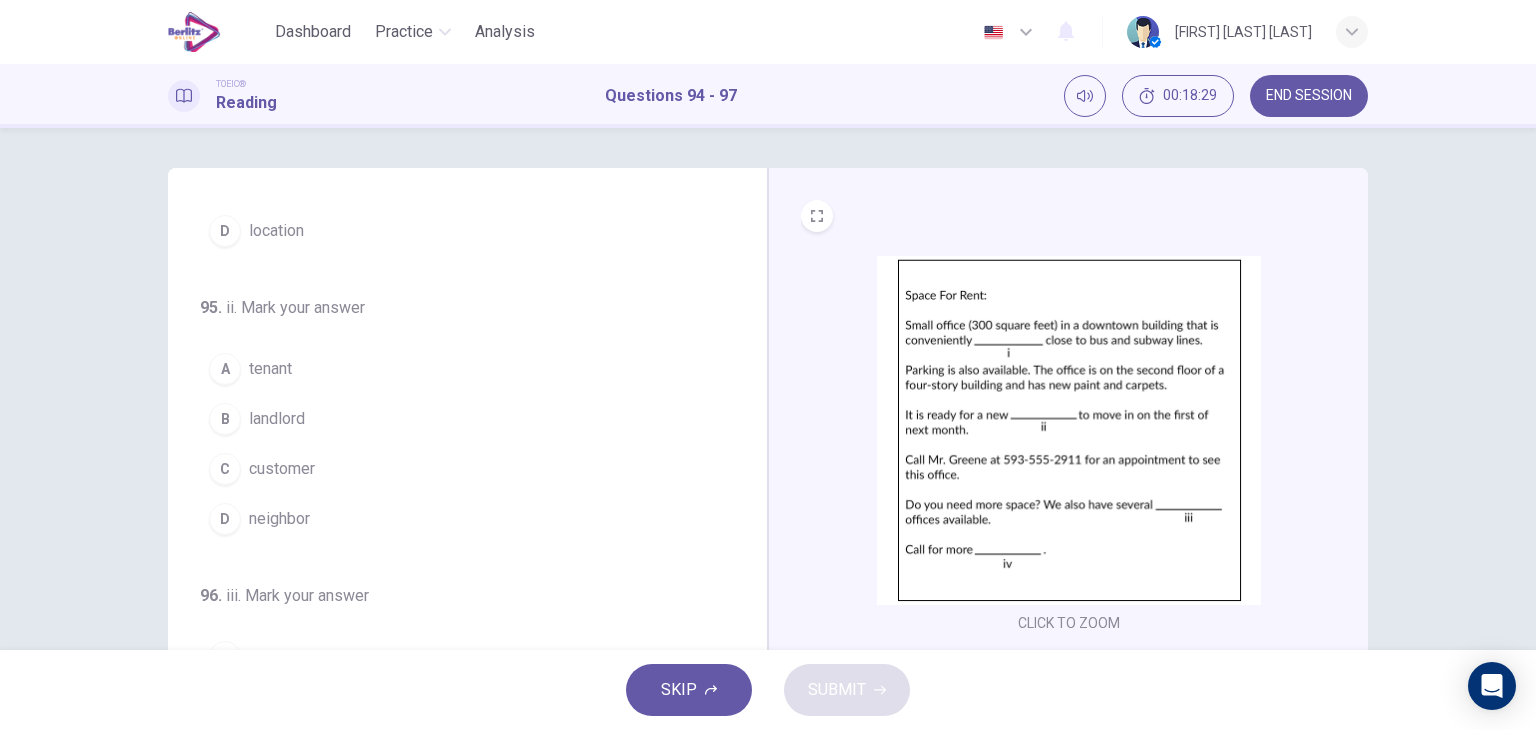 click on "B landlord" at bounding box center [455, 419] 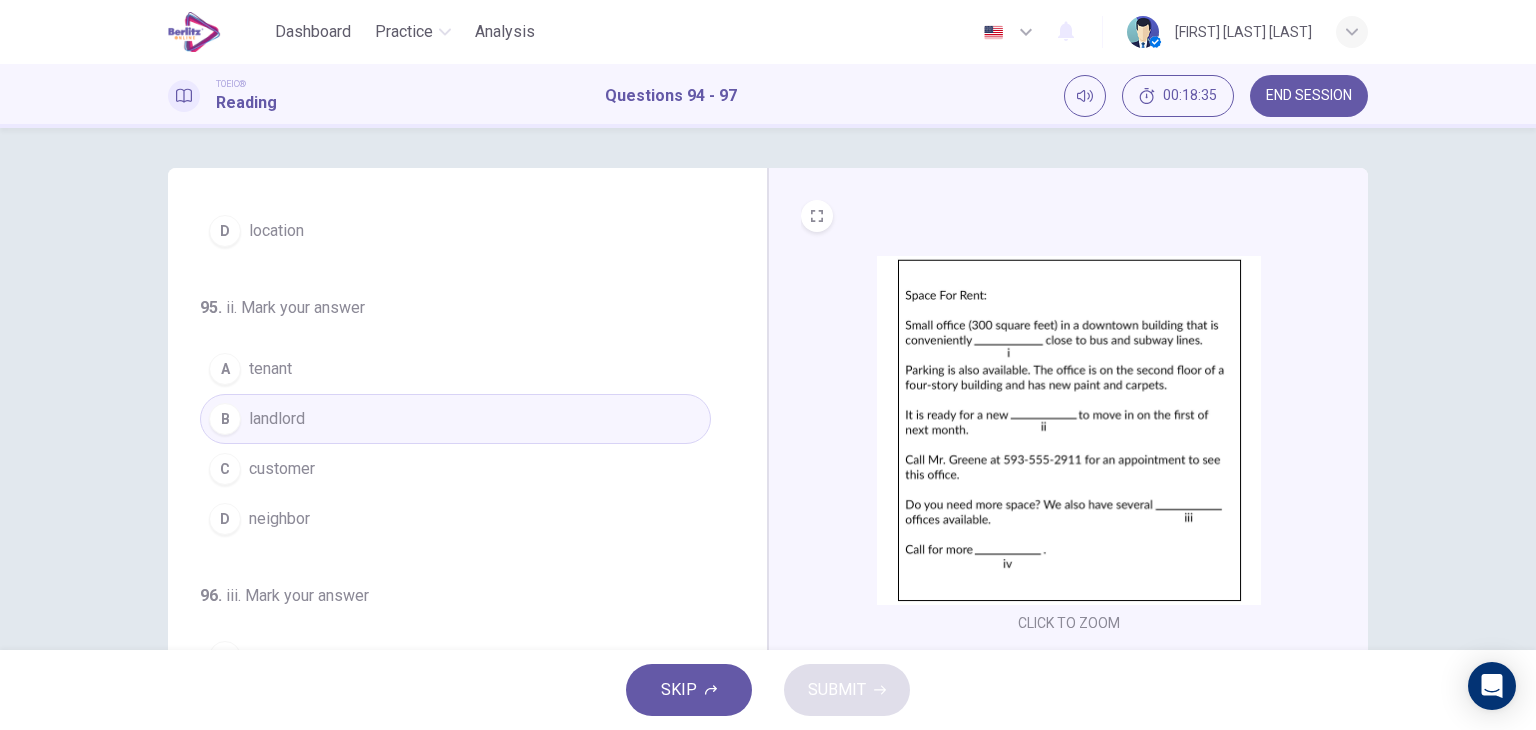 click on "A tenant" at bounding box center [455, 369] 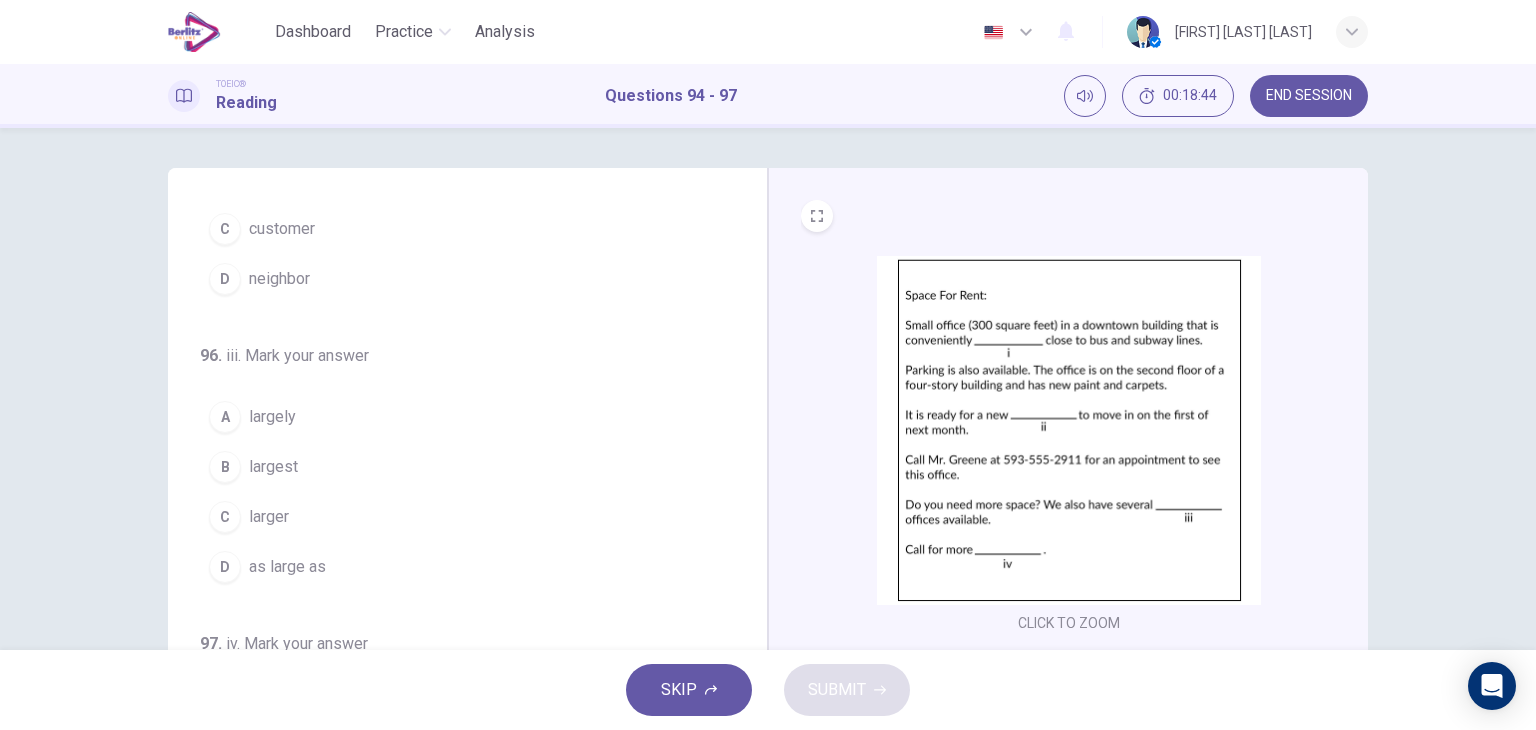 scroll, scrollTop: 490, scrollLeft: 0, axis: vertical 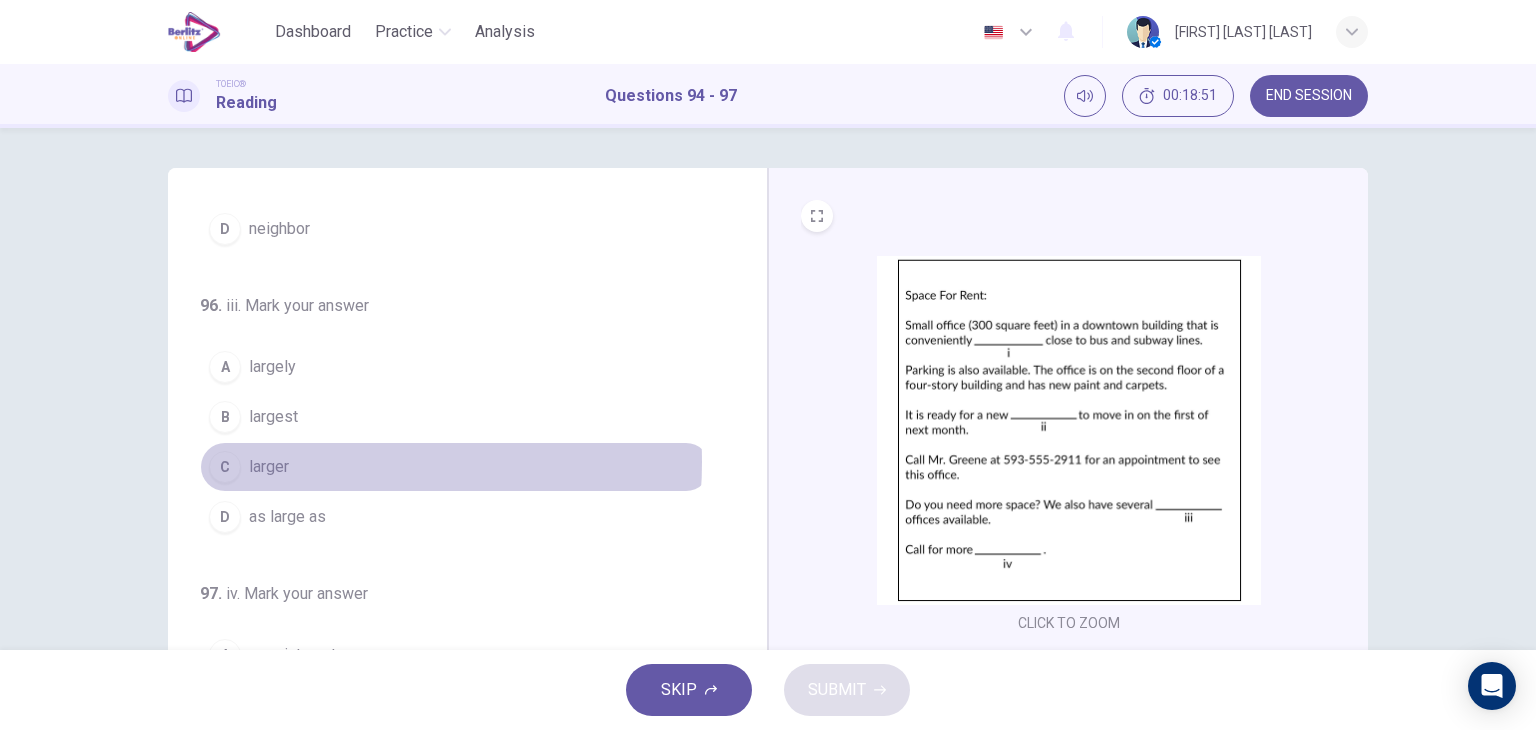 click on "C larger" at bounding box center (455, 467) 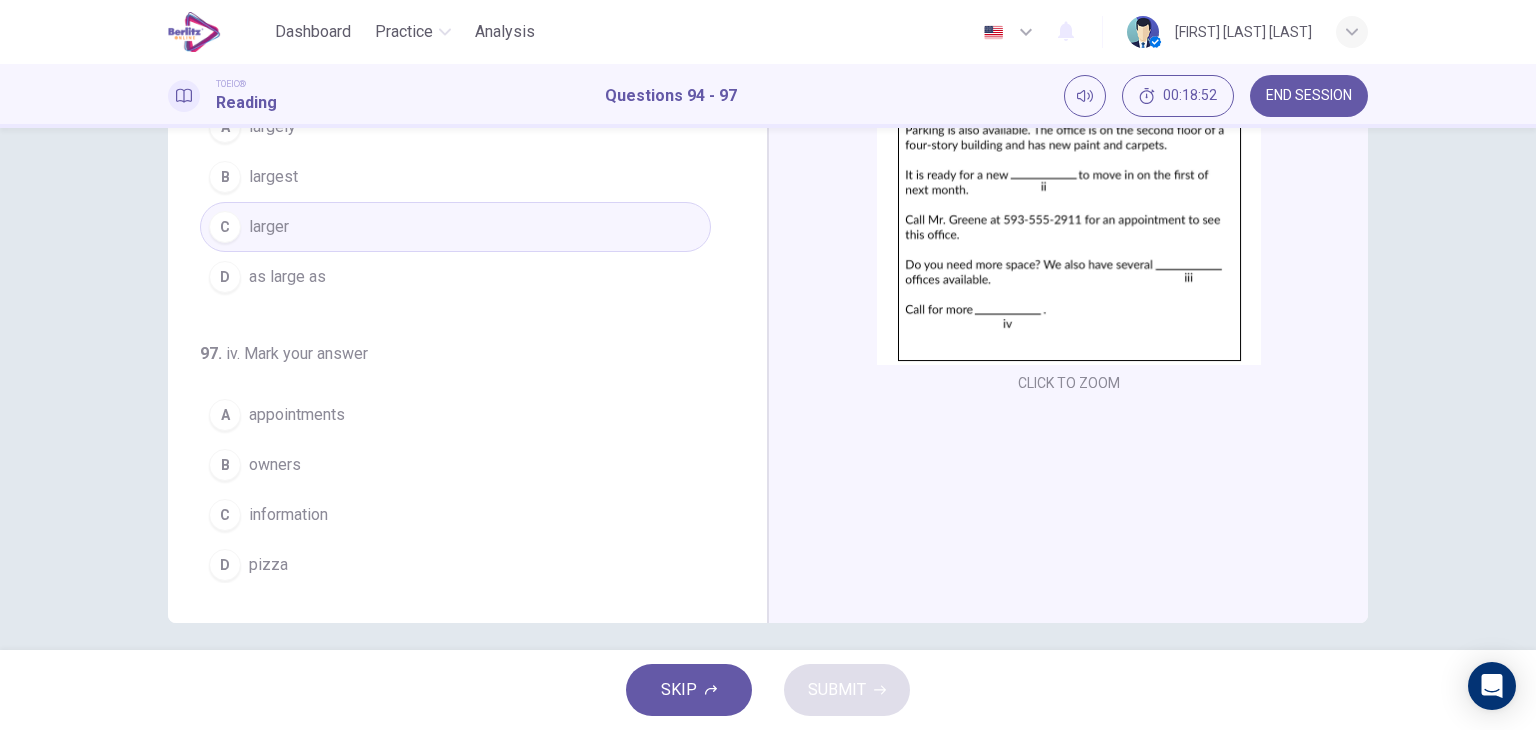 scroll, scrollTop: 253, scrollLeft: 0, axis: vertical 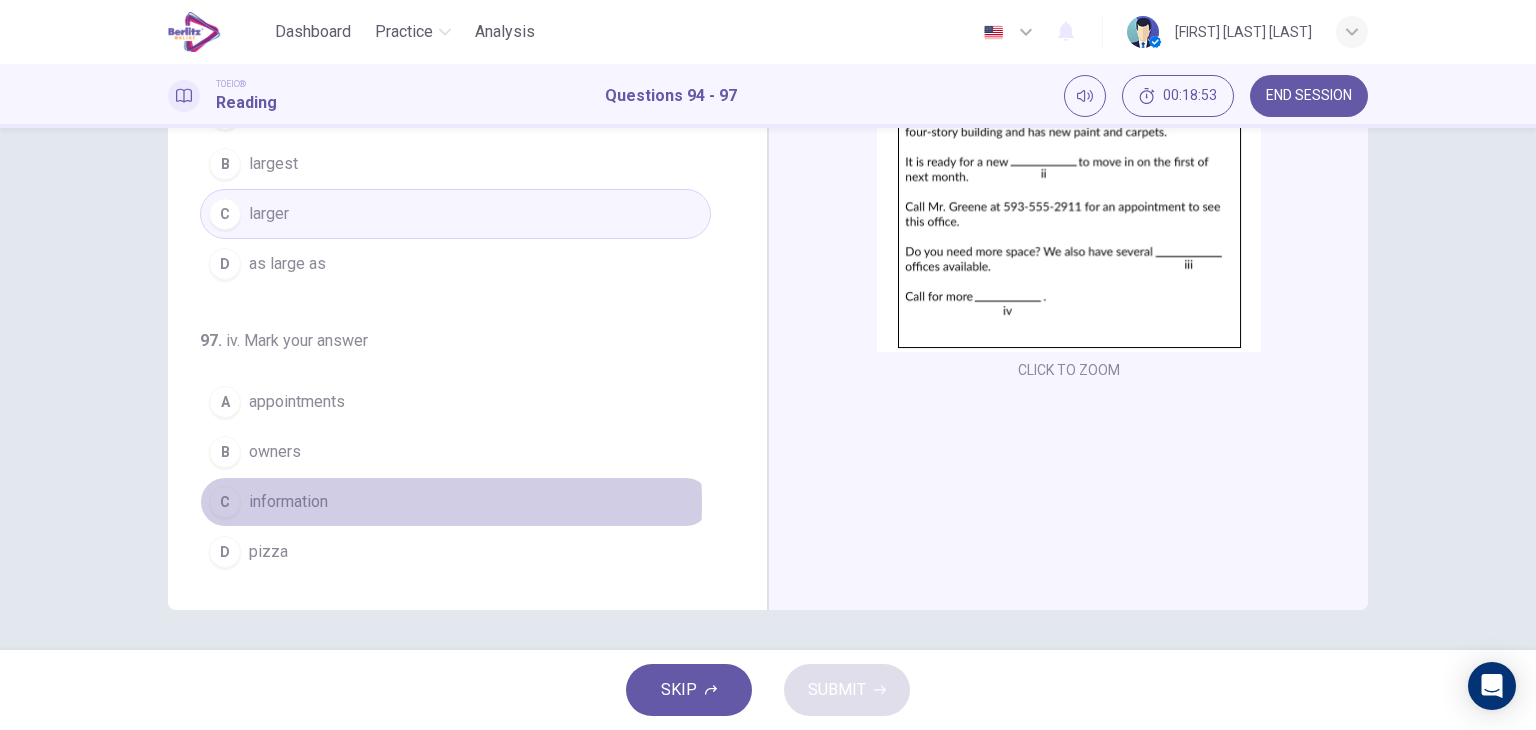 click on "information" at bounding box center (288, 502) 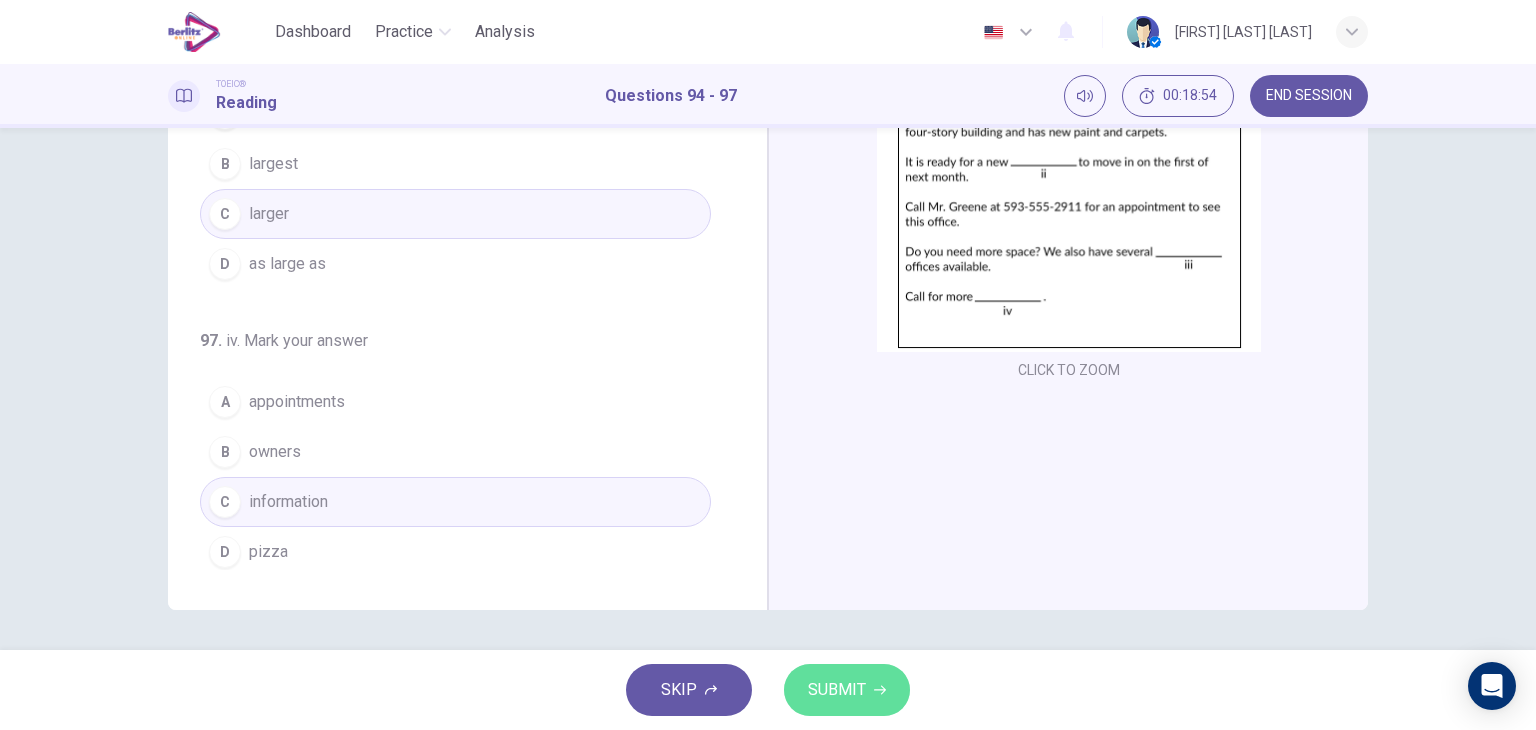 click on "SUBMIT" at bounding box center (847, 690) 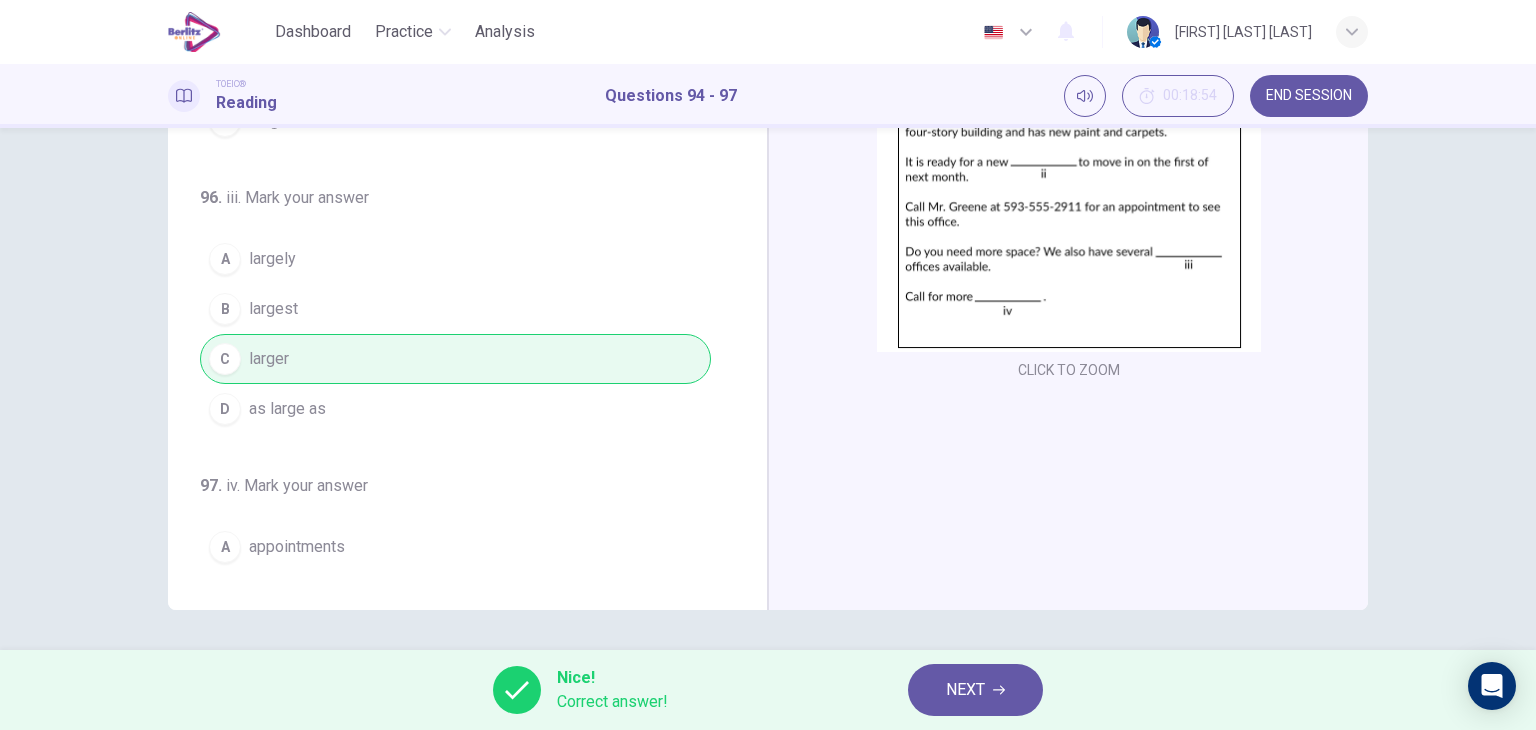 scroll, scrollTop: 0, scrollLeft: 0, axis: both 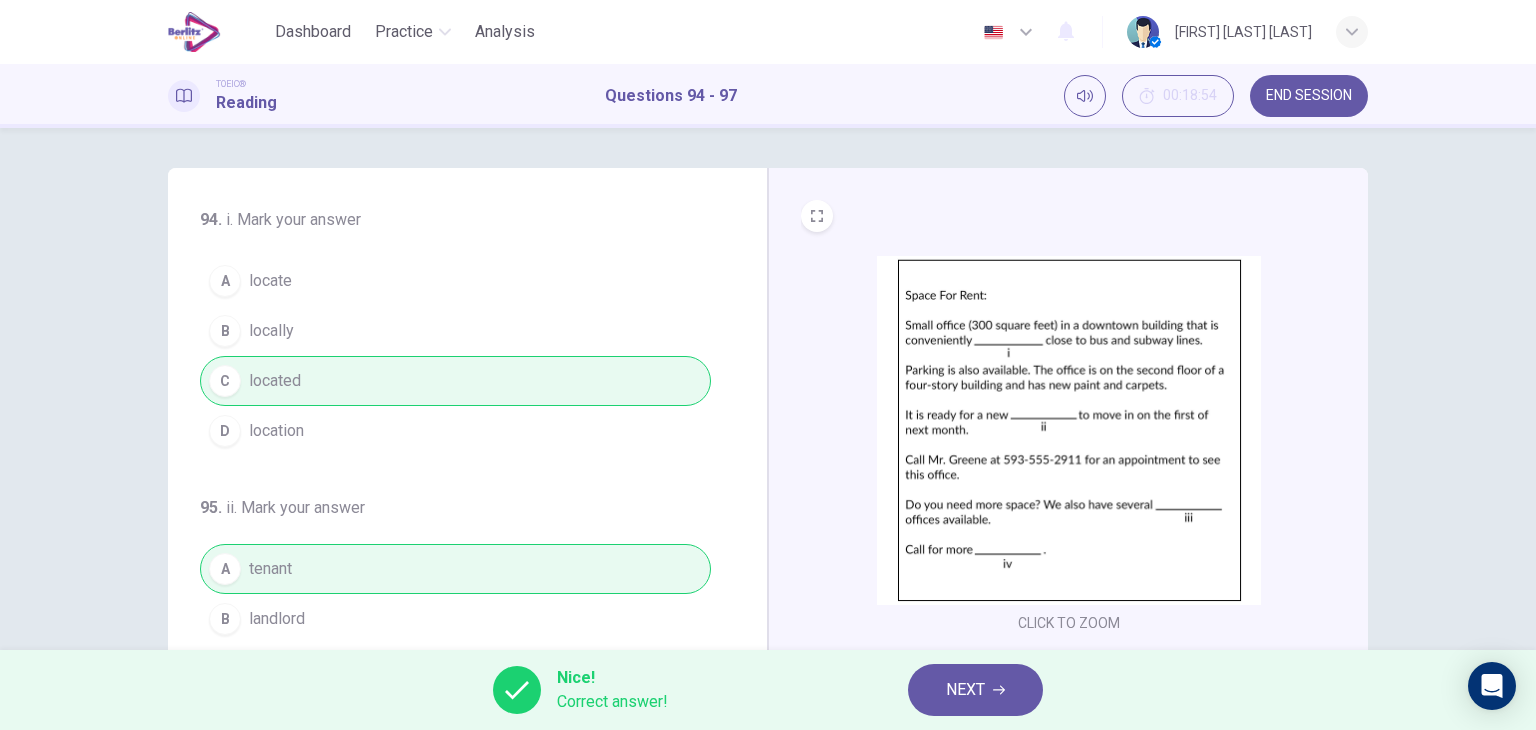 click on "NEXT" at bounding box center [975, 690] 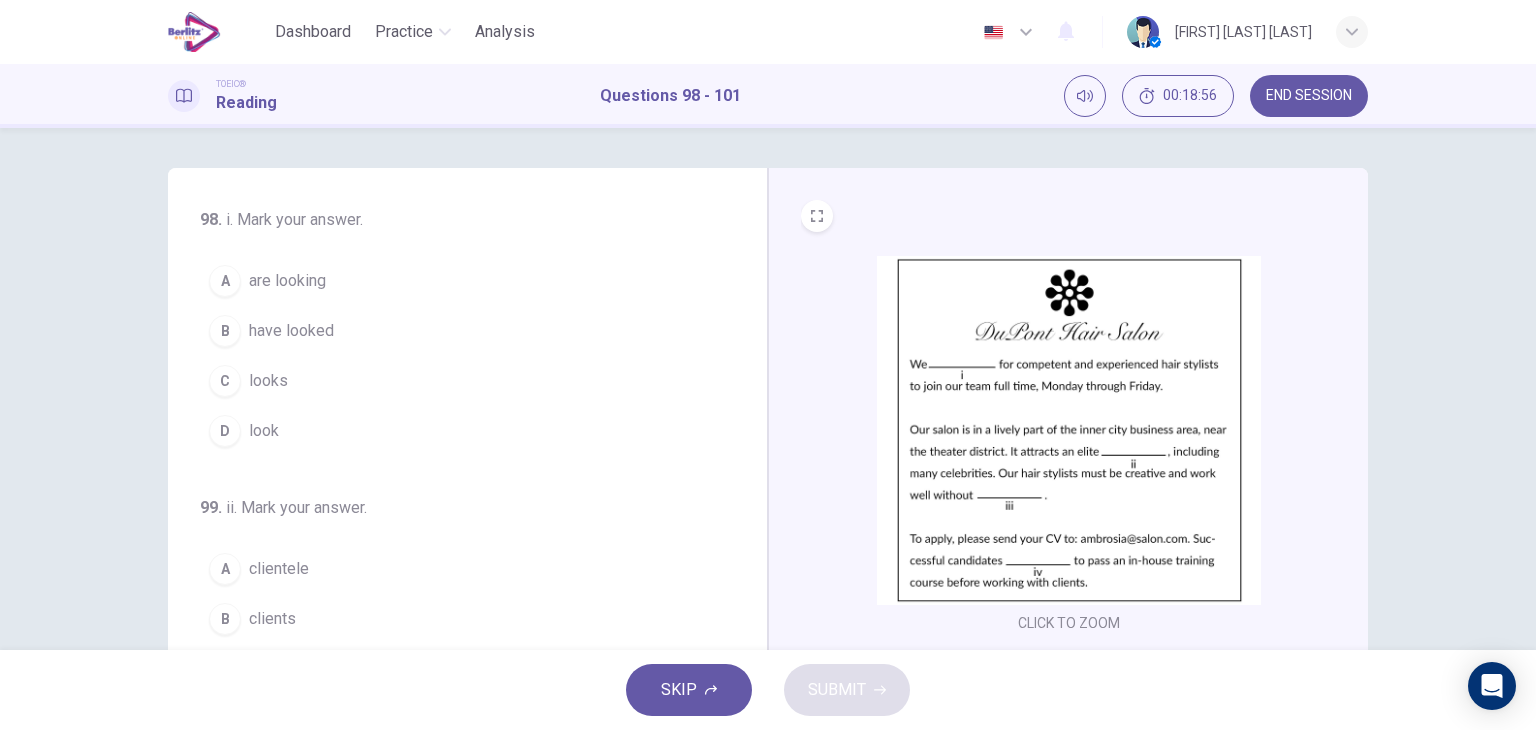 drag, startPoint x: 332, startPoint y: 236, endPoint x: 355, endPoint y: 248, distance: 25.942244 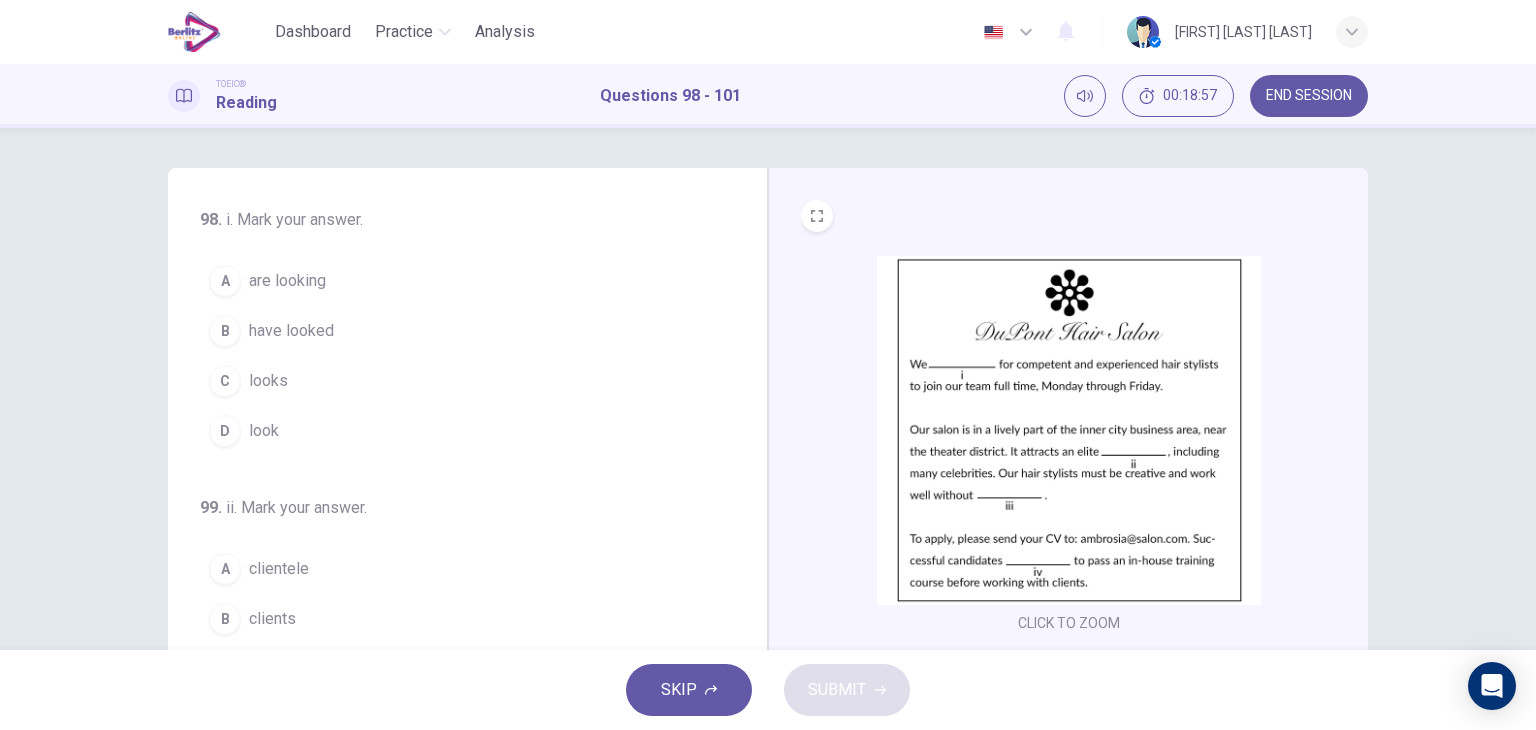 click on "are looking" at bounding box center [287, 281] 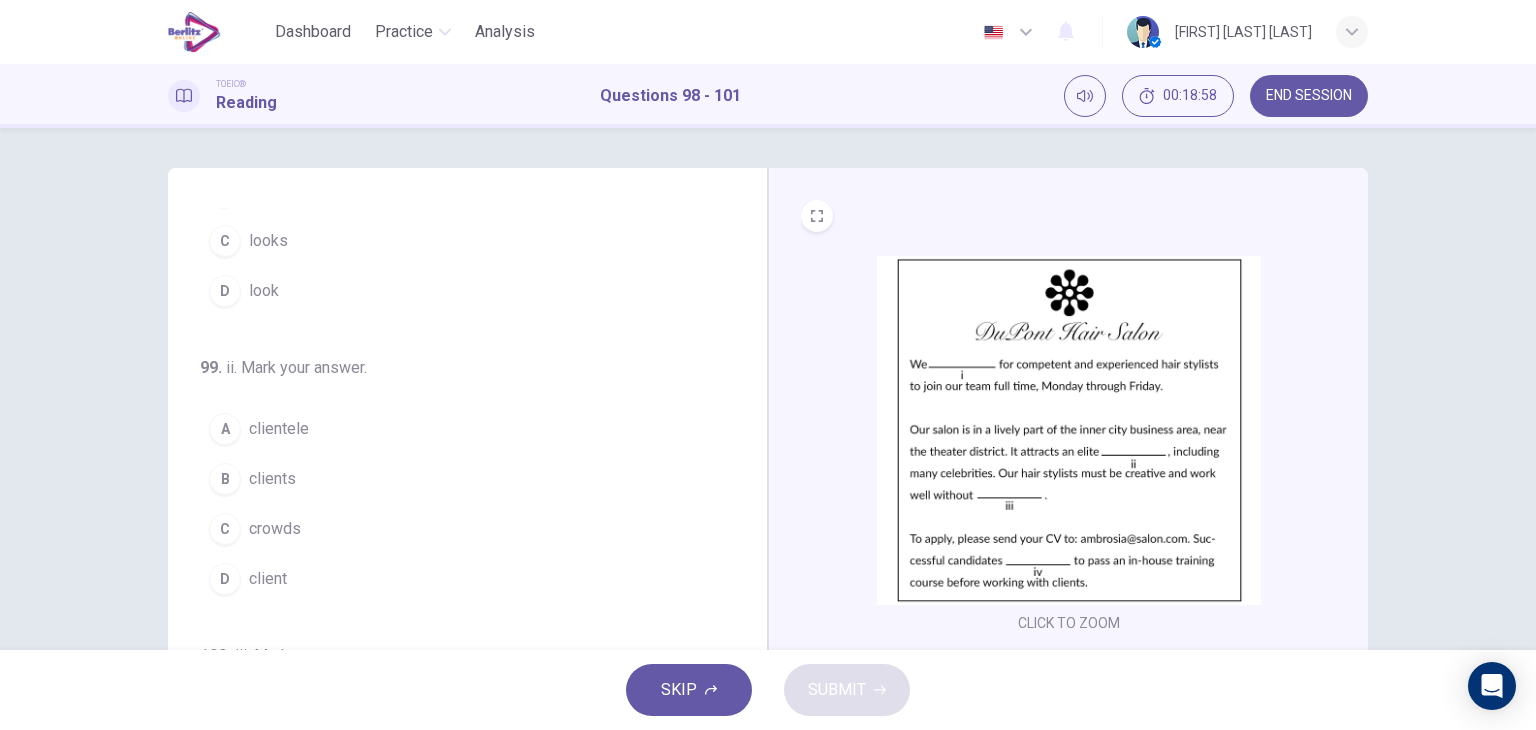 scroll, scrollTop: 200, scrollLeft: 0, axis: vertical 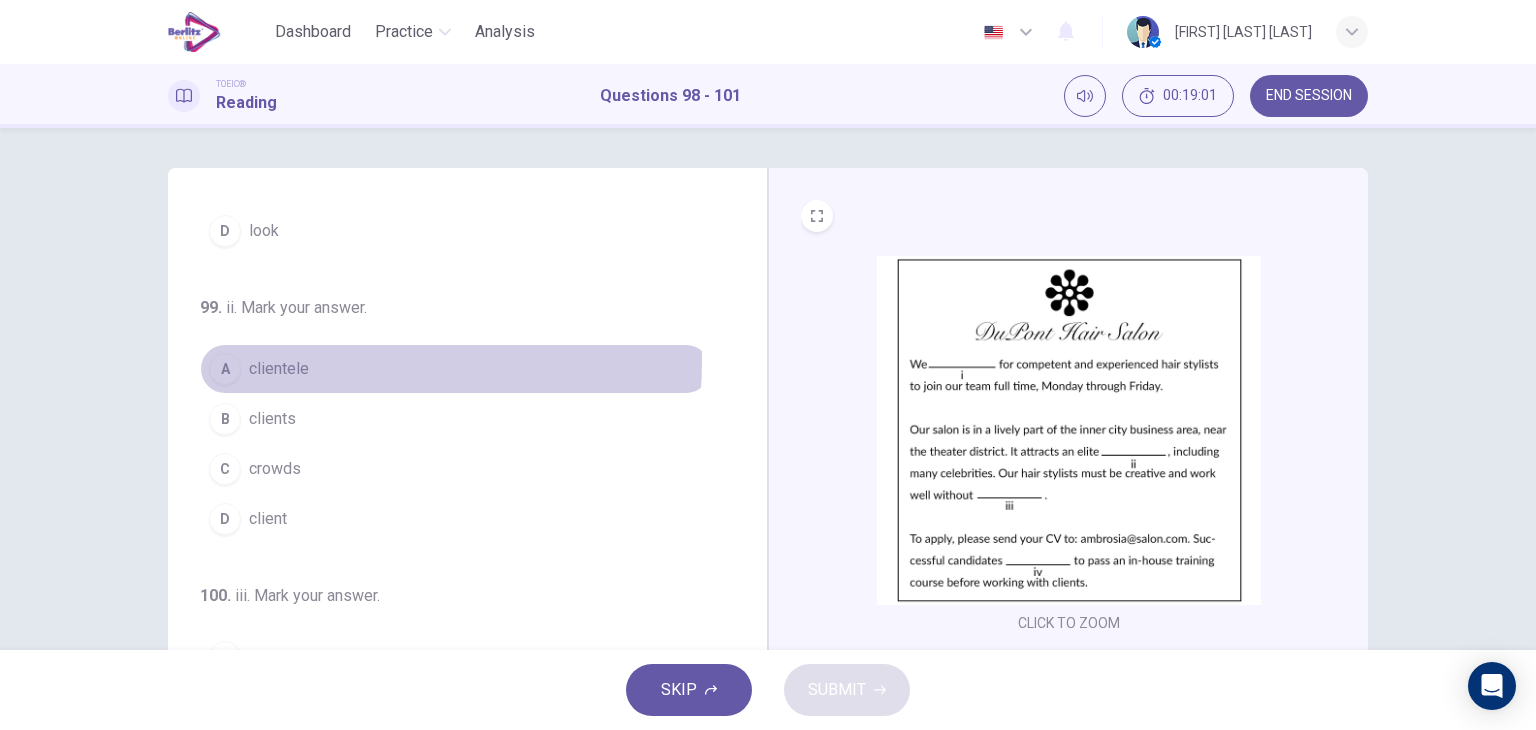 click on "A clientele" at bounding box center (455, 369) 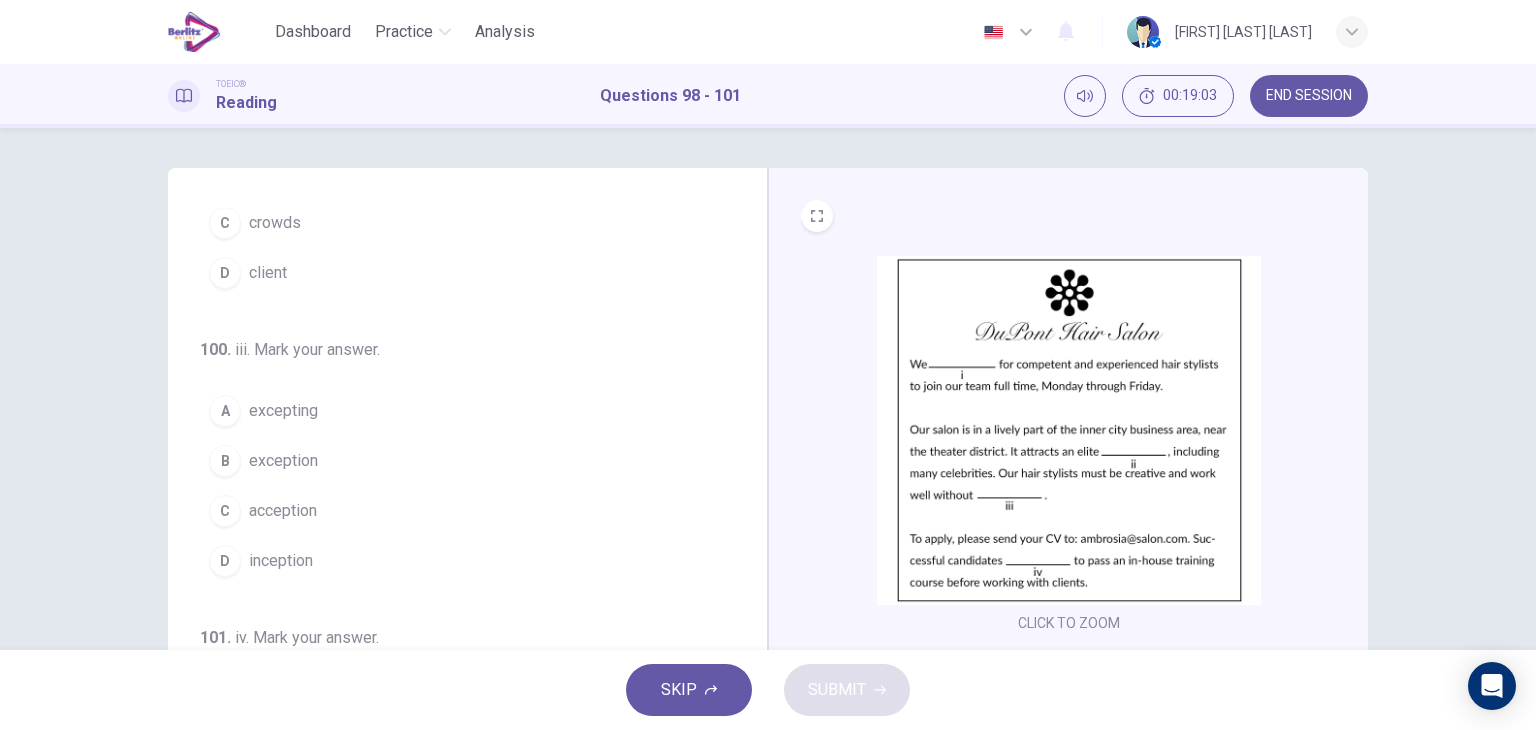 scroll, scrollTop: 490, scrollLeft: 0, axis: vertical 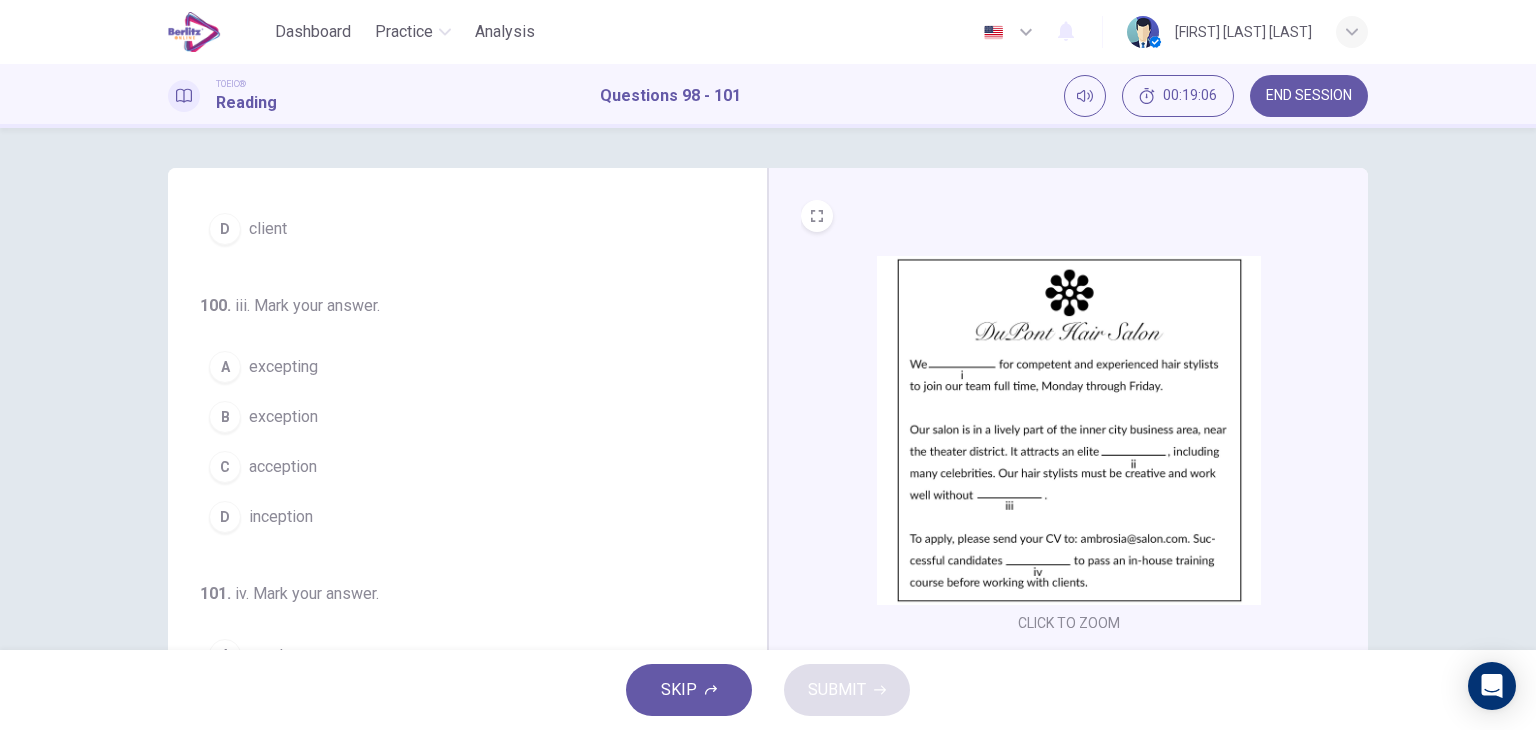 click on "exception" at bounding box center [283, 417] 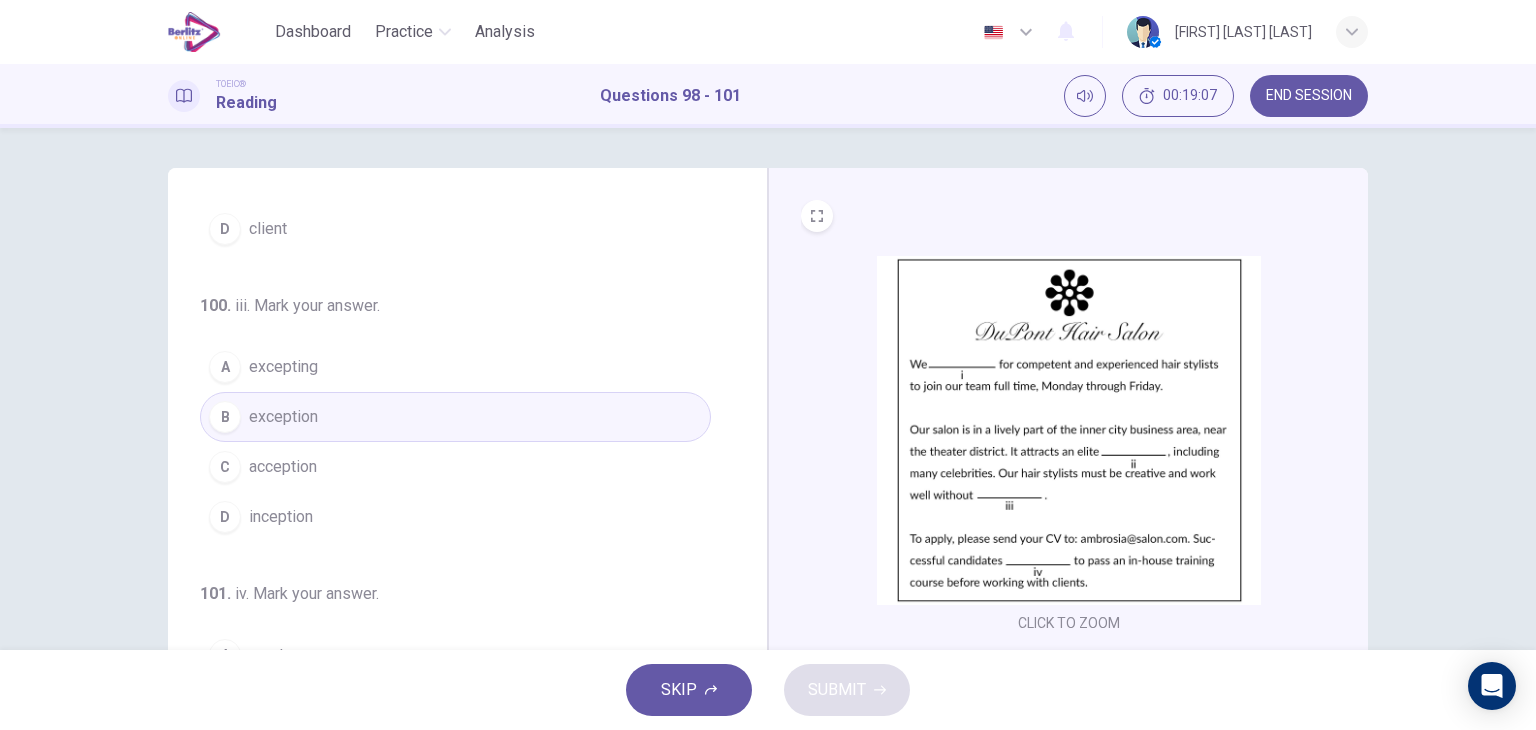 scroll, scrollTop: 253, scrollLeft: 0, axis: vertical 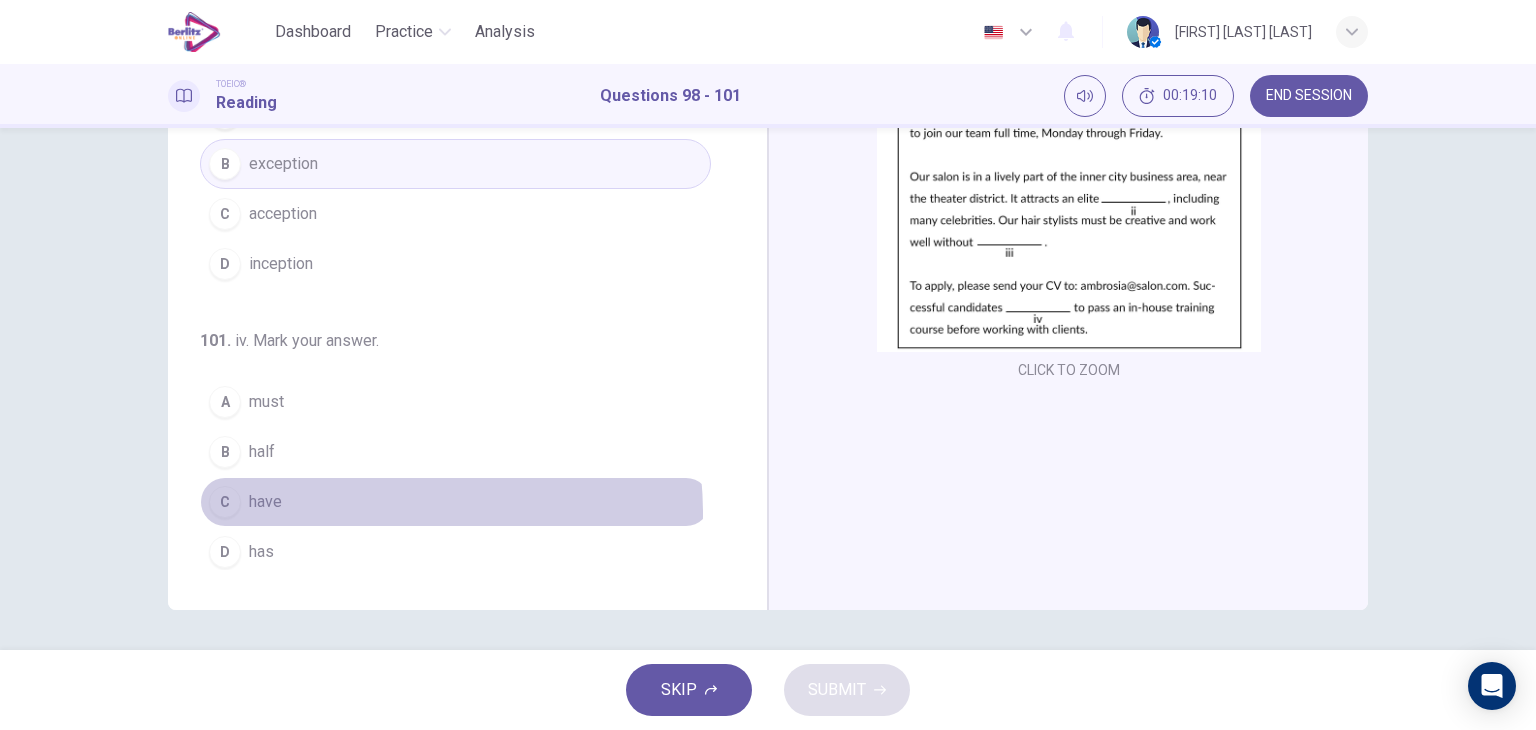click on "C have" at bounding box center (455, 502) 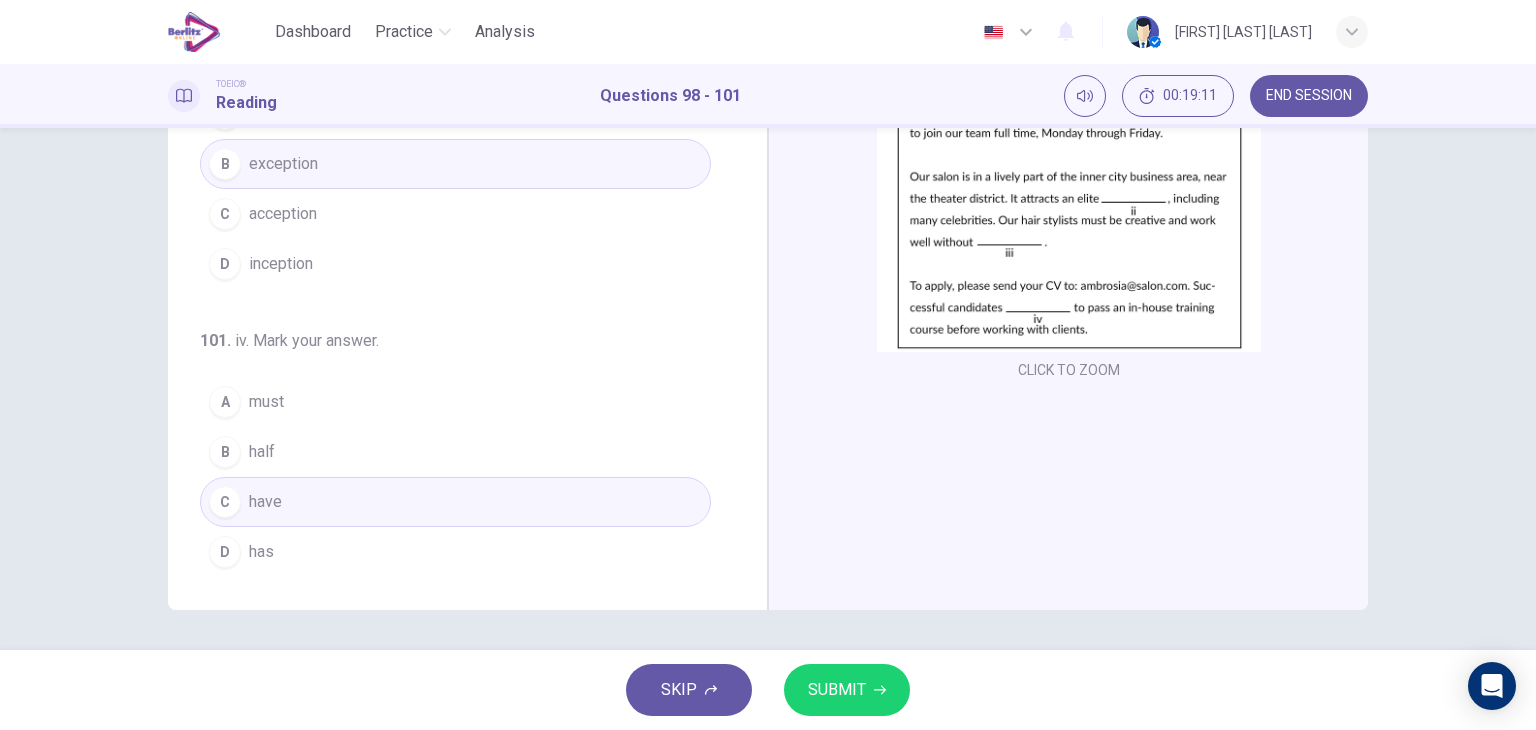 click on "SUBMIT" at bounding box center (847, 690) 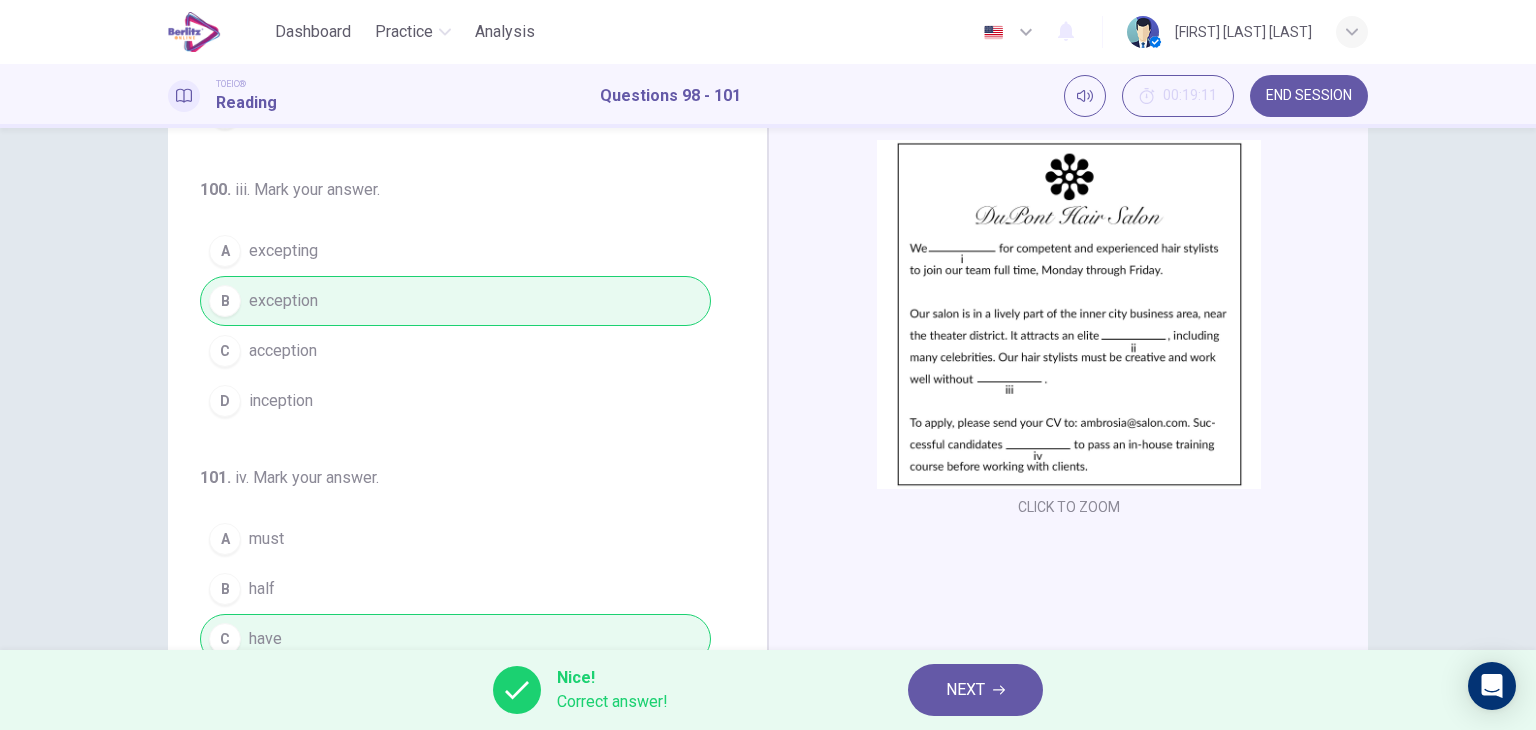 scroll, scrollTop: 0, scrollLeft: 0, axis: both 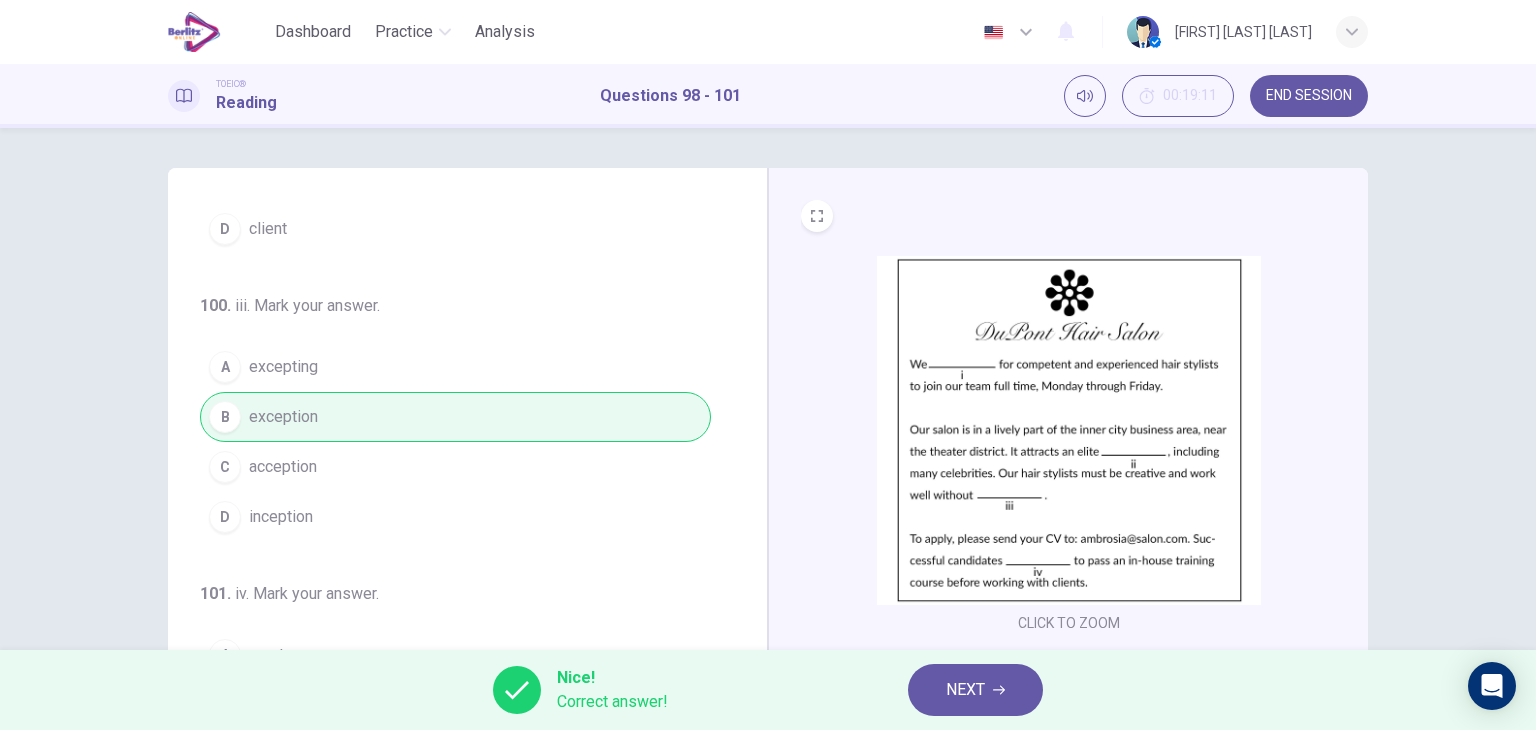 click on "END SESSION" at bounding box center (1309, 96) 